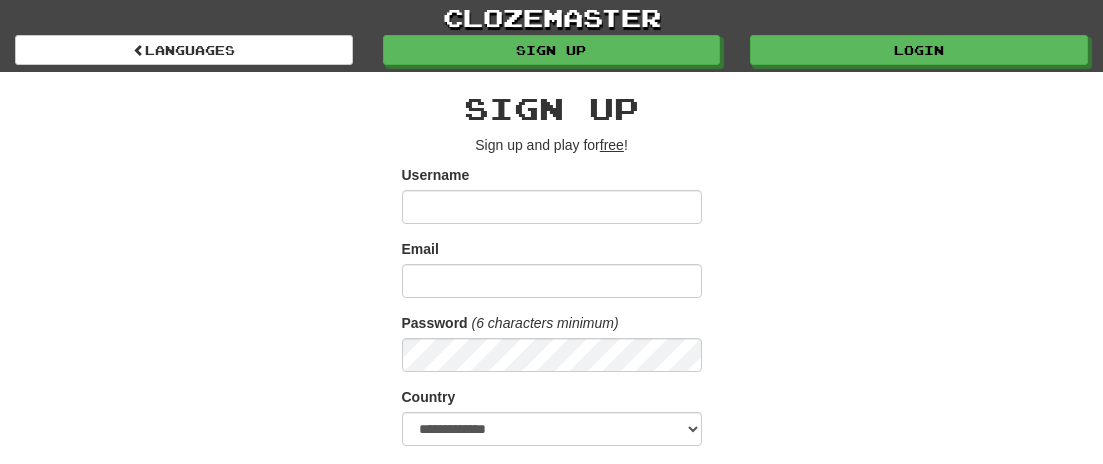 scroll, scrollTop: 0, scrollLeft: 0, axis: both 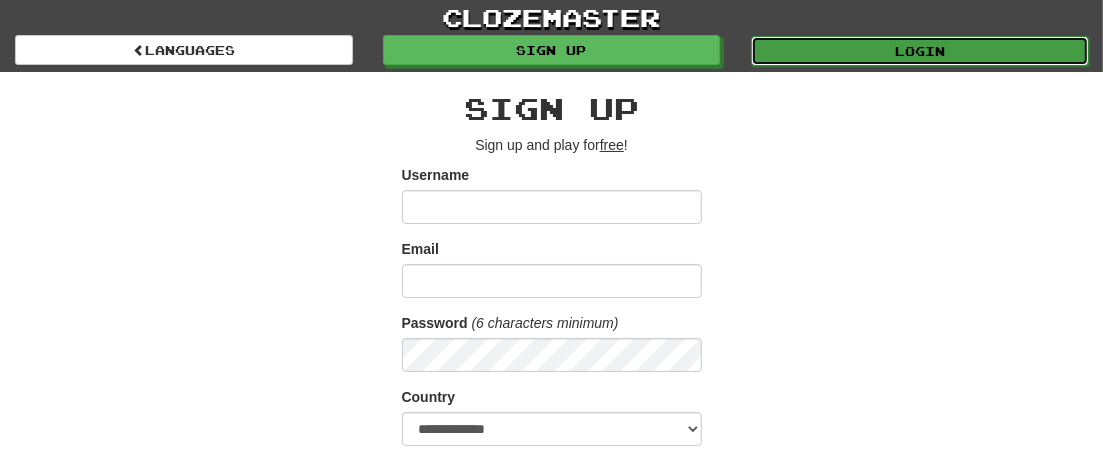 click on "Login" at bounding box center (920, 51) 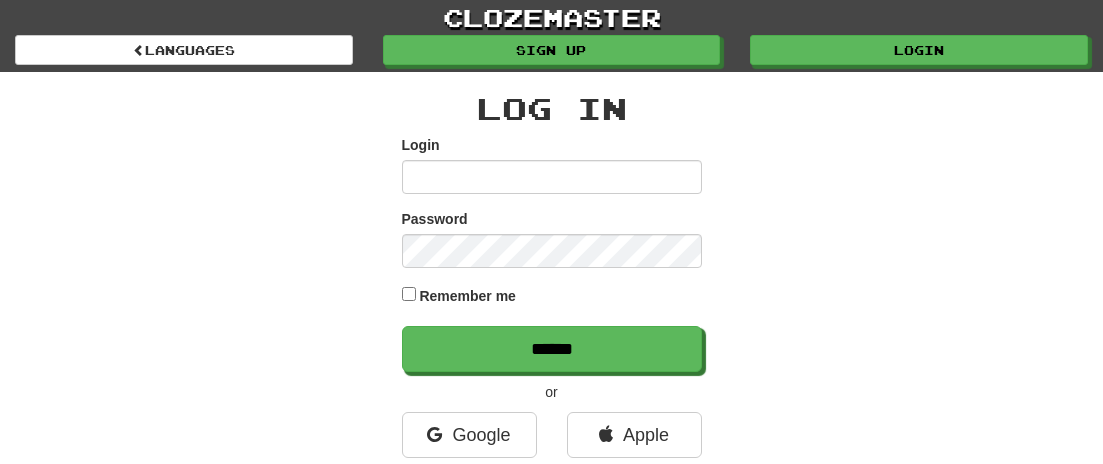 scroll, scrollTop: 0, scrollLeft: 0, axis: both 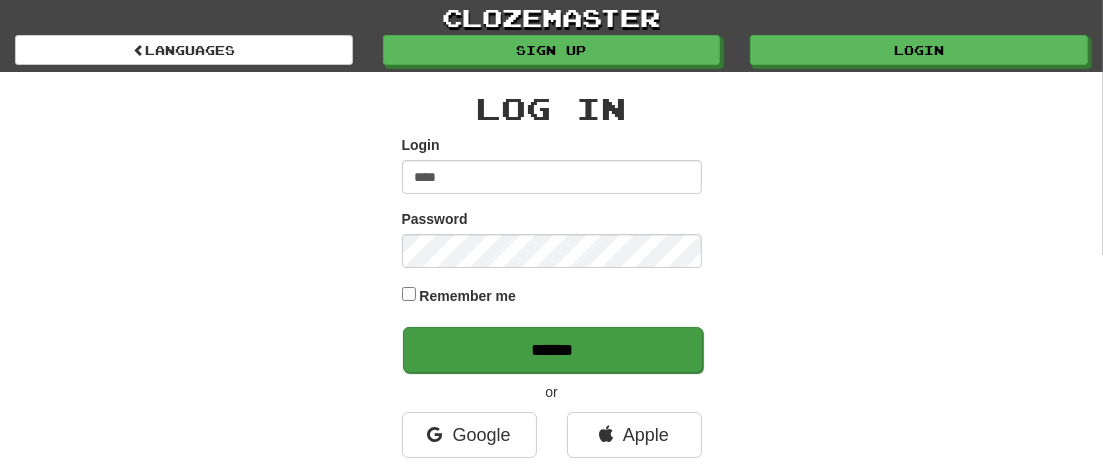 type on "****" 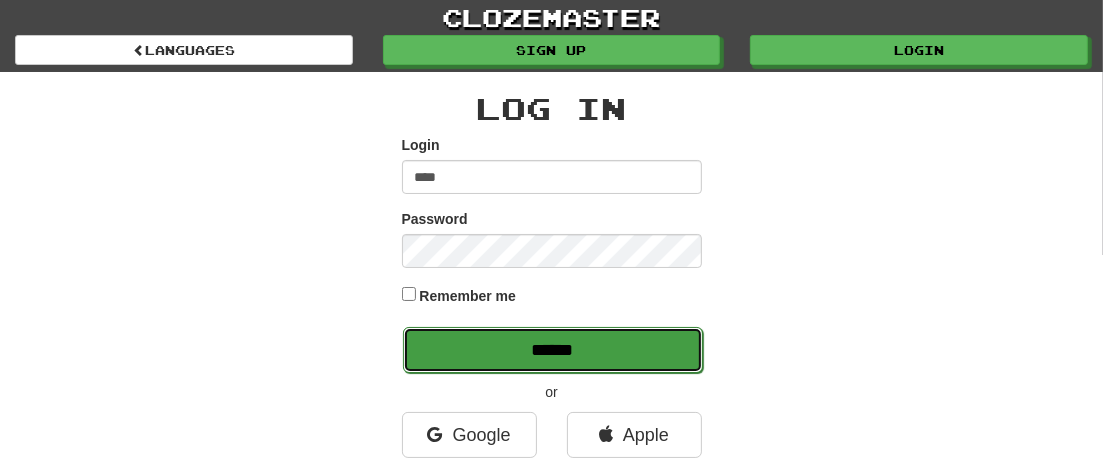 click on "******" at bounding box center [553, 350] 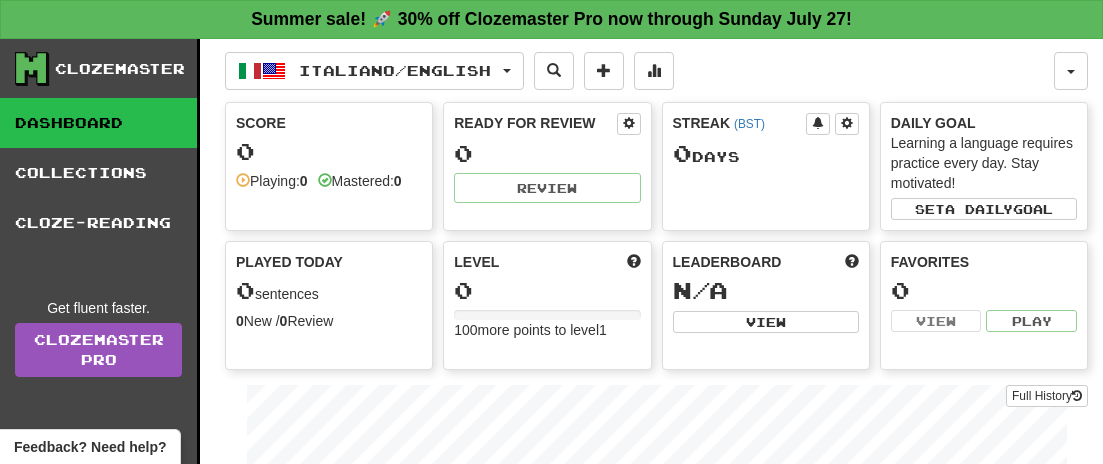 scroll, scrollTop: 0, scrollLeft: 0, axis: both 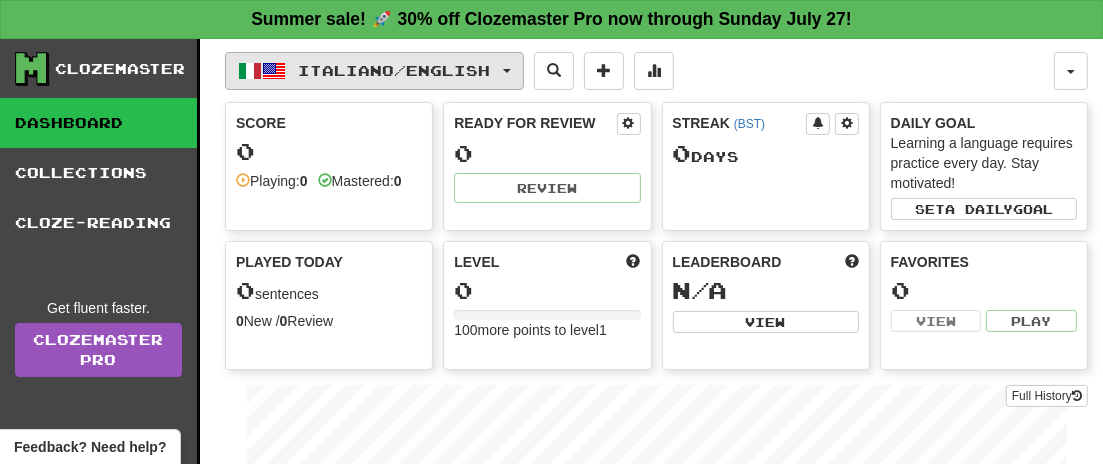 click on "Italiano  /  English" at bounding box center [374, 71] 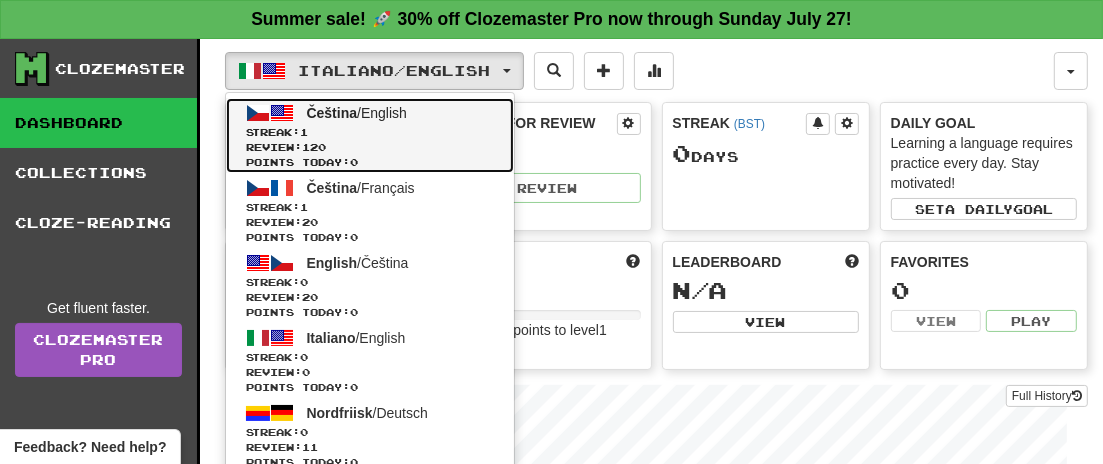 click on "Streak:  1" at bounding box center (370, 132) 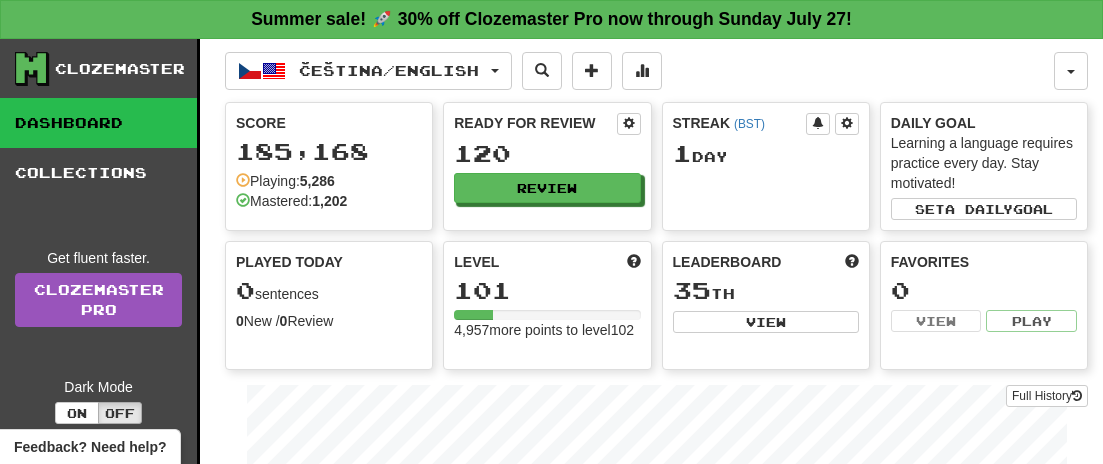 scroll, scrollTop: 0, scrollLeft: 0, axis: both 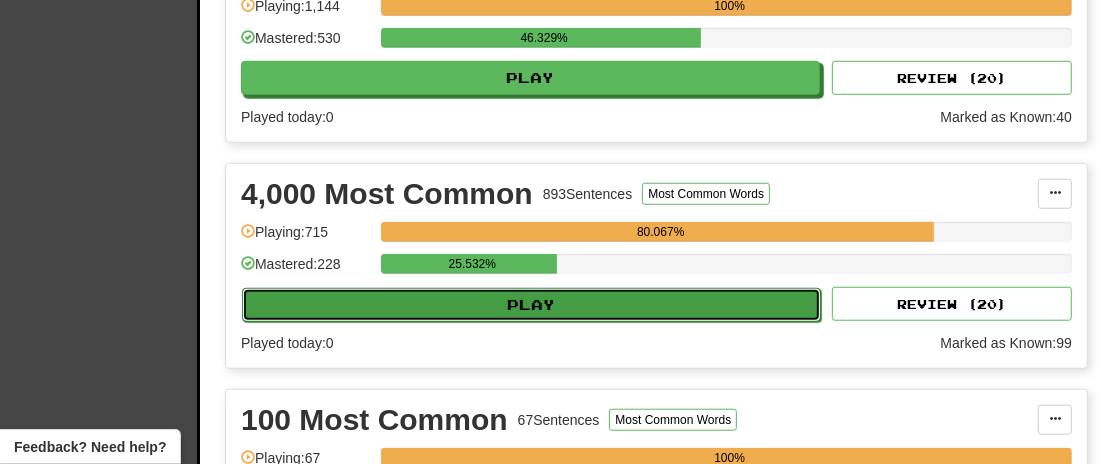click on "Play" at bounding box center [531, 305] 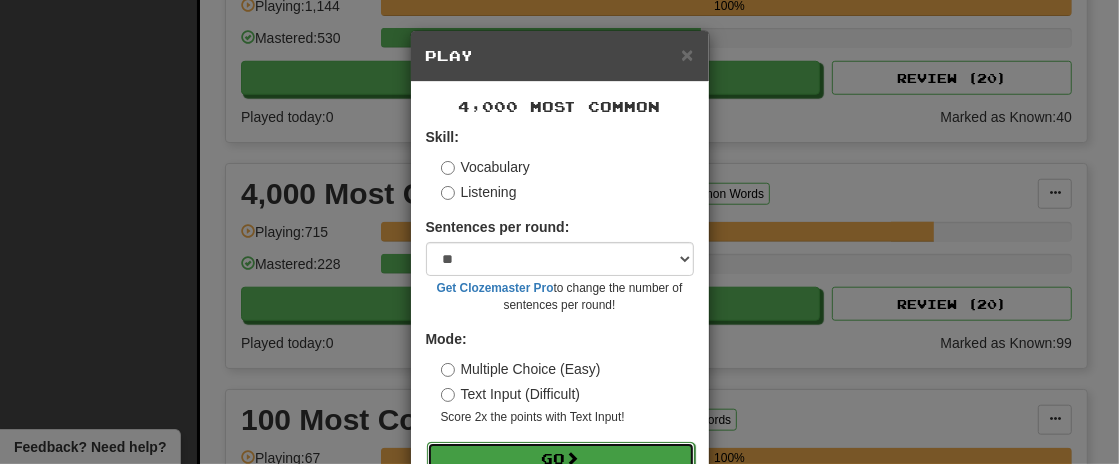 click on "Go" at bounding box center (561, 459) 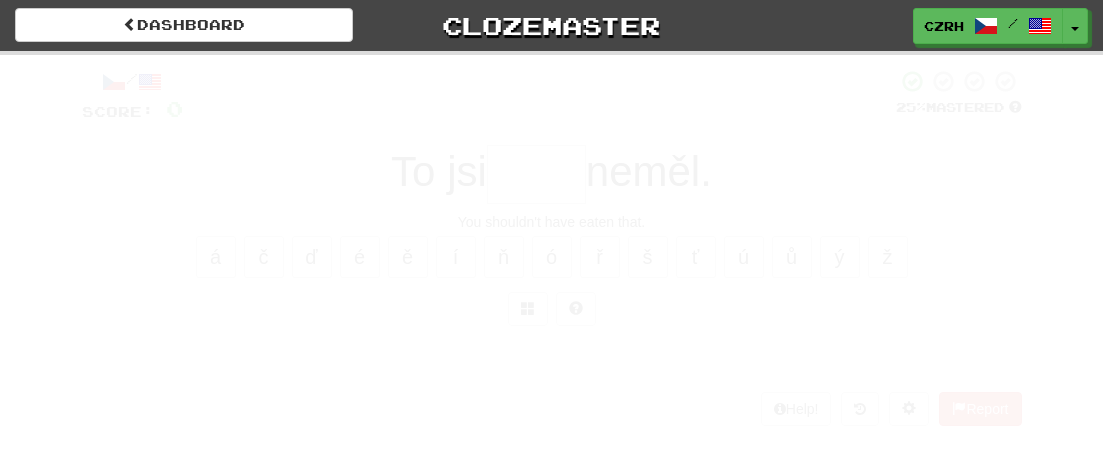 scroll, scrollTop: 0, scrollLeft: 0, axis: both 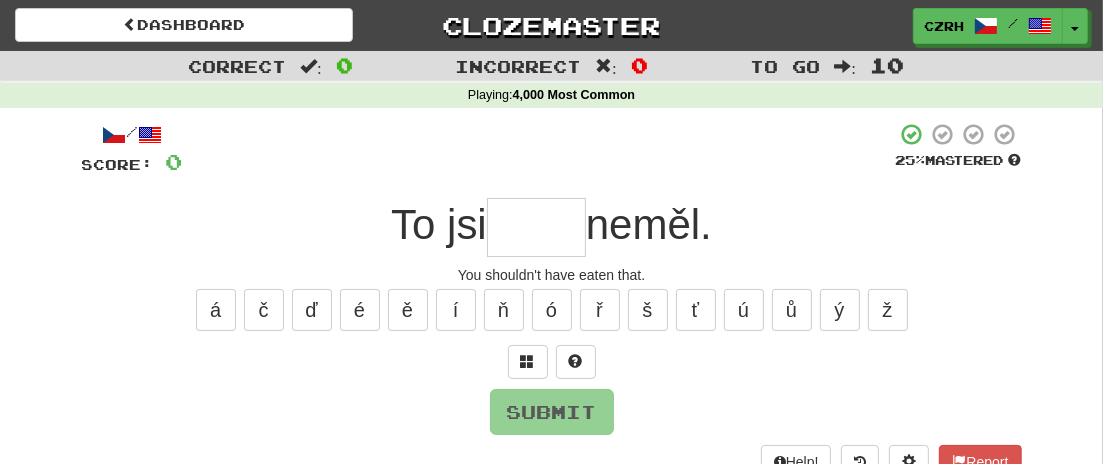 type on "*" 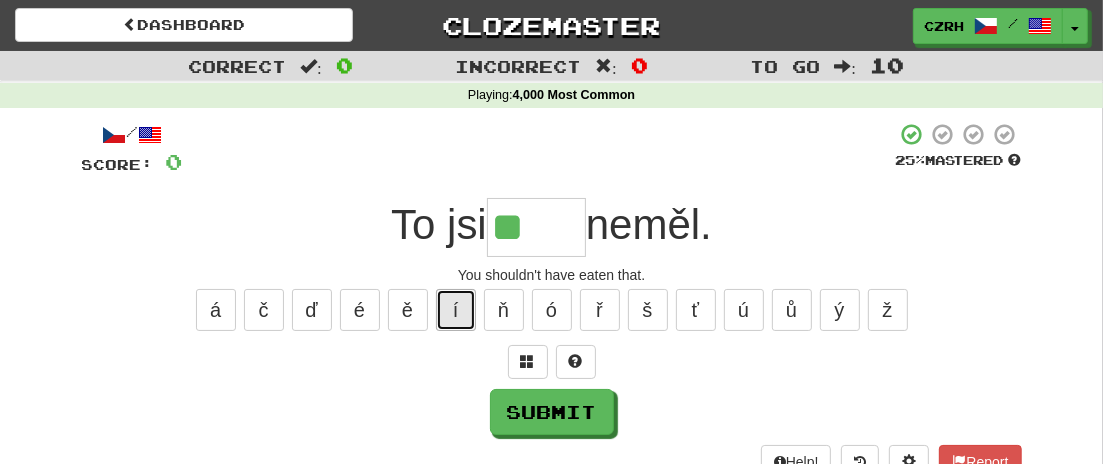 click on "í" at bounding box center [456, 310] 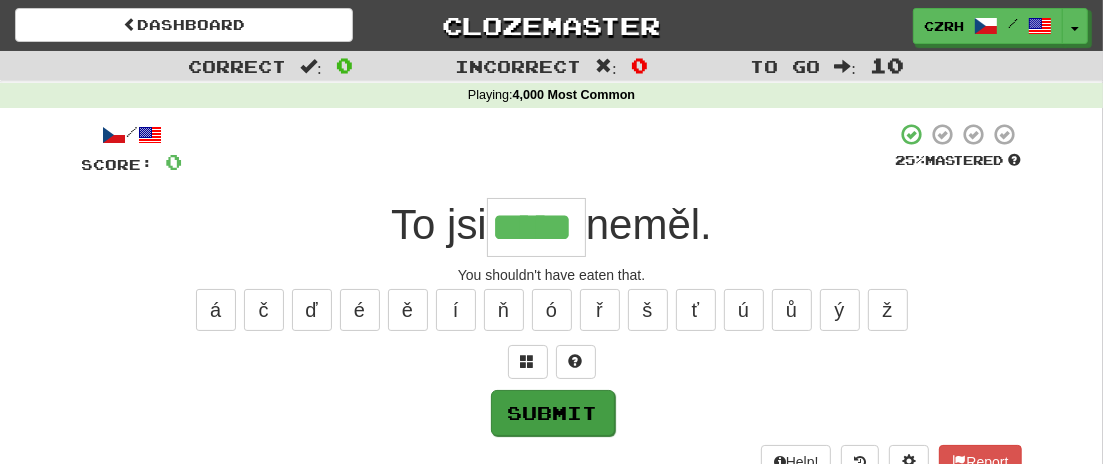 scroll, scrollTop: 0, scrollLeft: 4, axis: horizontal 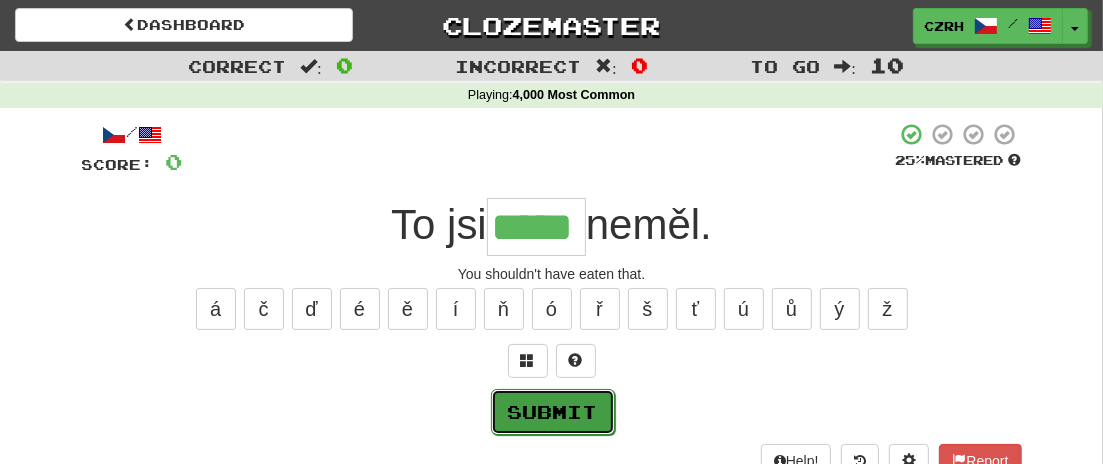 click on "Submit" at bounding box center (553, 412) 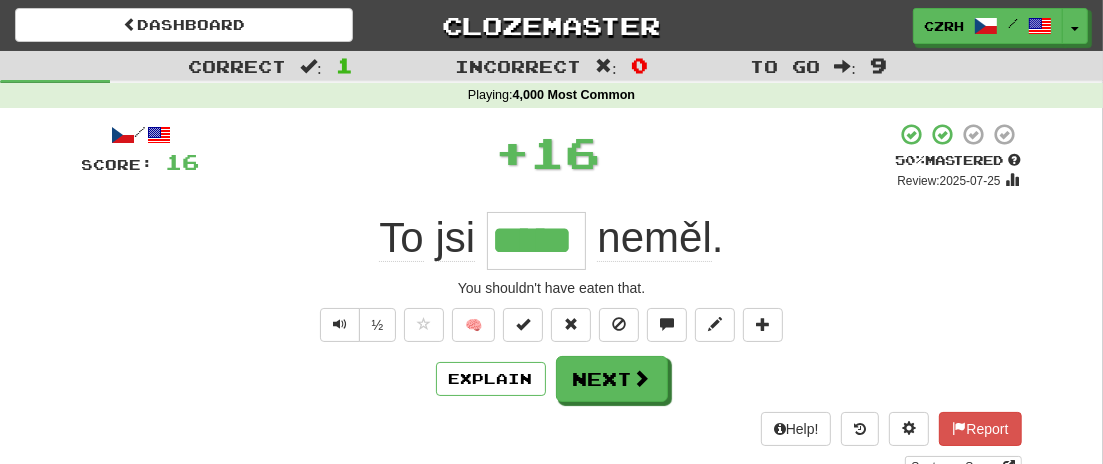 scroll, scrollTop: 0, scrollLeft: 0, axis: both 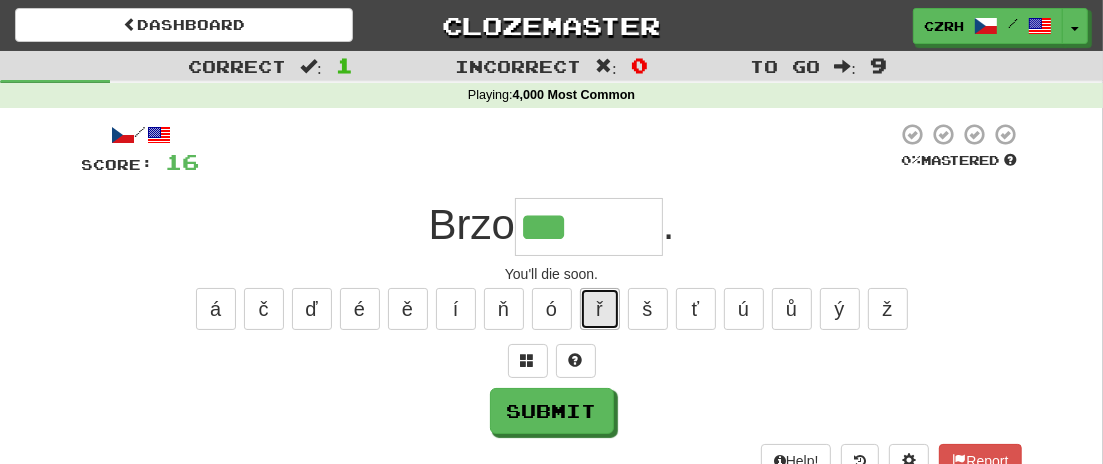 click on "ř" at bounding box center [600, 309] 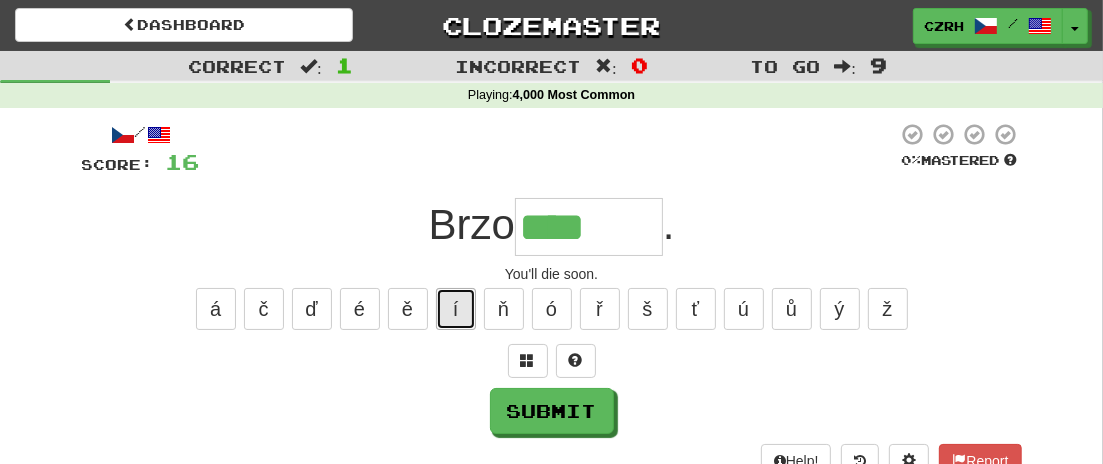 click on "í" at bounding box center [456, 309] 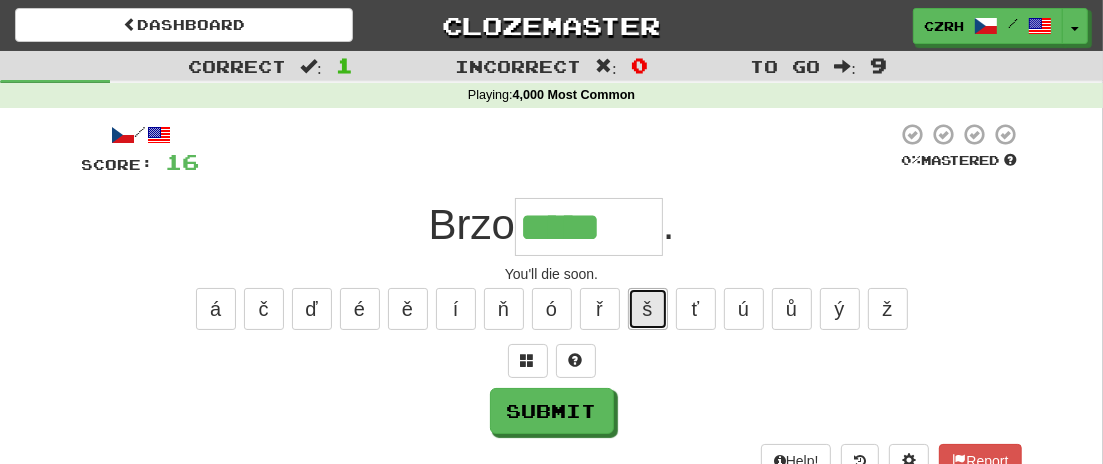 click on "š" at bounding box center [648, 309] 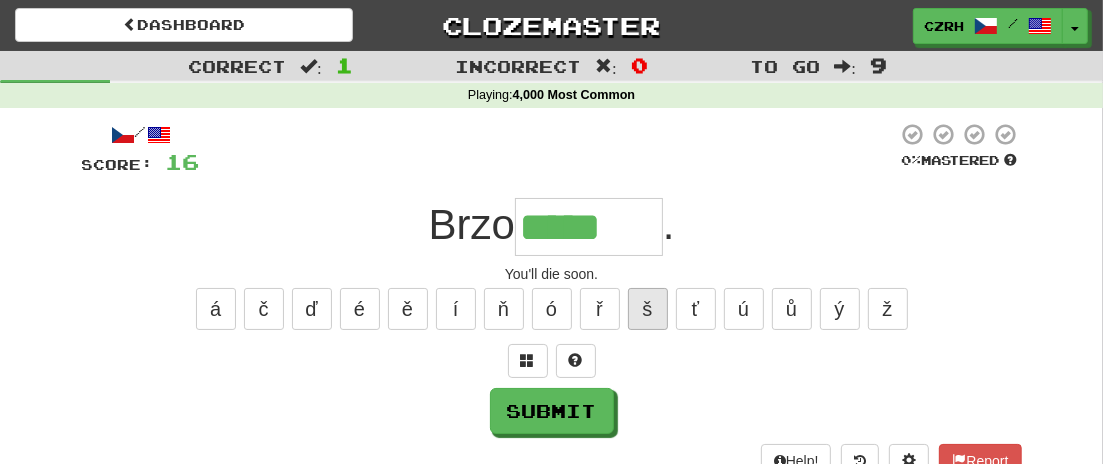 type on "******" 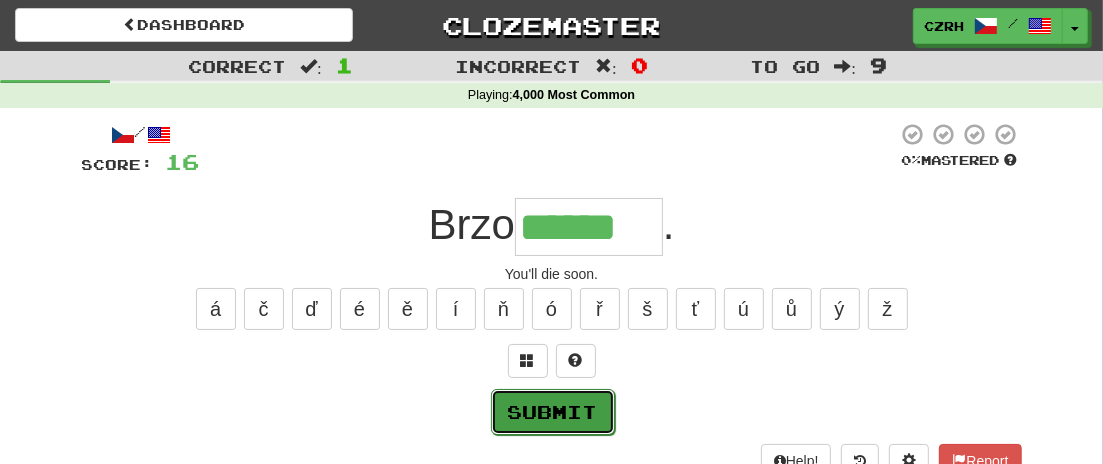 drag, startPoint x: 589, startPoint y: 411, endPoint x: 681, endPoint y: 404, distance: 92.26592 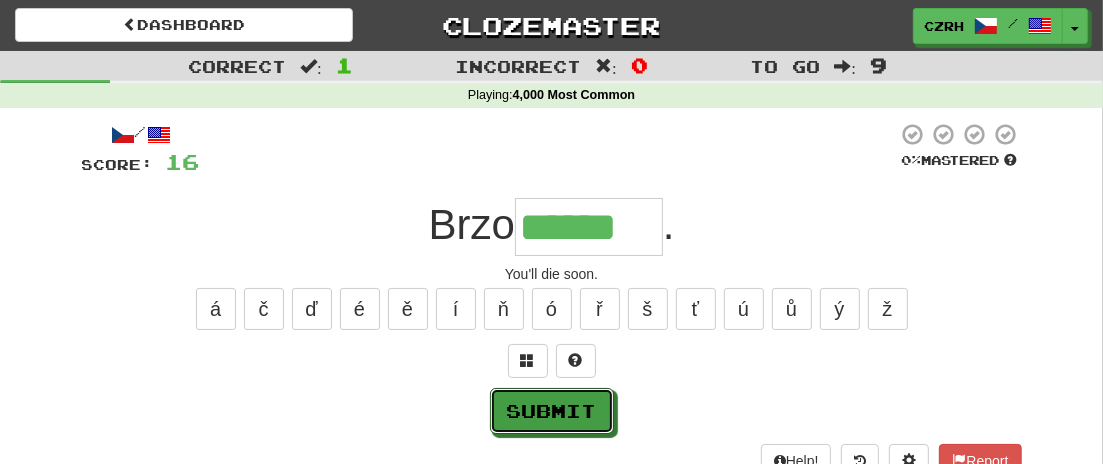 click on "Submit" at bounding box center (552, 411) 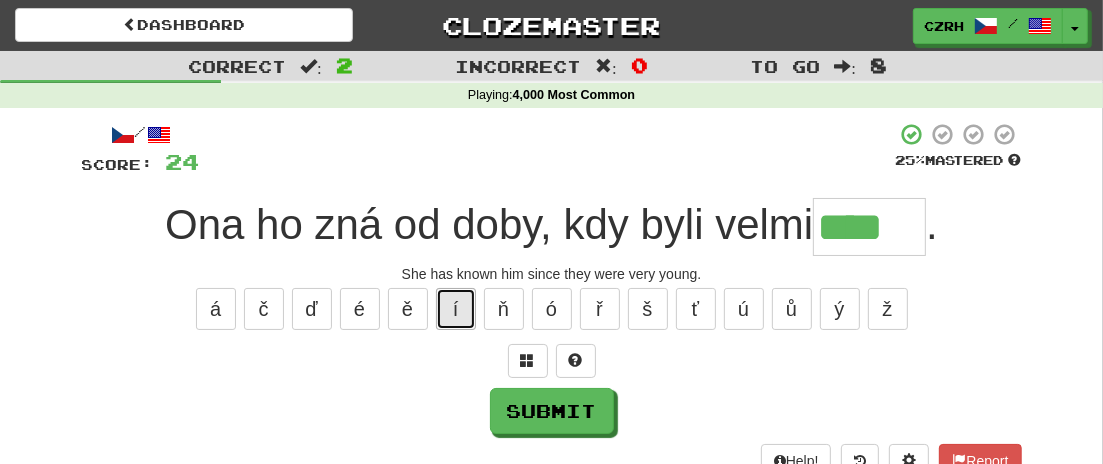 click on "í" at bounding box center [456, 309] 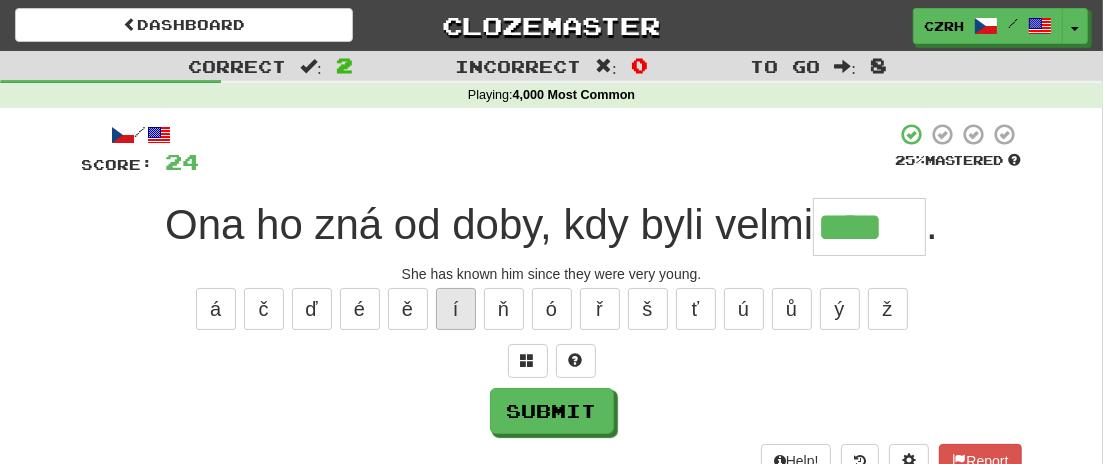 type on "*****" 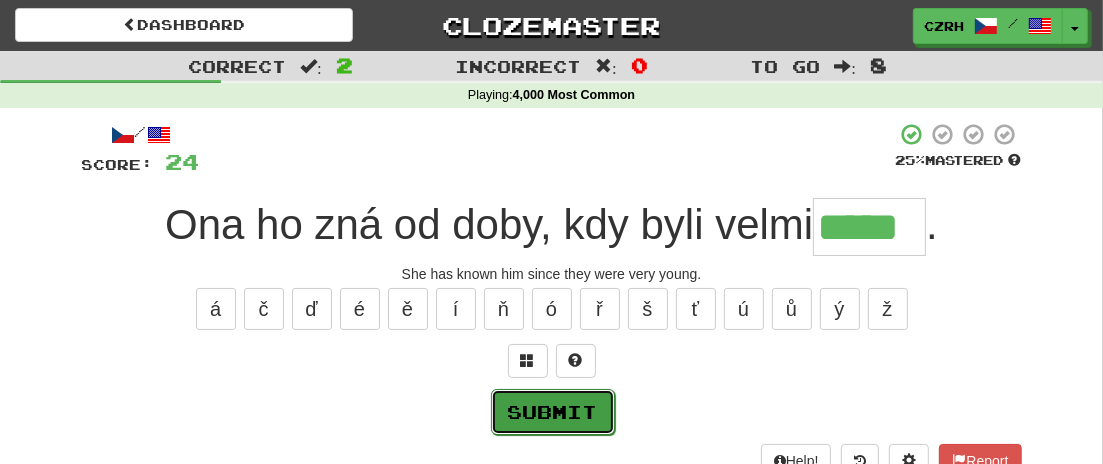 click on "Submit" at bounding box center [553, 412] 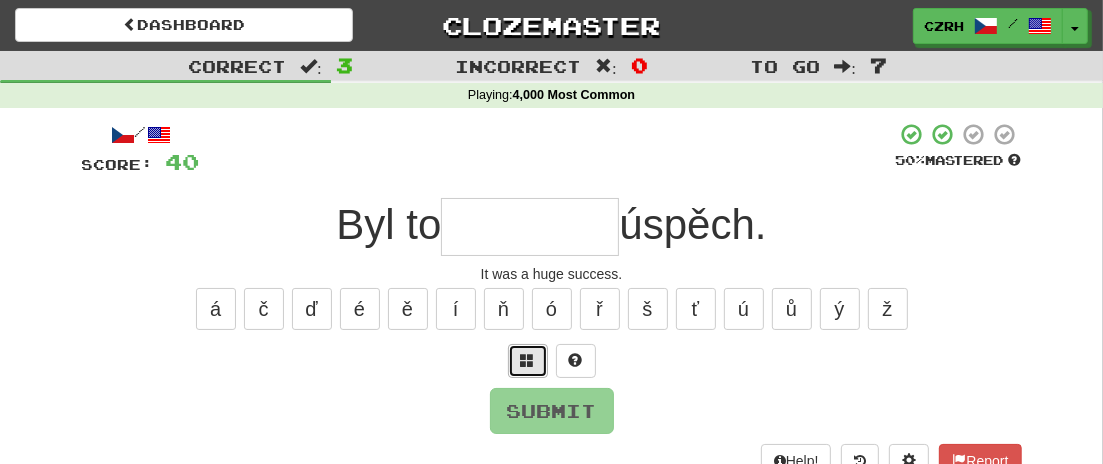 click at bounding box center (528, 360) 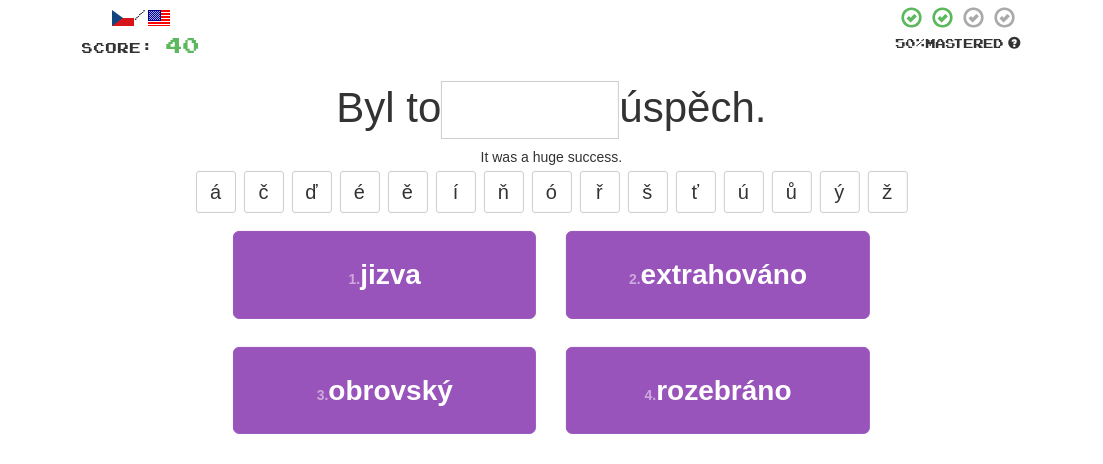 scroll, scrollTop: 115, scrollLeft: 0, axis: vertical 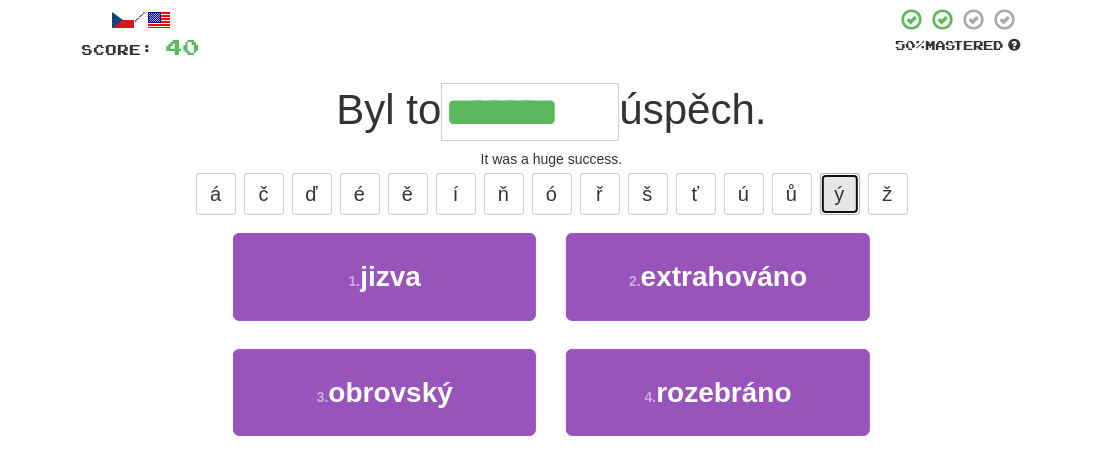 click on "ý" at bounding box center (840, 194) 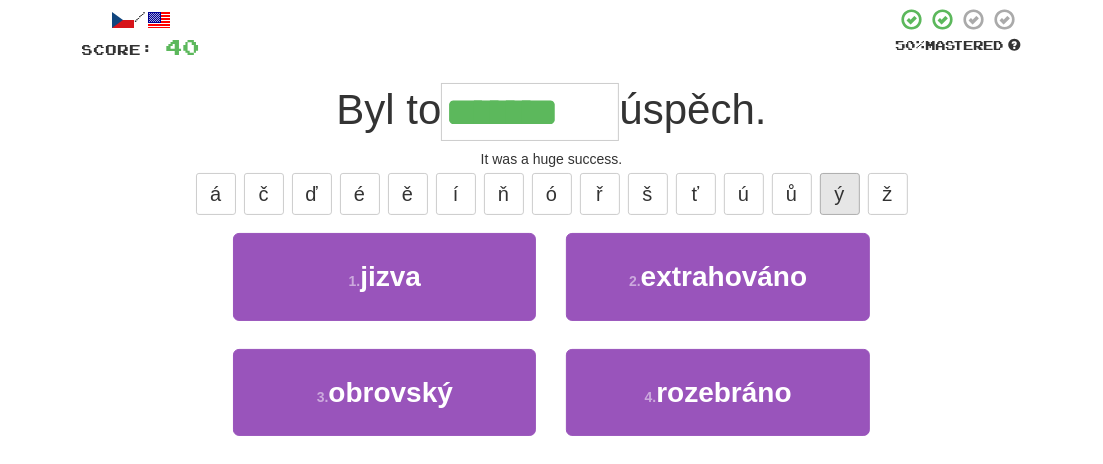 type on "********" 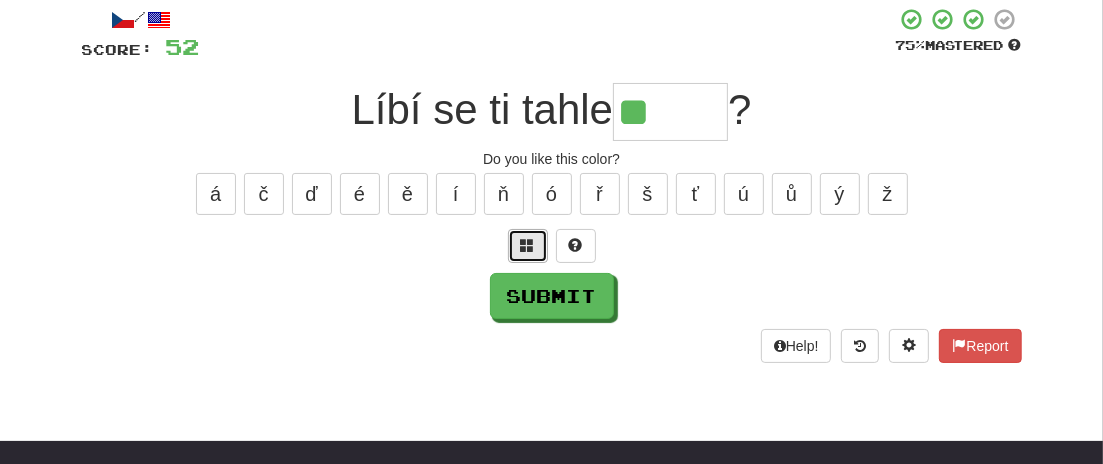 click at bounding box center [528, 245] 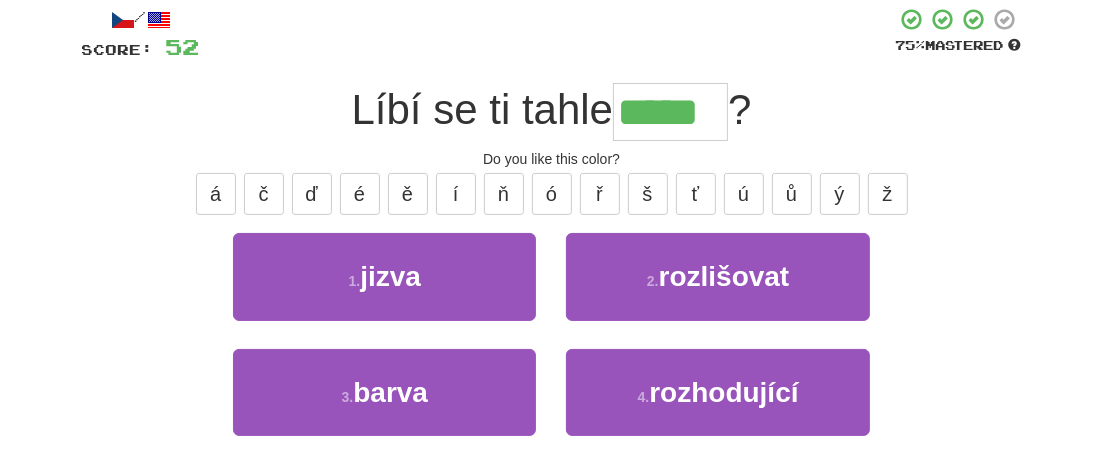 type on "*****" 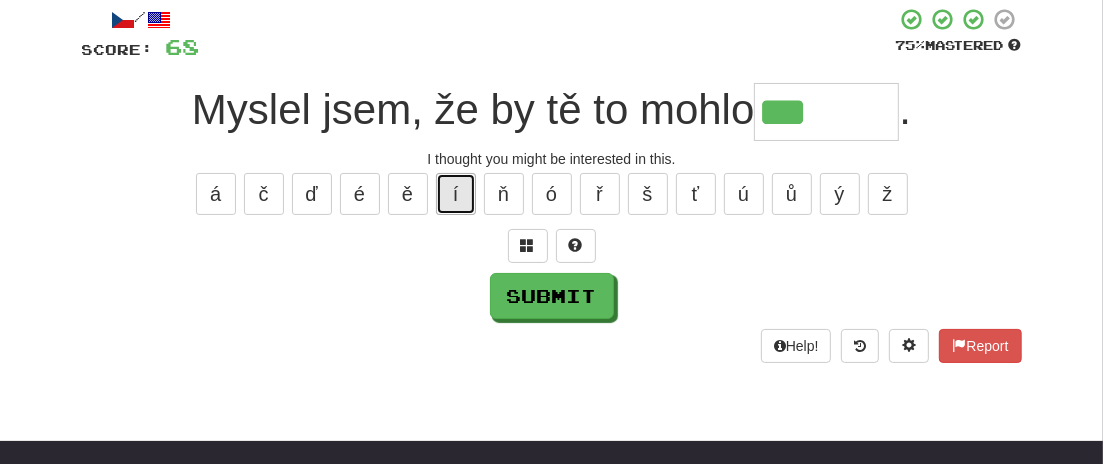 click on "í" at bounding box center [456, 194] 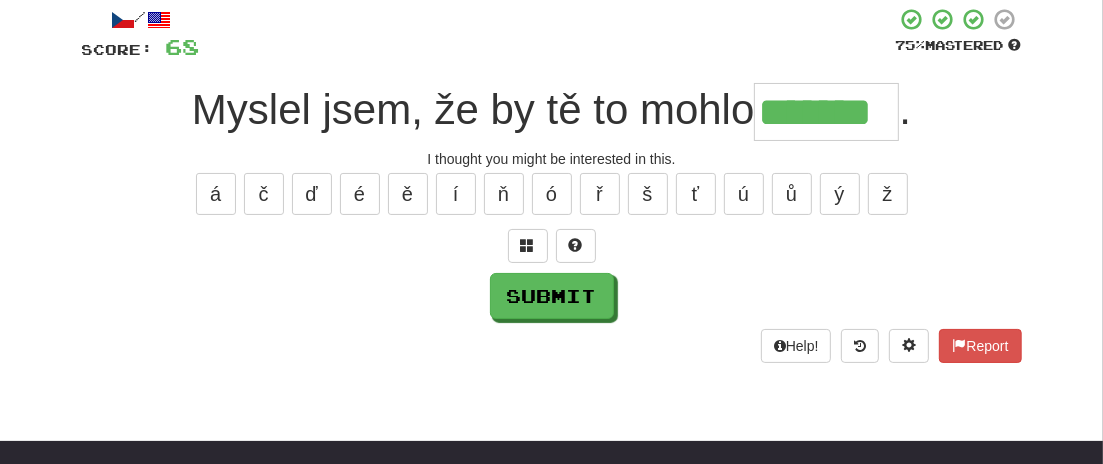 type on "*******" 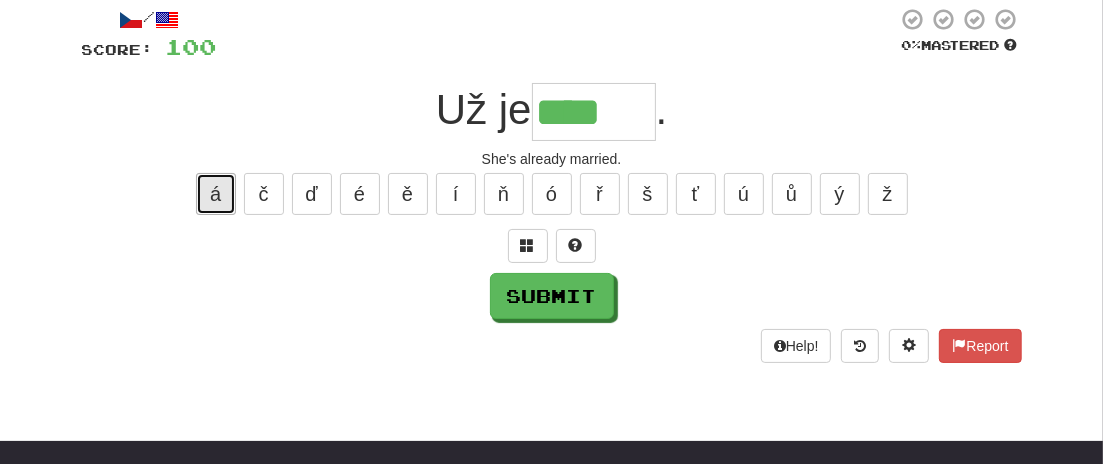 click on "á" at bounding box center (216, 194) 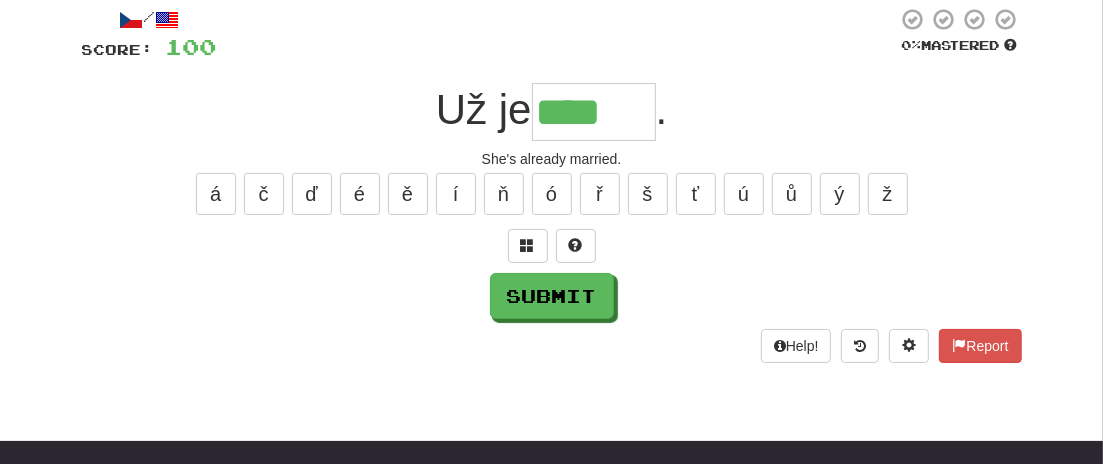 type on "*****" 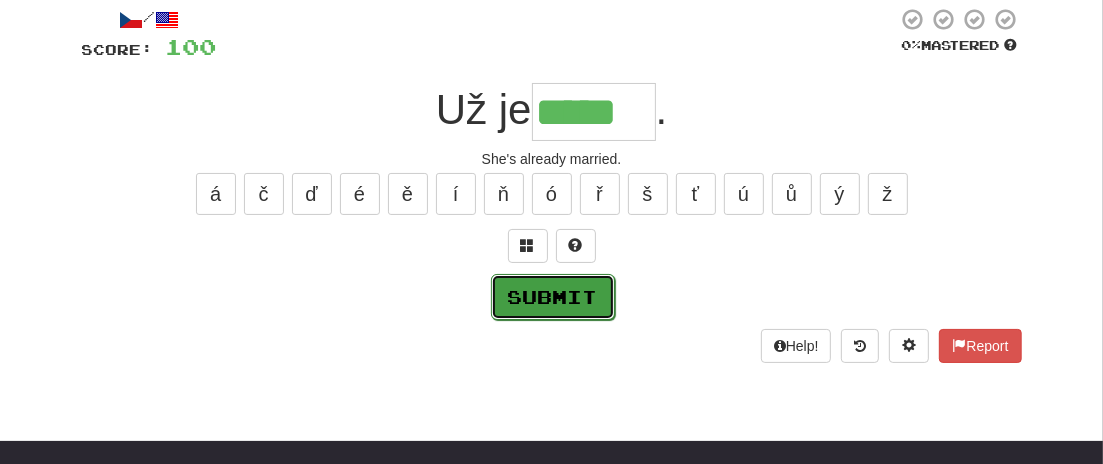 click on "Submit" at bounding box center (553, 297) 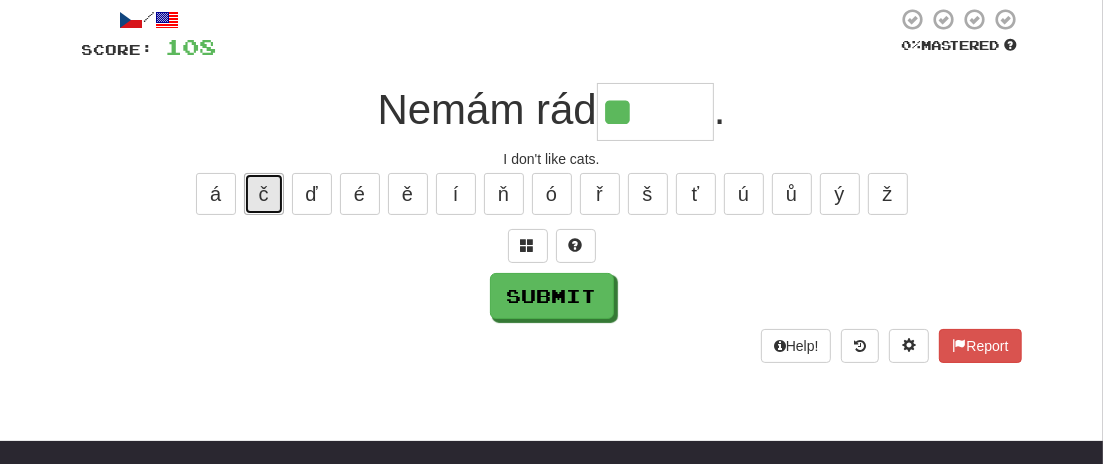 click on "č" at bounding box center [264, 194] 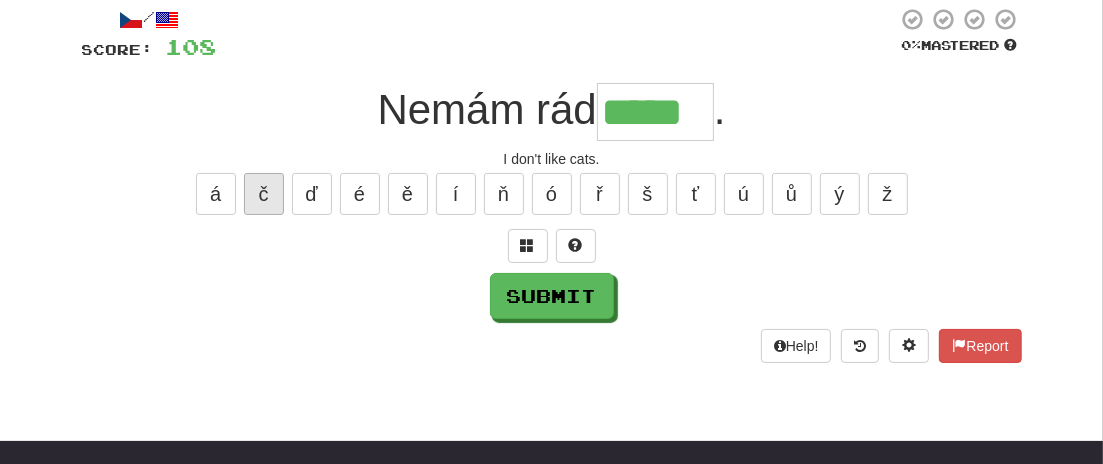 type on "*****" 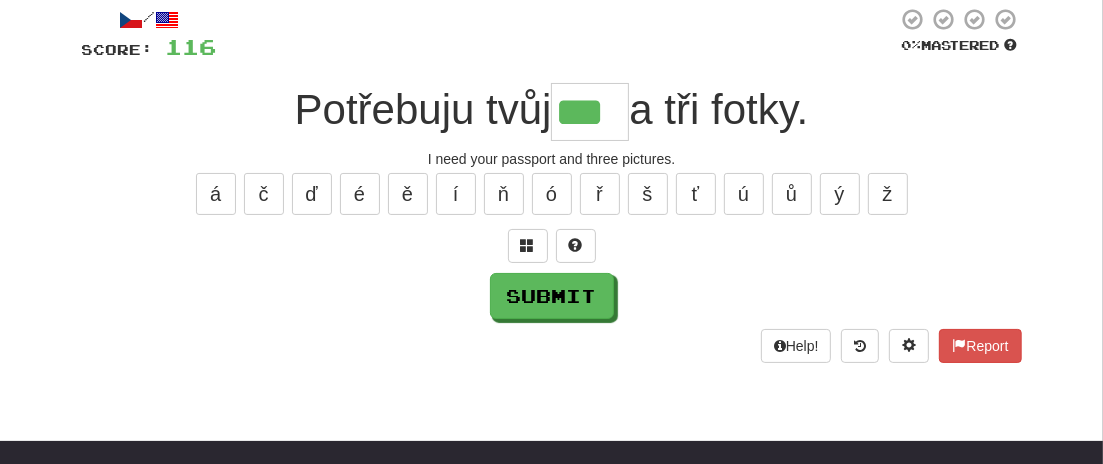 type on "***" 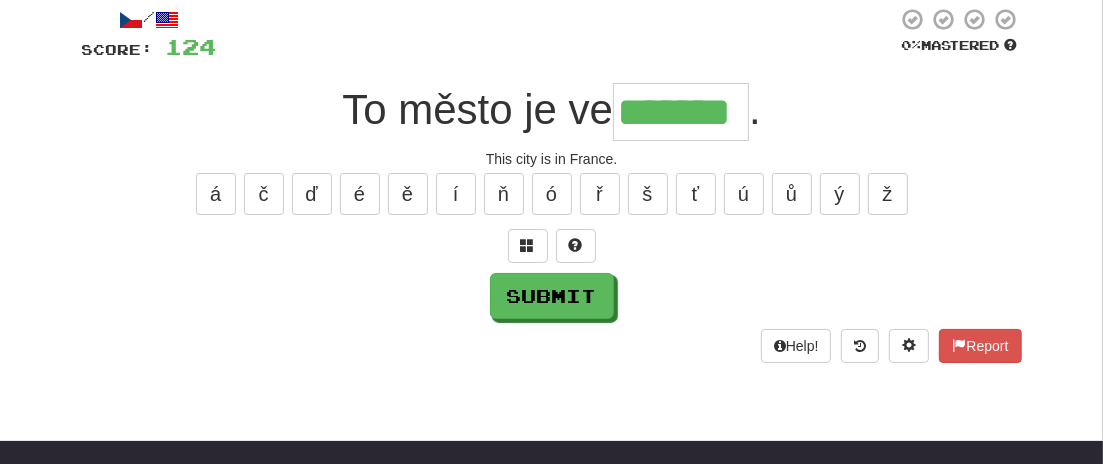 type on "*******" 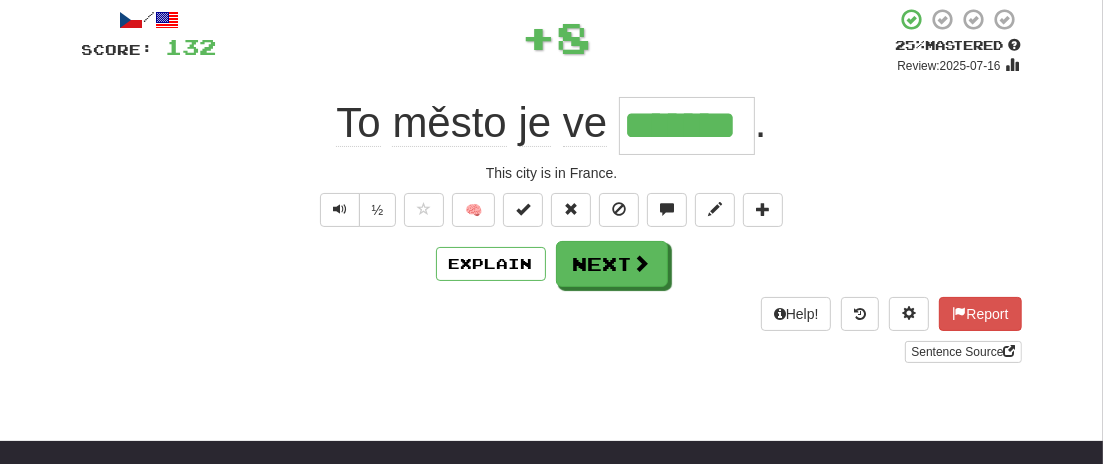 scroll, scrollTop: 202, scrollLeft: 0, axis: vertical 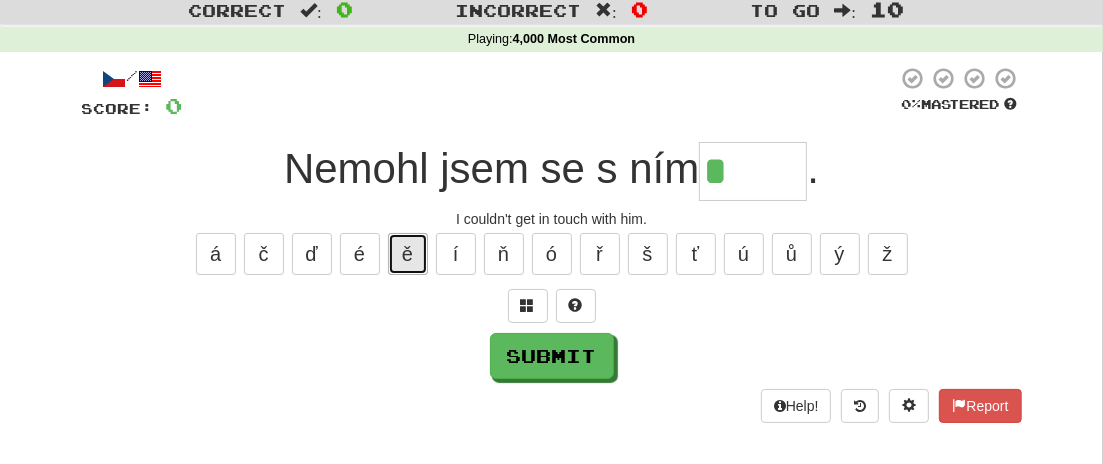 click on "ě" at bounding box center (408, 254) 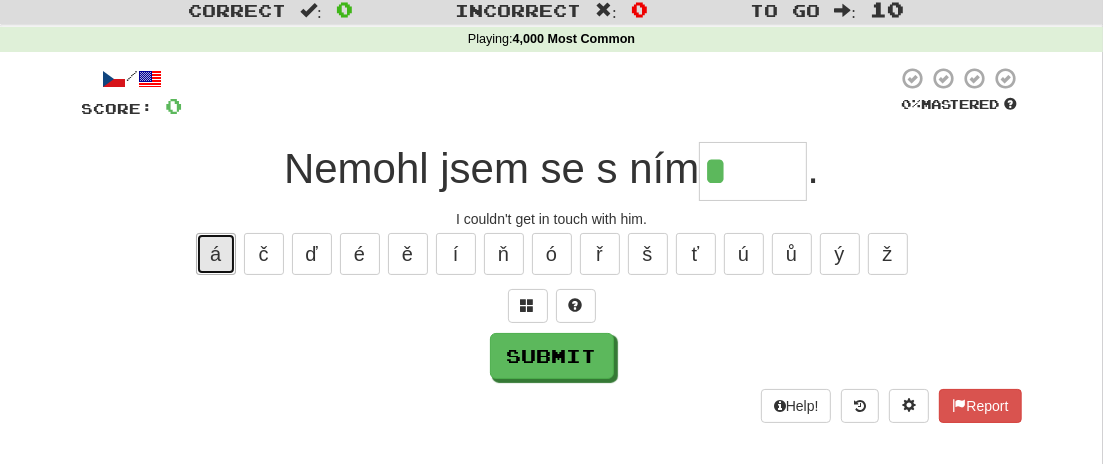 click on "á" at bounding box center (216, 254) 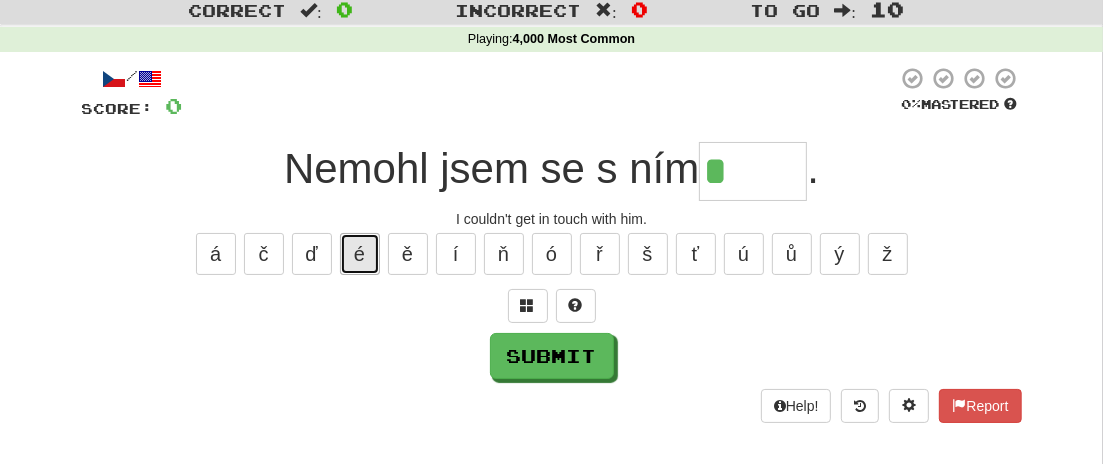 click on "é" at bounding box center [360, 254] 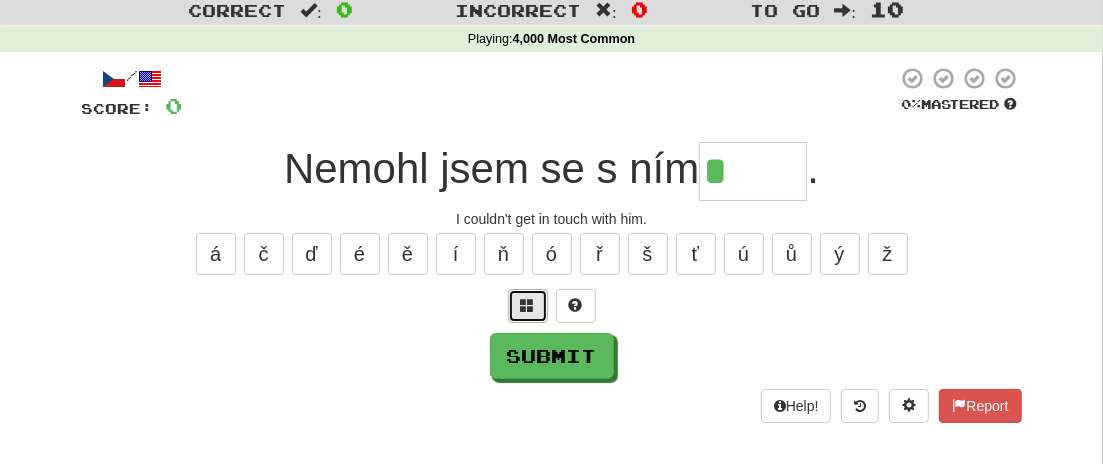 click at bounding box center (528, 305) 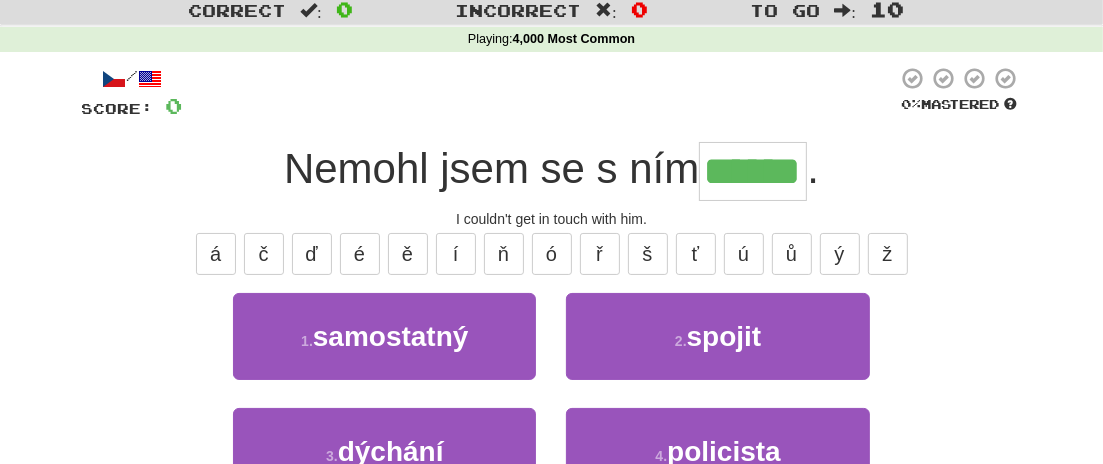 type on "******" 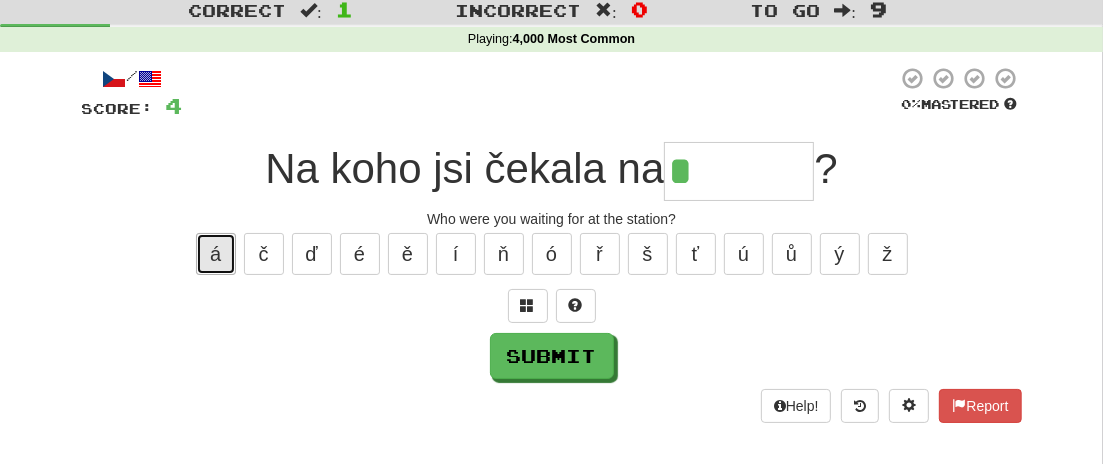 click on "á" at bounding box center [216, 254] 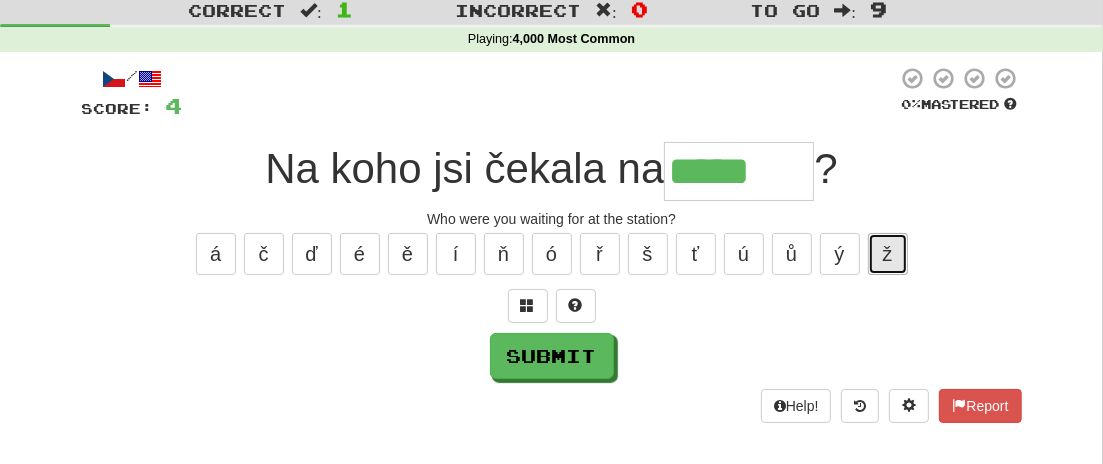 click on "ž" at bounding box center (888, 254) 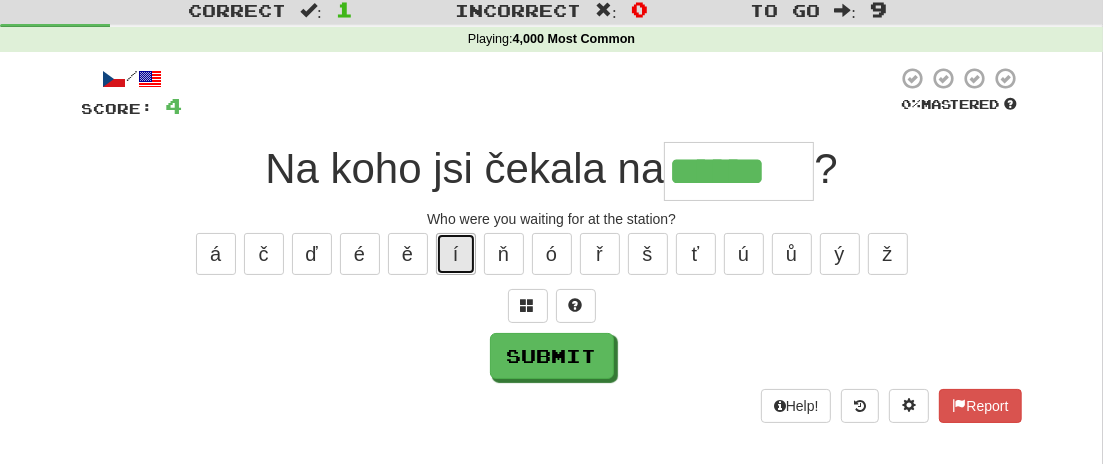 click on "í" at bounding box center [456, 254] 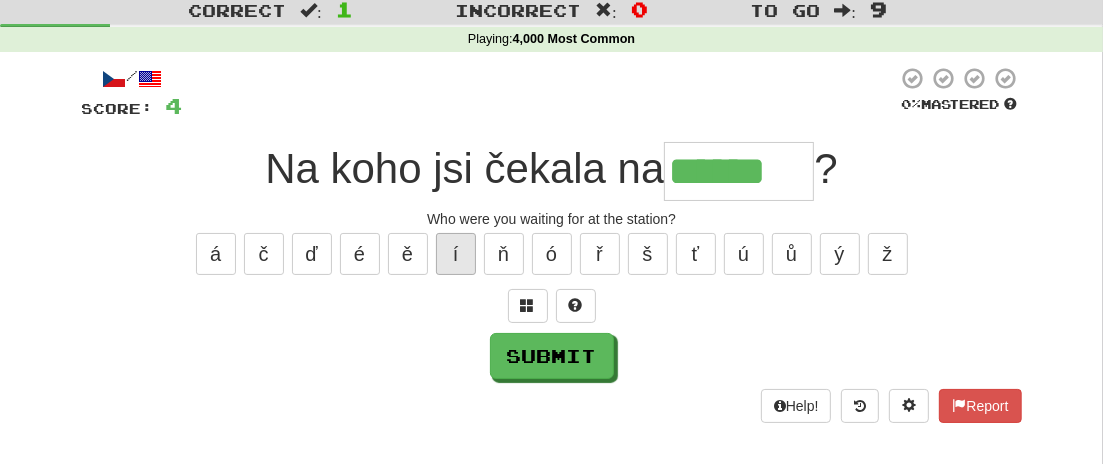 type on "*******" 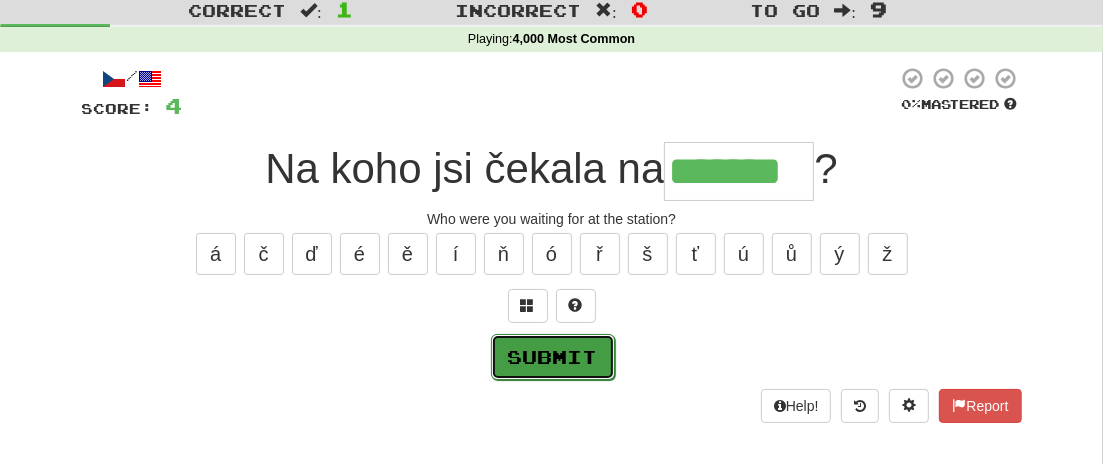 click on "Submit" at bounding box center [553, 357] 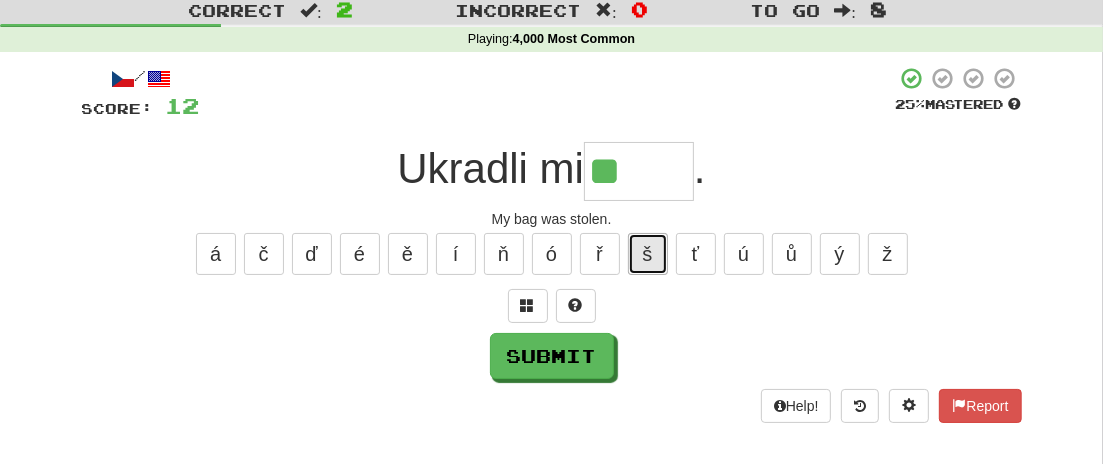 click on "š" at bounding box center [648, 254] 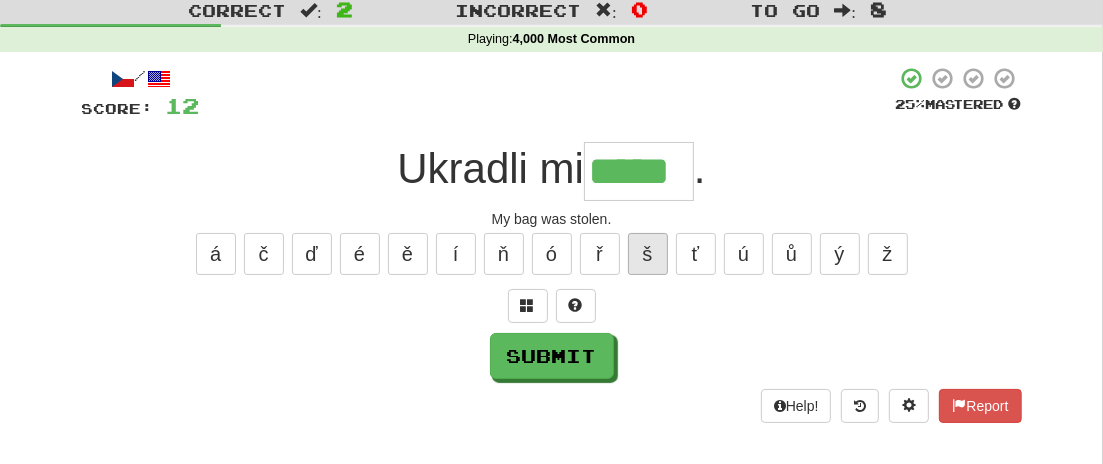 type on "*****" 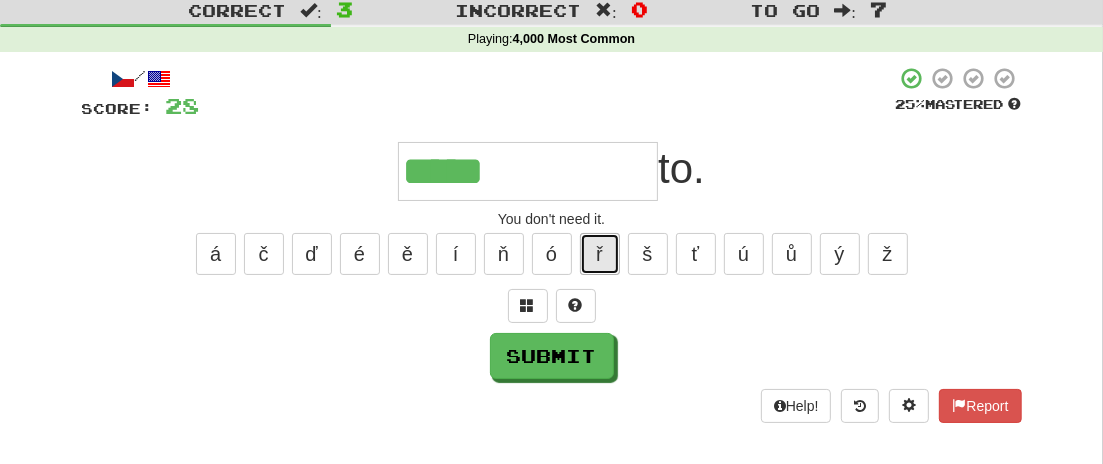click on "ř" at bounding box center [600, 254] 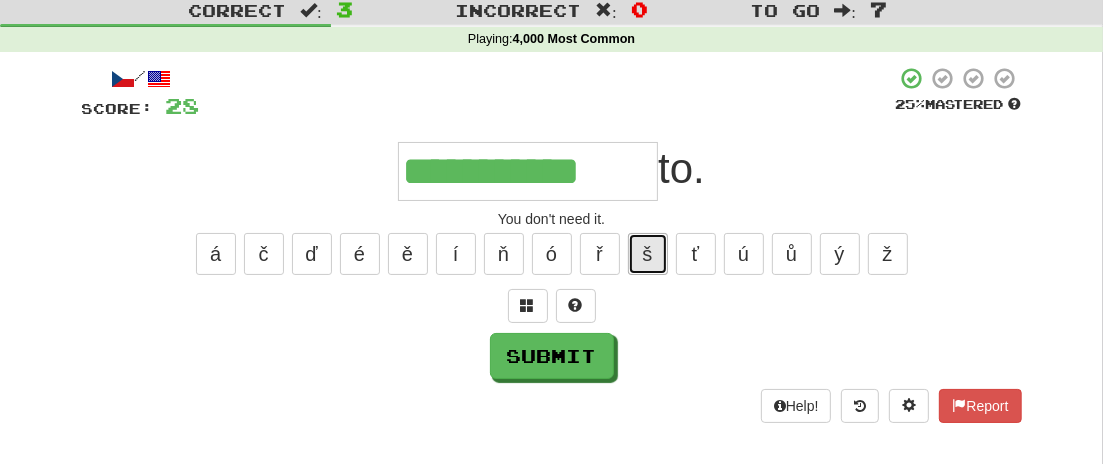 click on "š" at bounding box center [648, 254] 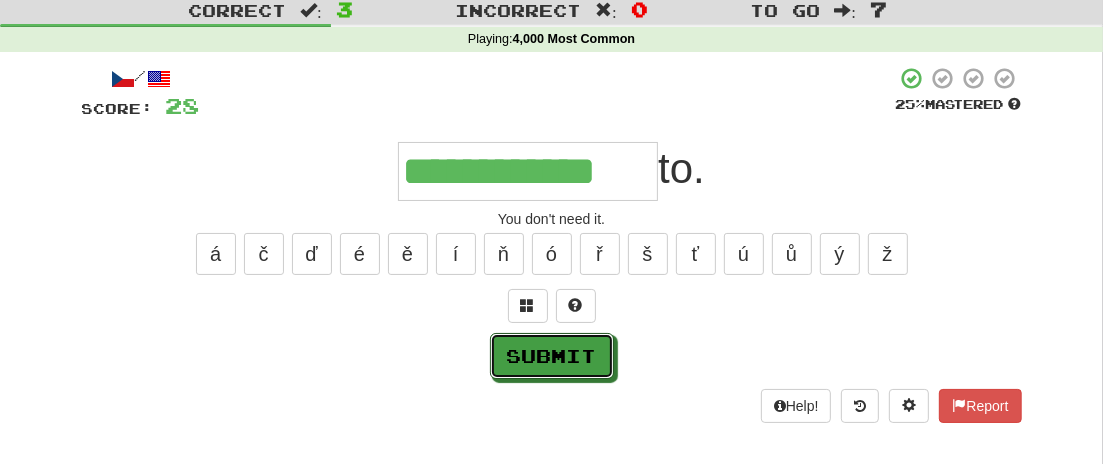click on "Submit" at bounding box center (552, 356) 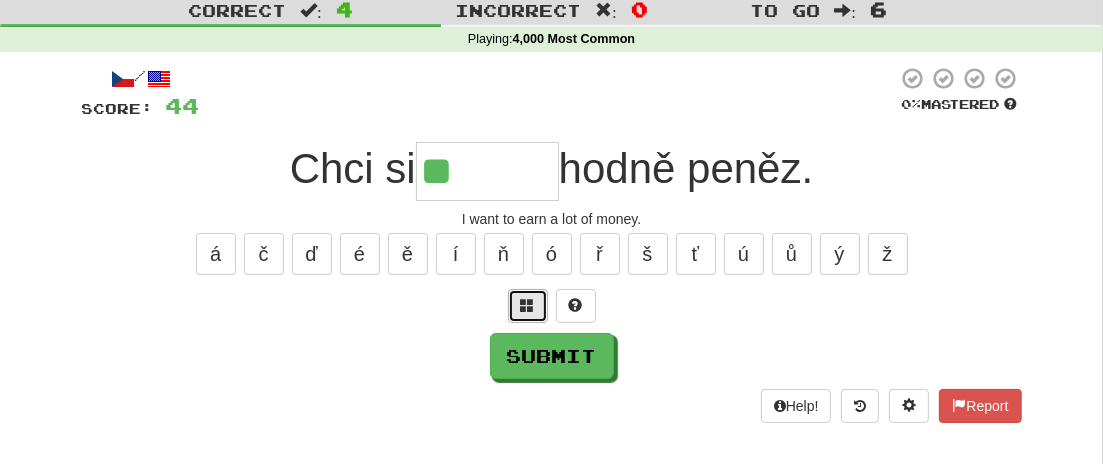 click at bounding box center [528, 305] 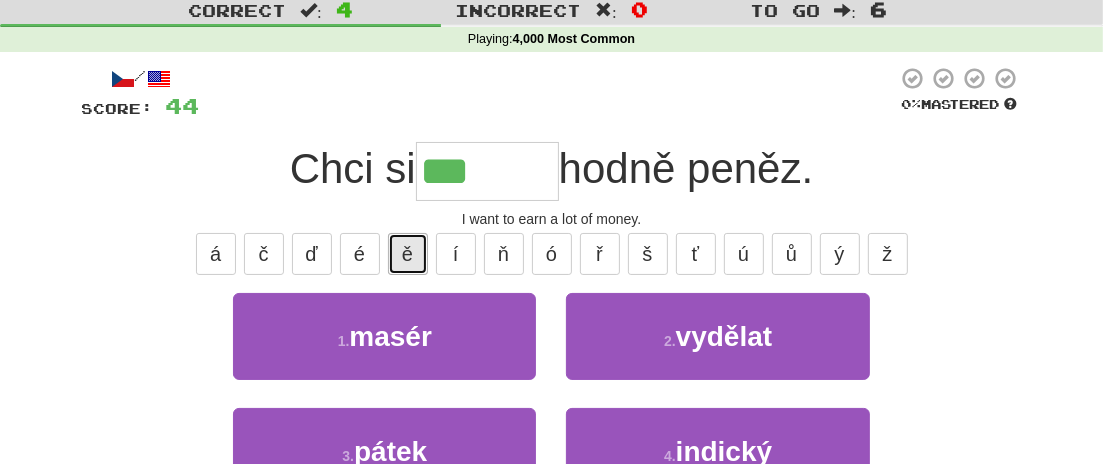 click on "ě" at bounding box center (408, 254) 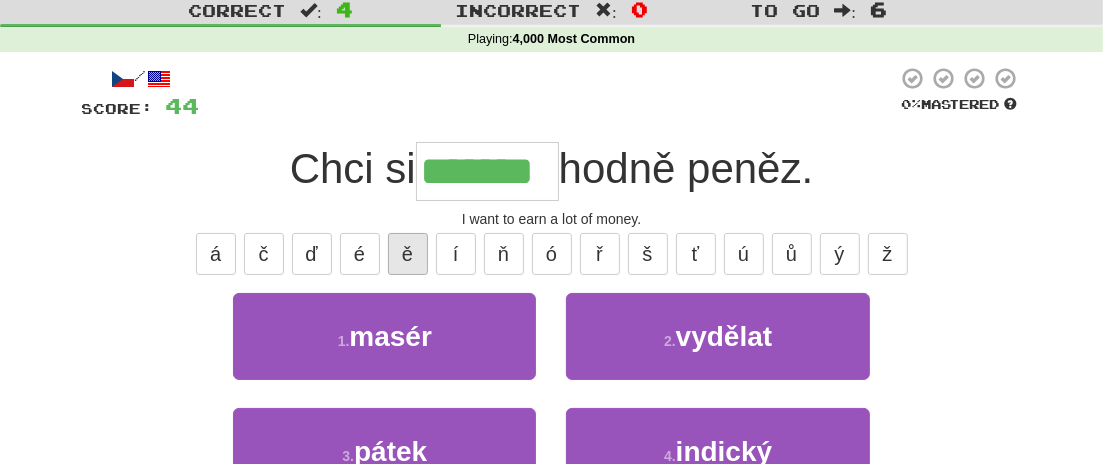 type on "*******" 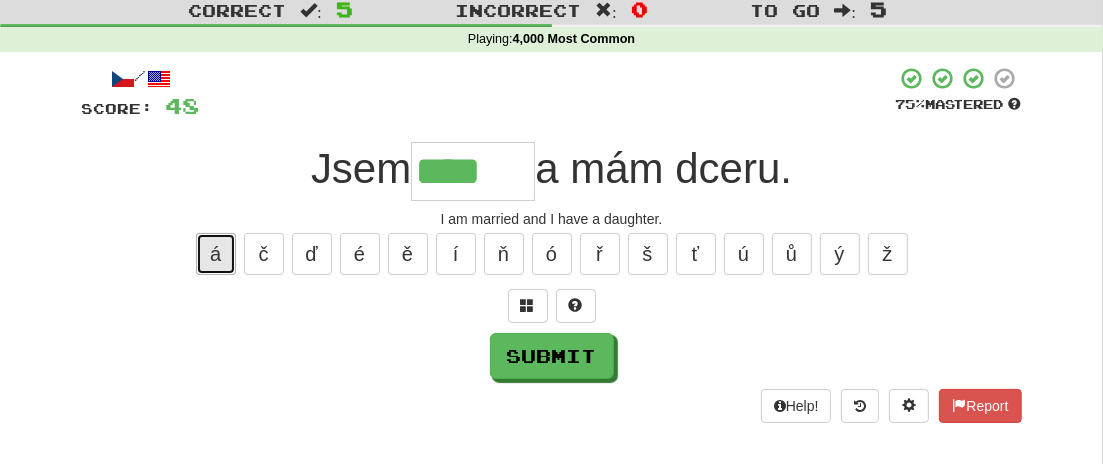 click on "á" at bounding box center [216, 254] 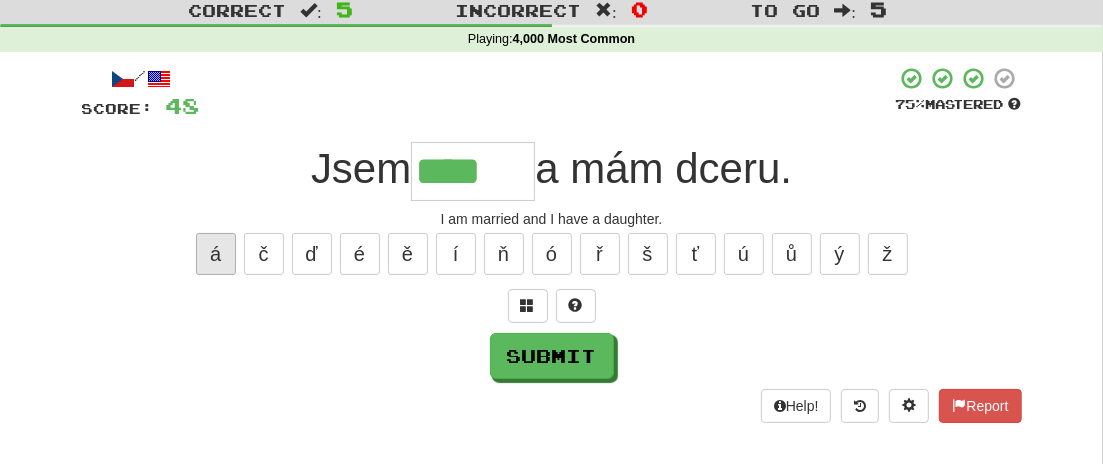 type on "*****" 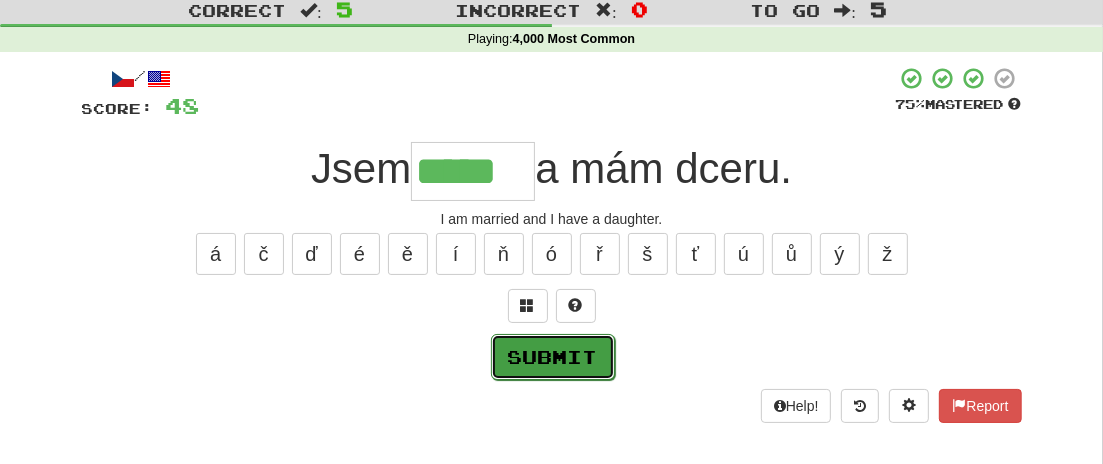 click on "Submit" at bounding box center [553, 357] 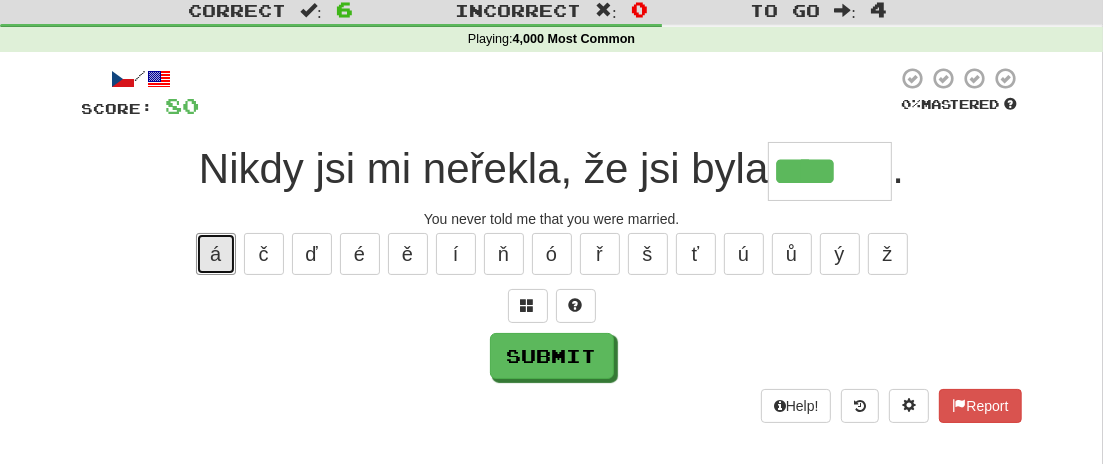 drag, startPoint x: 221, startPoint y: 255, endPoint x: 417, endPoint y: 313, distance: 204.40157 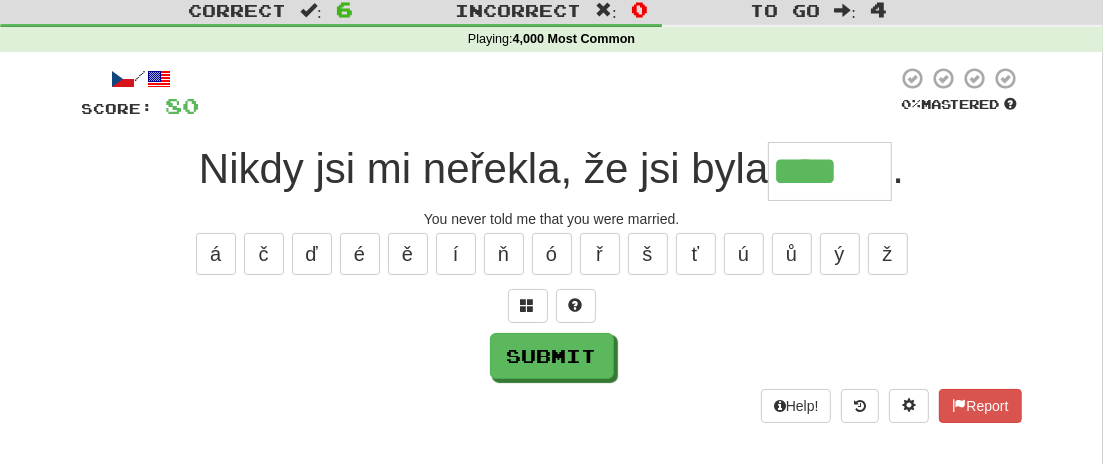 type on "*****" 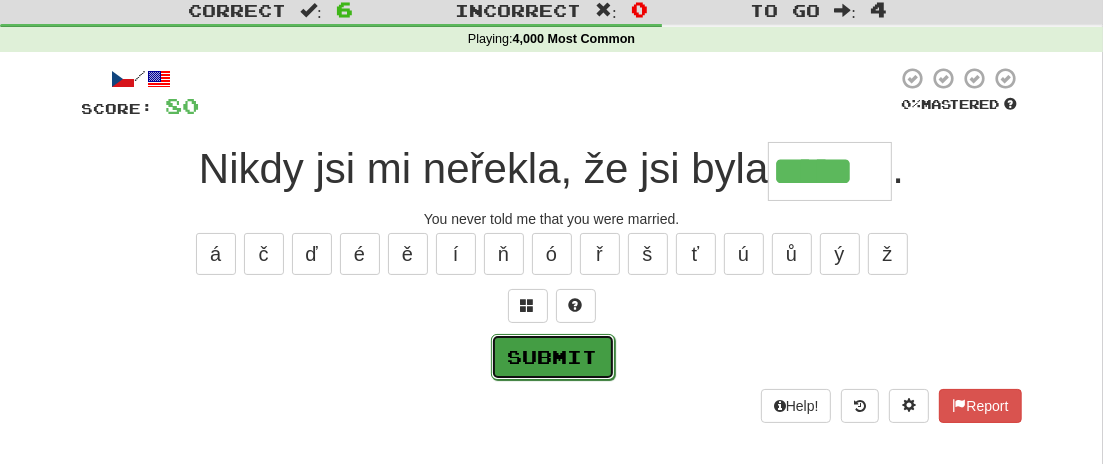 click on "Submit" at bounding box center (553, 357) 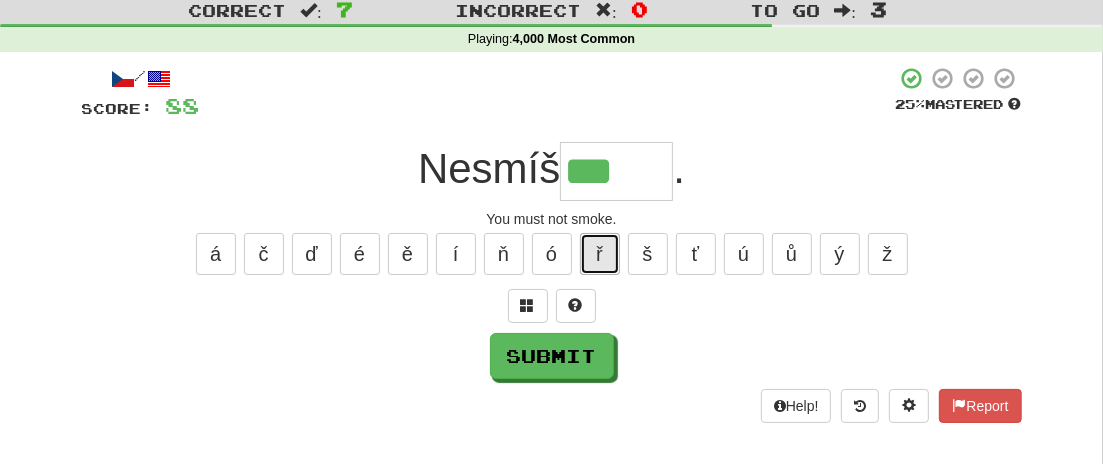 click on "ř" at bounding box center [600, 254] 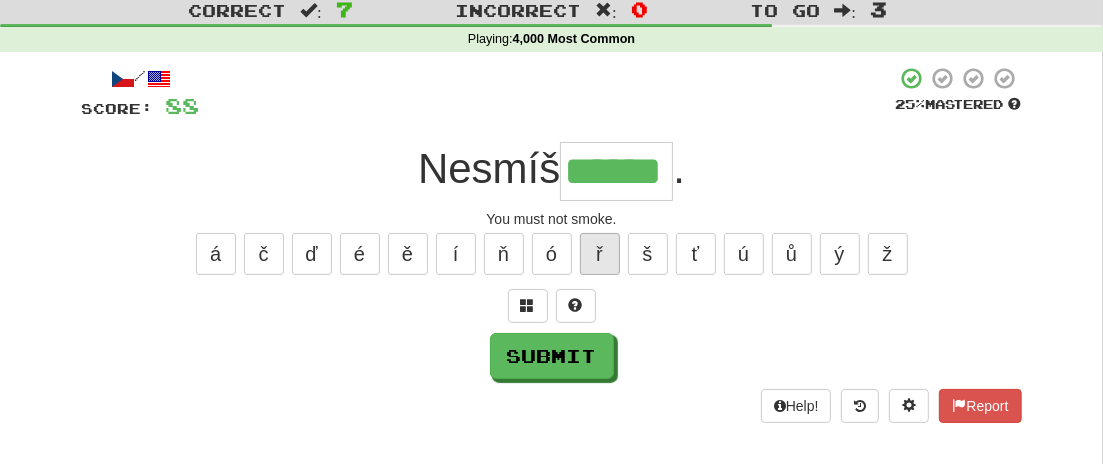 type on "******" 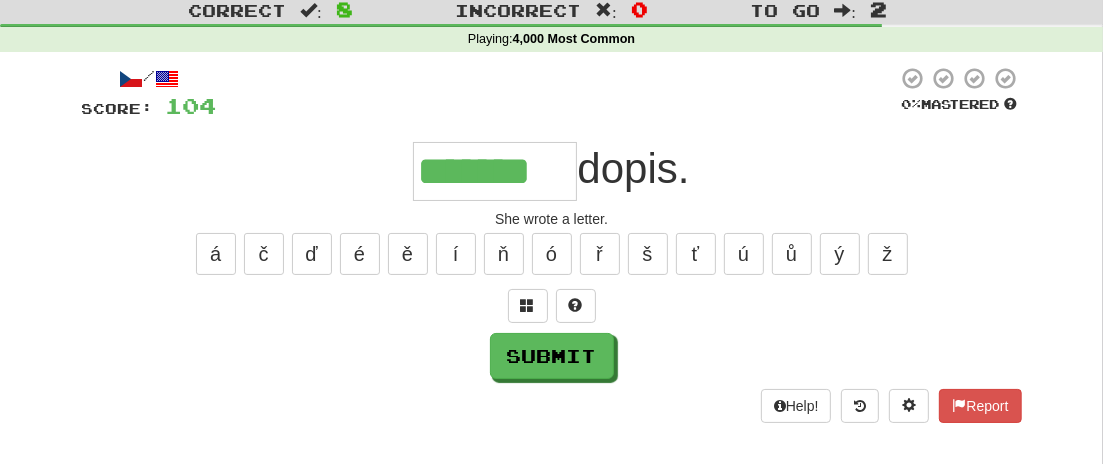 type on "*******" 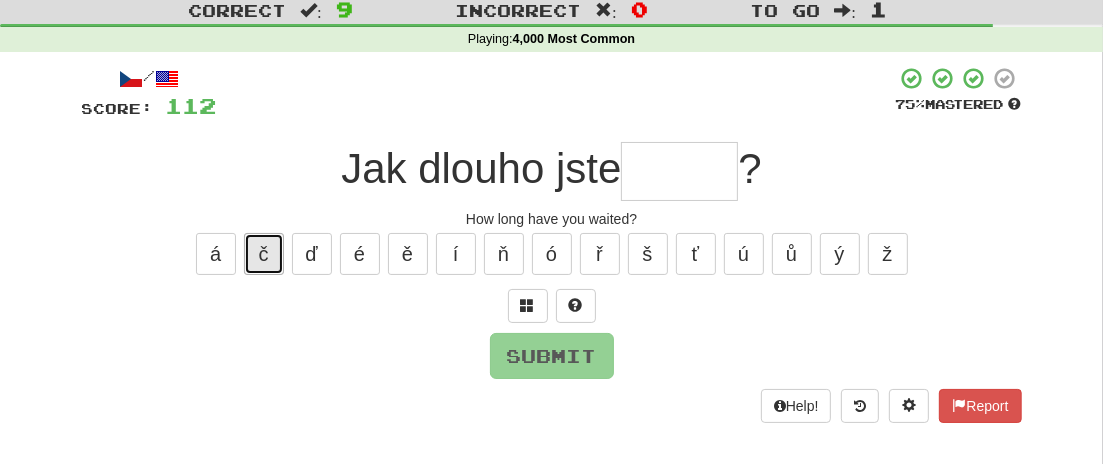 click on "č" at bounding box center [264, 254] 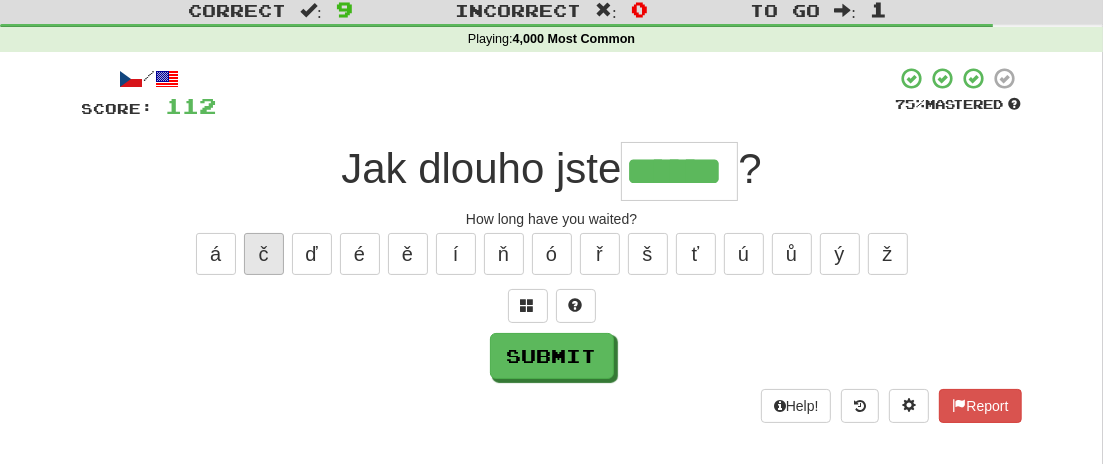 type on "******" 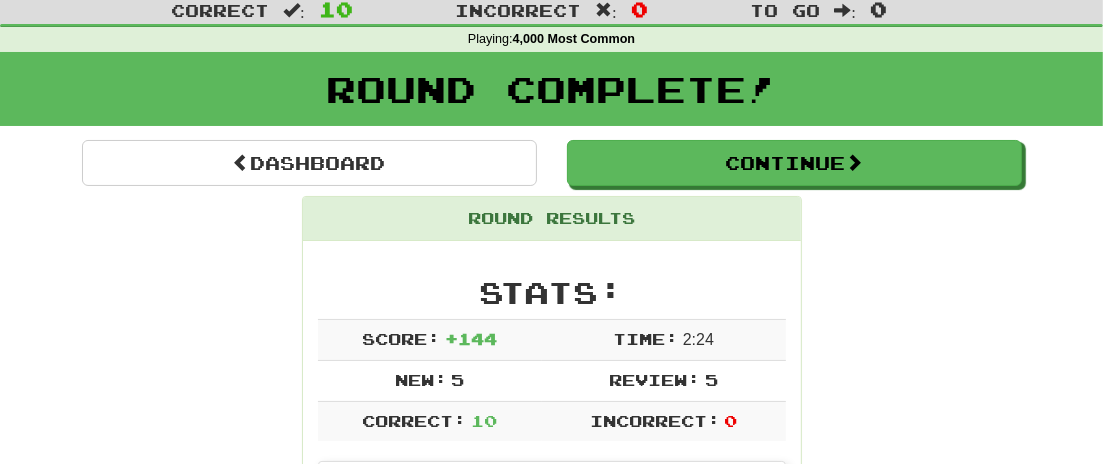 scroll, scrollTop: 96, scrollLeft: 0, axis: vertical 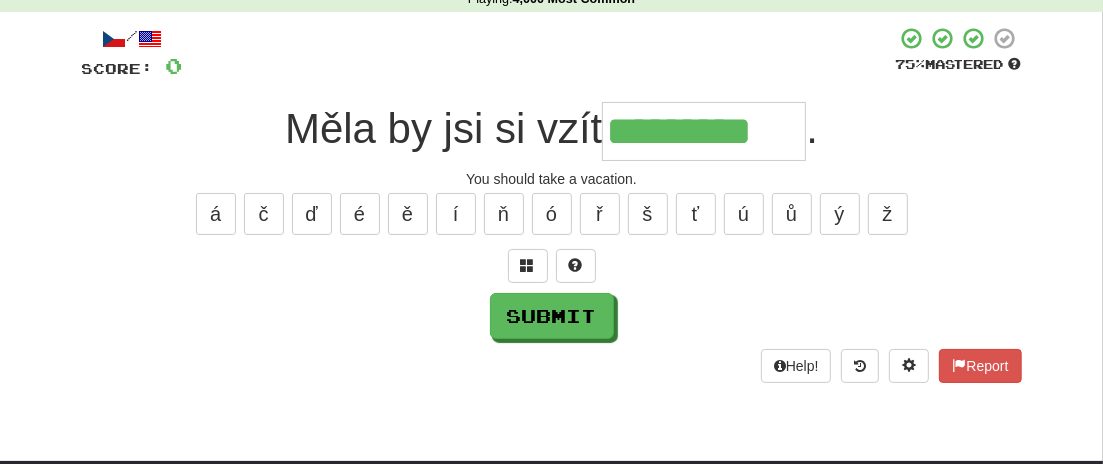 type on "*********" 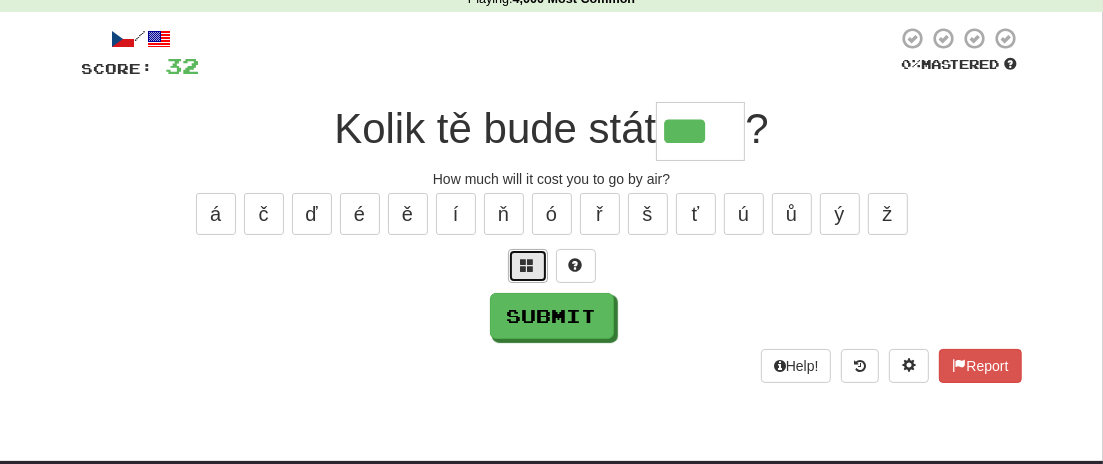 click at bounding box center [528, 265] 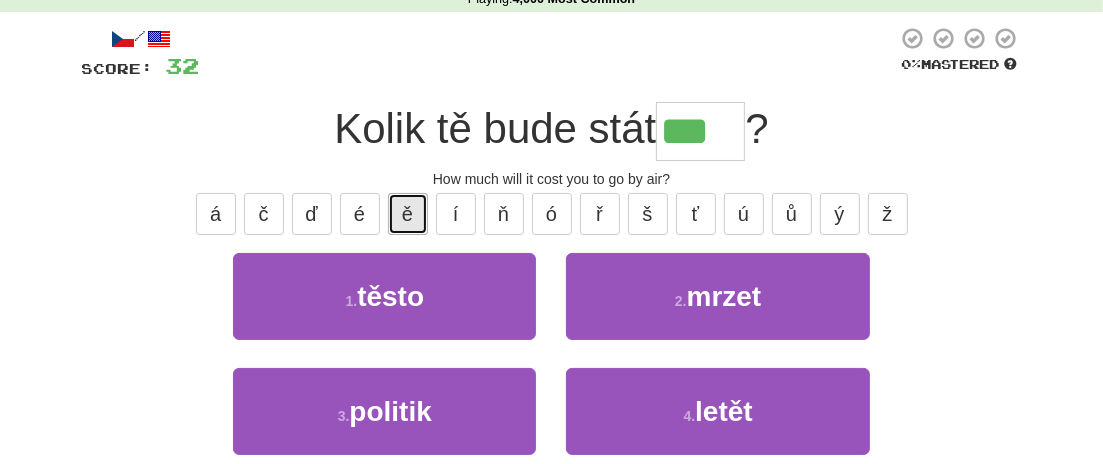 click on "ě" at bounding box center [408, 214] 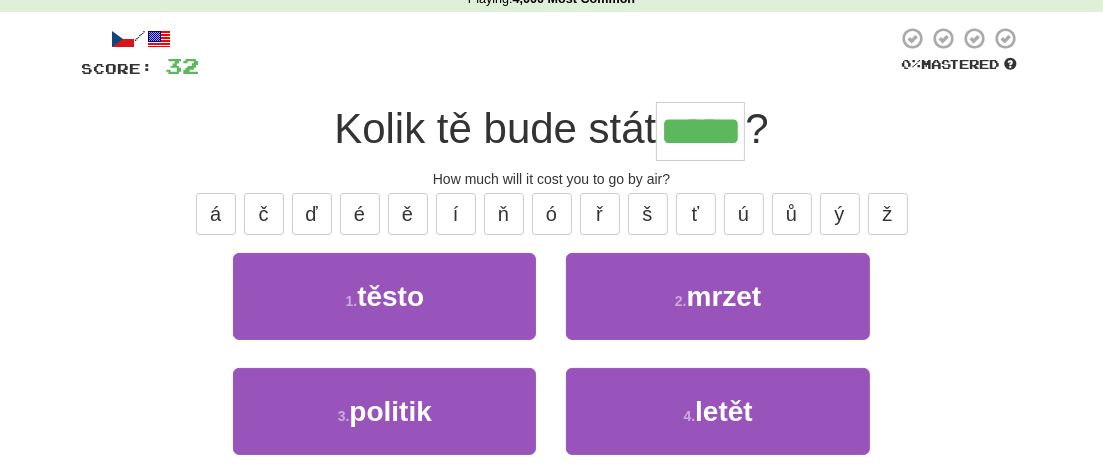 type on "*****" 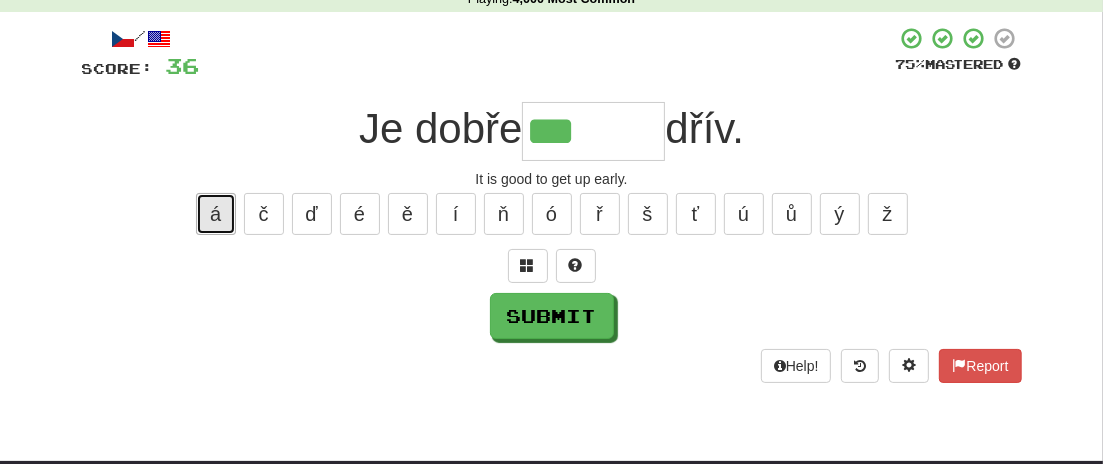click on "á" at bounding box center [216, 214] 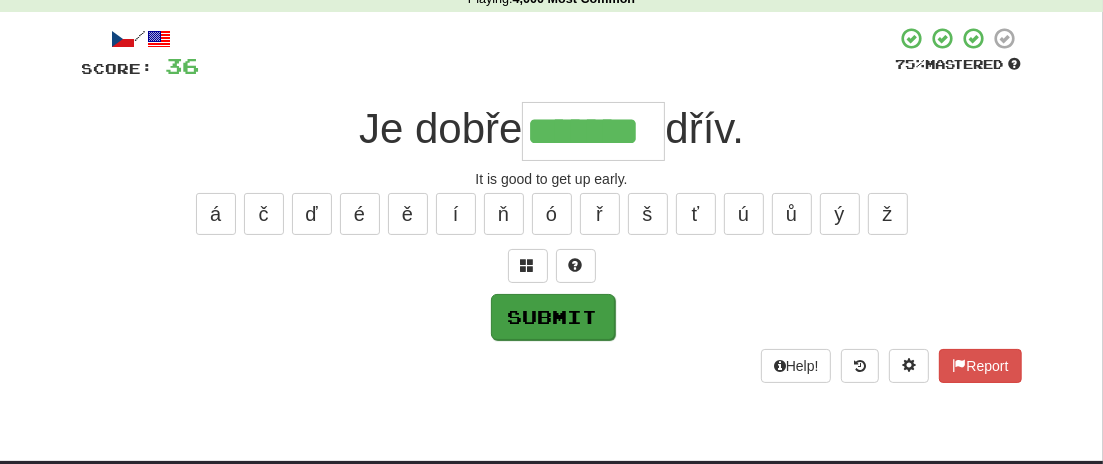 type on "*******" 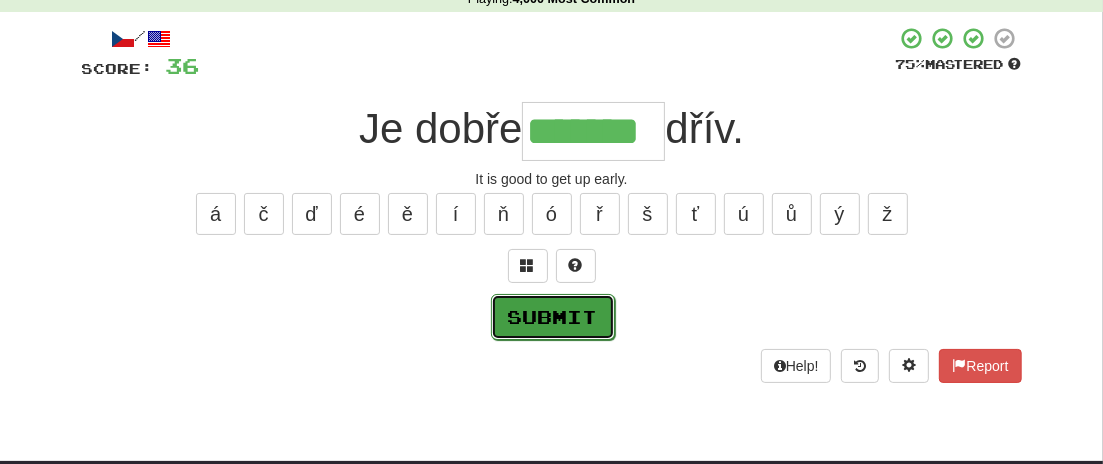 click on "Submit" at bounding box center (553, 317) 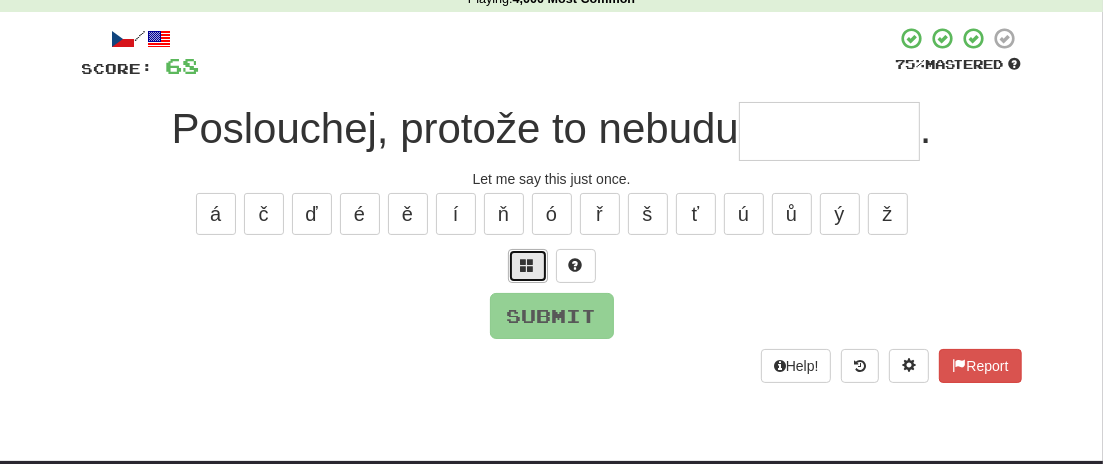 click at bounding box center [528, 266] 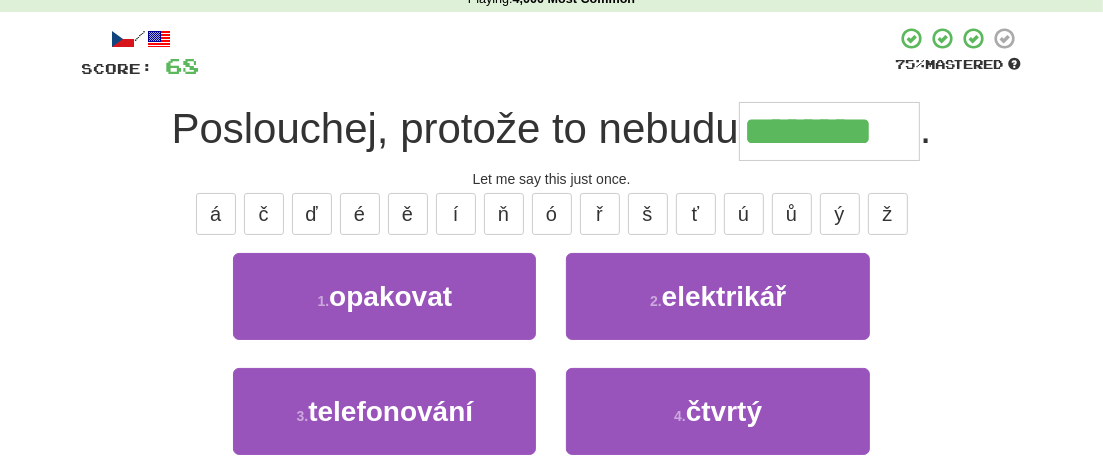 type on "********" 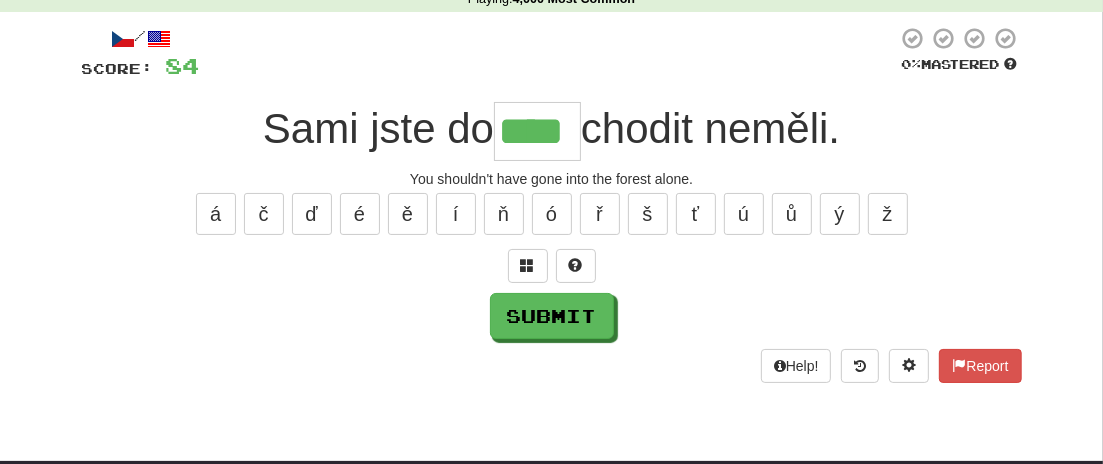 type on "****" 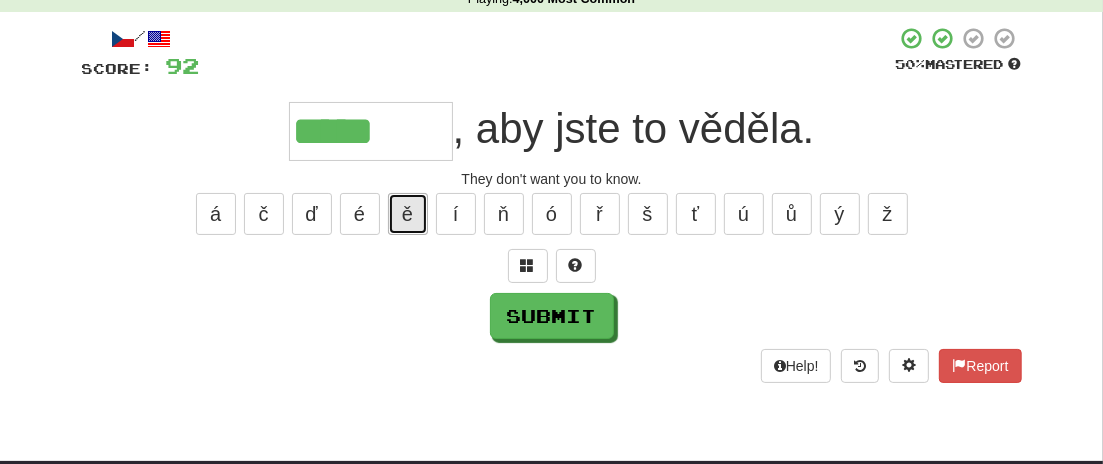 click on "ě" at bounding box center (408, 214) 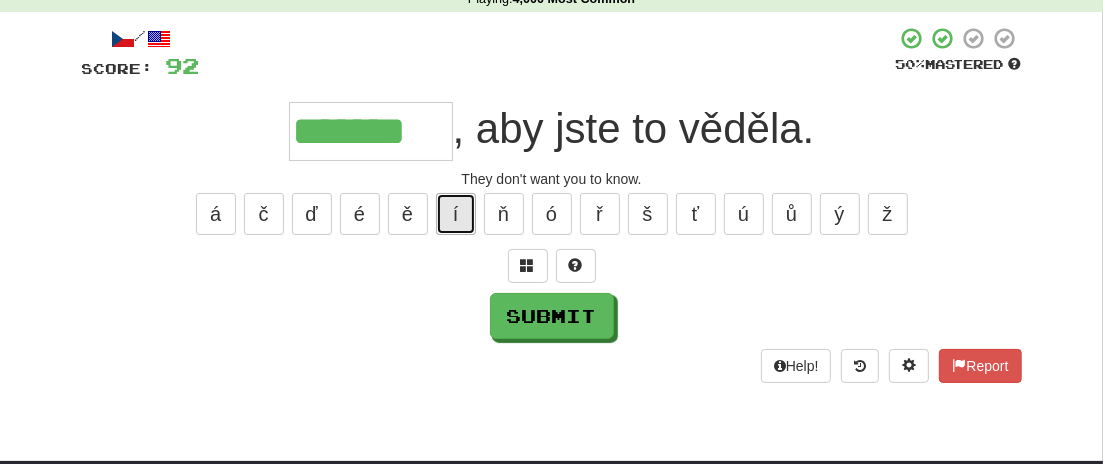 click on "í" at bounding box center [456, 214] 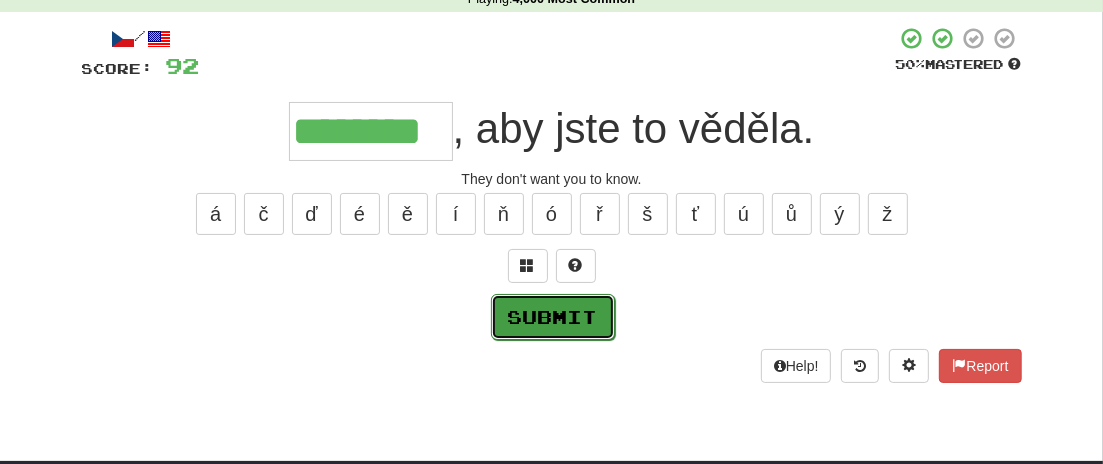 click on "Submit" at bounding box center (553, 317) 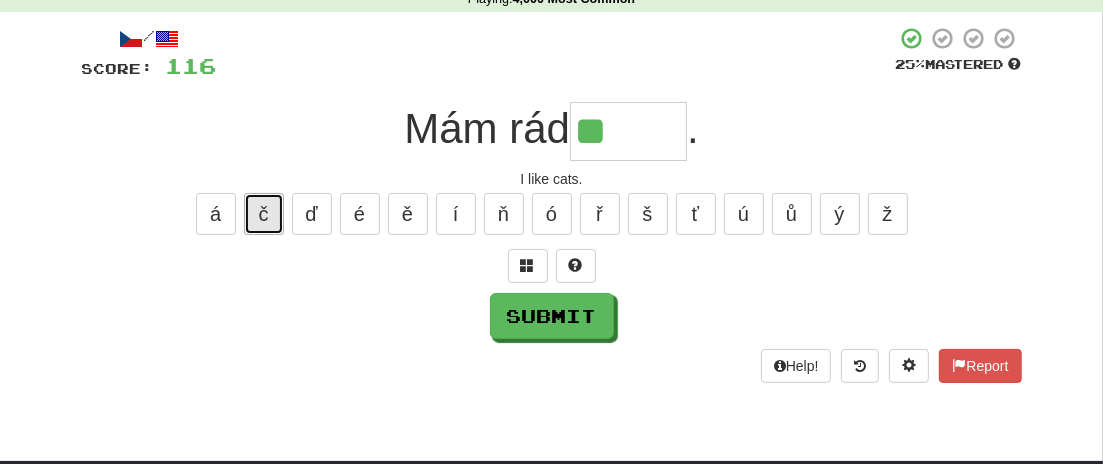 click on "č" at bounding box center [264, 214] 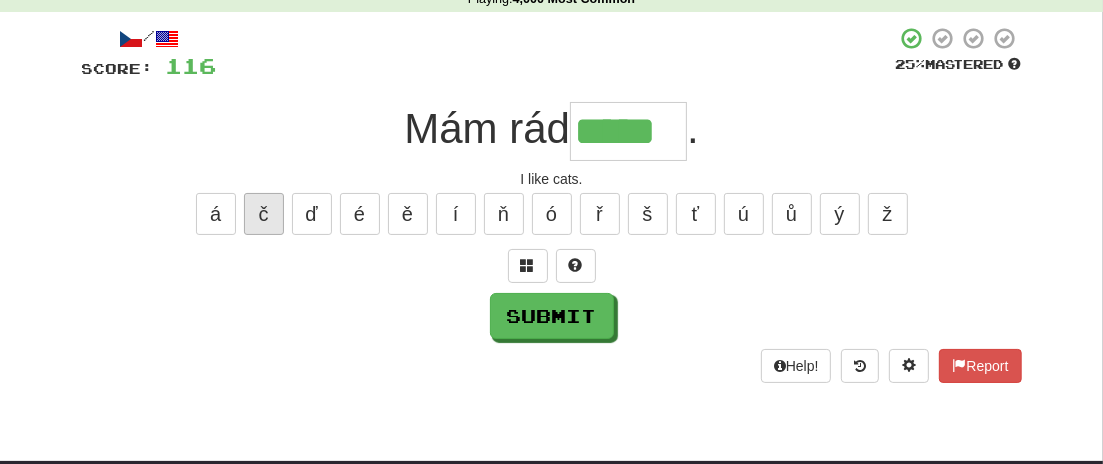 type on "*****" 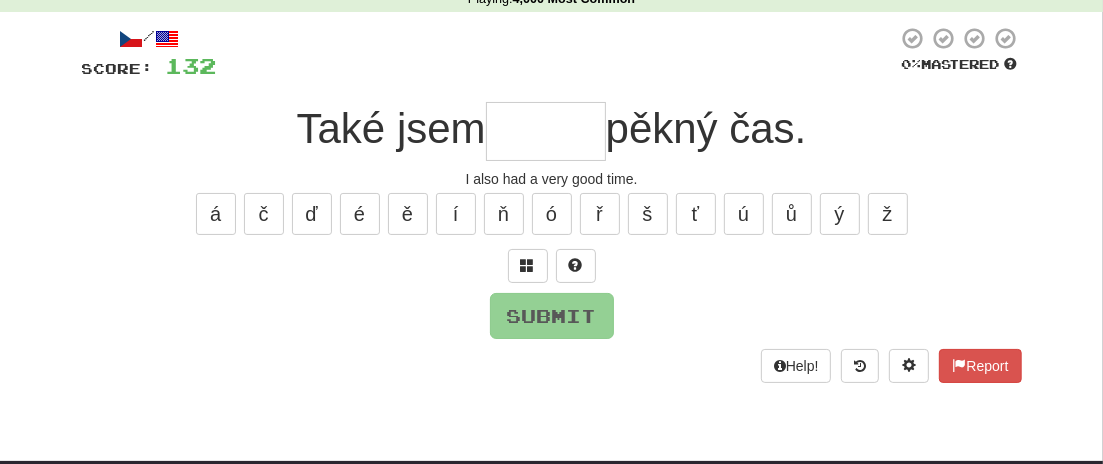 type on "*" 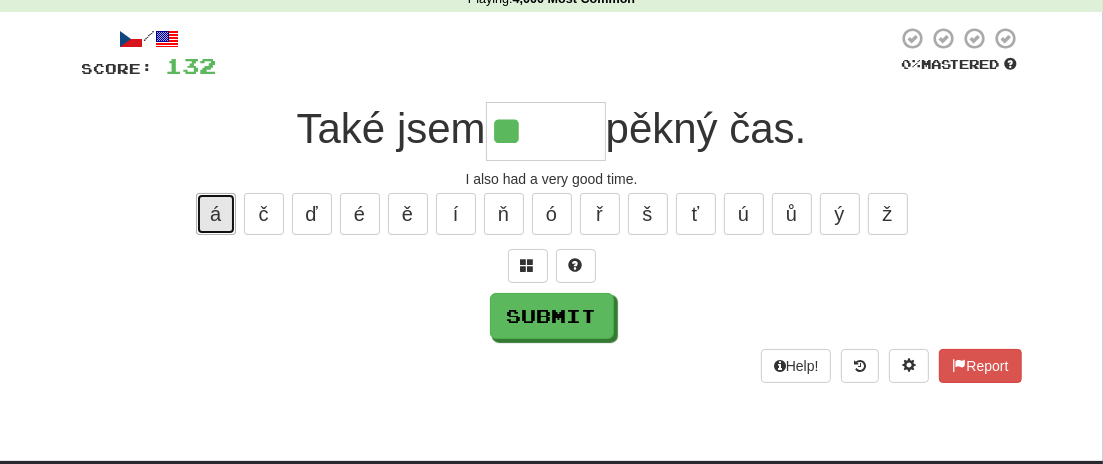 click on "á" at bounding box center (216, 214) 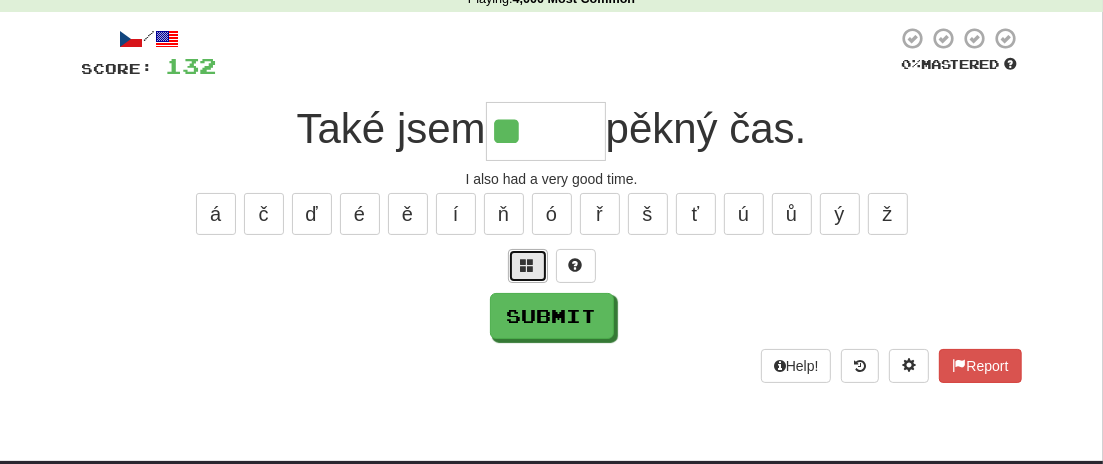 click at bounding box center (528, 265) 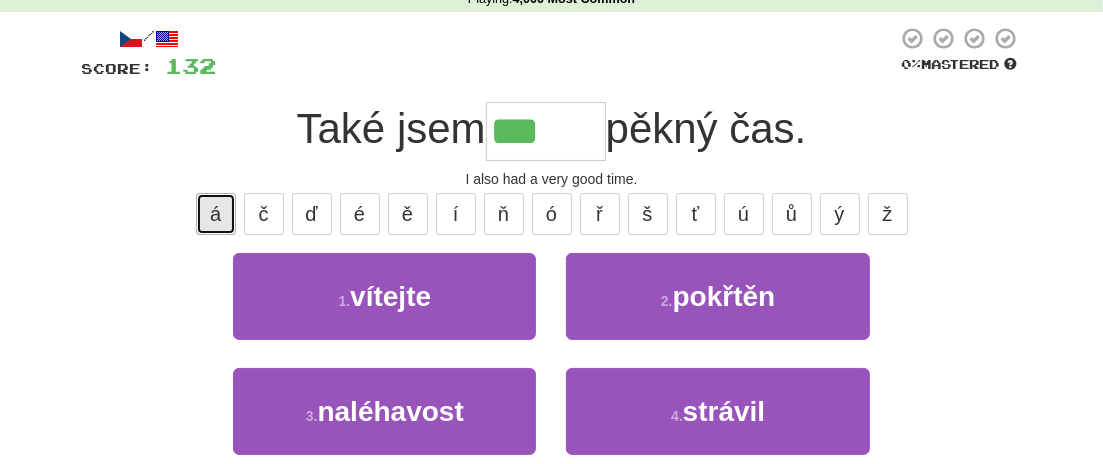 click on "á" at bounding box center [216, 214] 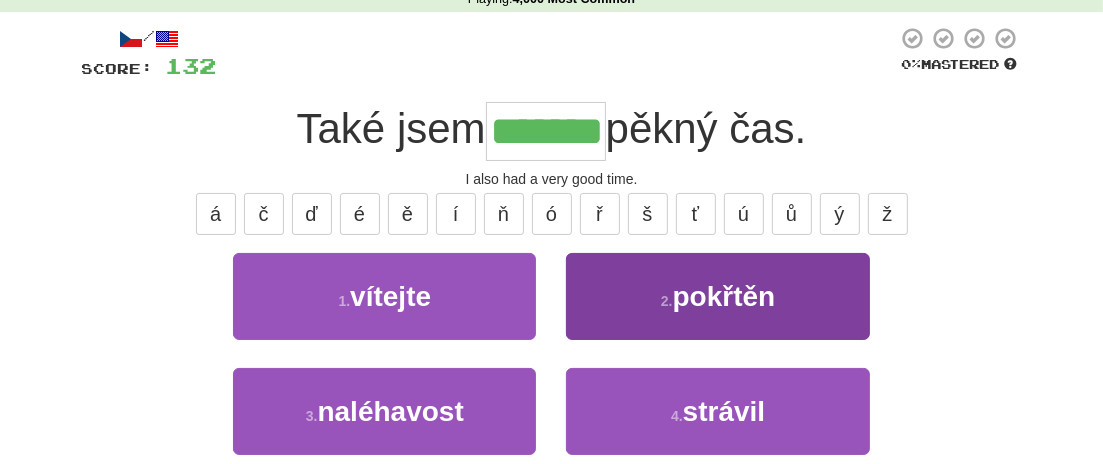 type on "*******" 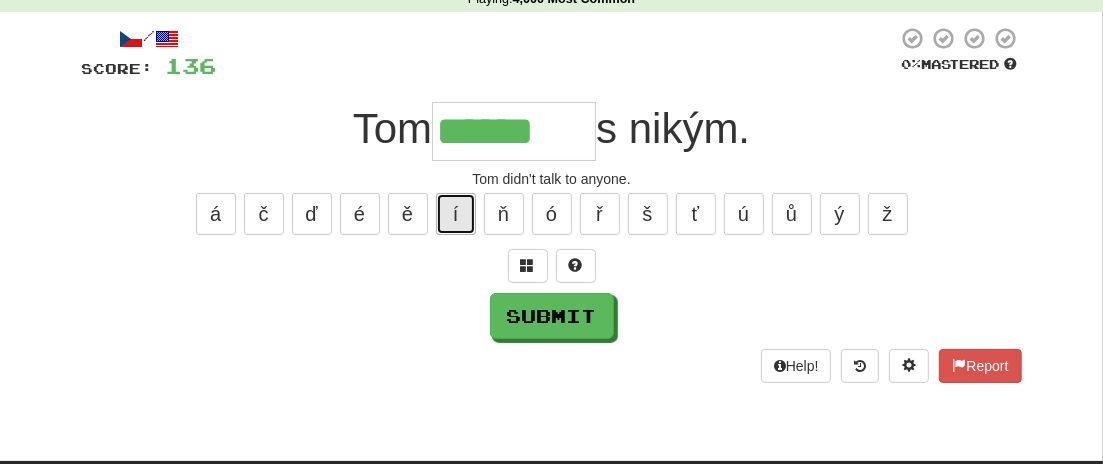 click on "í" at bounding box center [456, 214] 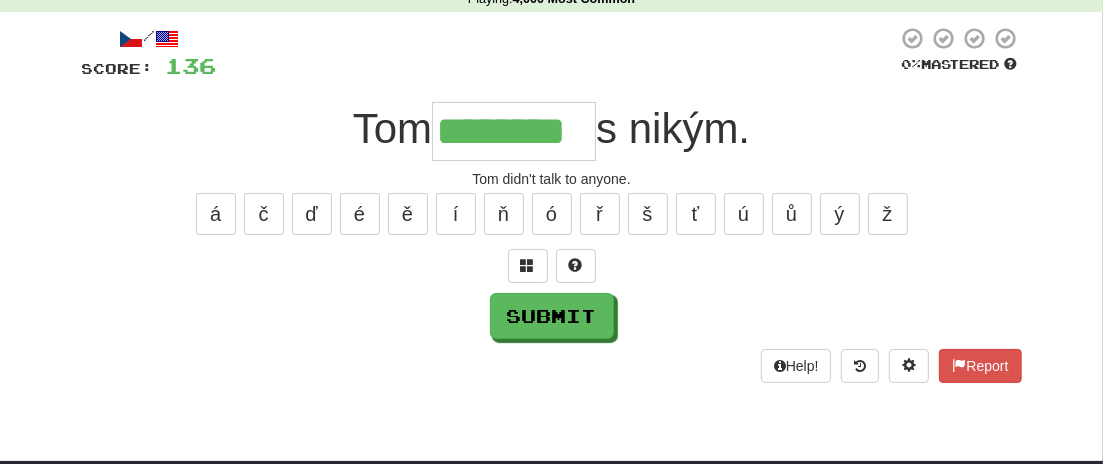 type on "********" 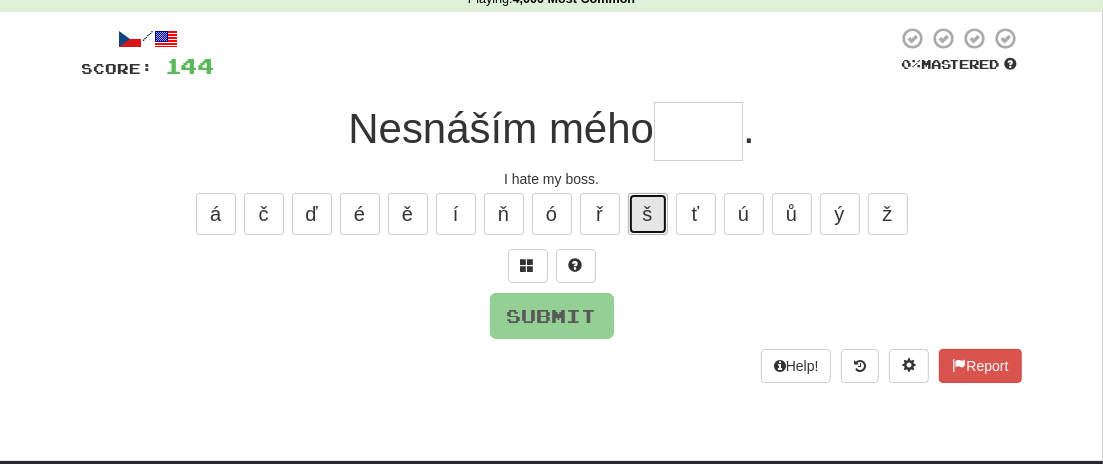 click on "š" at bounding box center [648, 214] 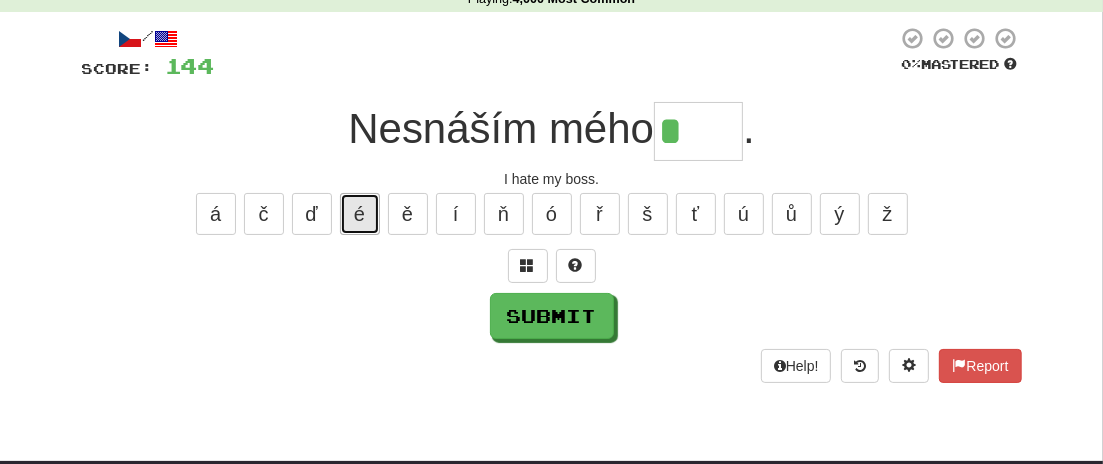 click on "é" at bounding box center [360, 214] 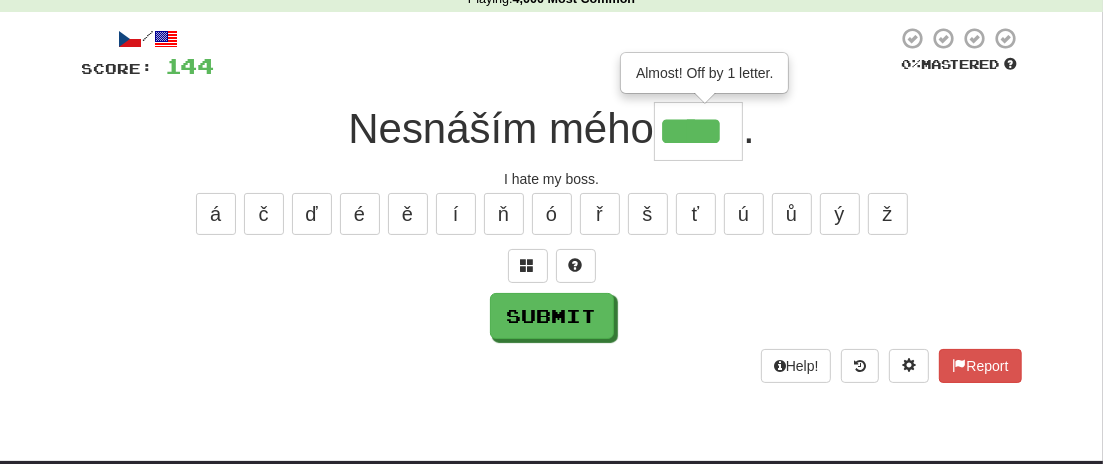 type on "****" 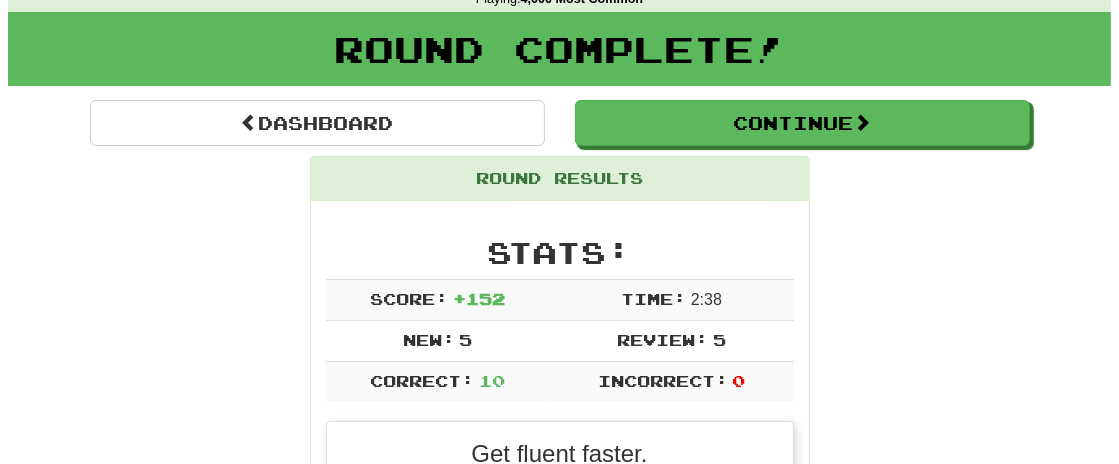 scroll, scrollTop: 136, scrollLeft: 0, axis: vertical 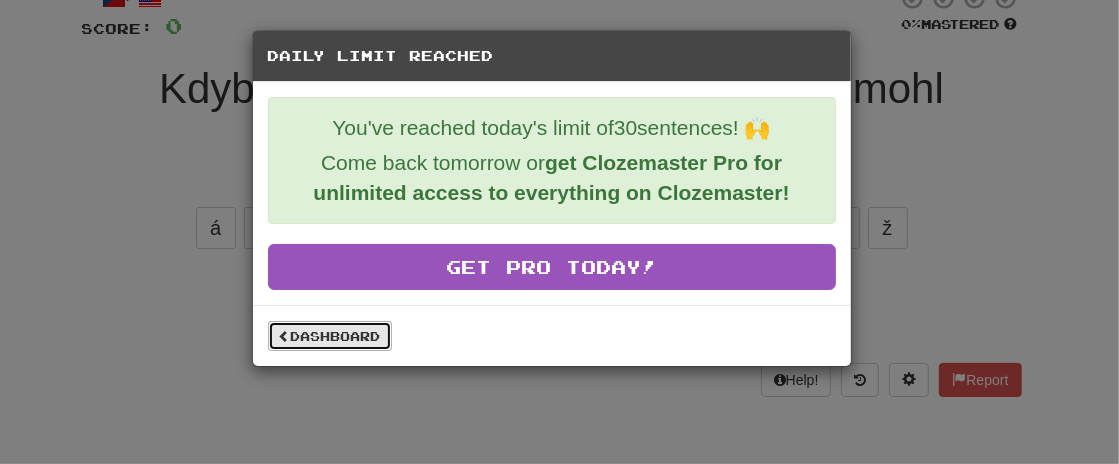 click on "Dashboard" at bounding box center (330, 336) 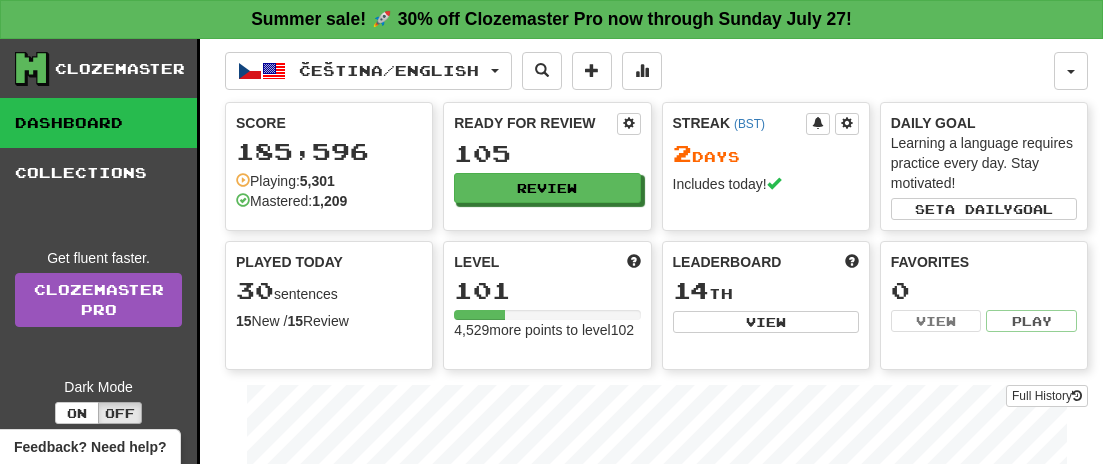 scroll, scrollTop: 0, scrollLeft: 0, axis: both 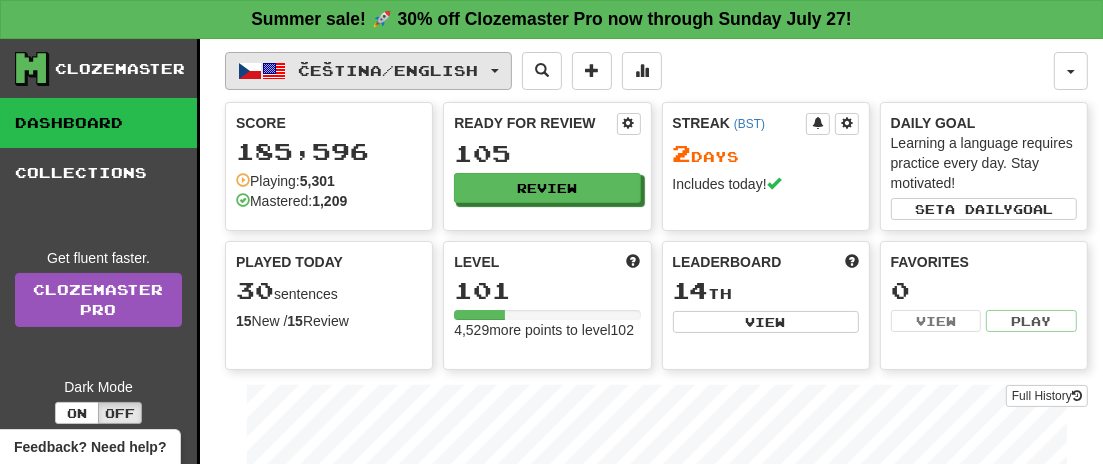 click at bounding box center (495, 71) 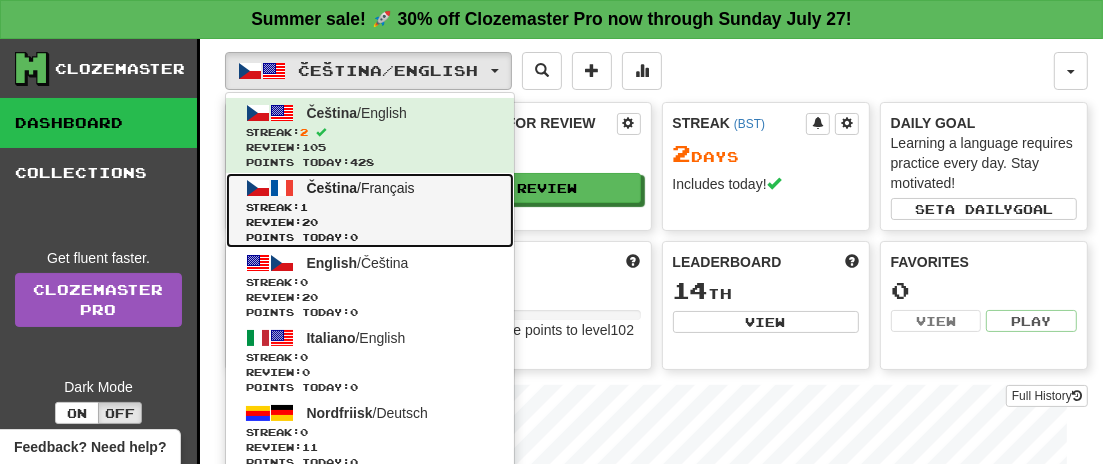 click on "Streak:  1" at bounding box center (370, 207) 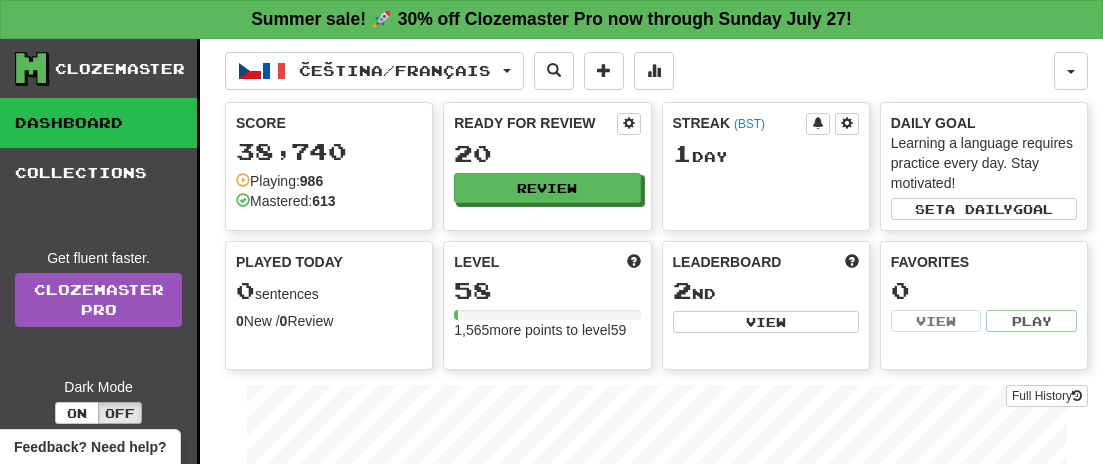 scroll, scrollTop: 0, scrollLeft: 0, axis: both 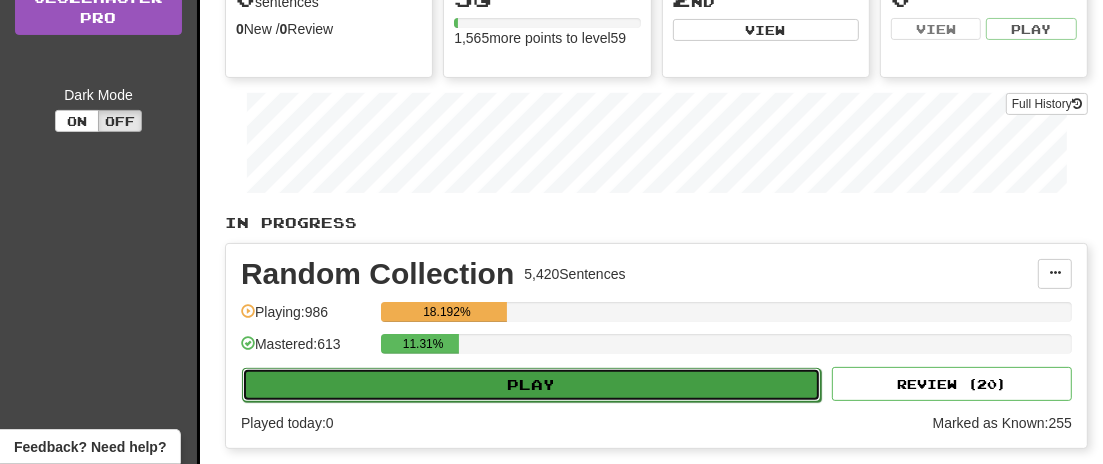 click on "Play" at bounding box center (531, 385) 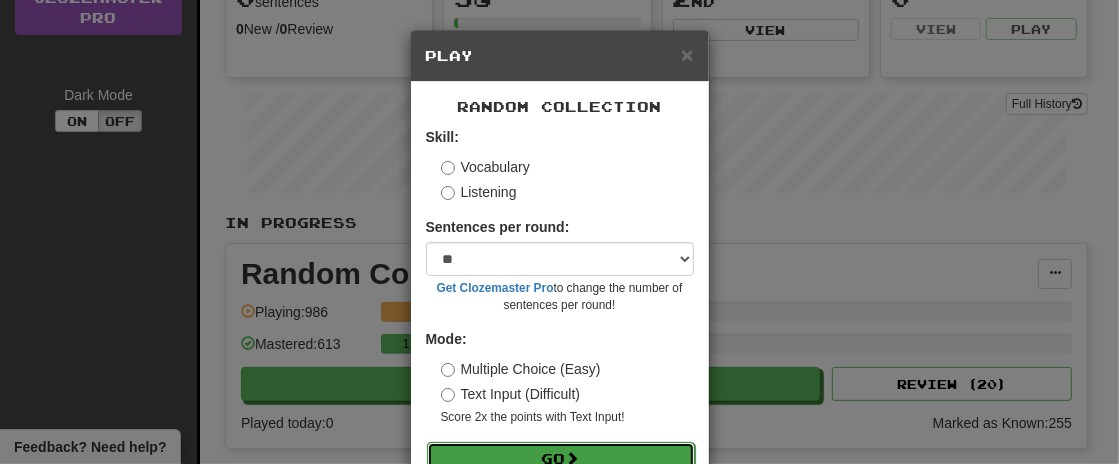 click on "Go" at bounding box center (561, 459) 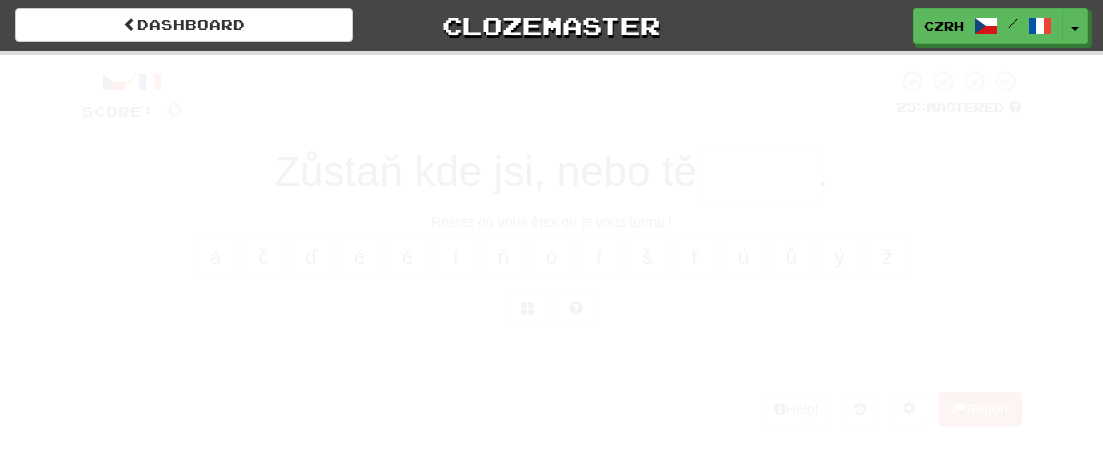 scroll, scrollTop: 0, scrollLeft: 0, axis: both 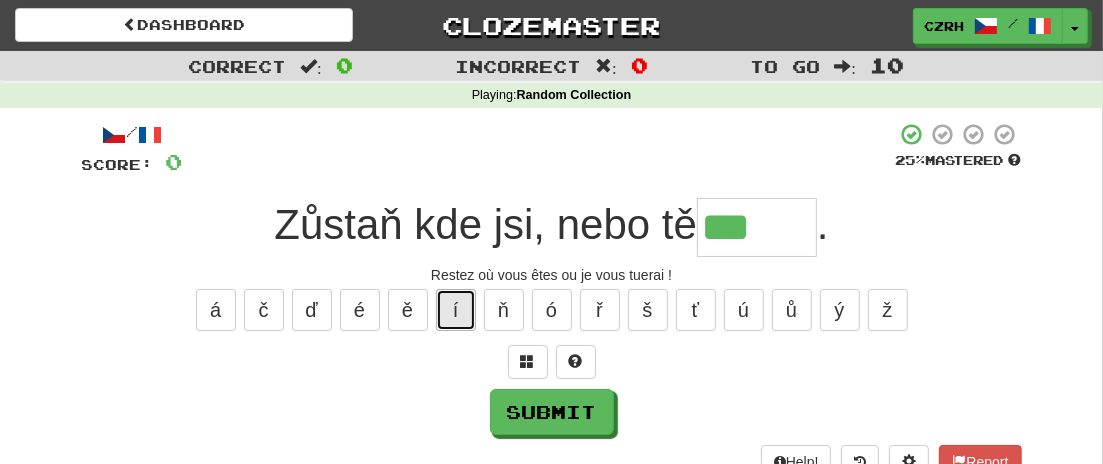click on "í" at bounding box center (456, 310) 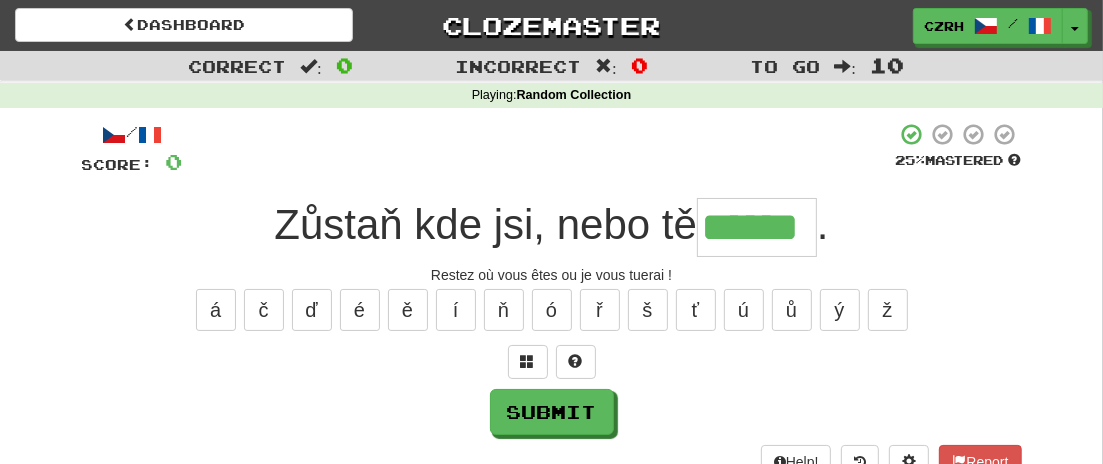 type on "******" 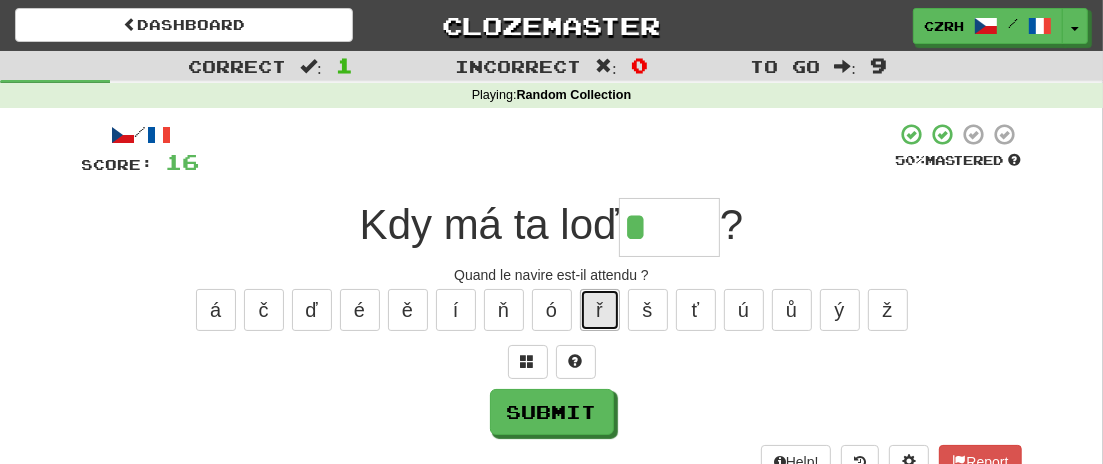click on "ř" at bounding box center [600, 310] 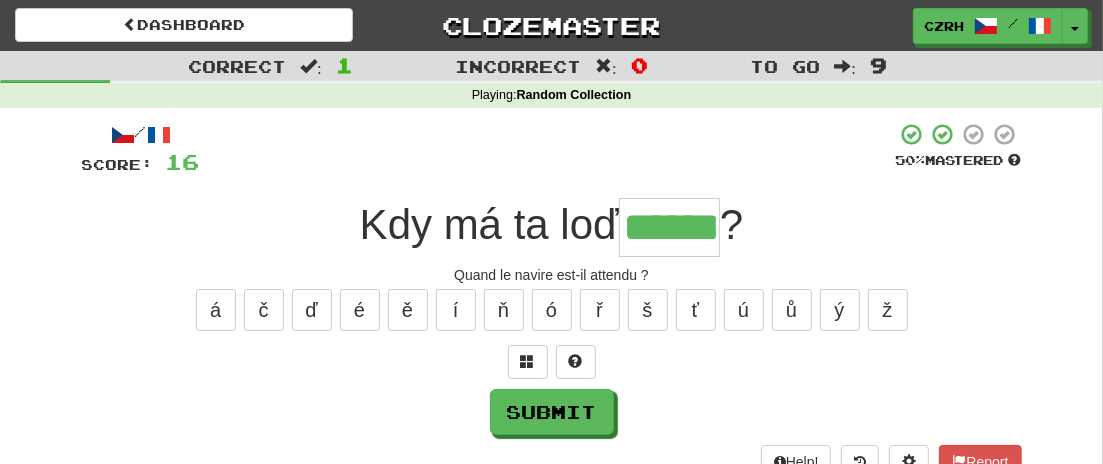 type on "******" 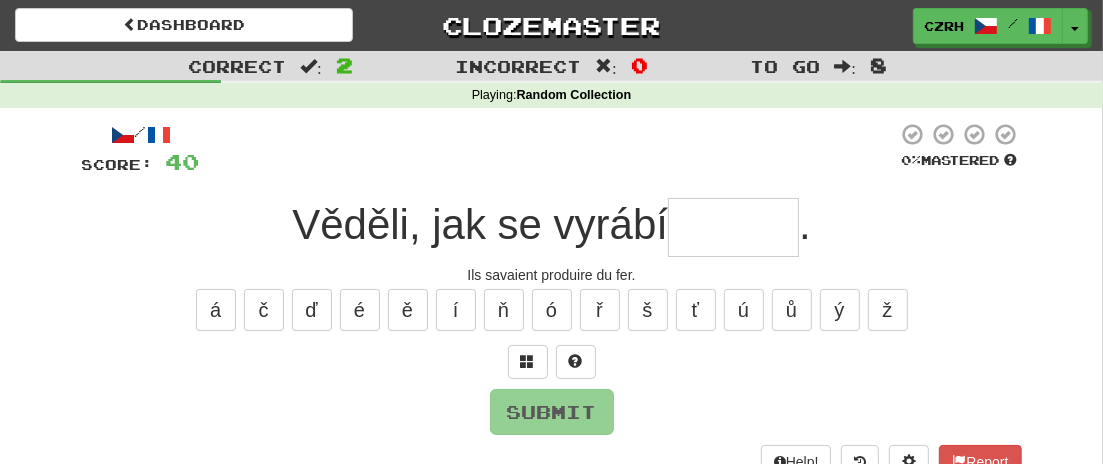 type on "*" 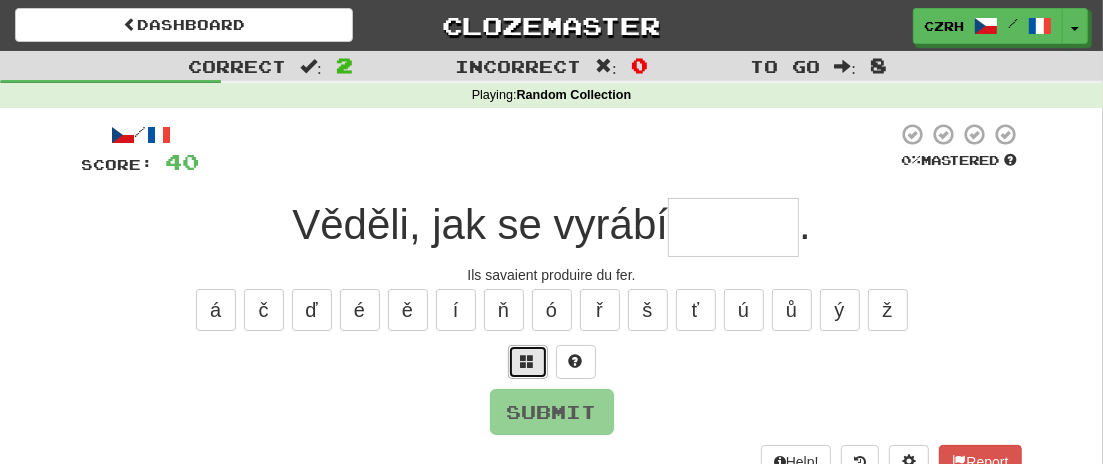 click at bounding box center (528, 361) 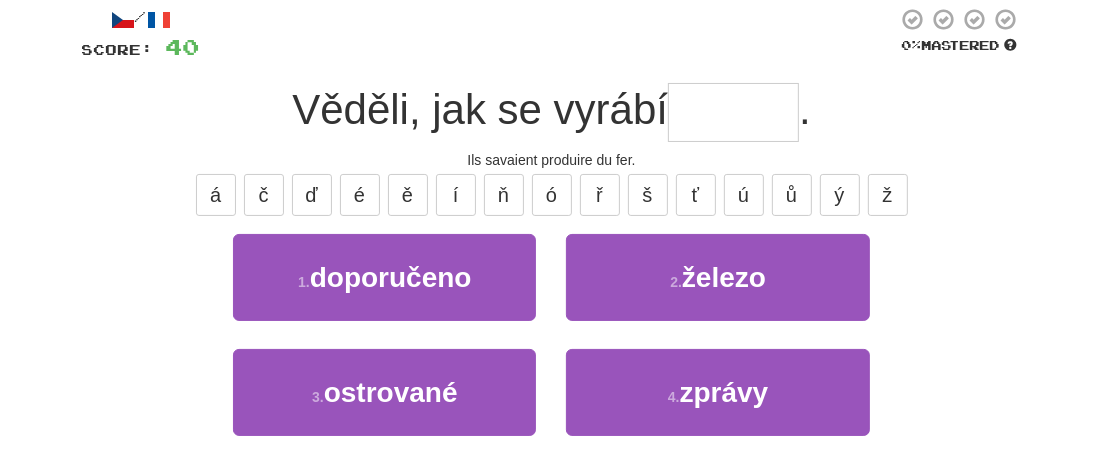 scroll, scrollTop: 117, scrollLeft: 0, axis: vertical 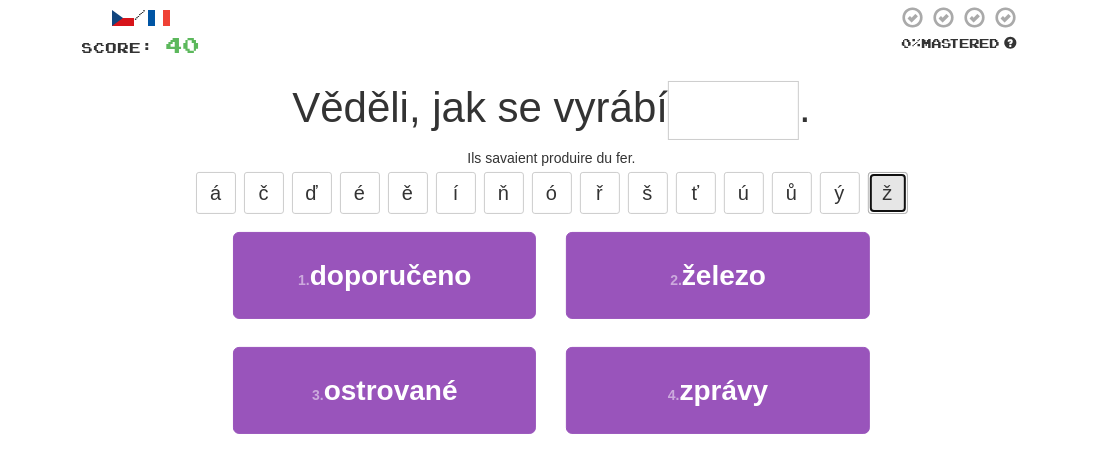 click on "ž" at bounding box center [888, 193] 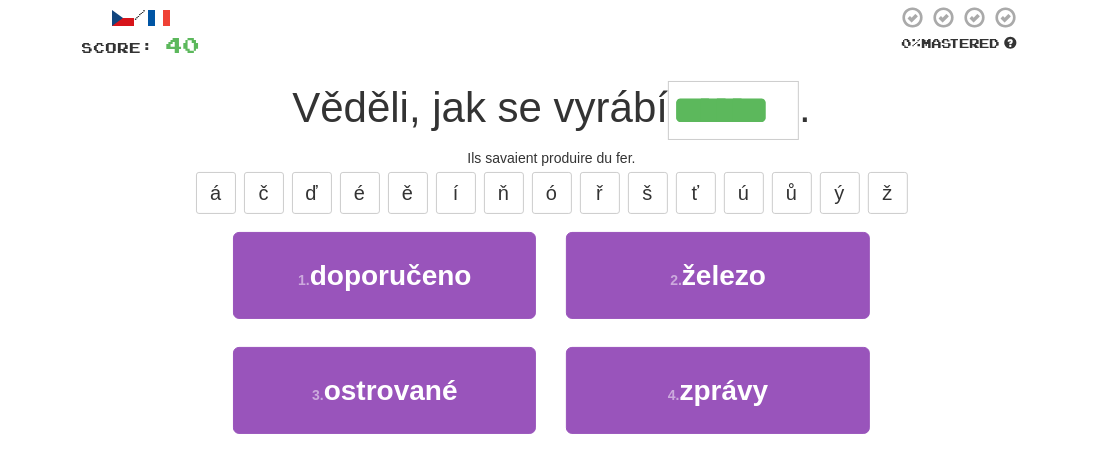 type on "******" 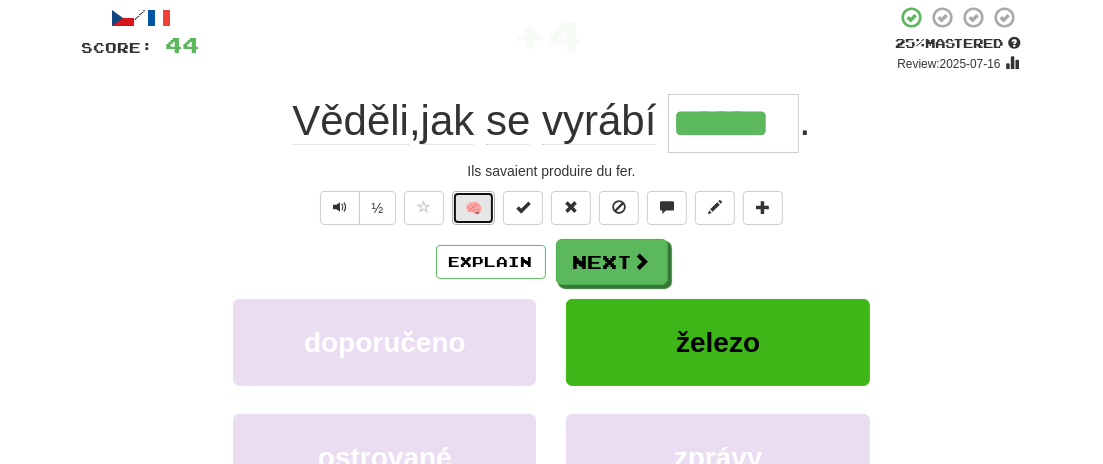 click on "🧠" at bounding box center (473, 208) 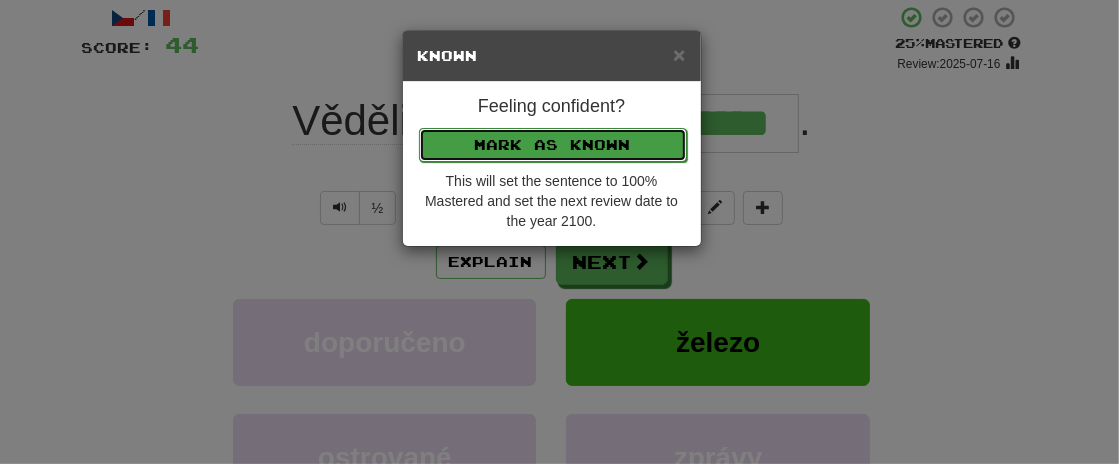 click on "Mark as Known" at bounding box center (553, 145) 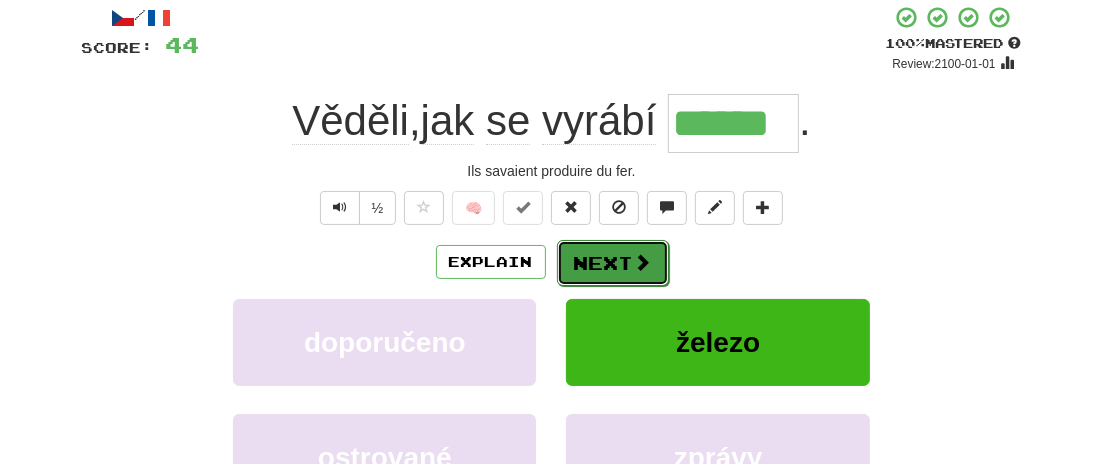 click on "Next" at bounding box center [613, 263] 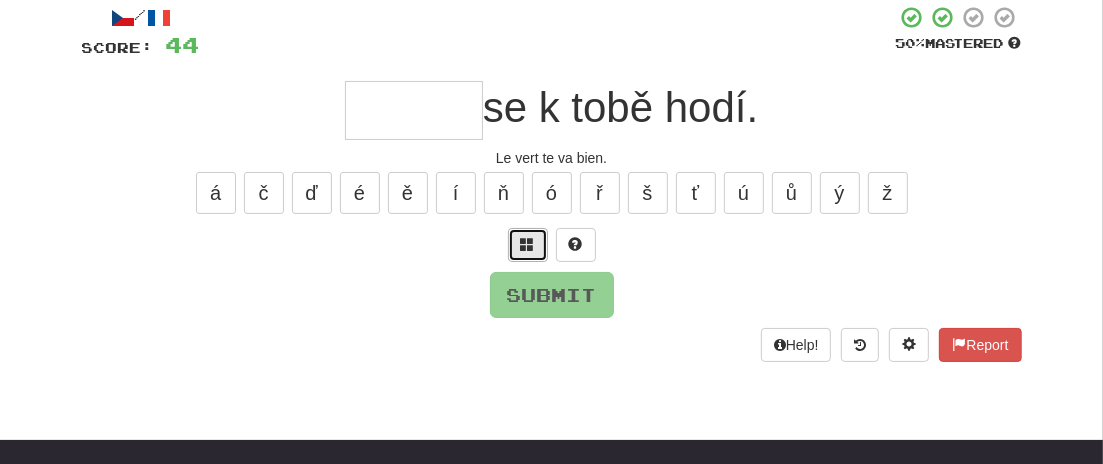 click at bounding box center [528, 244] 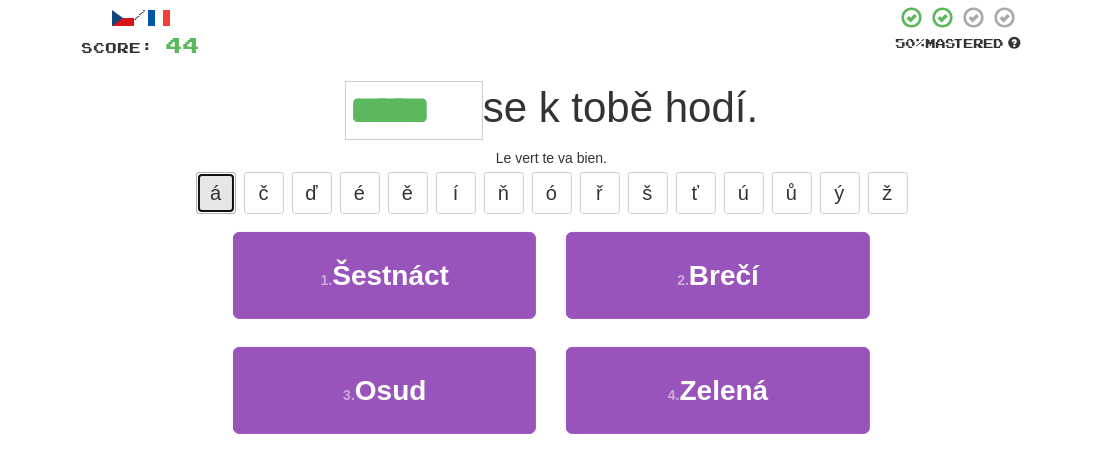 click on "á" at bounding box center [216, 193] 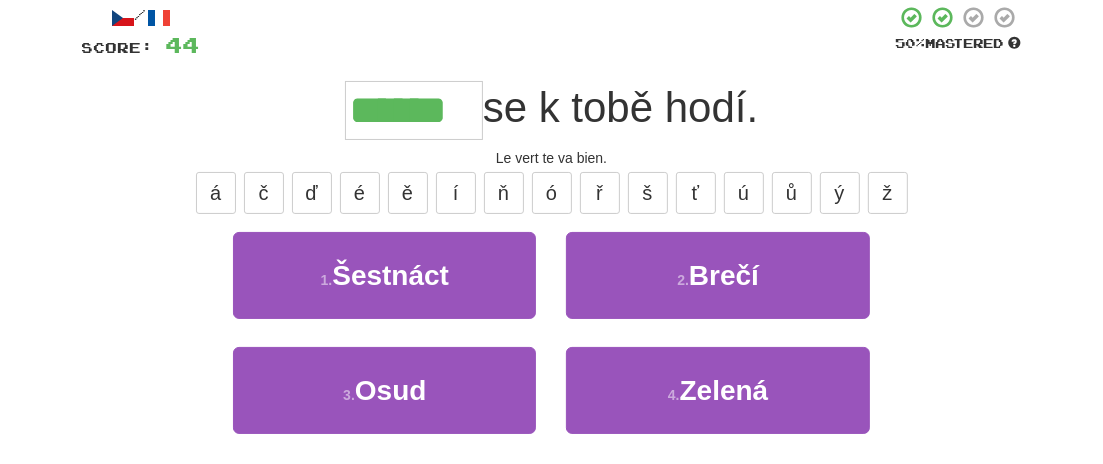 type on "******" 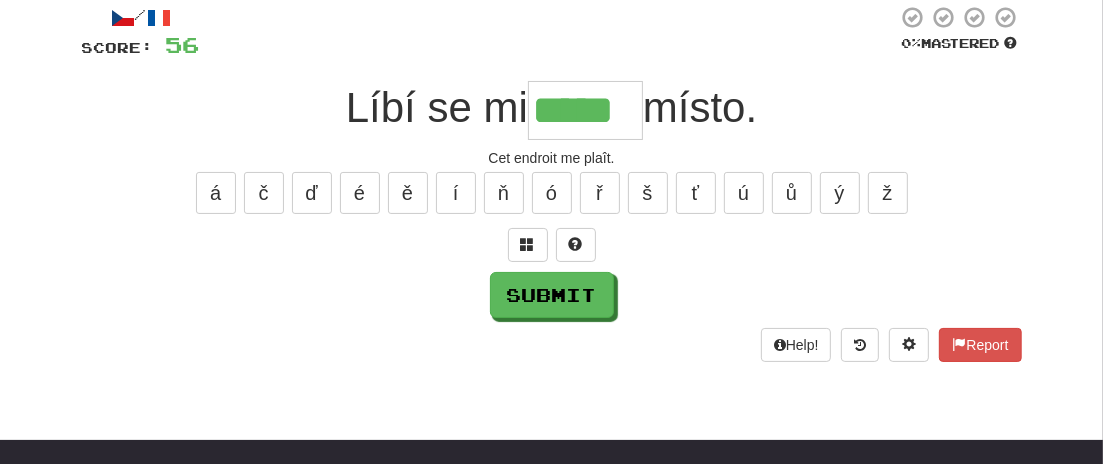 type on "*****" 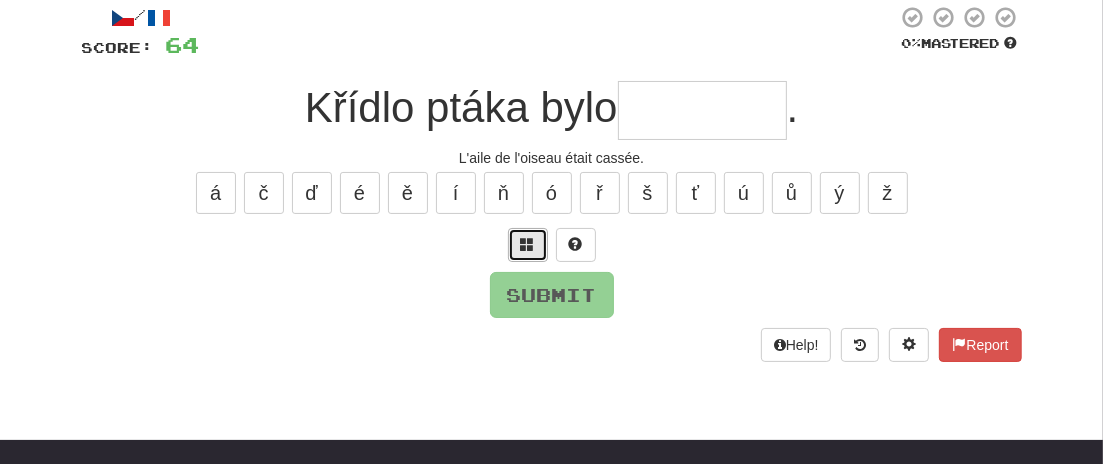 click at bounding box center (528, 244) 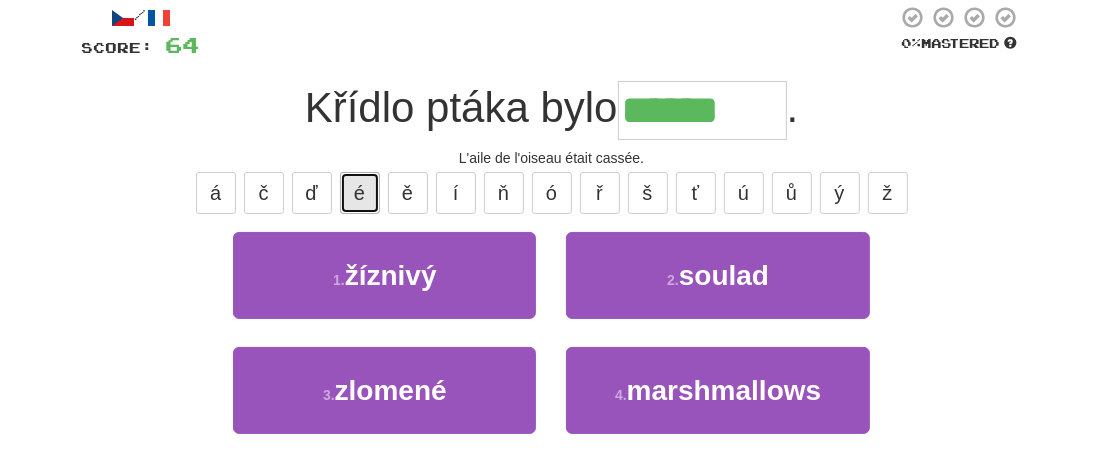 click on "é" at bounding box center [360, 193] 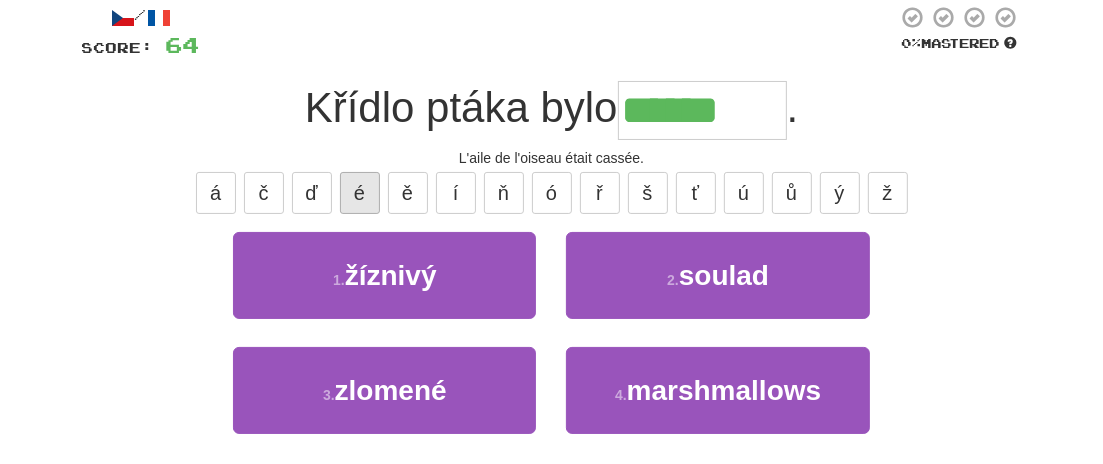 type on "*******" 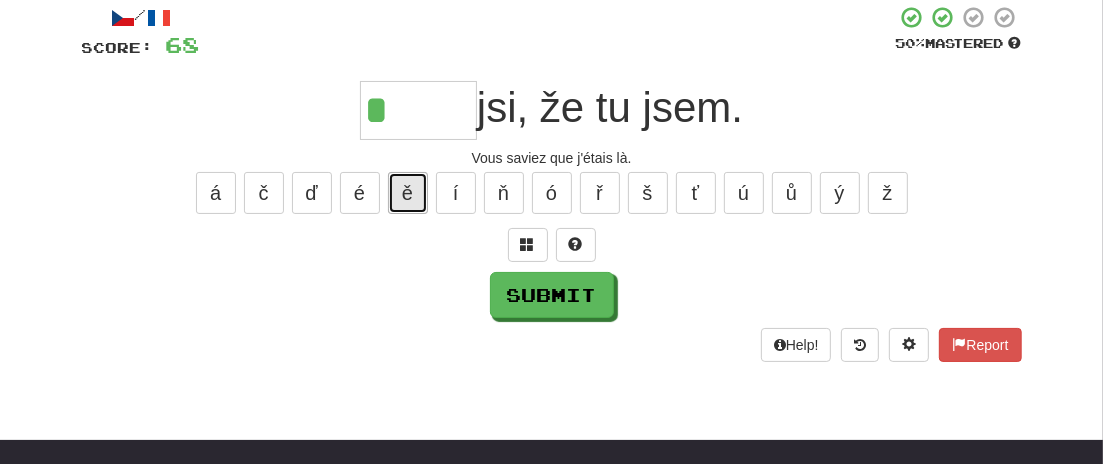 click on "ě" at bounding box center (408, 193) 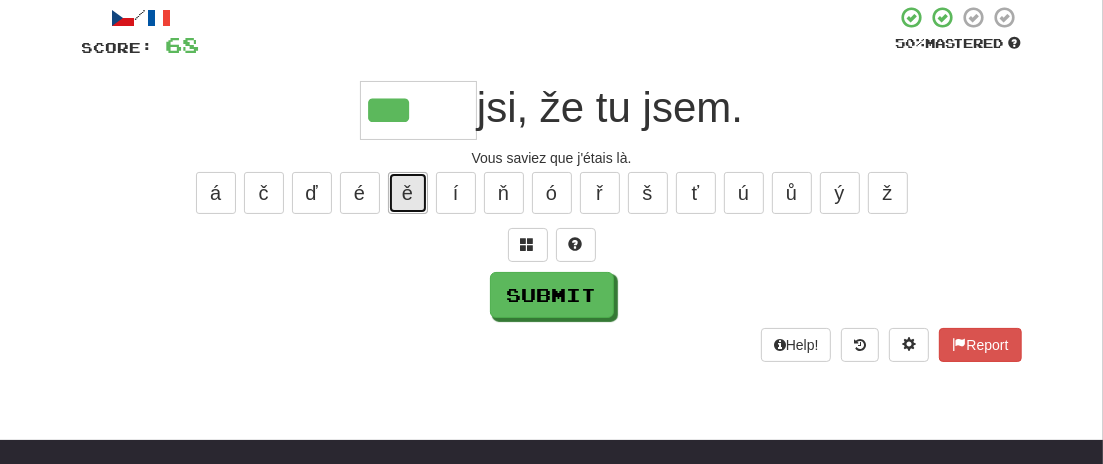 click on "ě" at bounding box center (408, 193) 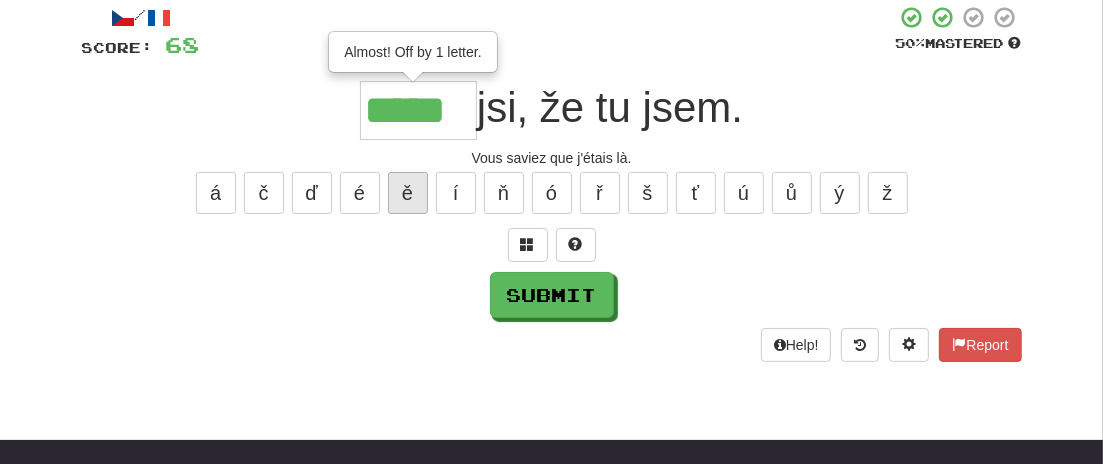 type on "*****" 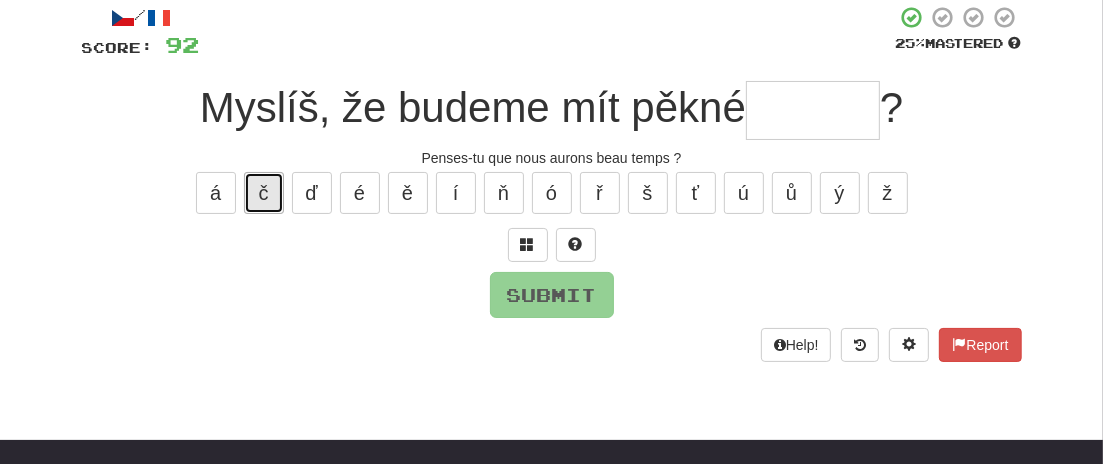 click on "č" at bounding box center (264, 193) 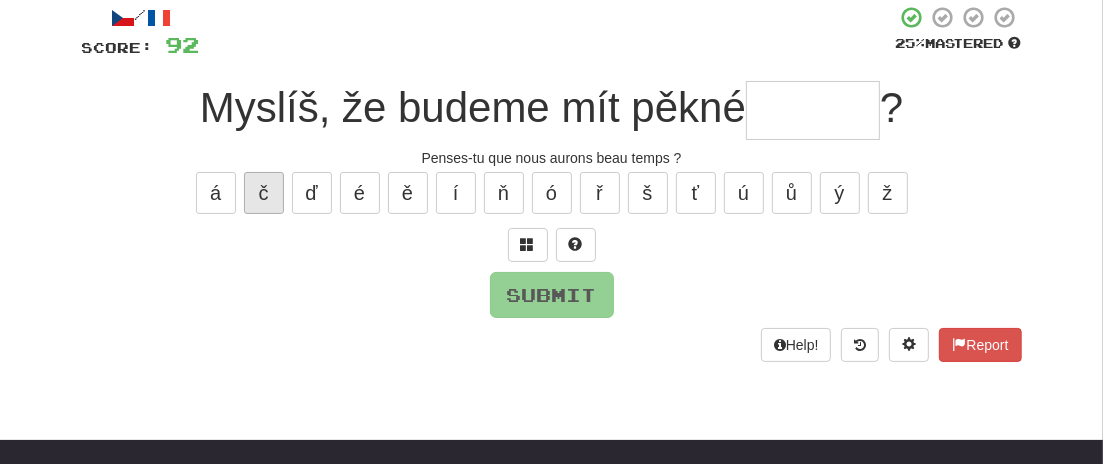 type on "*" 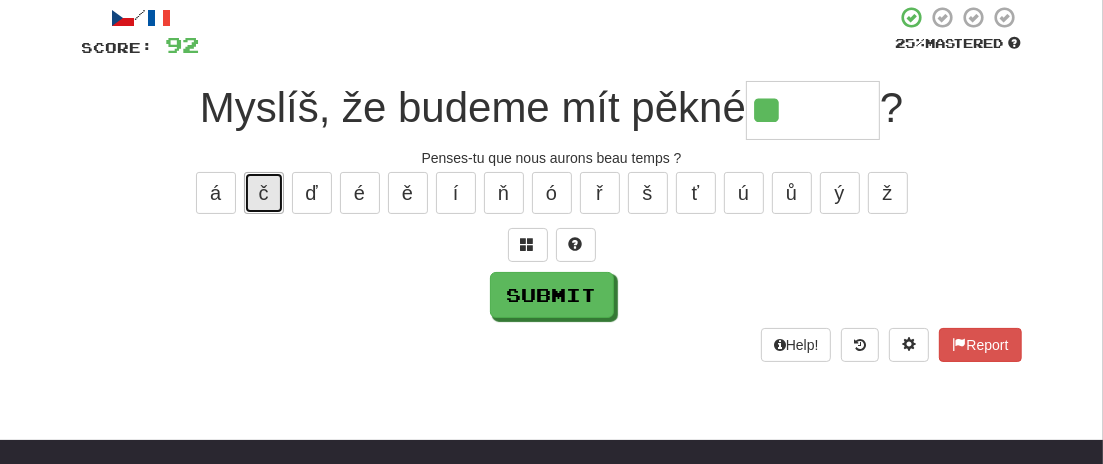 click on "č" at bounding box center [264, 193] 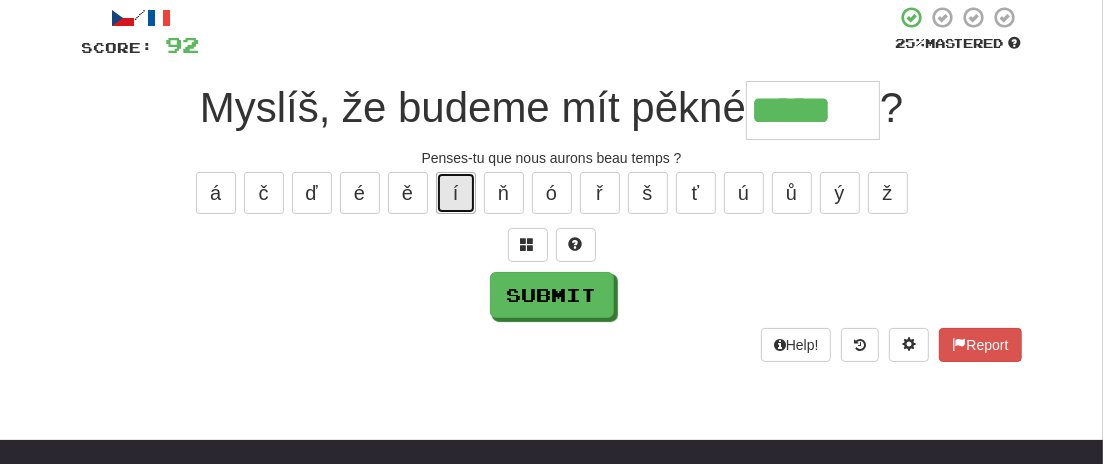 click on "í" at bounding box center (456, 193) 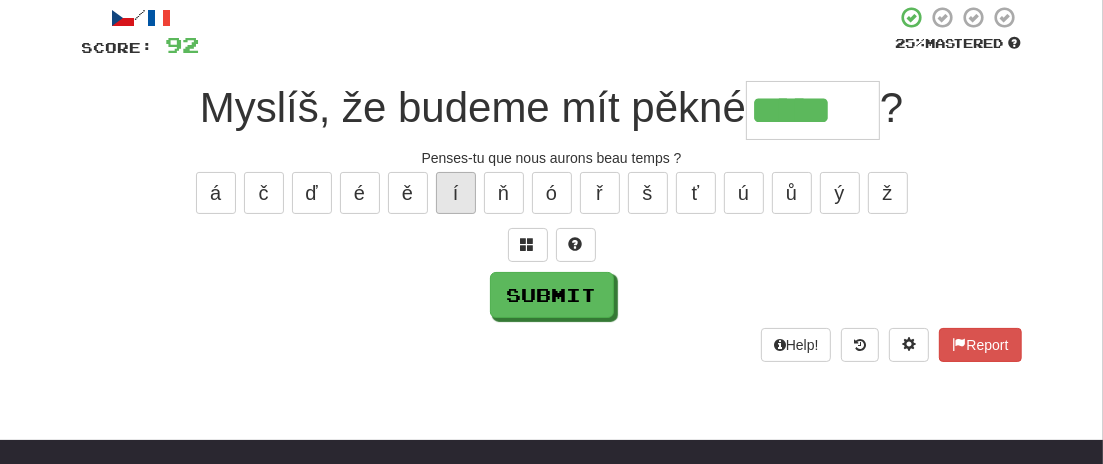 type on "******" 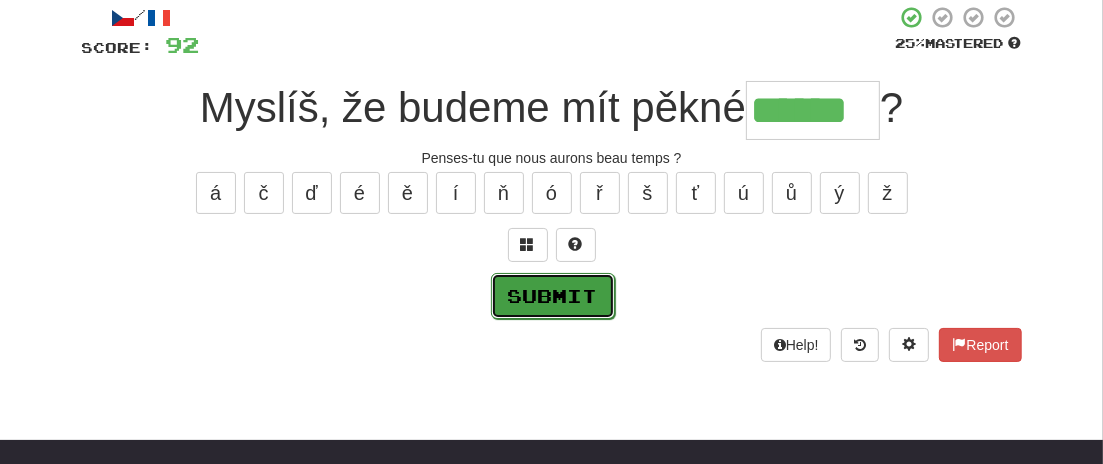 click on "Submit" at bounding box center (553, 296) 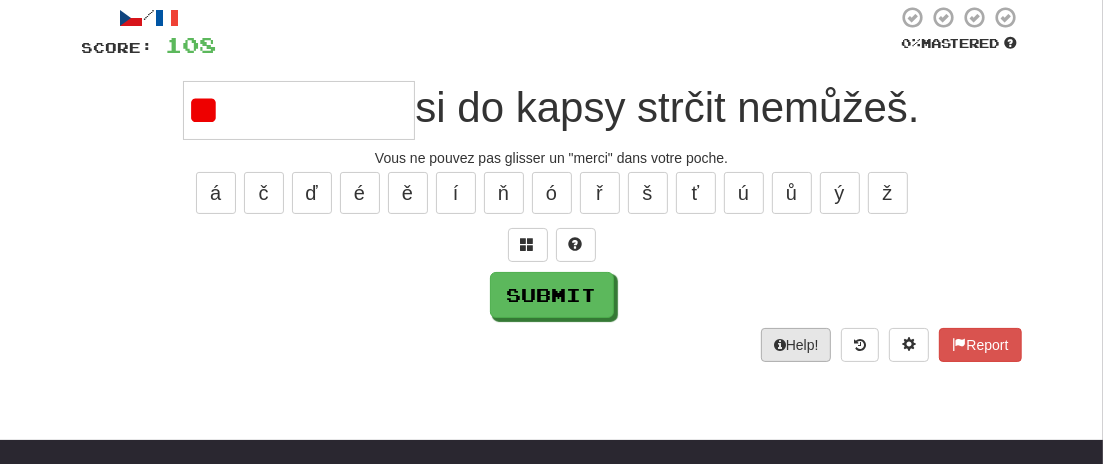 type on "*" 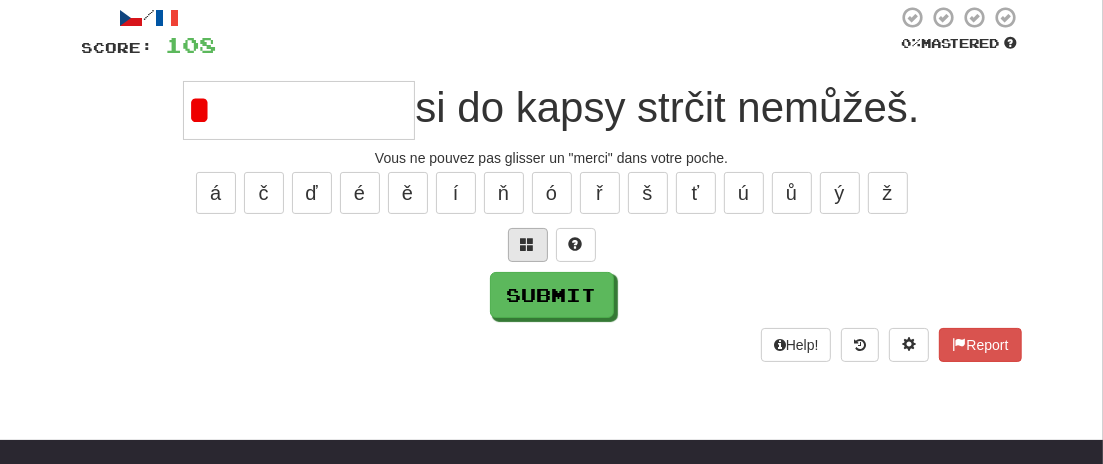 type on "*" 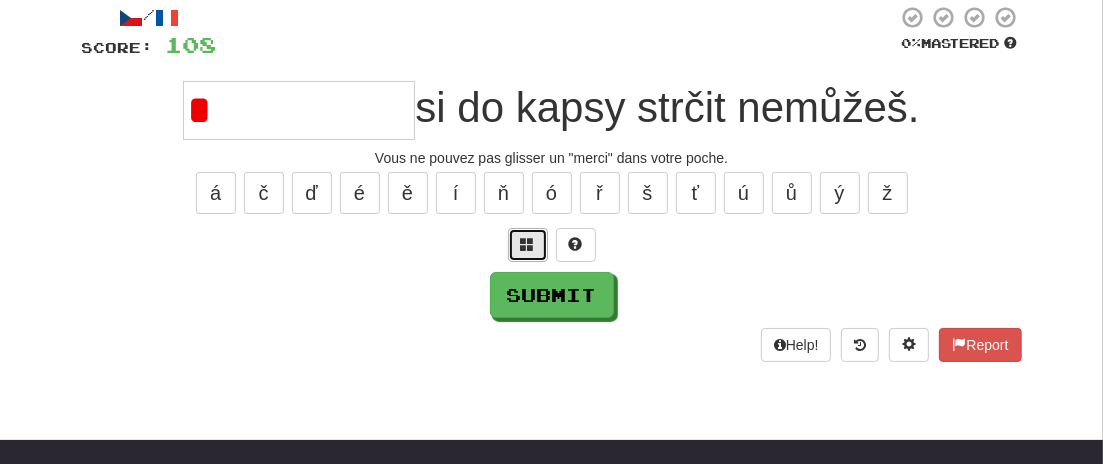 click at bounding box center [528, 245] 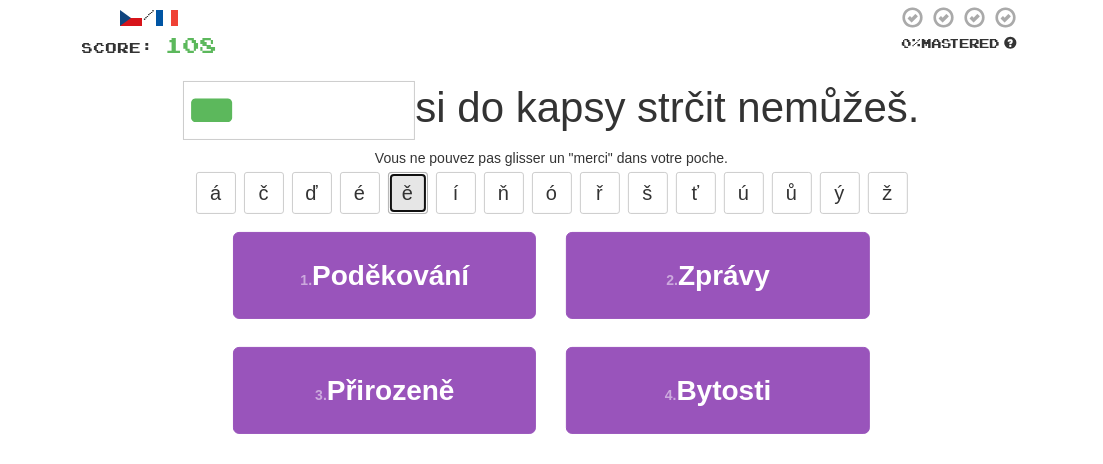 click on "ě" at bounding box center [408, 193] 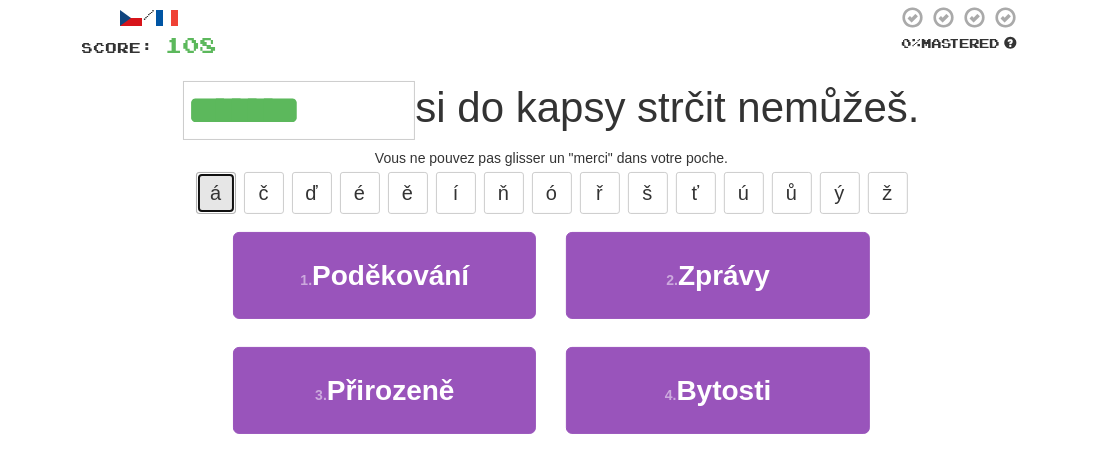 click on "á" at bounding box center (216, 193) 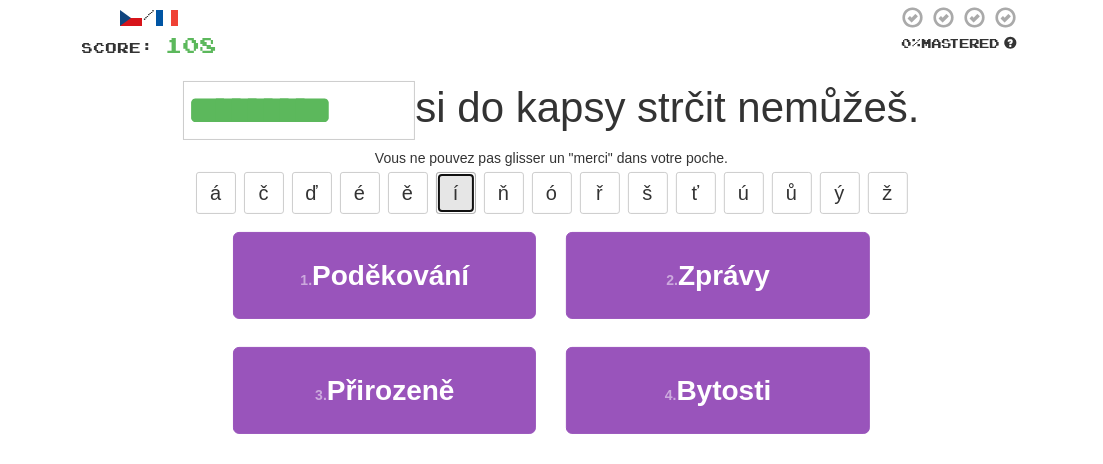 click on "í" at bounding box center [456, 193] 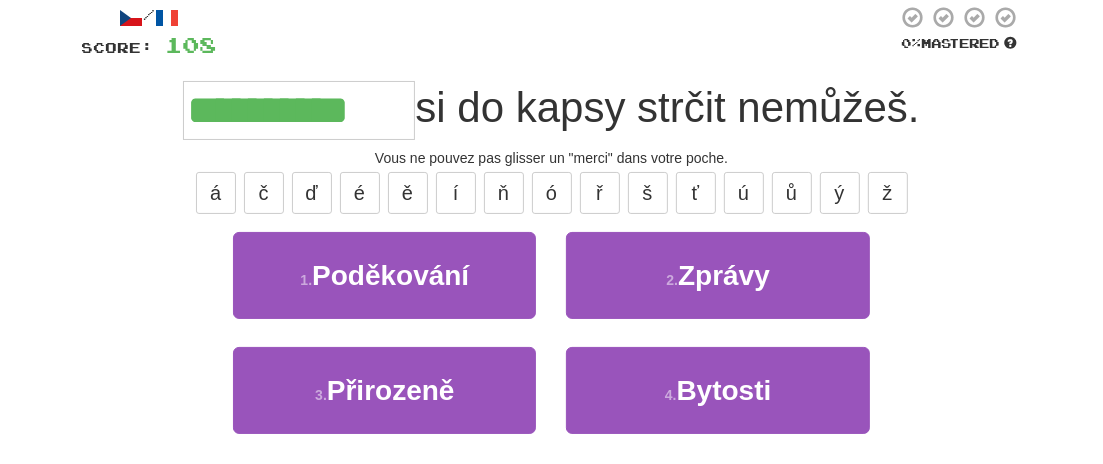 type on "**********" 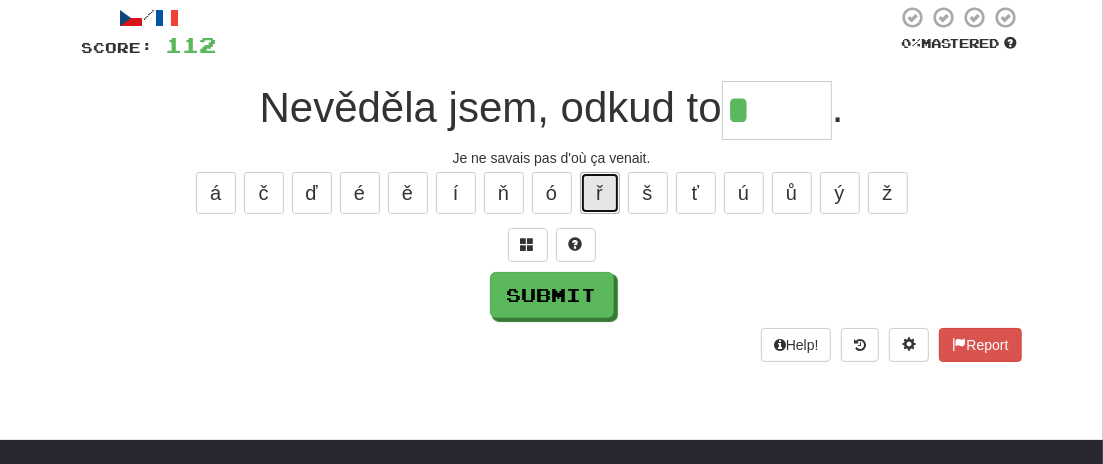 click on "ř" at bounding box center [600, 193] 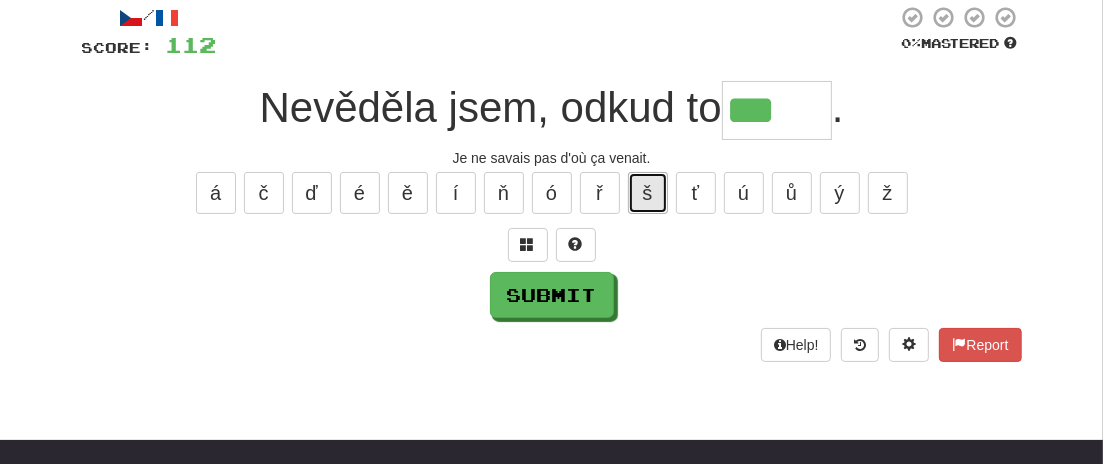 click on "š" at bounding box center (648, 193) 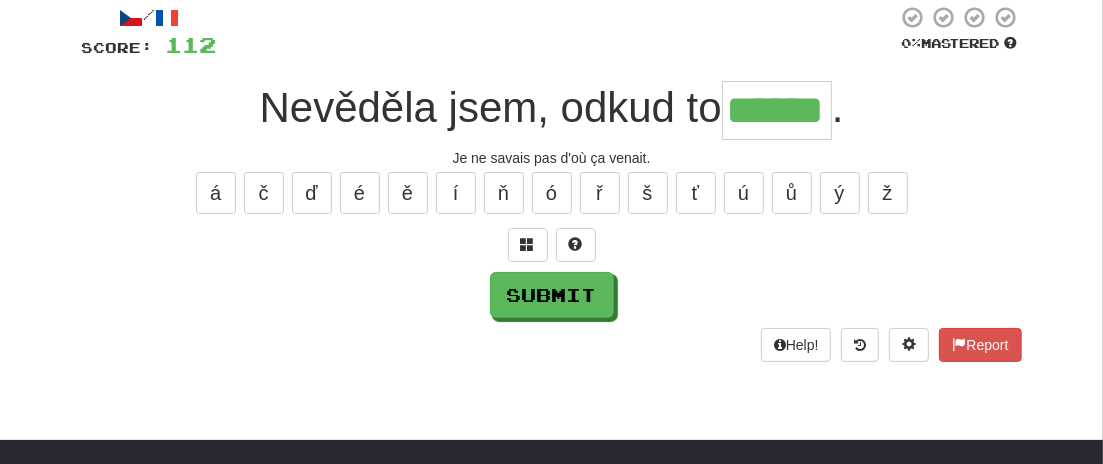 type on "******" 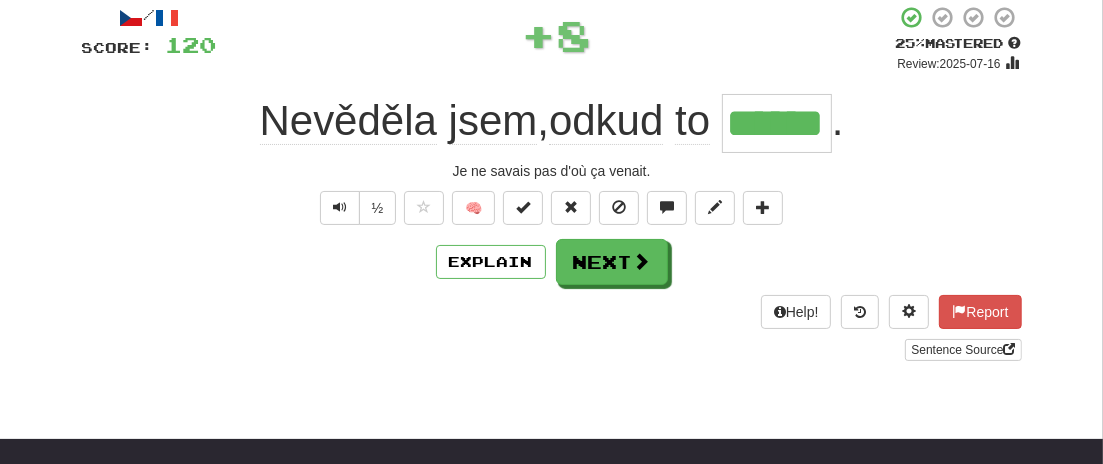 scroll, scrollTop: 204, scrollLeft: 0, axis: vertical 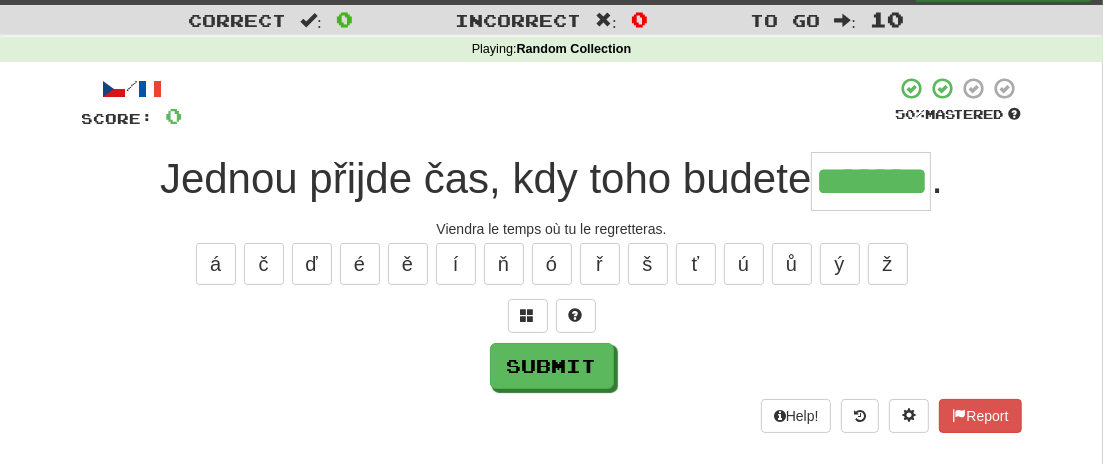 type on "*******" 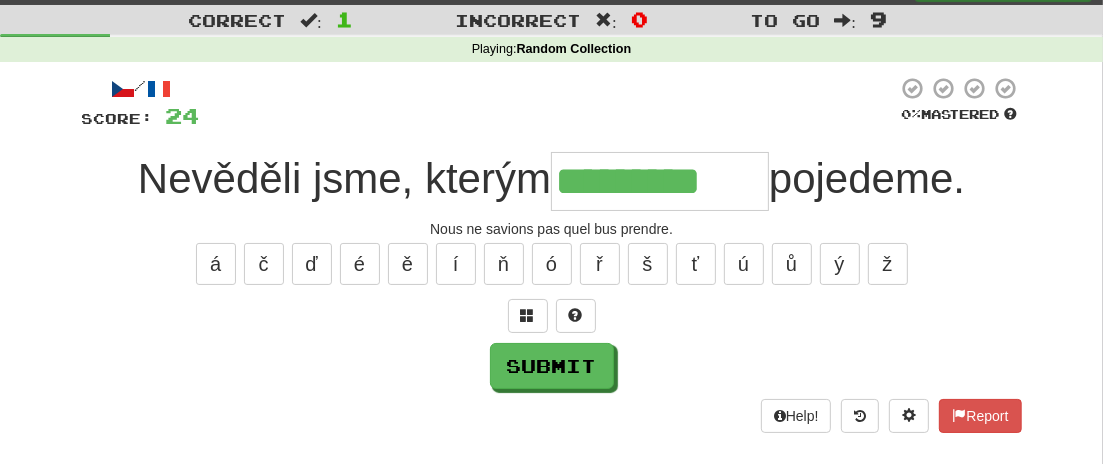 type on "*********" 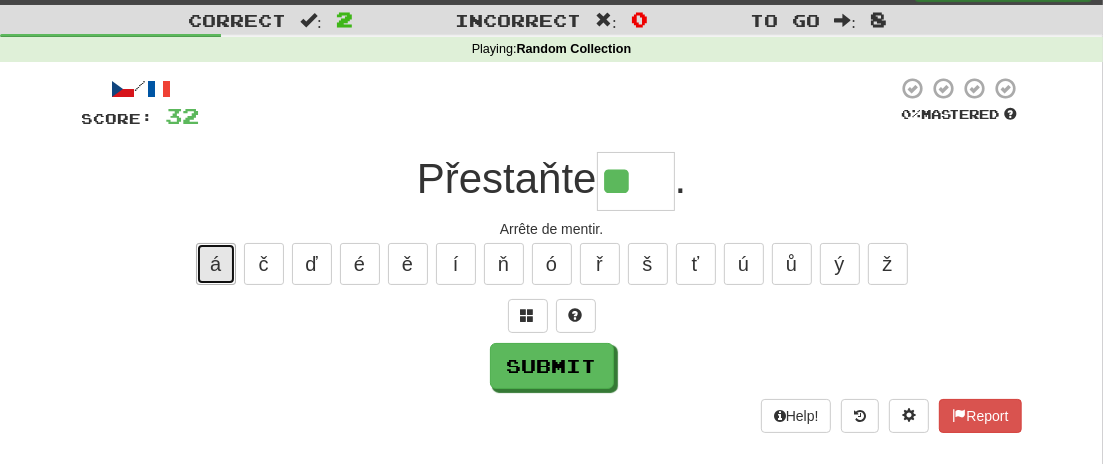 click on "á" at bounding box center (216, 264) 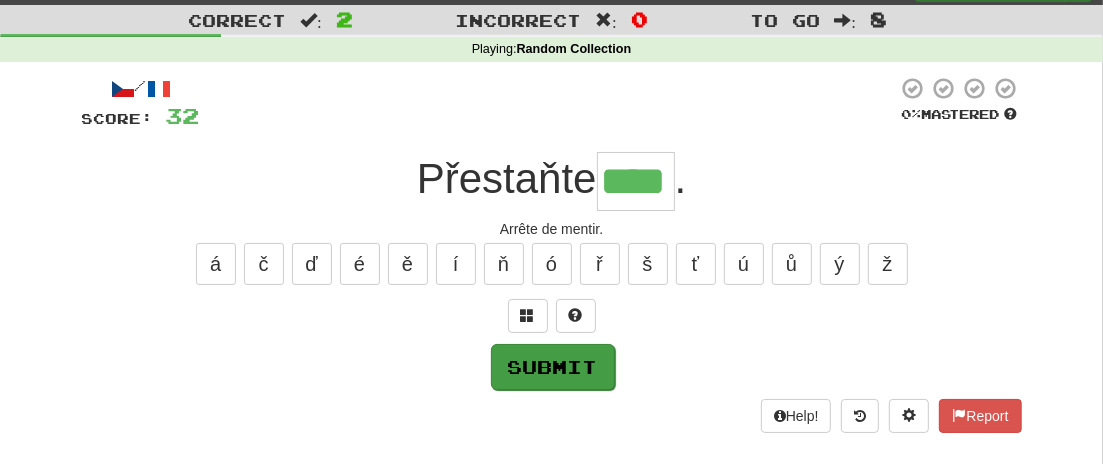 type on "****" 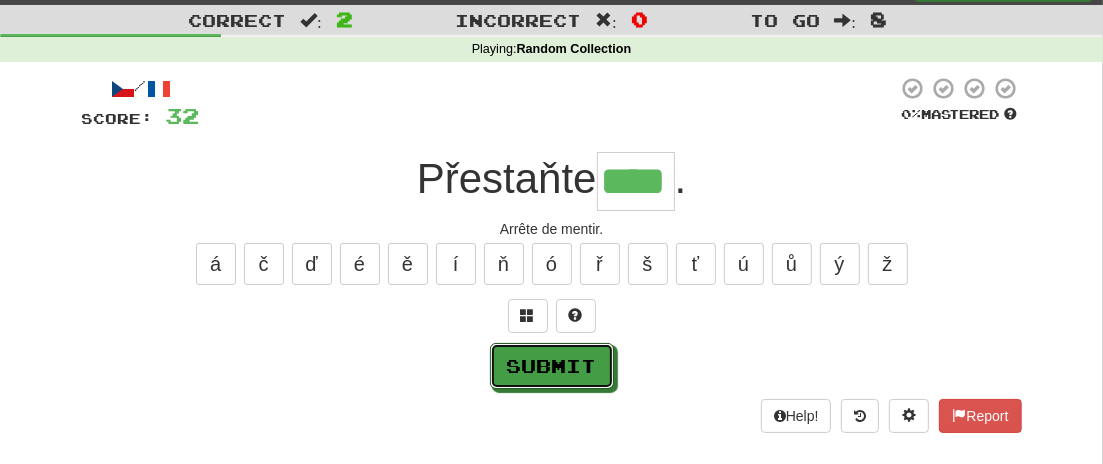 drag, startPoint x: 543, startPoint y: 362, endPoint x: 624, endPoint y: 354, distance: 81.394104 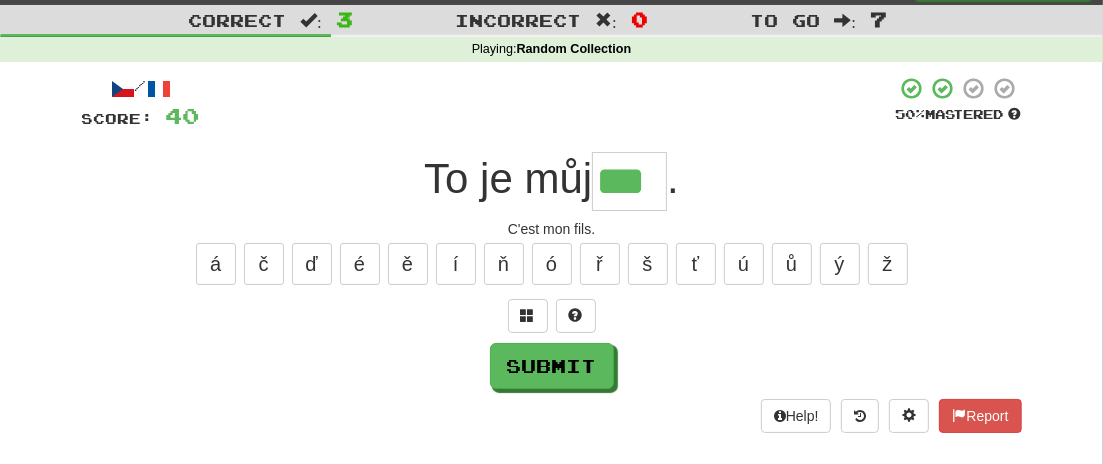 type on "***" 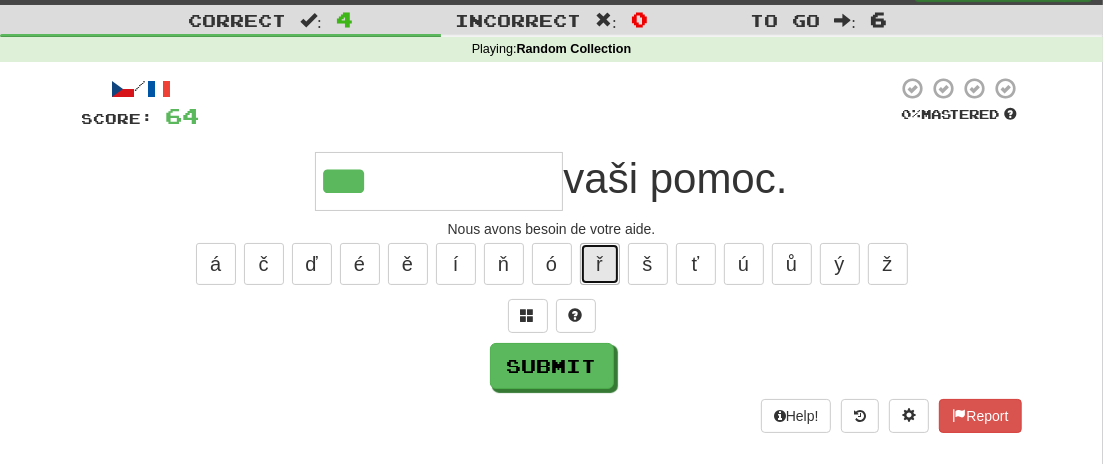 click on "ř" at bounding box center (600, 264) 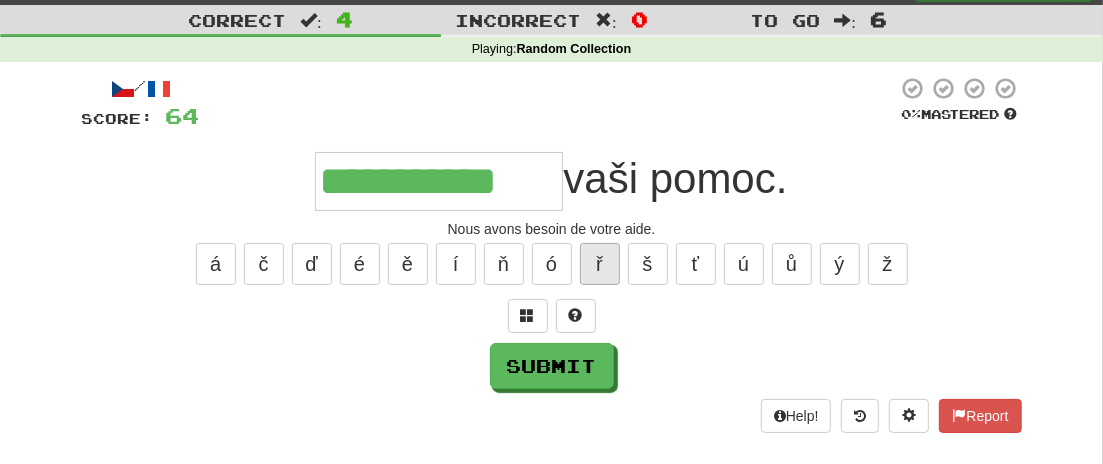 type on "**********" 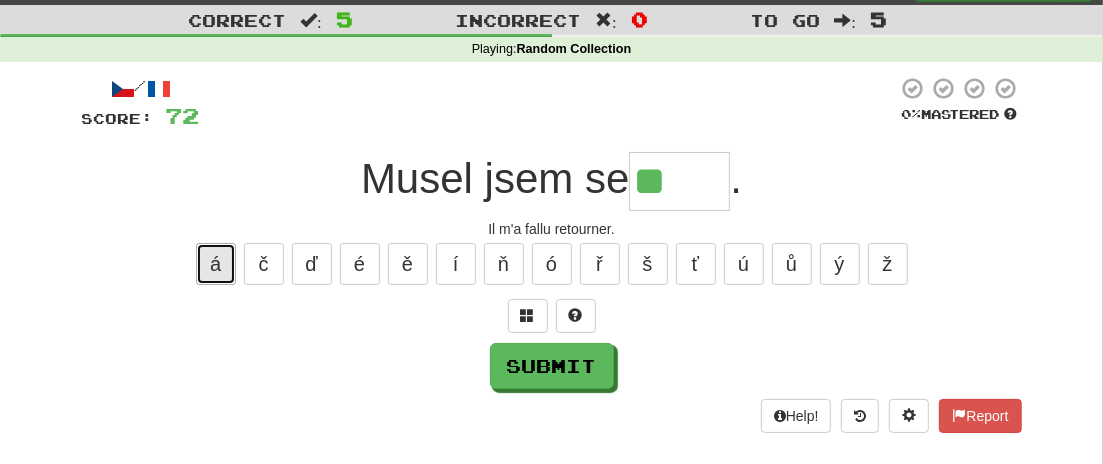 click on "á" at bounding box center [216, 264] 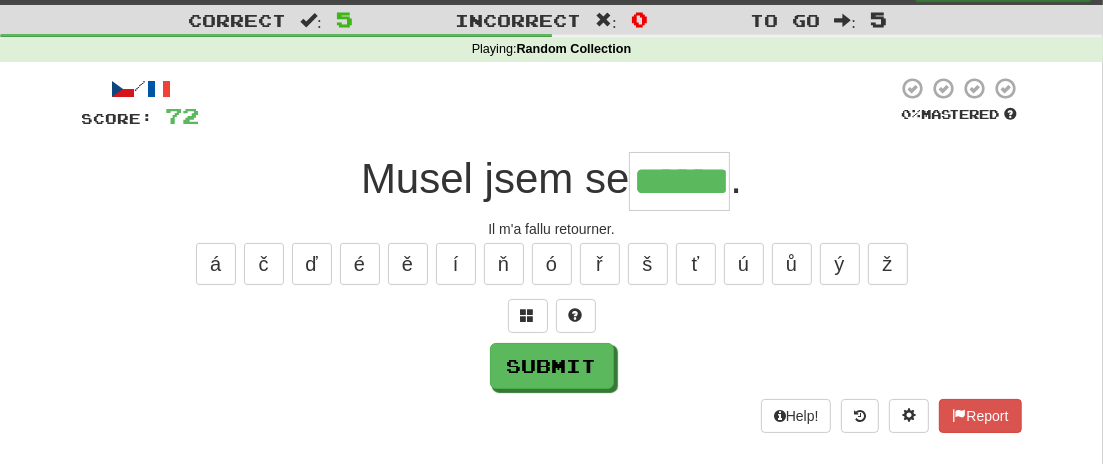 type on "******" 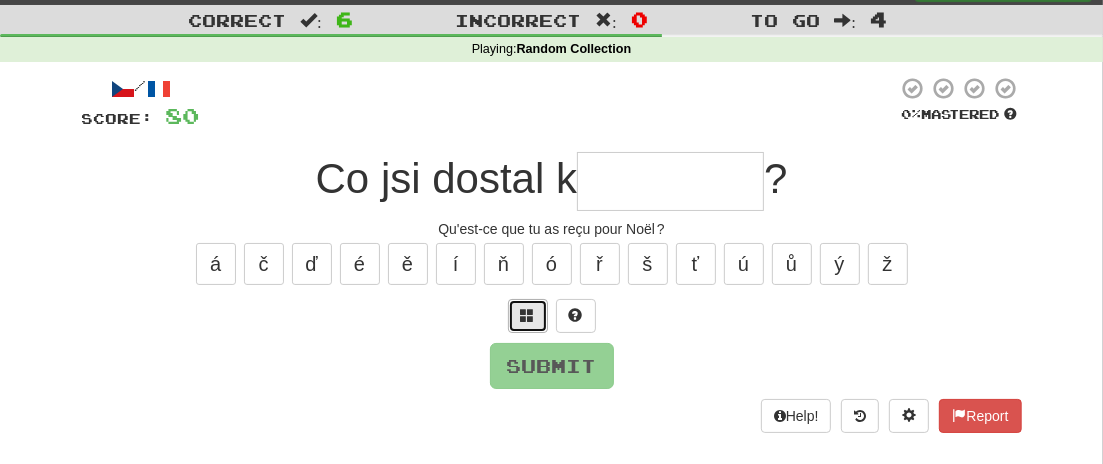 click at bounding box center (528, 315) 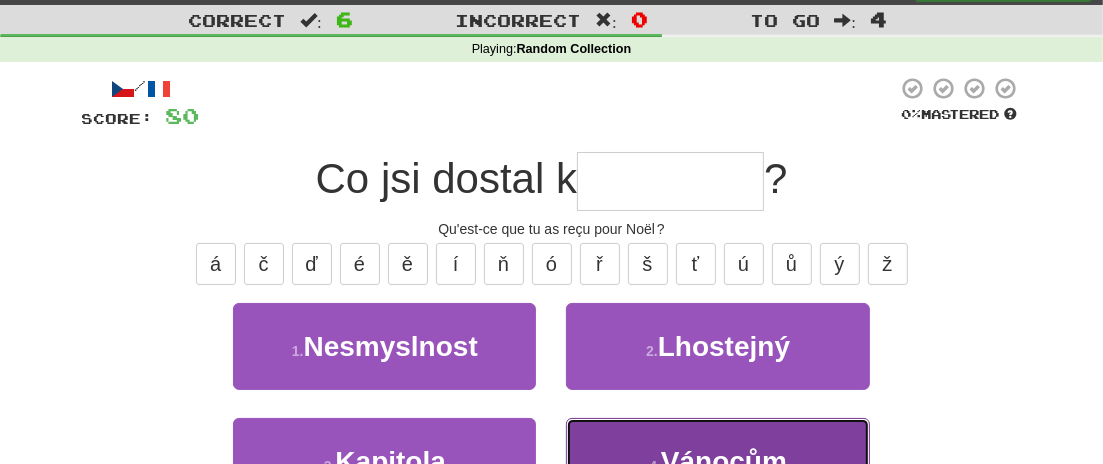 click on "Vánocům" at bounding box center [724, 461] 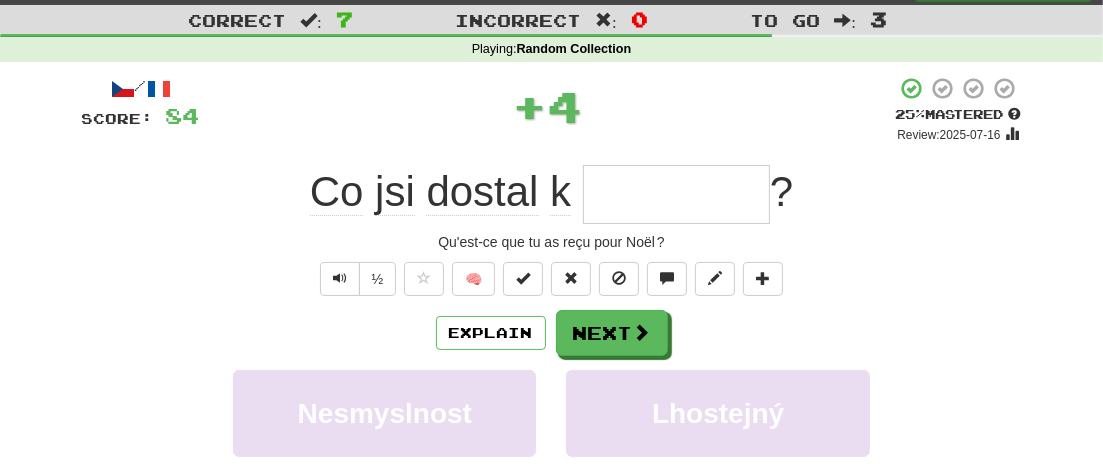 type on "*******" 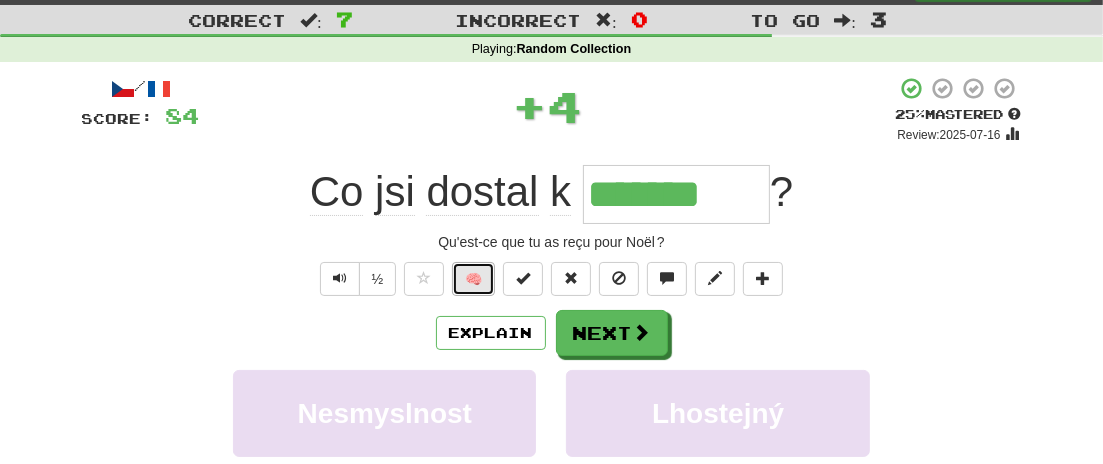 click on "🧠" at bounding box center [473, 279] 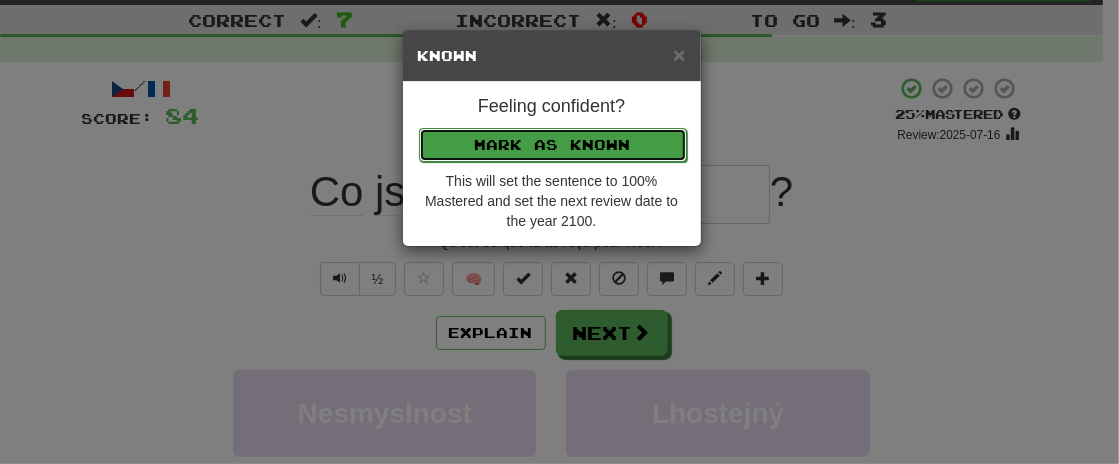 click on "Mark as Known" at bounding box center [553, 145] 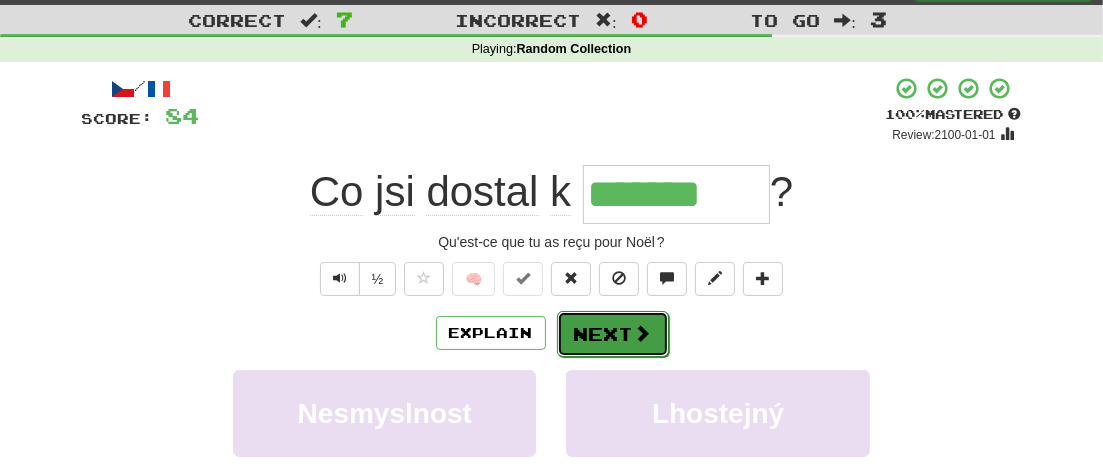 click on "Next" at bounding box center (613, 334) 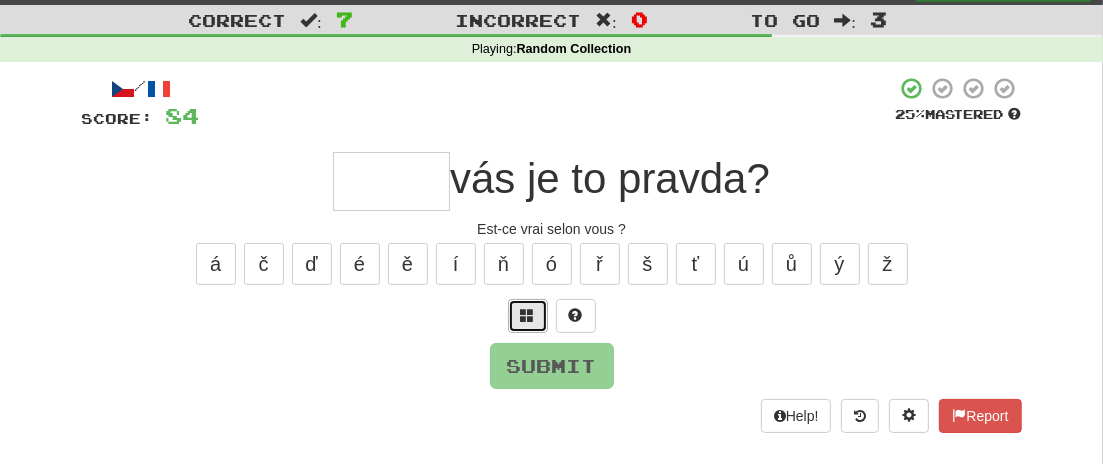 click at bounding box center (528, 315) 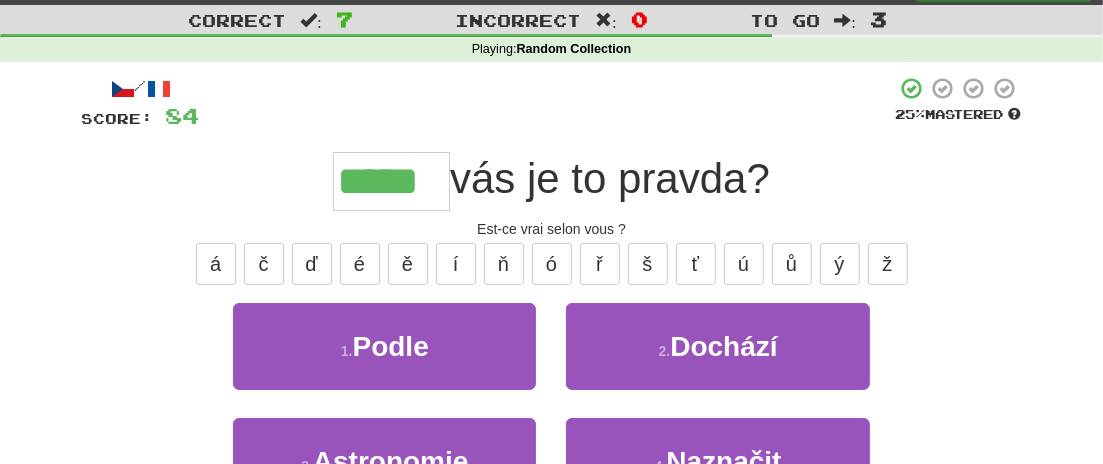 type on "*****" 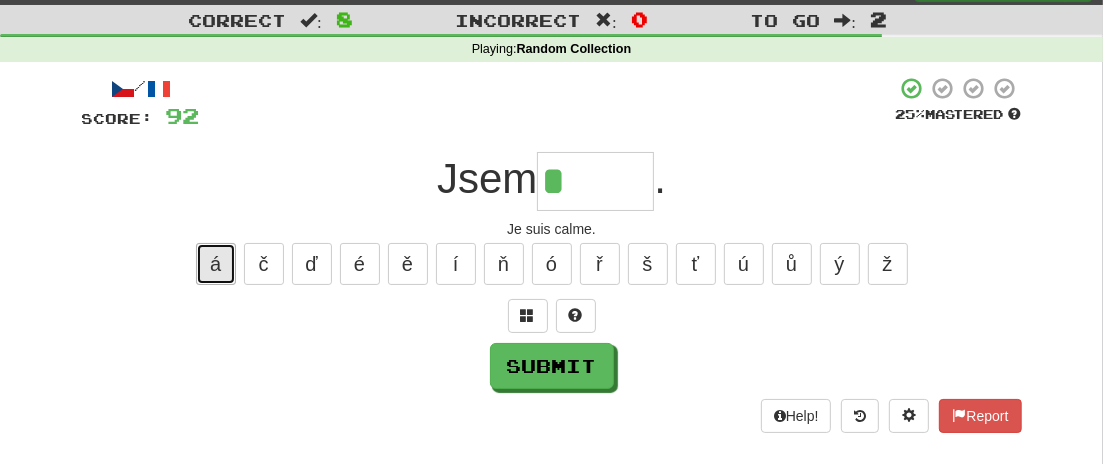 click on "á" at bounding box center (216, 264) 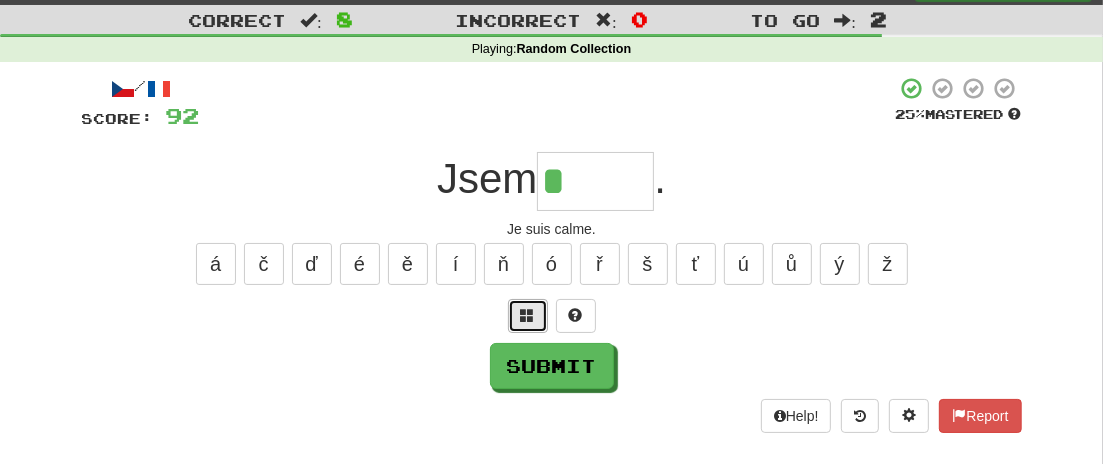 click at bounding box center (528, 315) 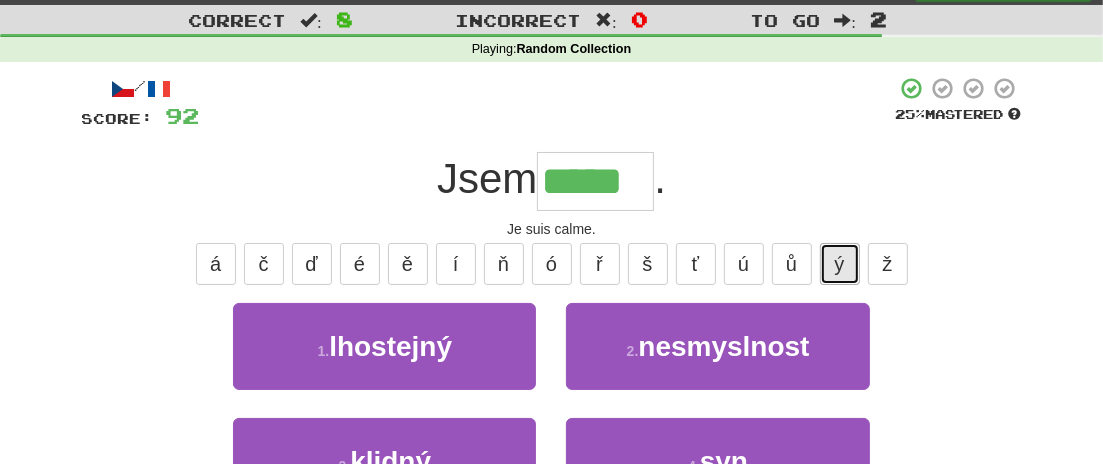 click on "ý" at bounding box center [840, 264] 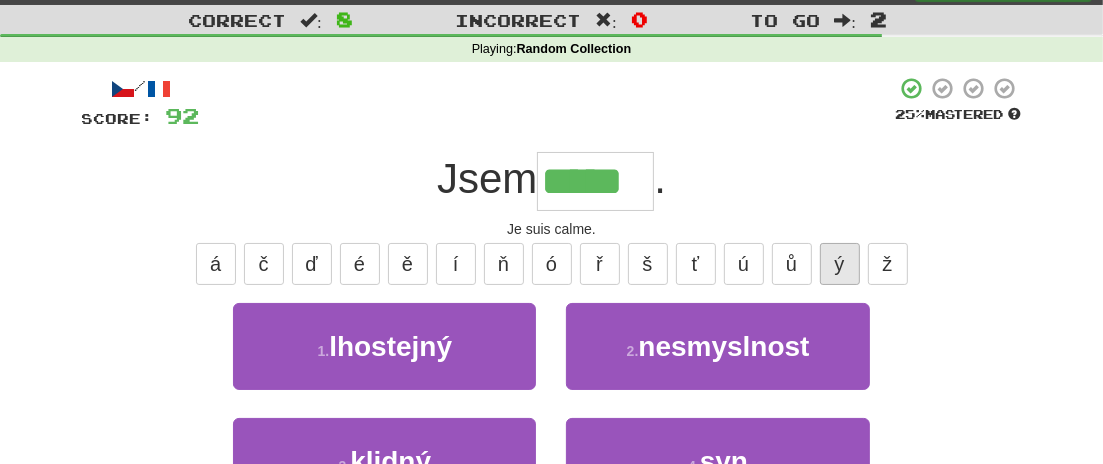 type on "******" 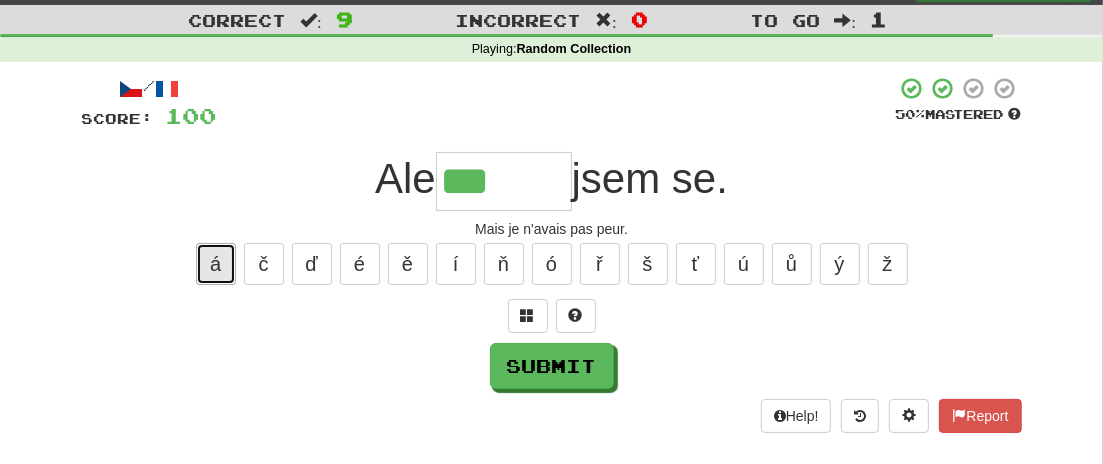 click on "á" at bounding box center (216, 264) 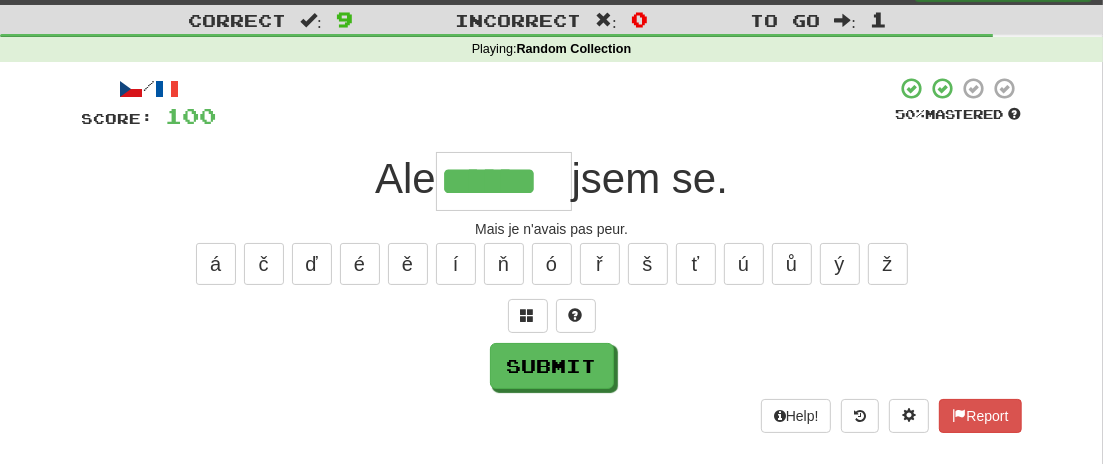 type on "******" 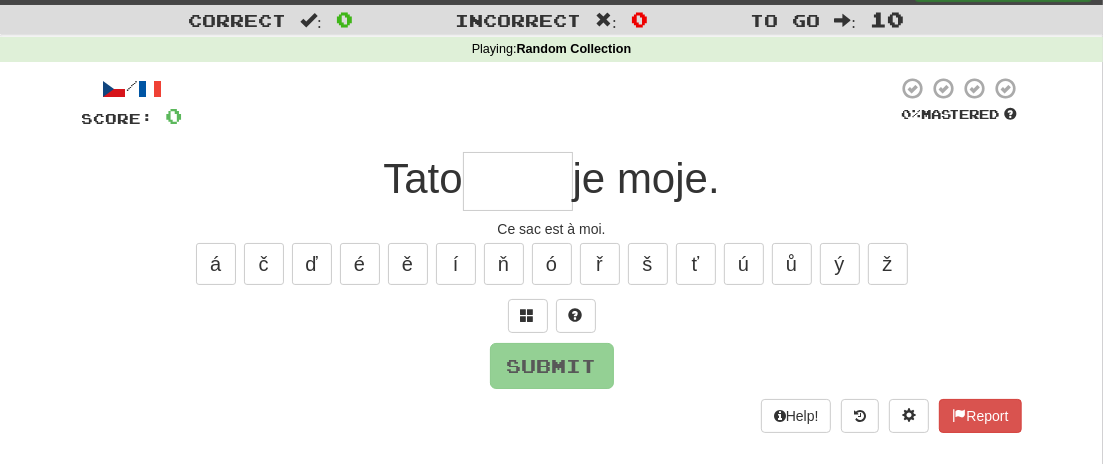 type on "*" 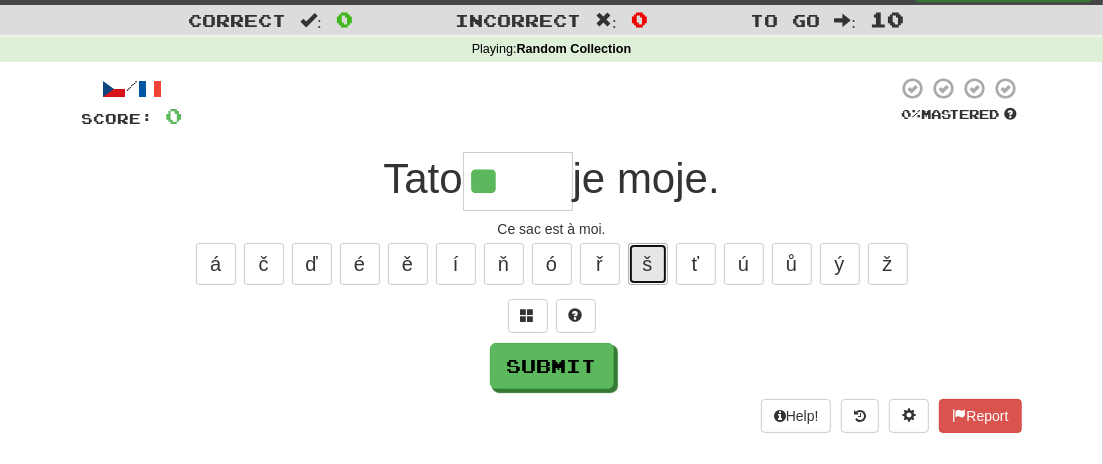 click on "š" at bounding box center [648, 264] 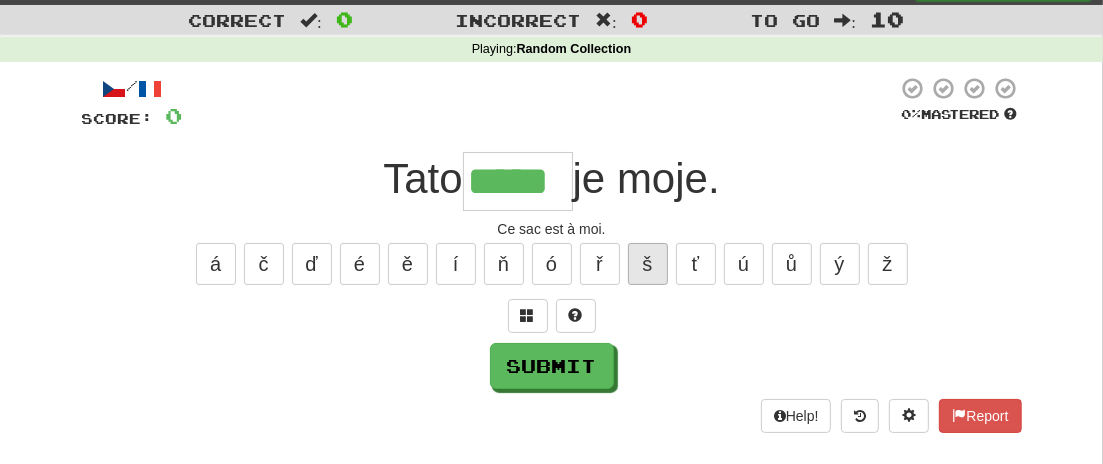 type on "*****" 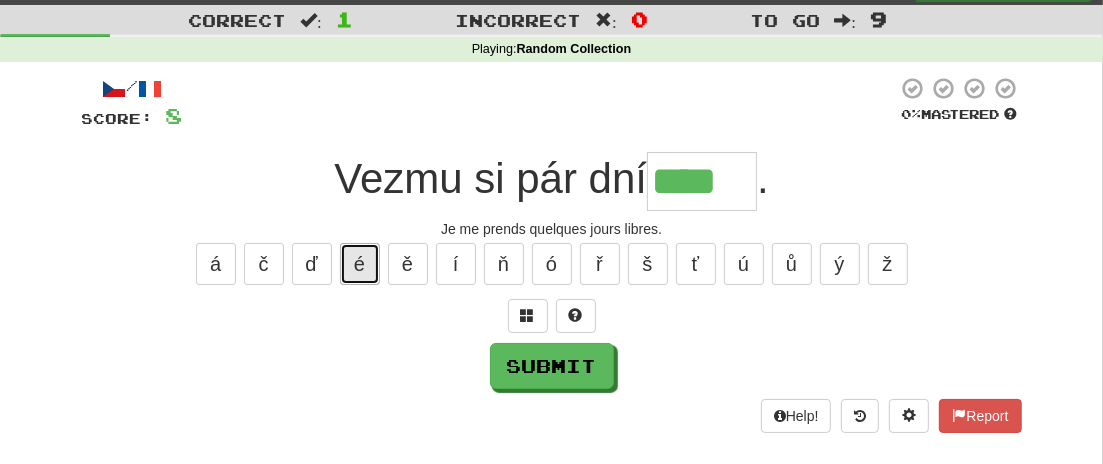 click on "é" at bounding box center [360, 264] 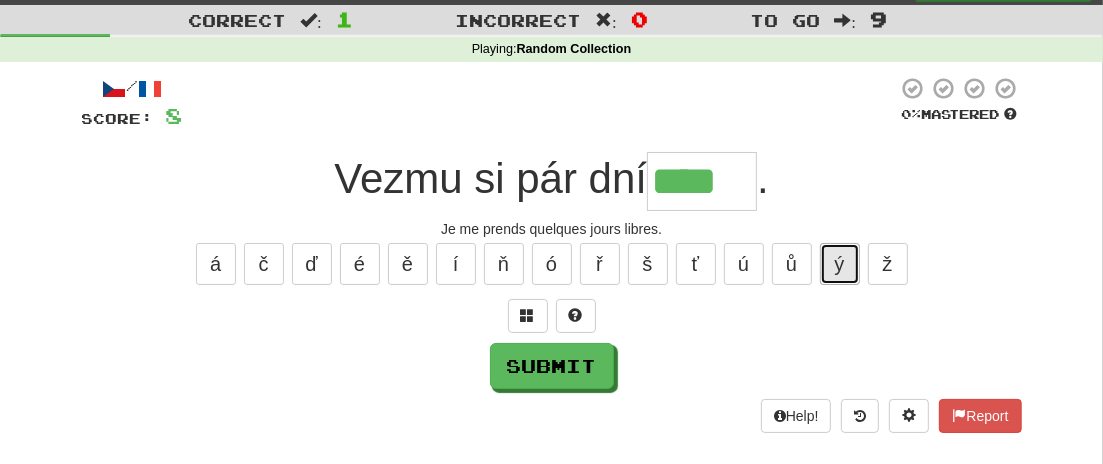 click on "ý" at bounding box center [840, 264] 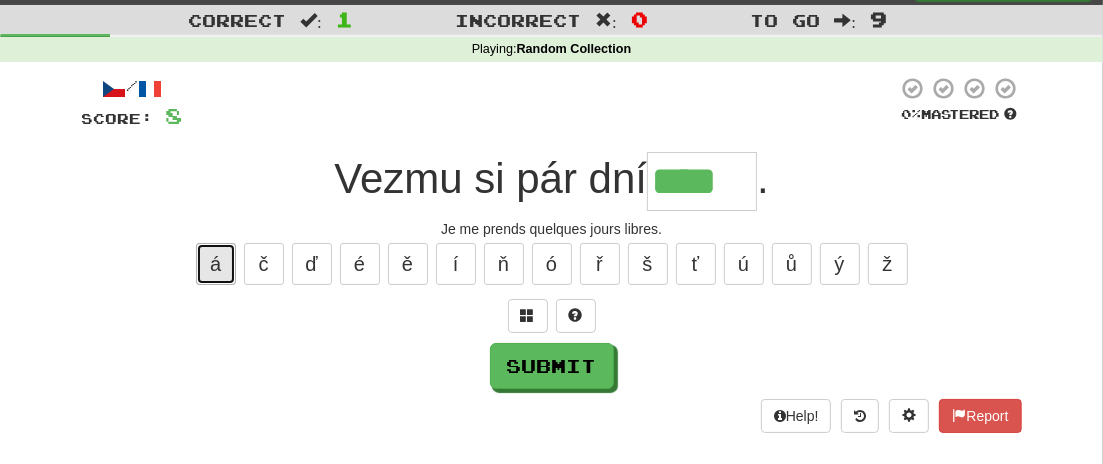 click on "á" at bounding box center (216, 264) 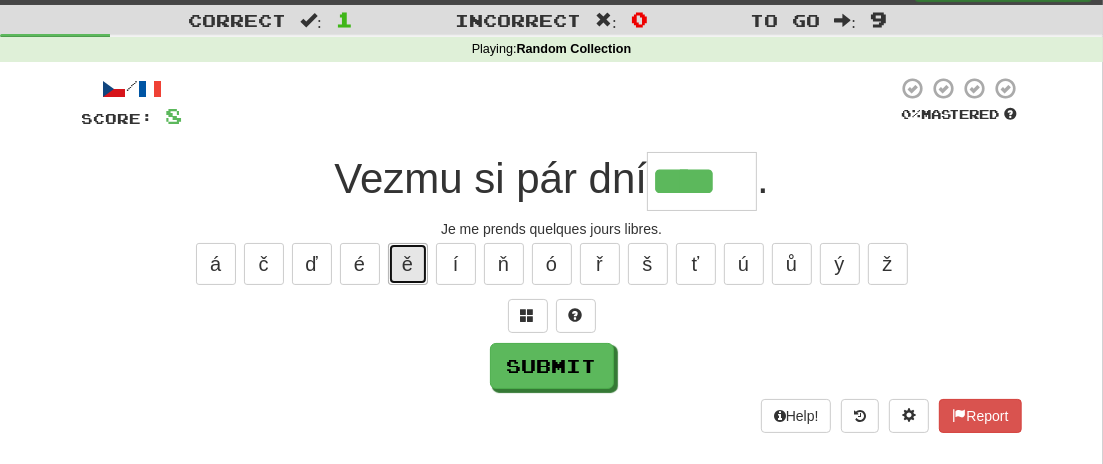 click on "ě" at bounding box center [408, 264] 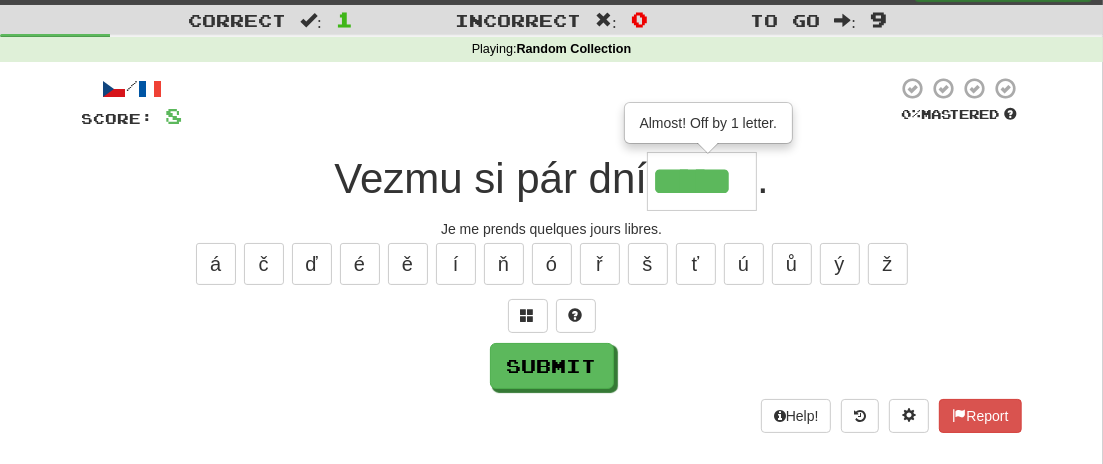 type on "*****" 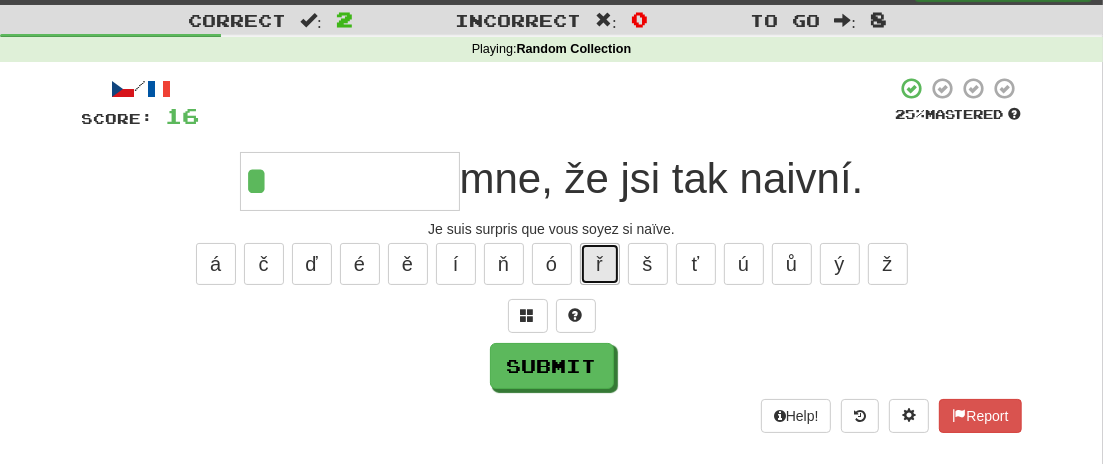 click on "ř" at bounding box center [600, 264] 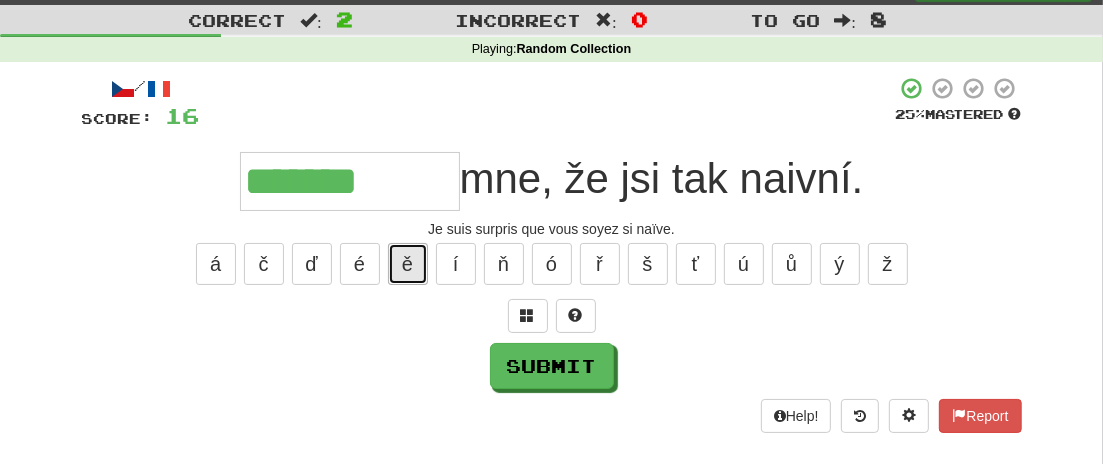 click on "ě" at bounding box center [408, 264] 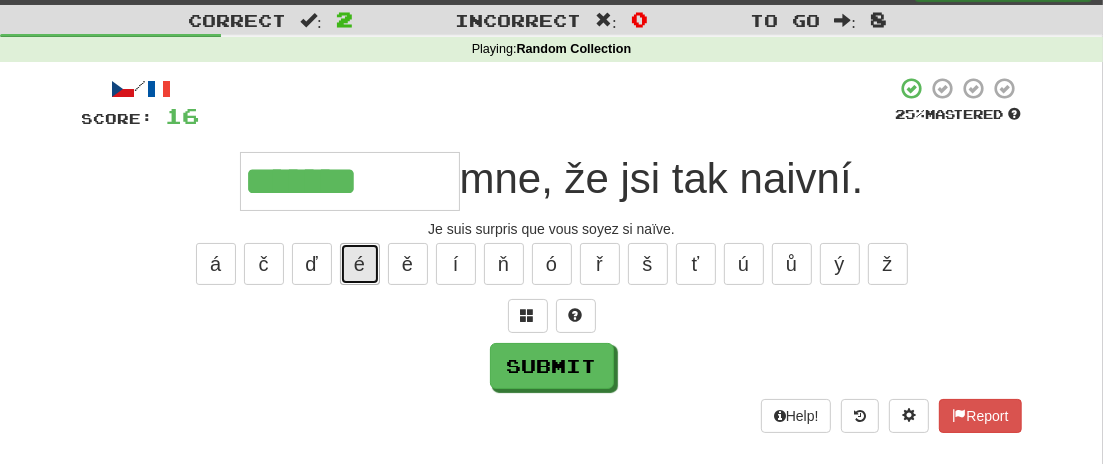 click on "é" at bounding box center (360, 264) 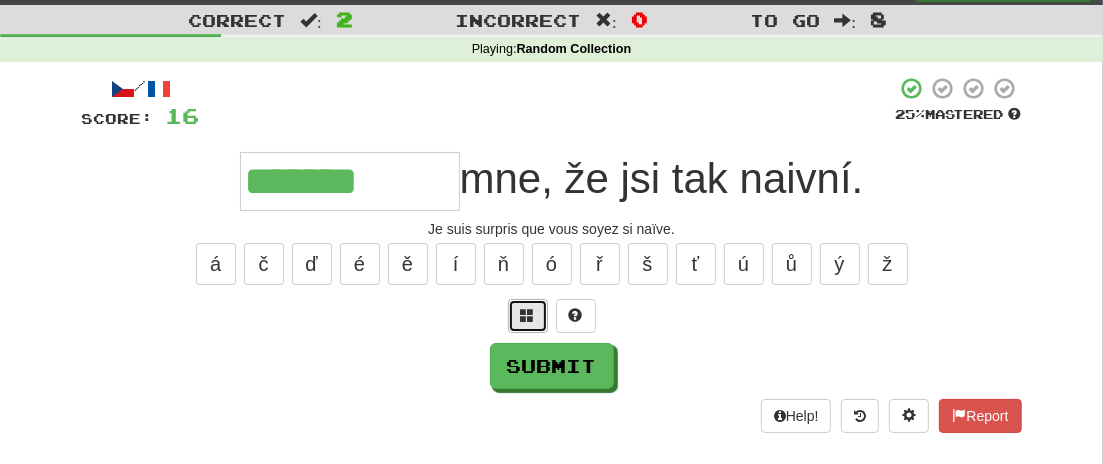 click at bounding box center (528, 315) 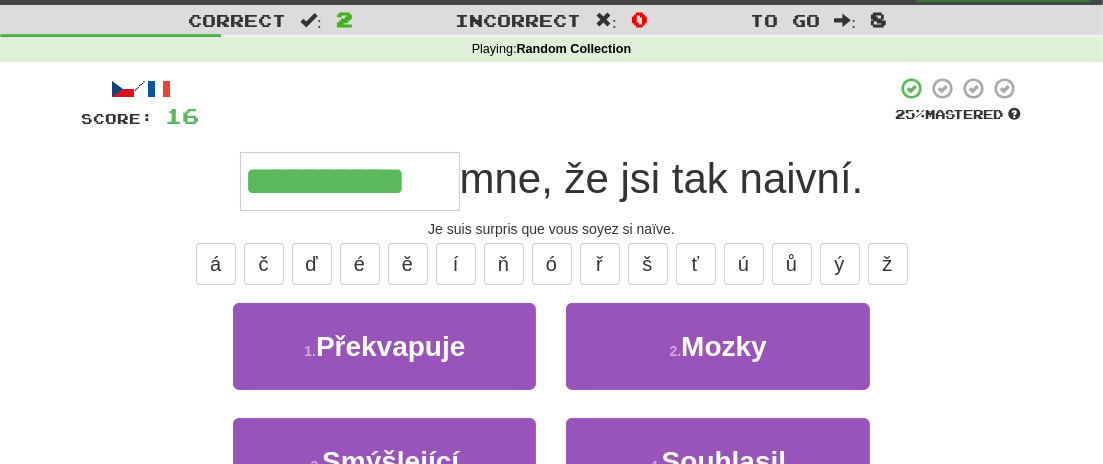type on "**********" 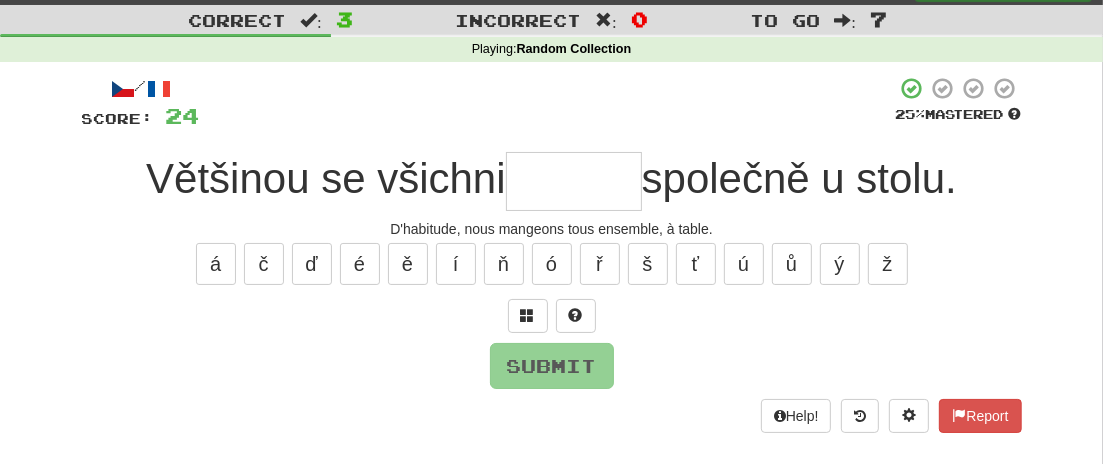 type on "*" 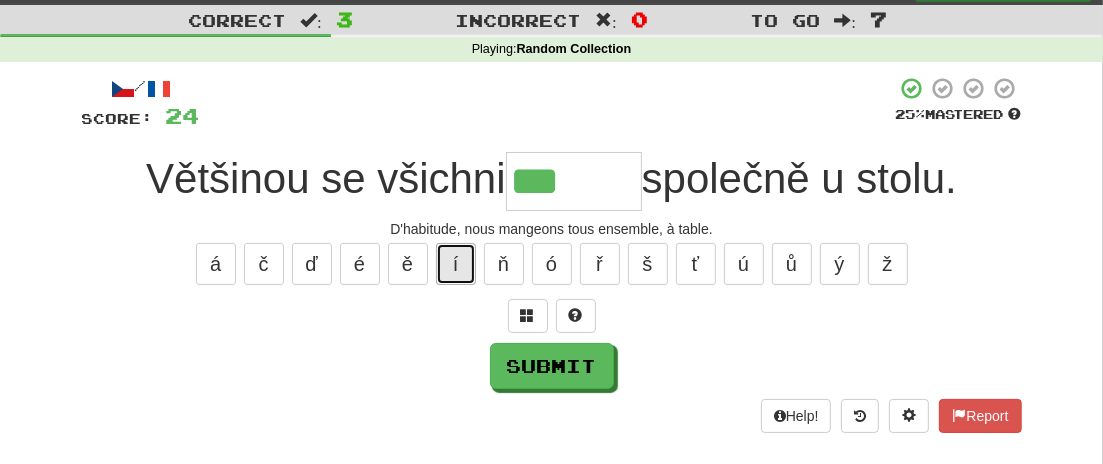 click on "í" at bounding box center (456, 264) 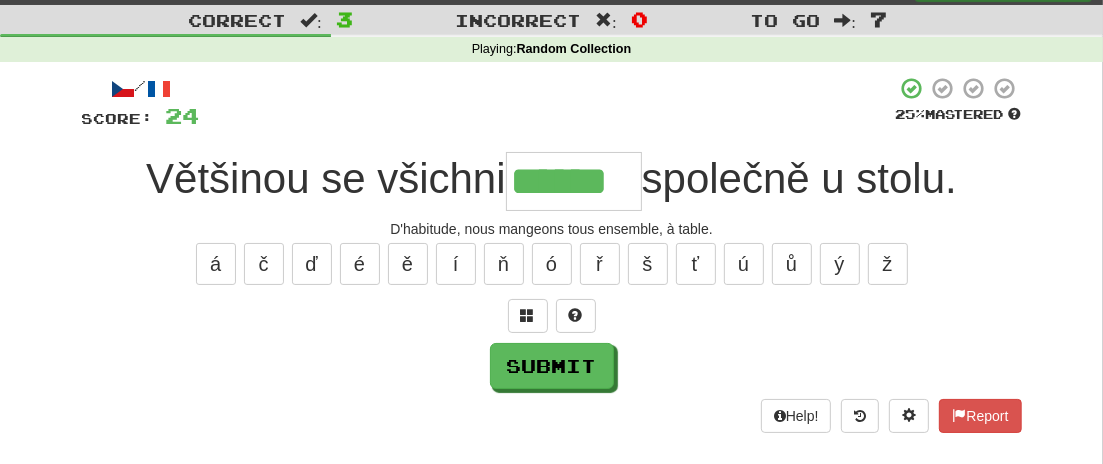 type on "******" 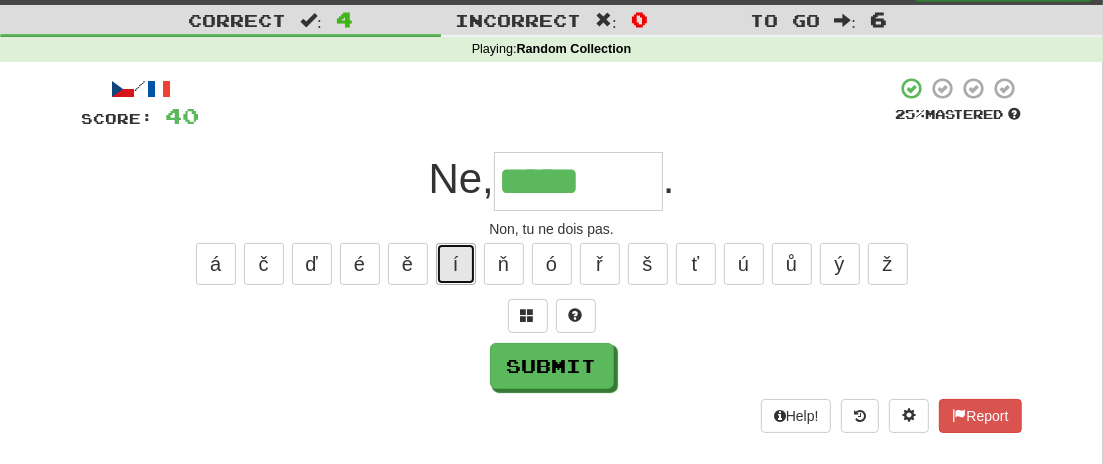 click on "í" at bounding box center (456, 264) 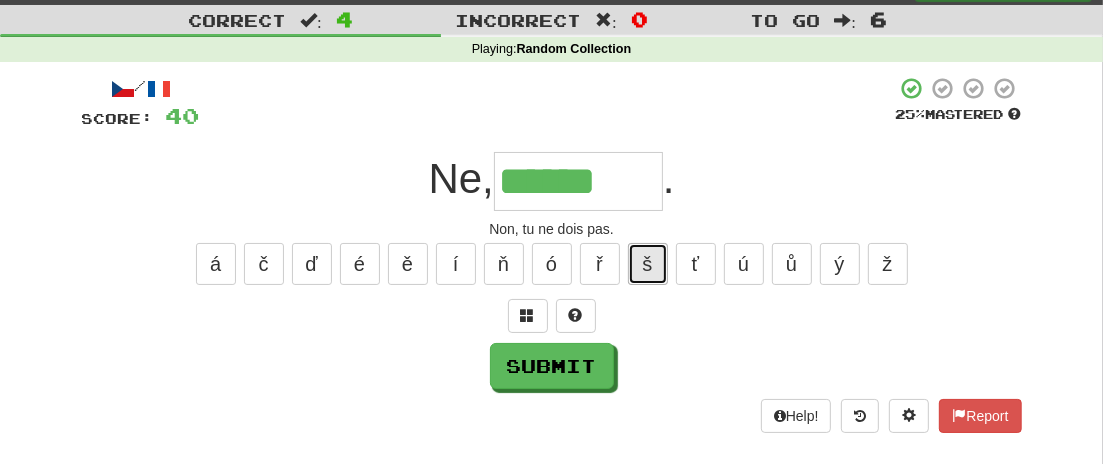 click on "š" at bounding box center (648, 264) 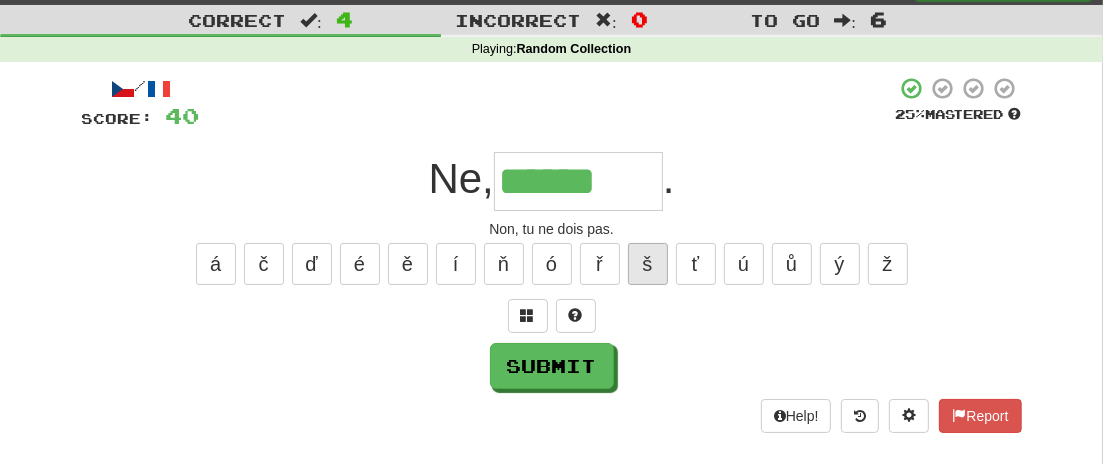 type on "*******" 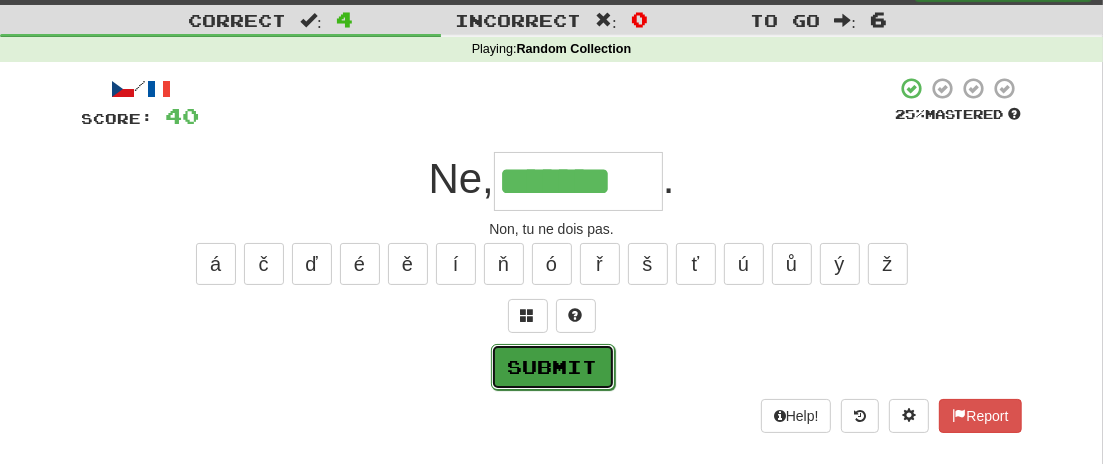 click on "Submit" at bounding box center [553, 367] 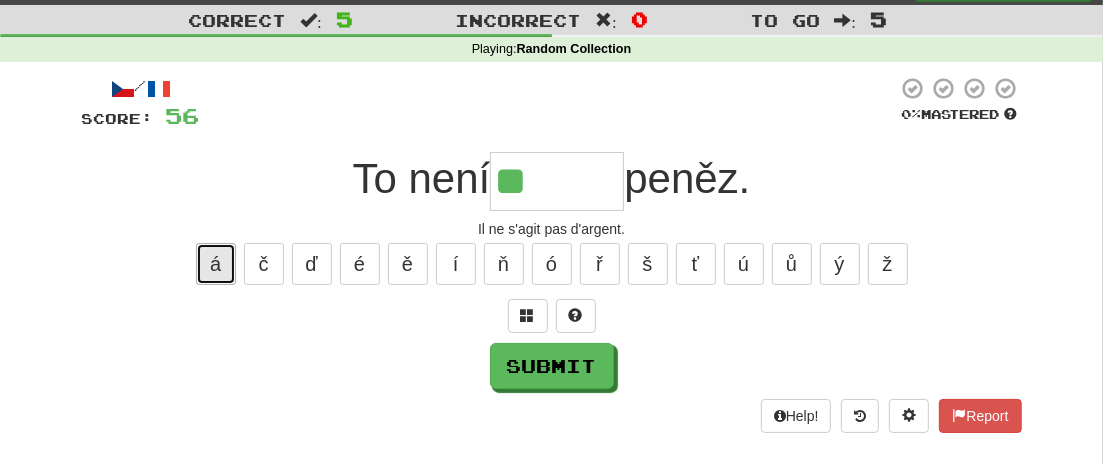 click on "á" at bounding box center (216, 264) 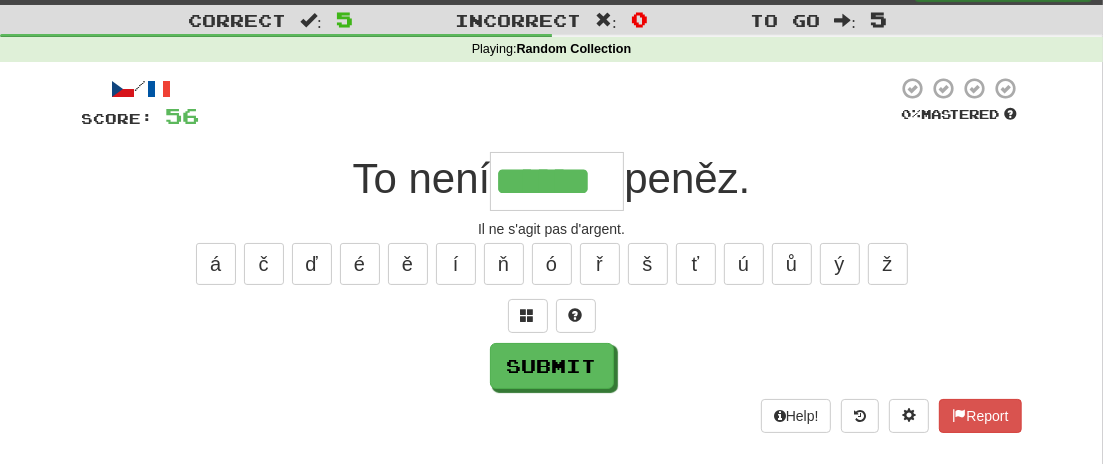 type on "******" 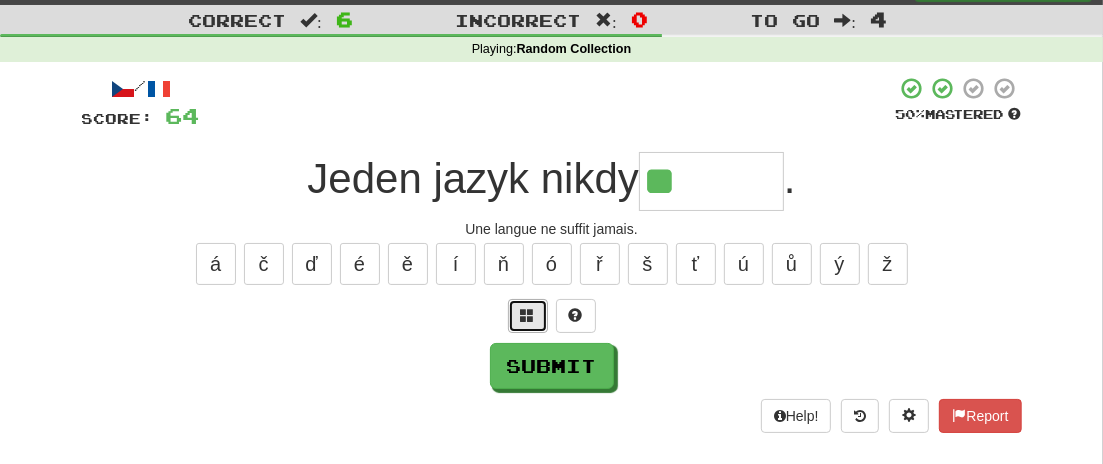click at bounding box center (528, 315) 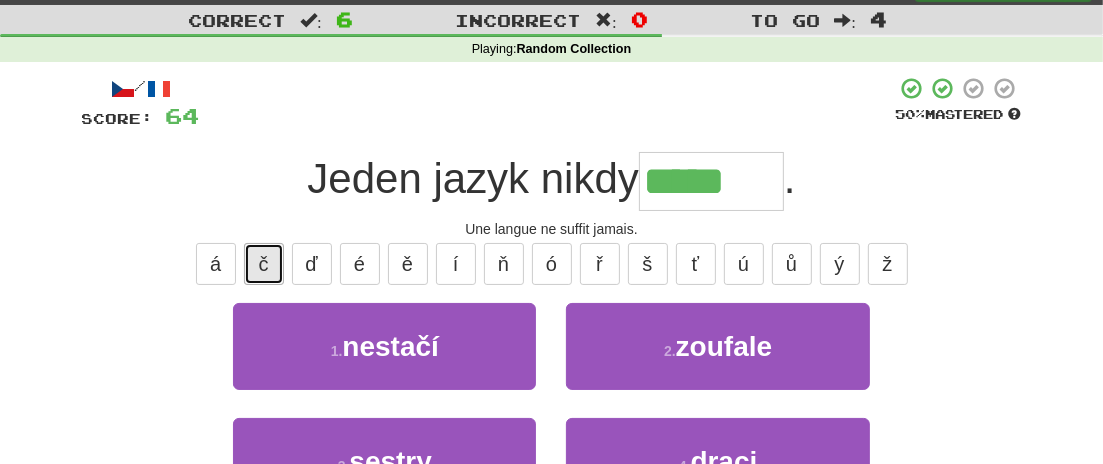 click on "č" at bounding box center (264, 264) 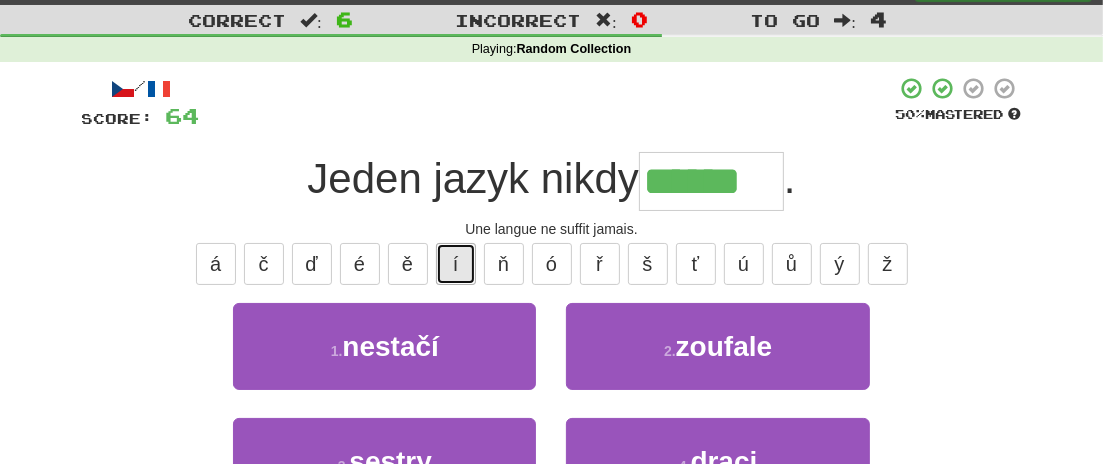 click on "í" at bounding box center [456, 264] 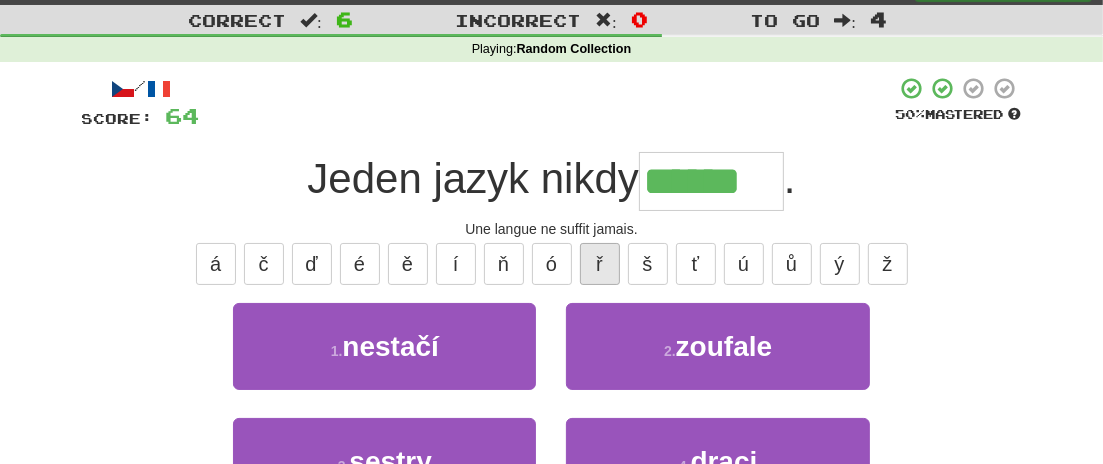 type on "*******" 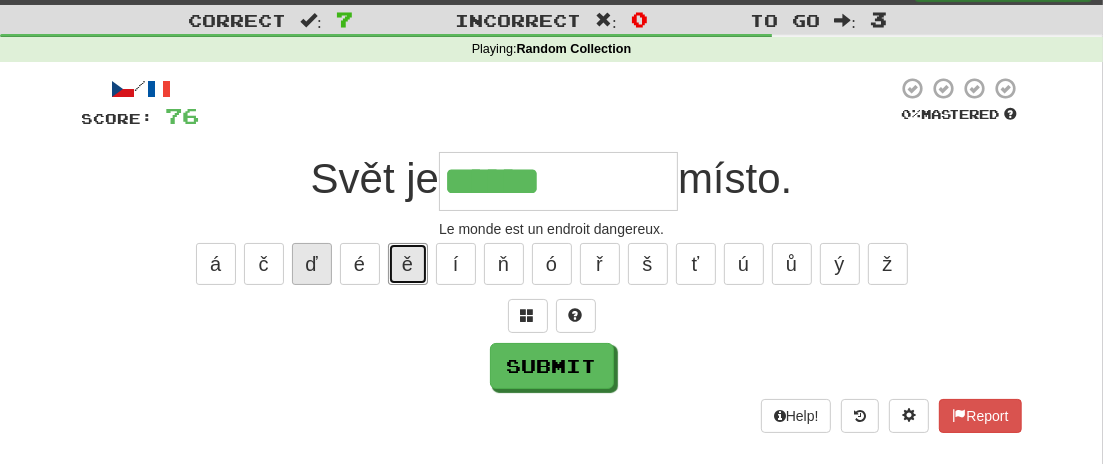 drag, startPoint x: 409, startPoint y: 265, endPoint x: 312, endPoint y: 265, distance: 97 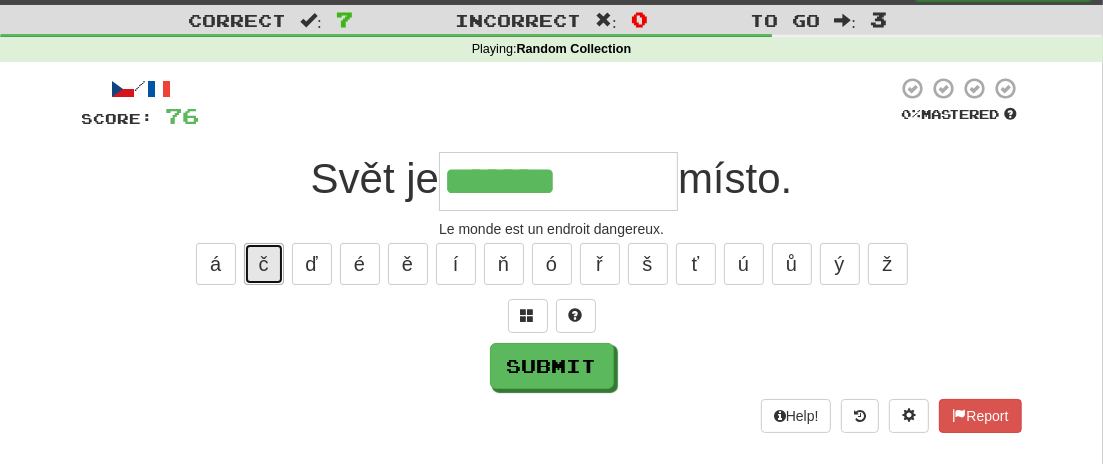 click on "č" at bounding box center (264, 264) 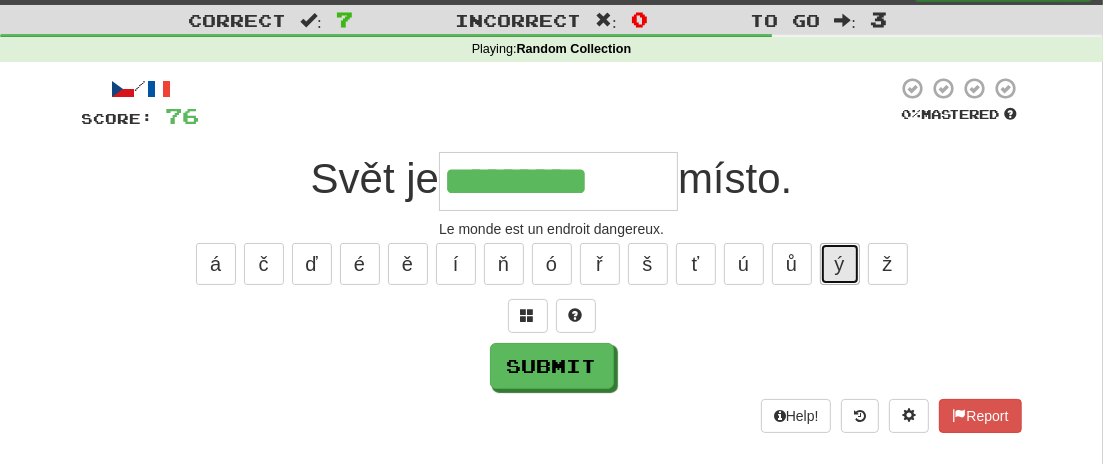 click on "ý" at bounding box center [840, 264] 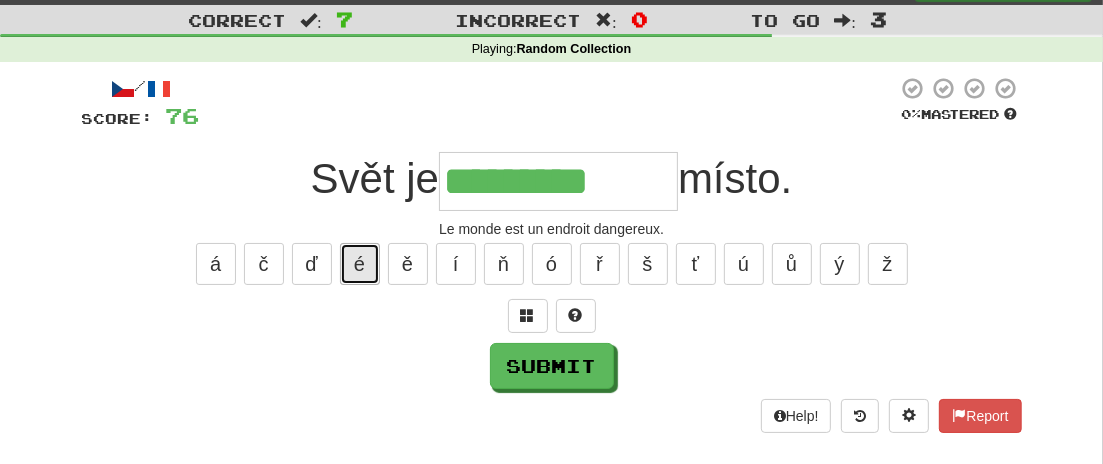 click on "é" at bounding box center (360, 264) 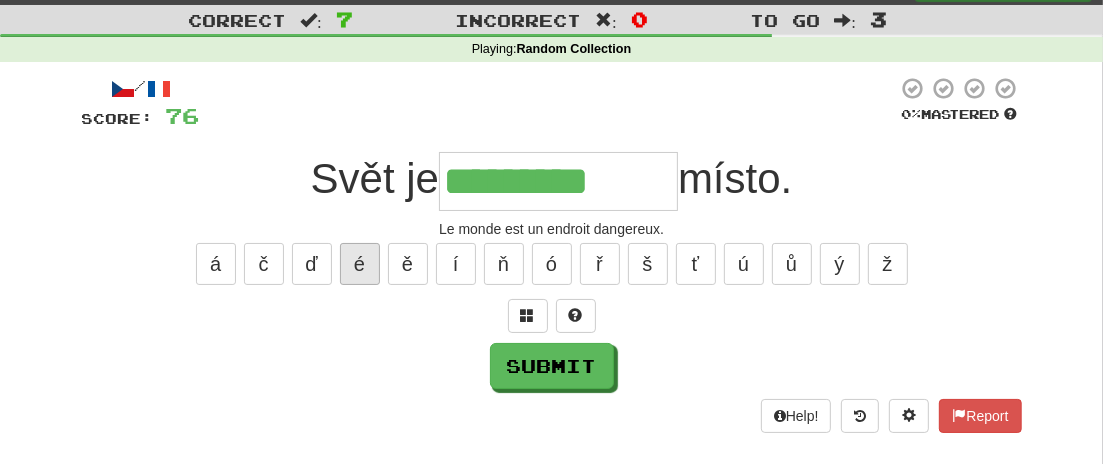 type on "**********" 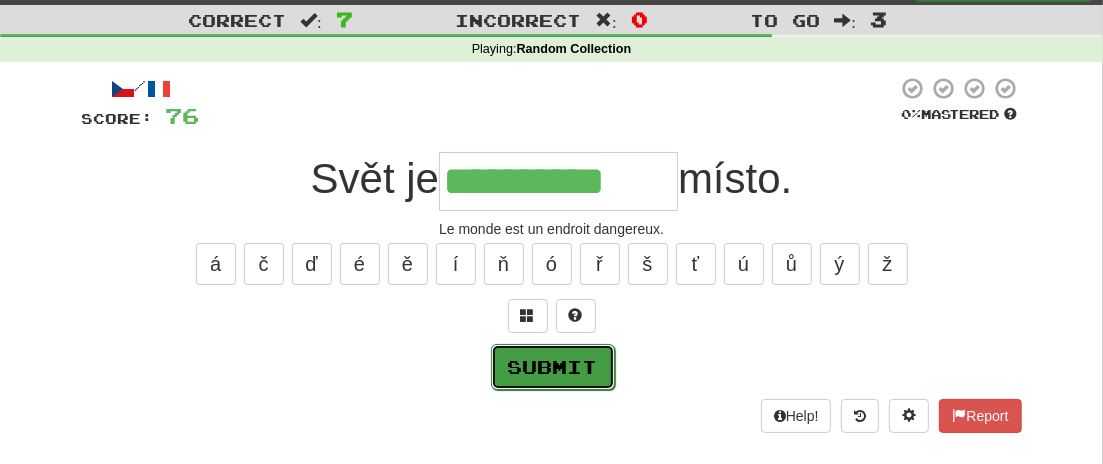 click on "Submit" at bounding box center [553, 367] 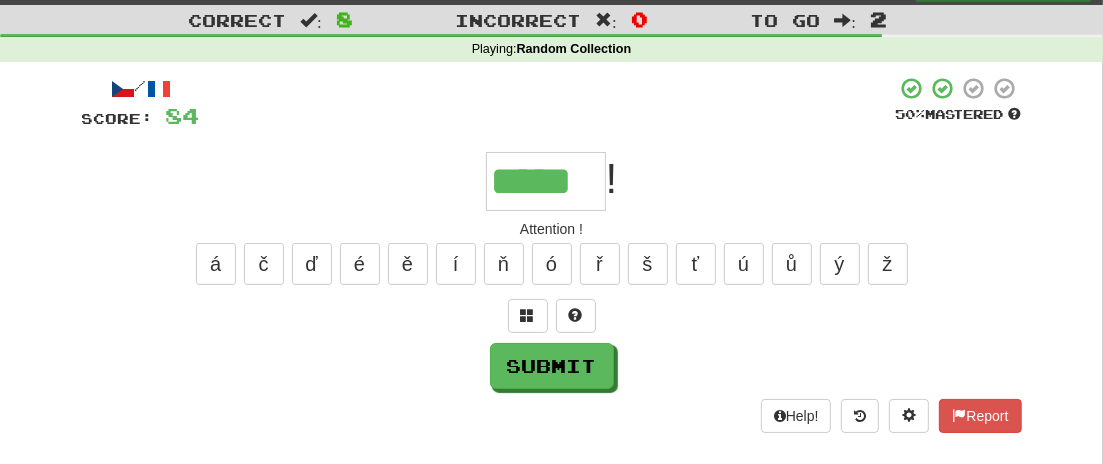 type on "*****" 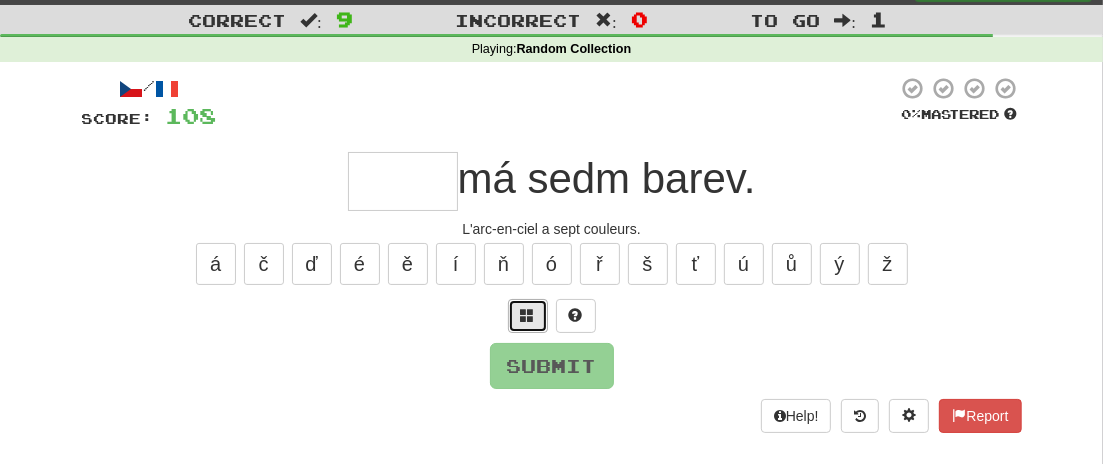 click at bounding box center [528, 316] 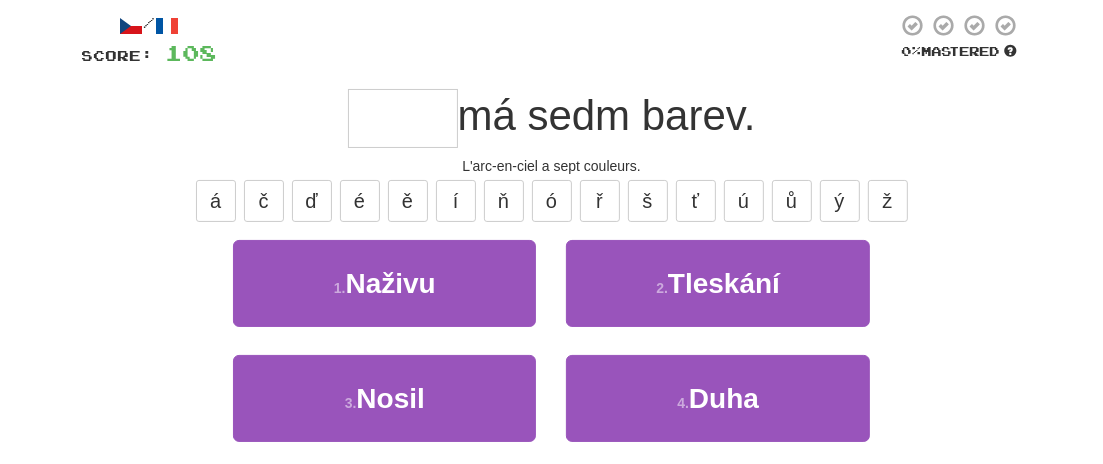 scroll, scrollTop: 113, scrollLeft: 0, axis: vertical 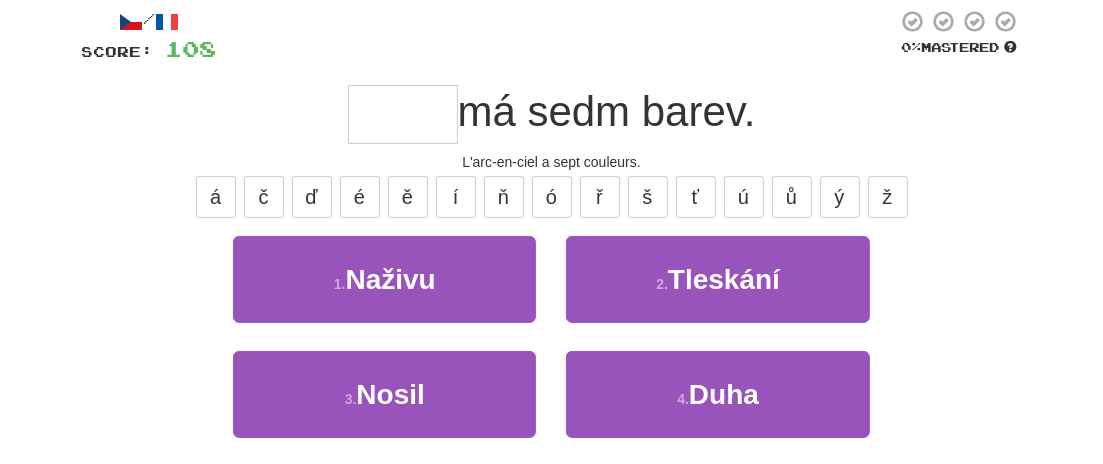 type on "*" 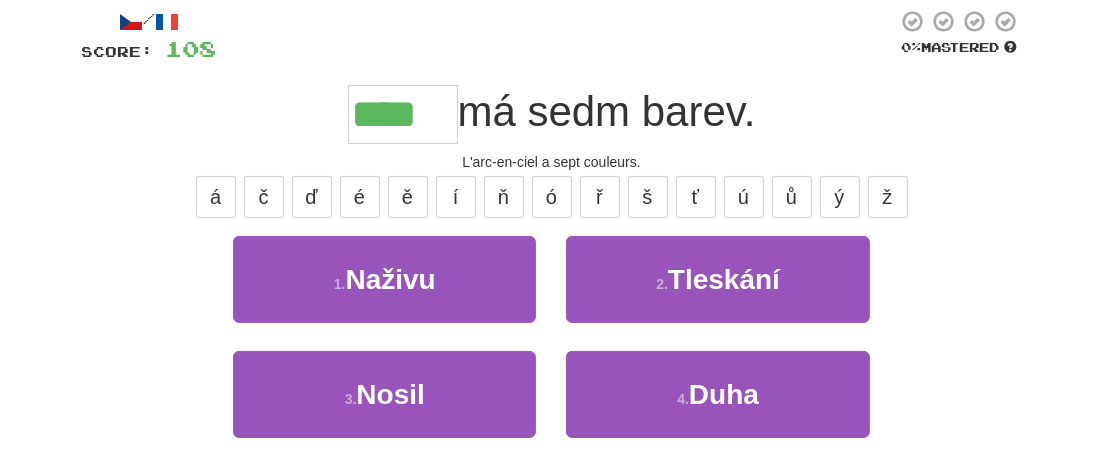 type on "****" 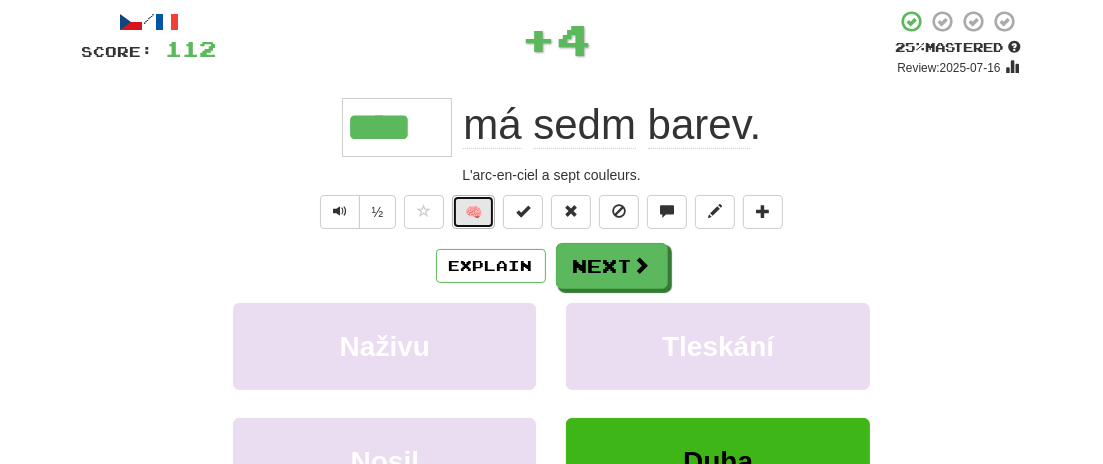 click on "🧠" at bounding box center [473, 212] 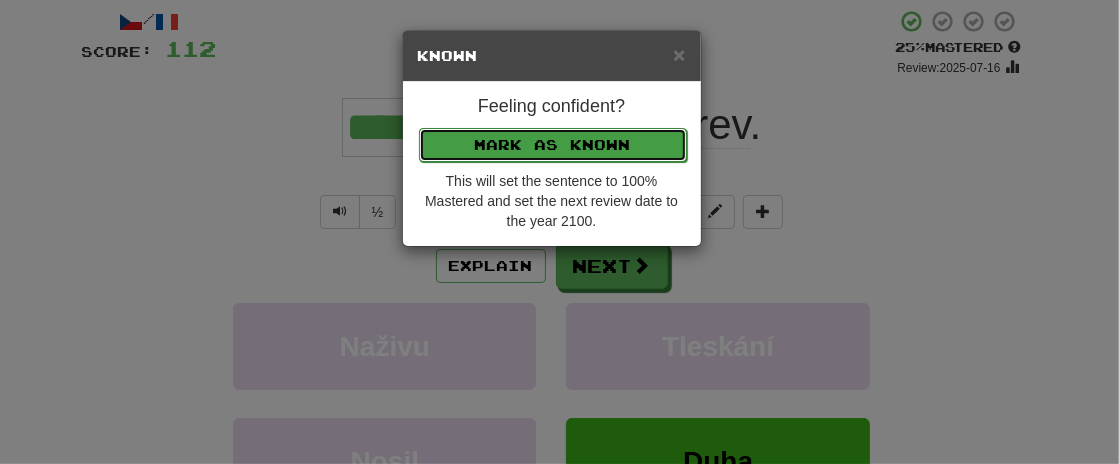 click on "Mark as Known" at bounding box center [553, 145] 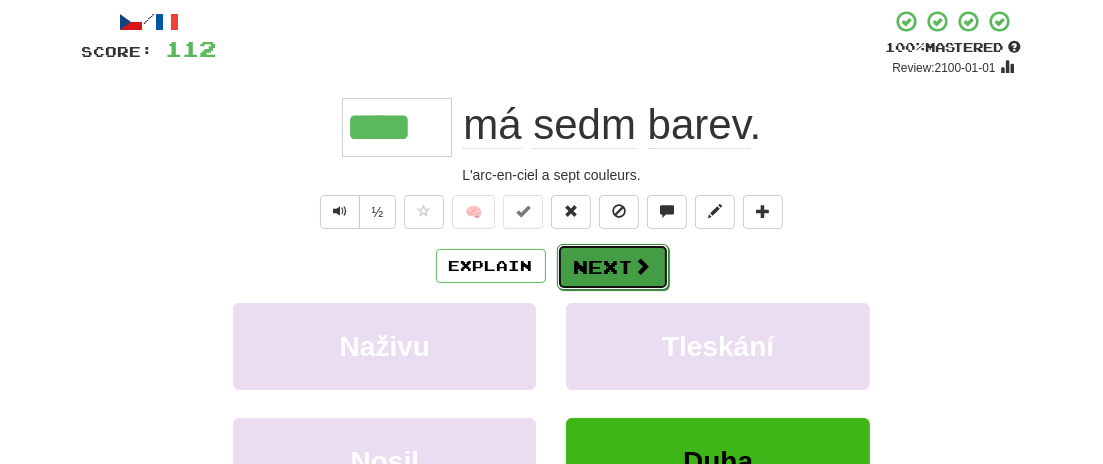 click at bounding box center [643, 266] 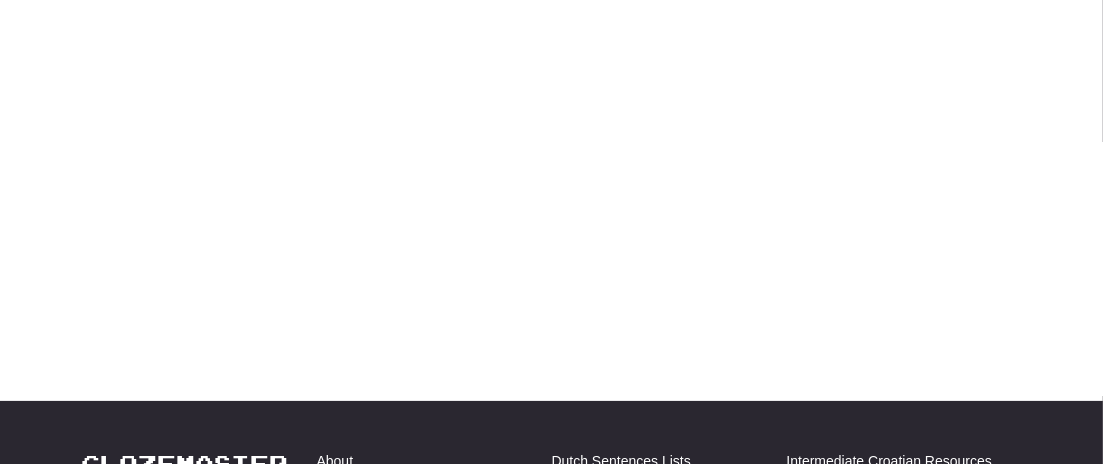 scroll, scrollTop: 201, scrollLeft: 0, axis: vertical 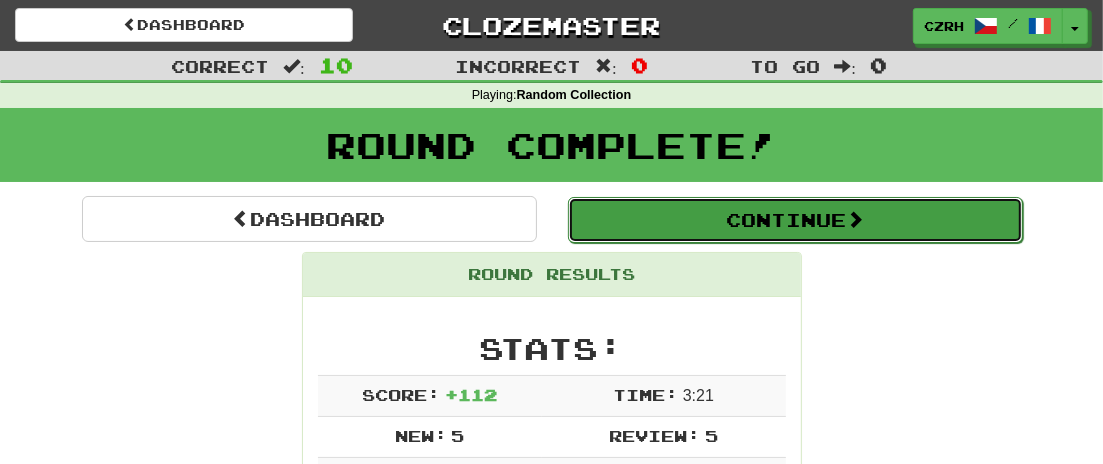 click on "Continue" at bounding box center [795, 220] 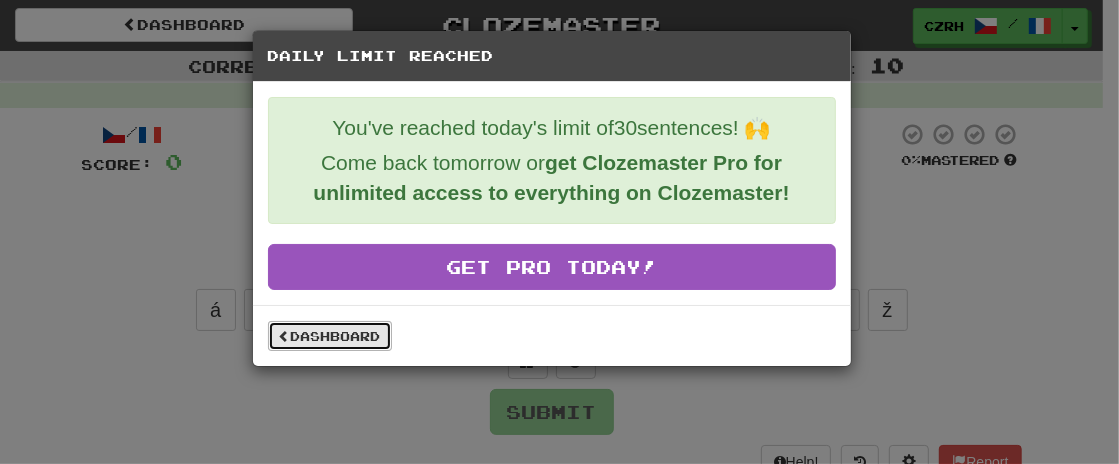 click on "Dashboard" at bounding box center [330, 336] 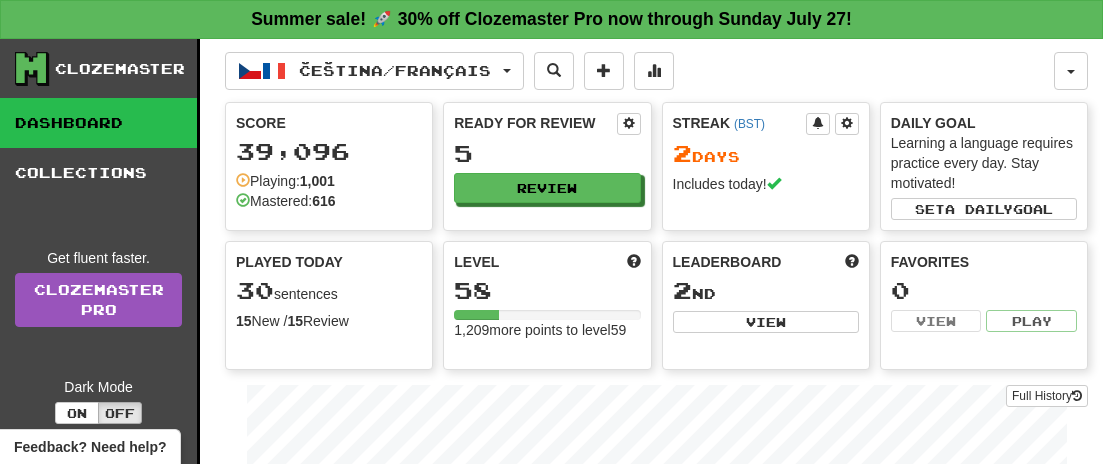 scroll, scrollTop: 0, scrollLeft: 0, axis: both 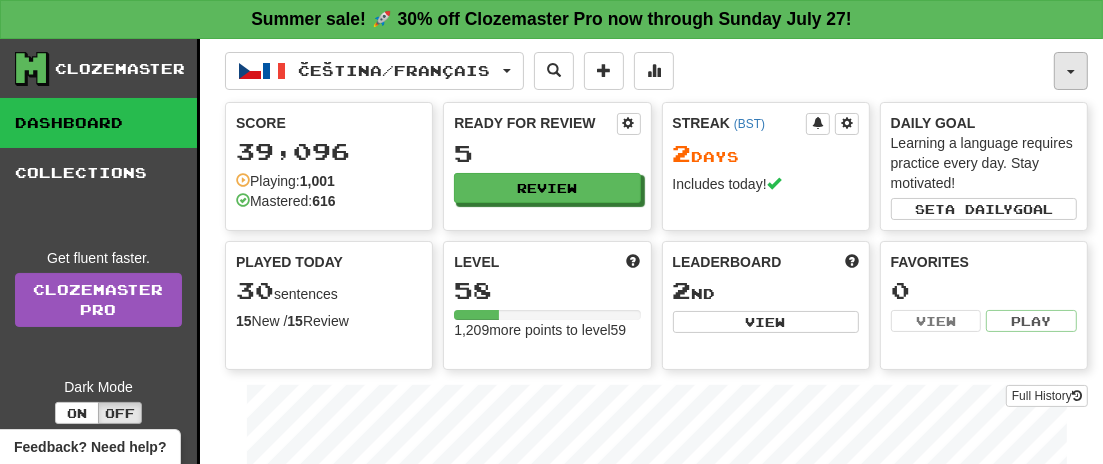 type 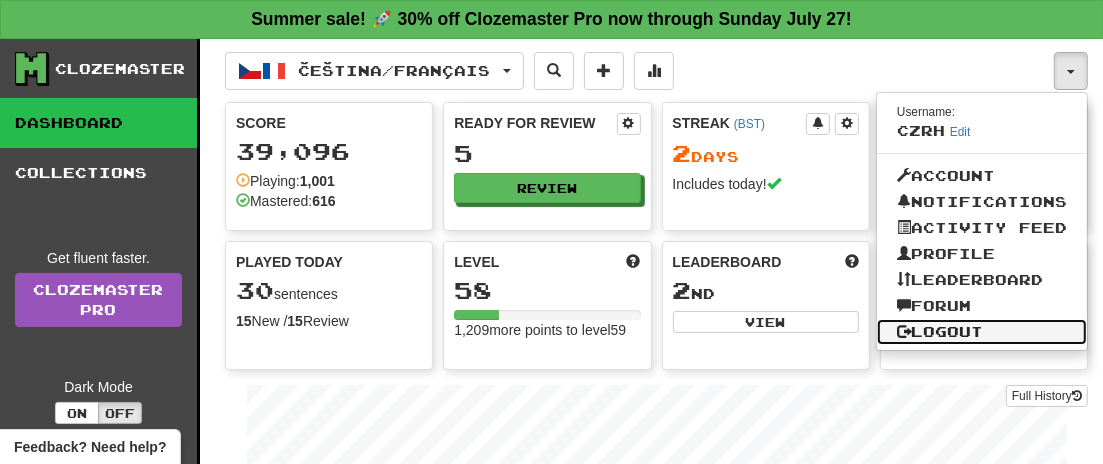 click on "Logout" at bounding box center [982, 332] 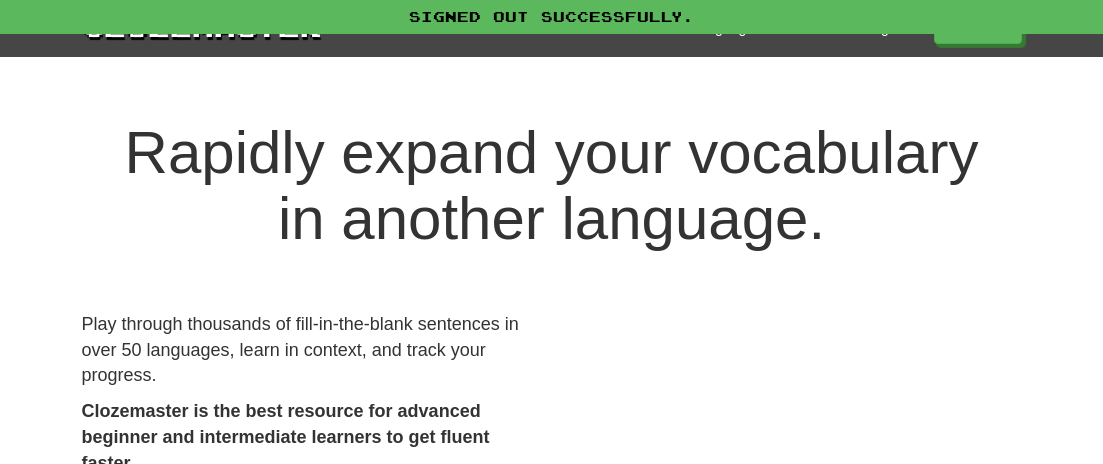 scroll, scrollTop: 0, scrollLeft: 0, axis: both 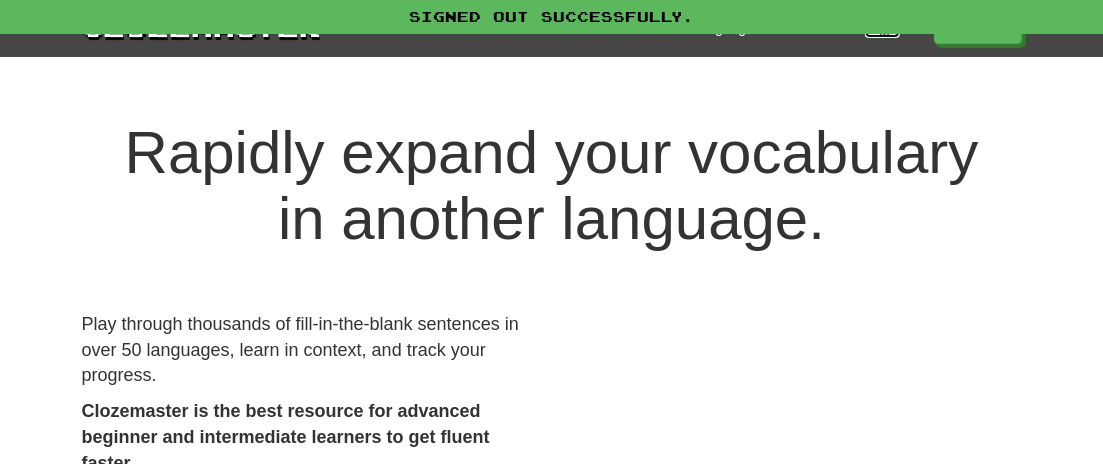 click on "Login" at bounding box center (882, 28) 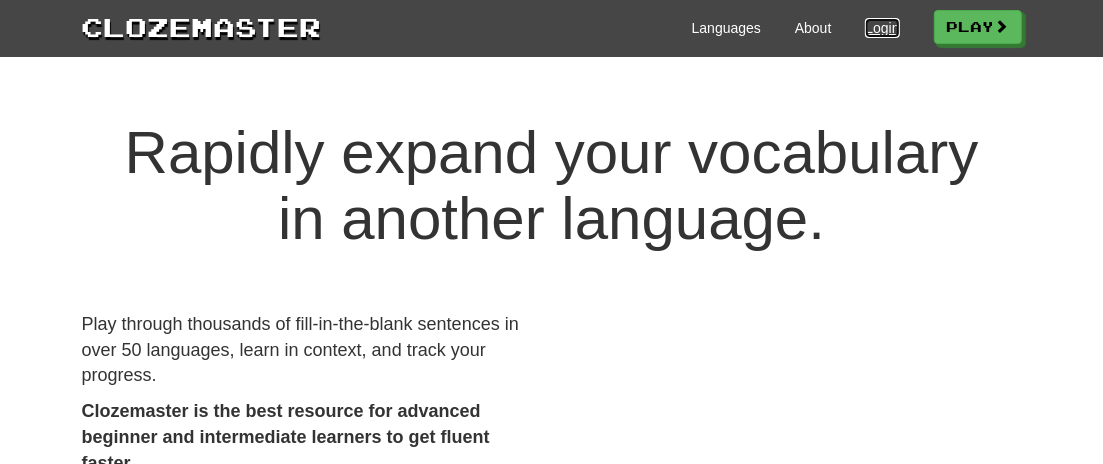 click on "Login" at bounding box center [882, 28] 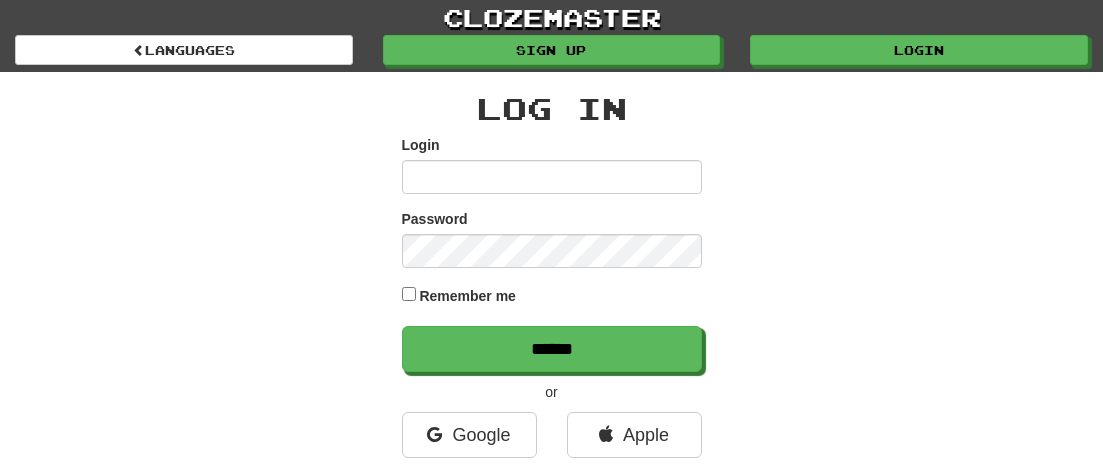 scroll, scrollTop: 0, scrollLeft: 0, axis: both 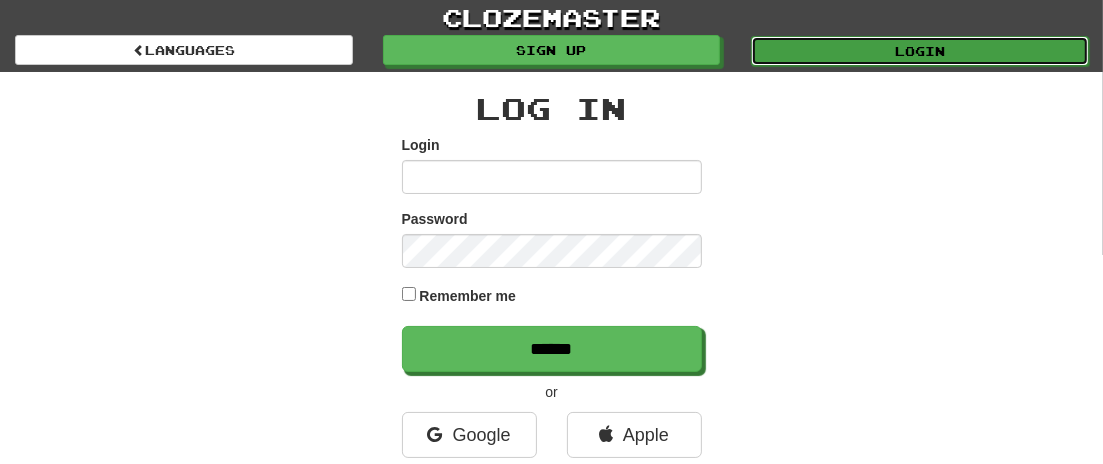 click on "Login" at bounding box center (920, 51) 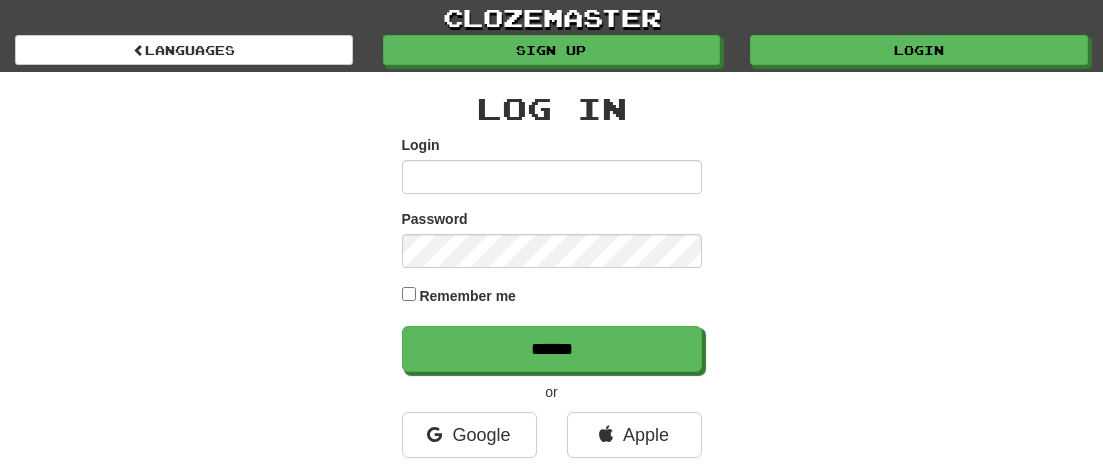 scroll, scrollTop: 0, scrollLeft: 0, axis: both 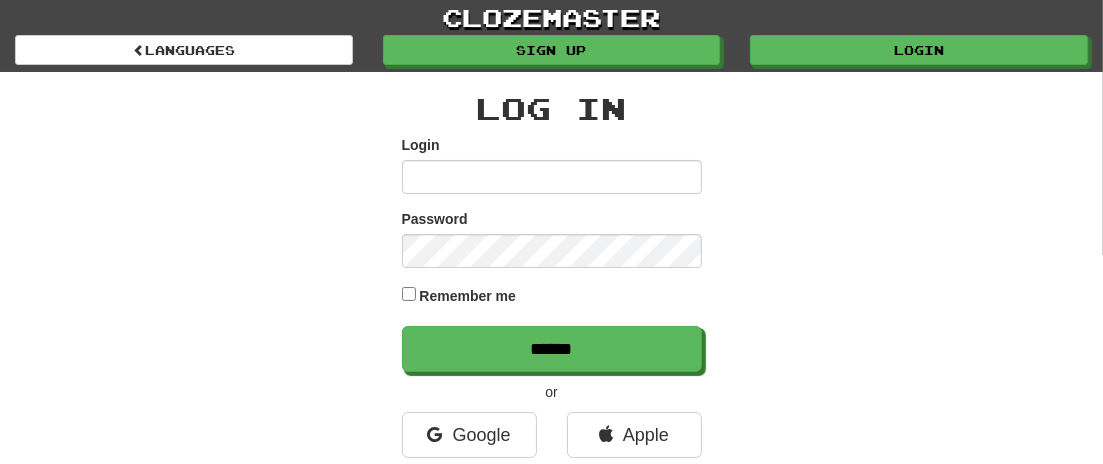 click on "Login" at bounding box center [552, 177] 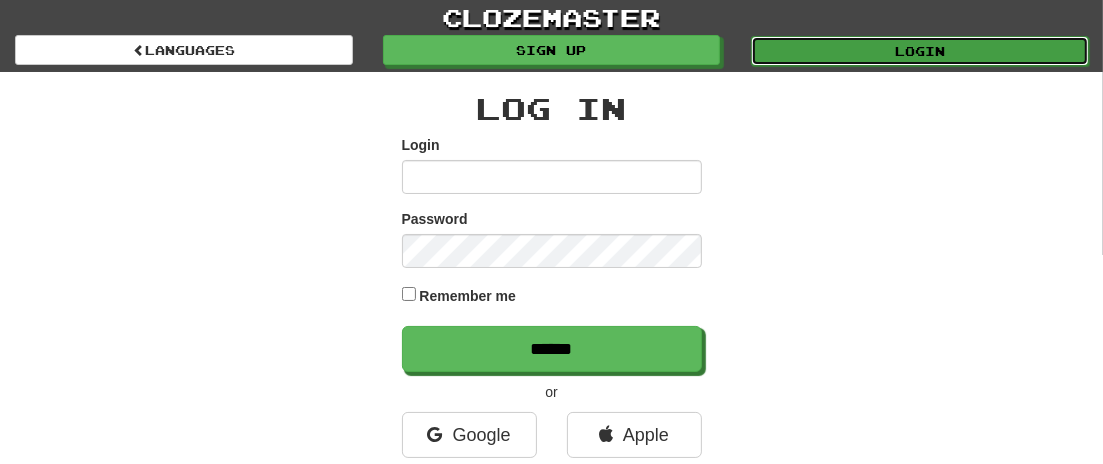 click on "Login" at bounding box center (920, 51) 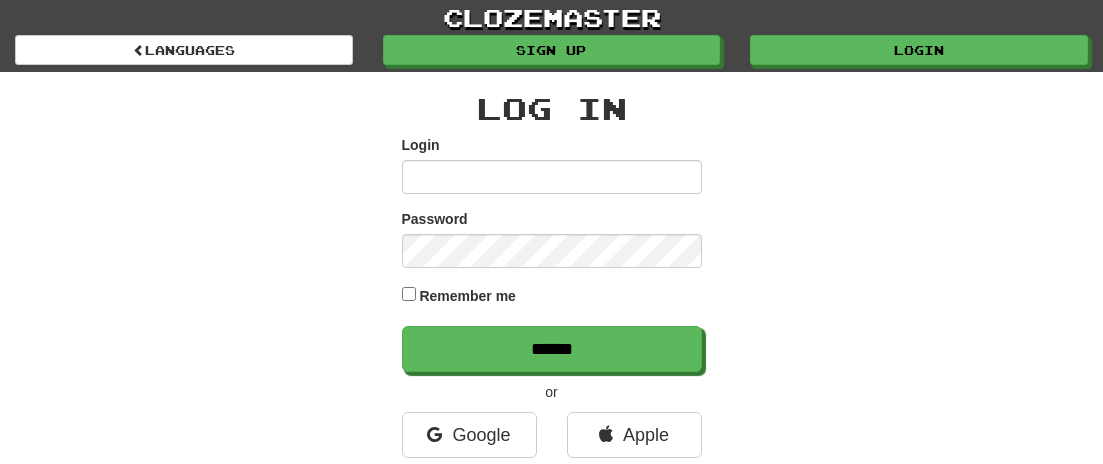 scroll, scrollTop: 0, scrollLeft: 0, axis: both 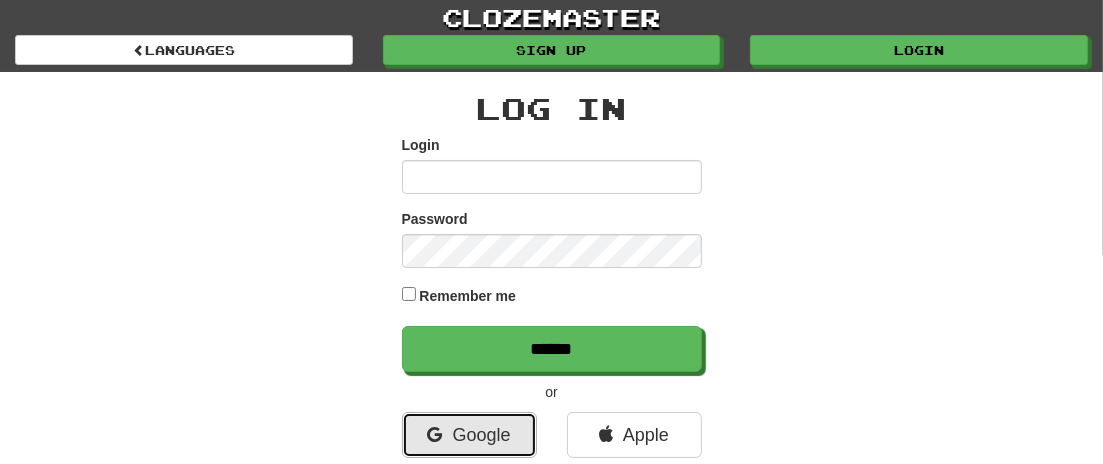click on "Google" at bounding box center [469, 435] 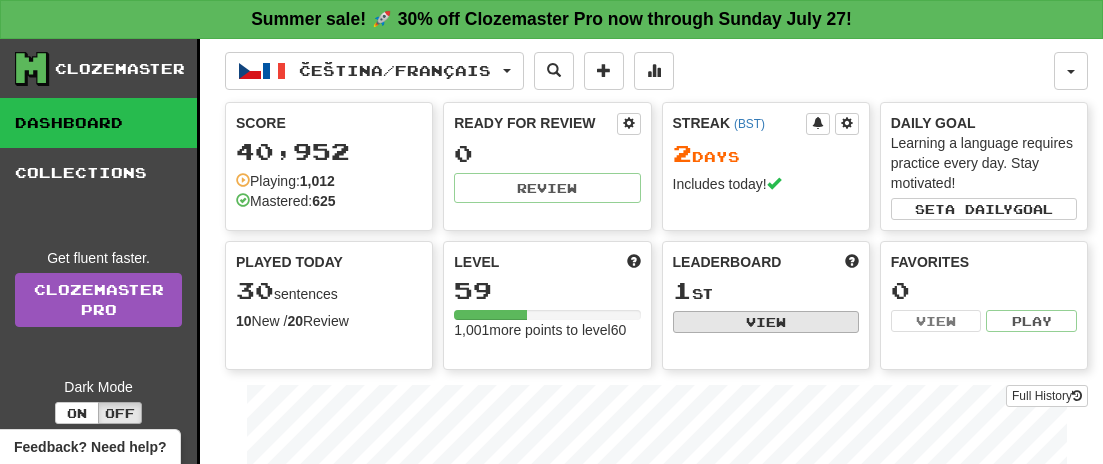 scroll, scrollTop: 0, scrollLeft: 0, axis: both 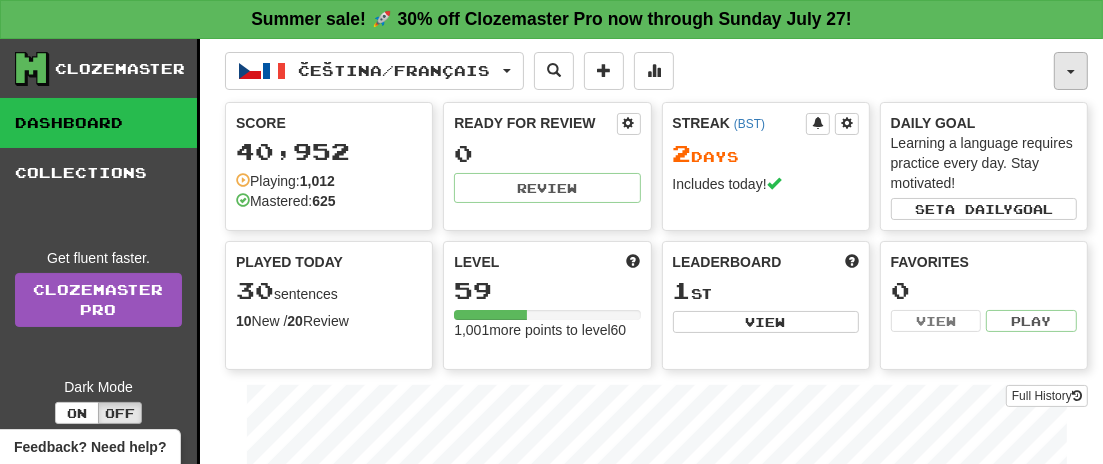 type 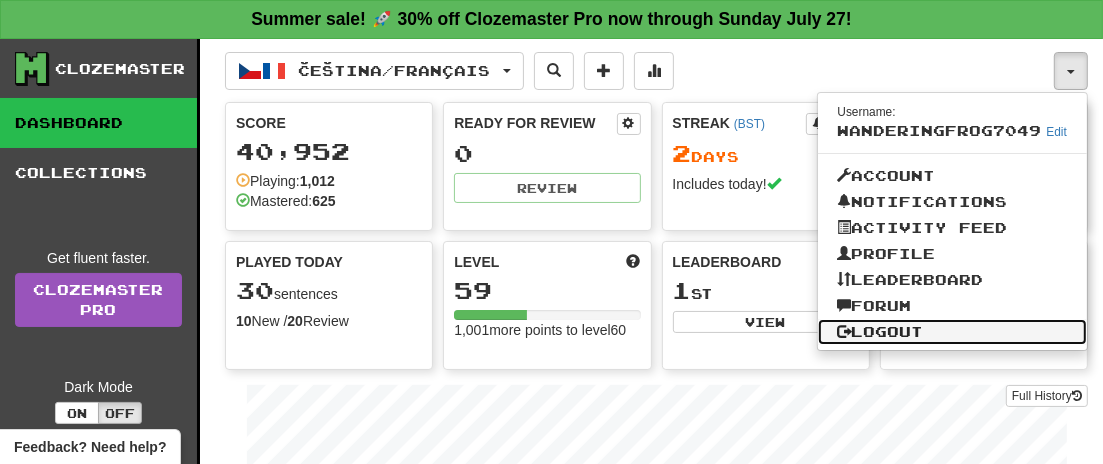 click on "Logout" at bounding box center [953, 332] 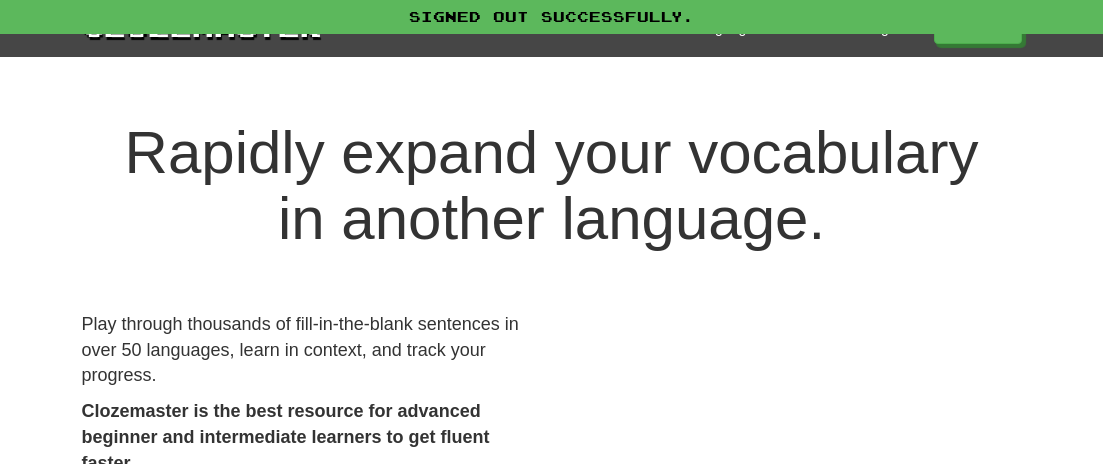 scroll, scrollTop: 0, scrollLeft: 0, axis: both 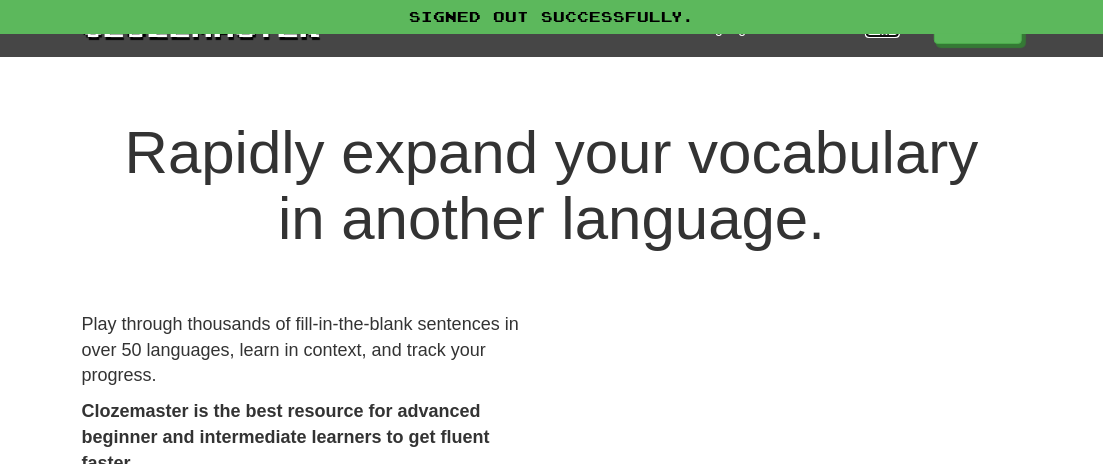 click on "Login" at bounding box center [882, 28] 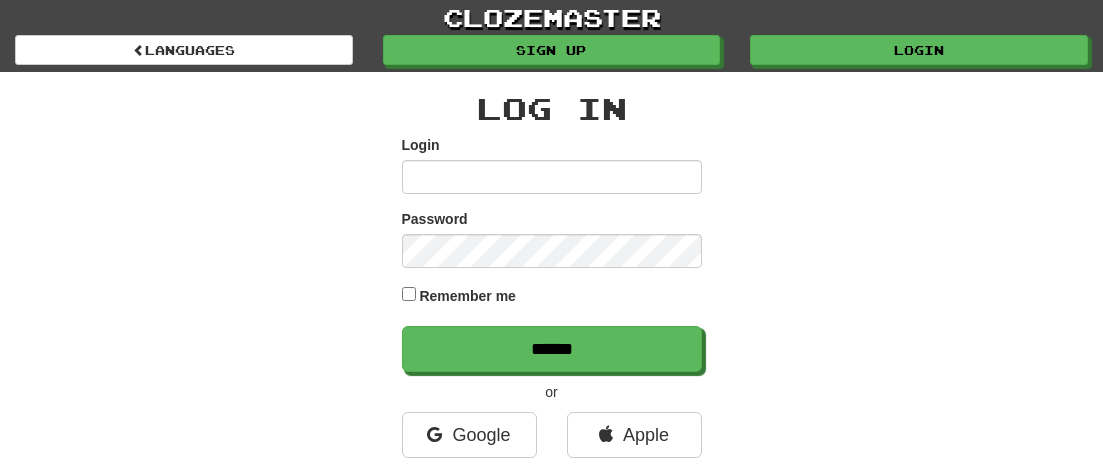 scroll, scrollTop: 0, scrollLeft: 0, axis: both 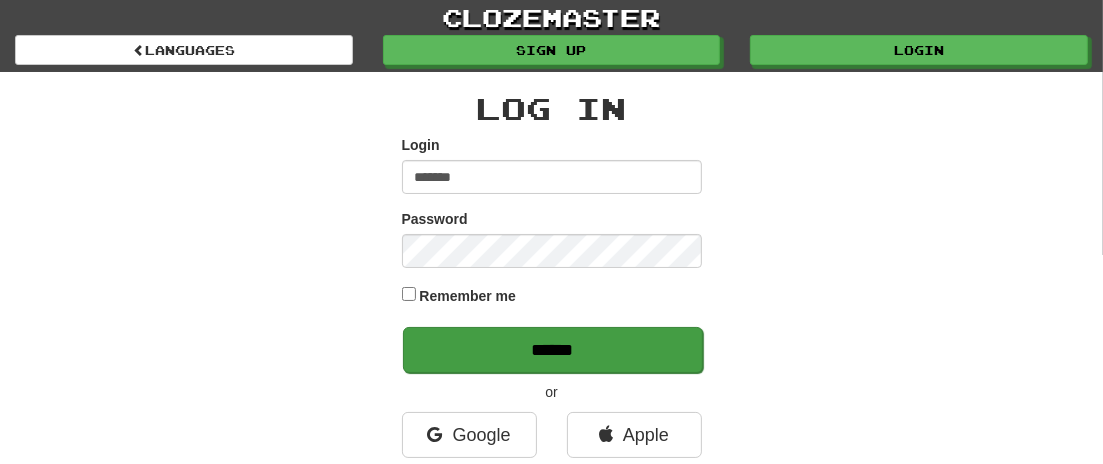 type on "*******" 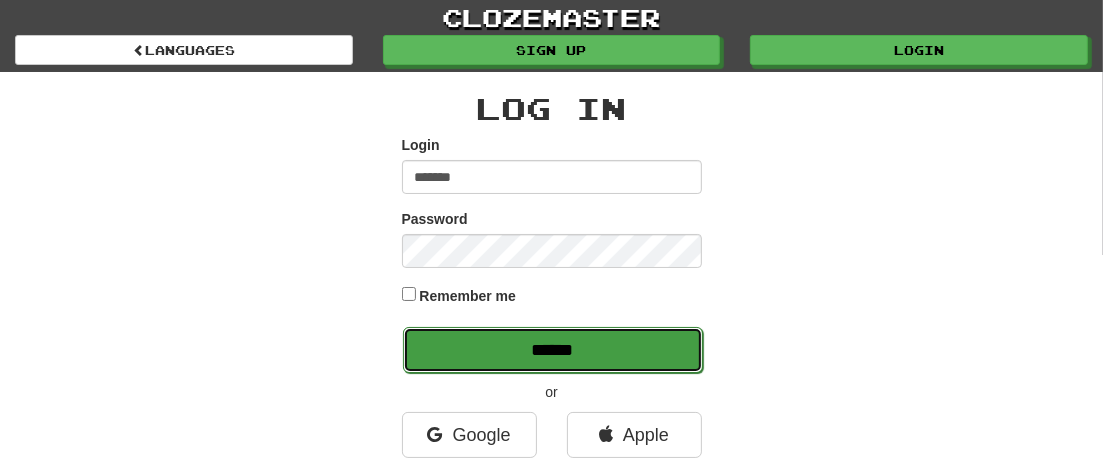 click on "******" at bounding box center [553, 350] 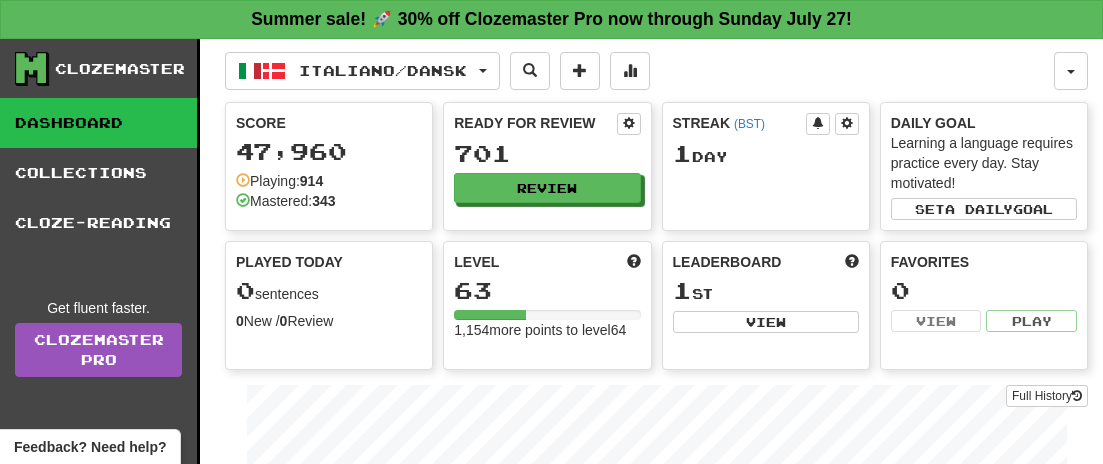scroll, scrollTop: 0, scrollLeft: 0, axis: both 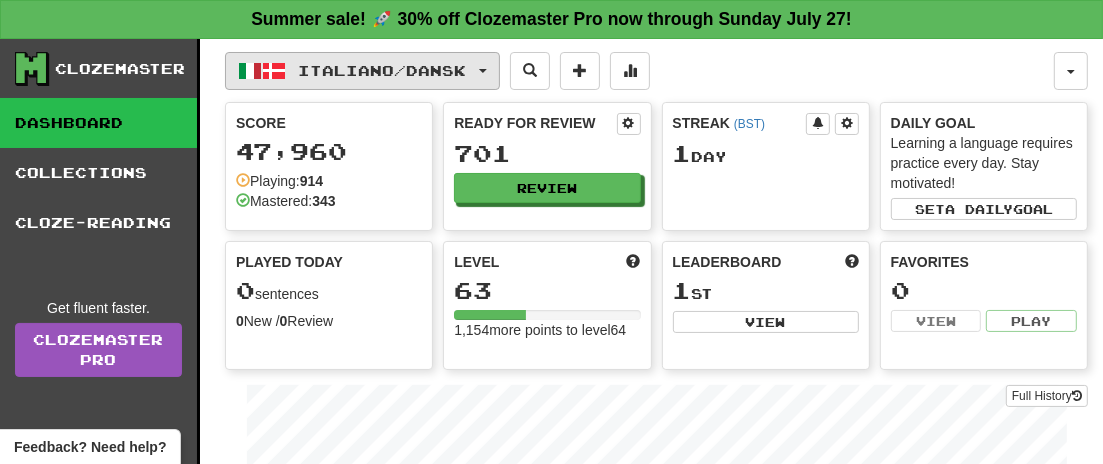 click on "Italiano  /  Dansk" at bounding box center [362, 71] 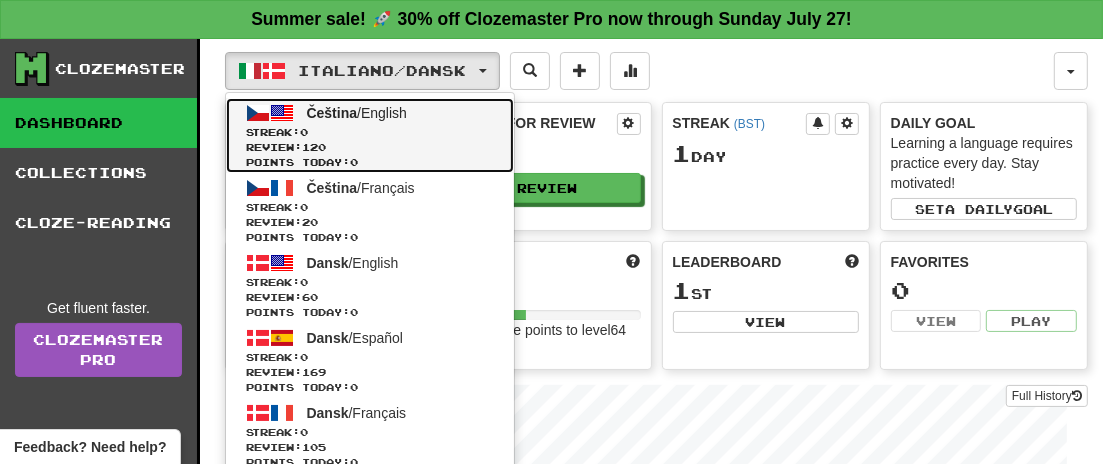 click on "Čeština  /  English Streak:  0   Review:  120 Points today:  0" at bounding box center [370, 135] 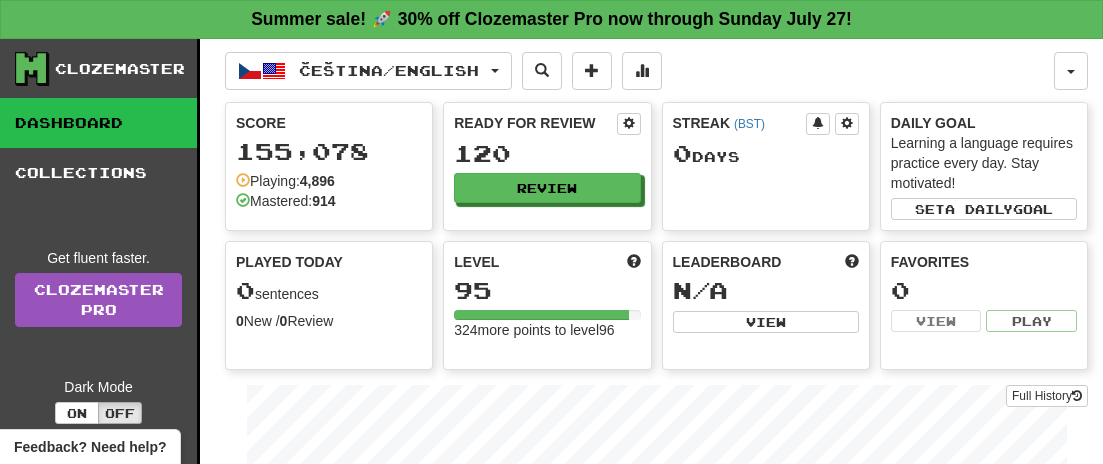 scroll, scrollTop: 0, scrollLeft: 0, axis: both 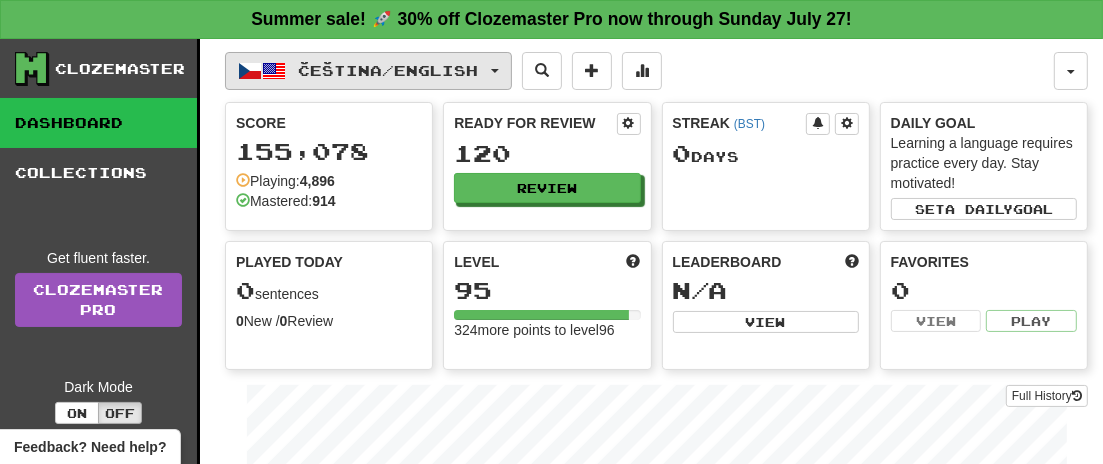click on "Čeština  /  English" at bounding box center (368, 71) 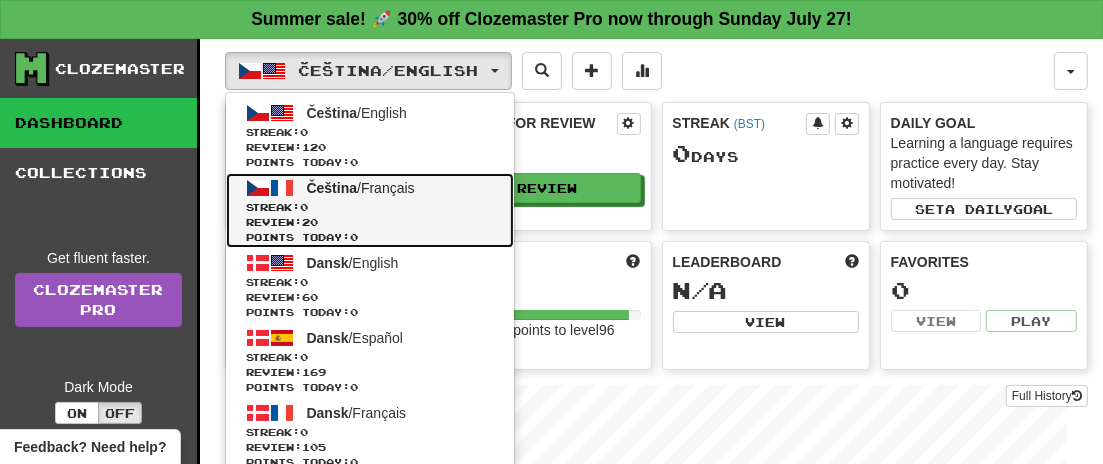 click on "Streak:  0" at bounding box center (370, 207) 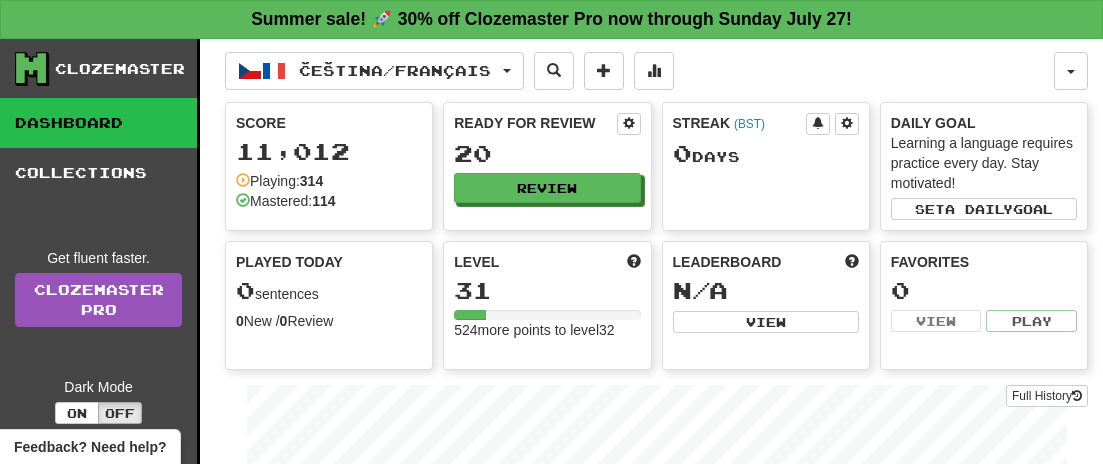 scroll, scrollTop: 0, scrollLeft: 0, axis: both 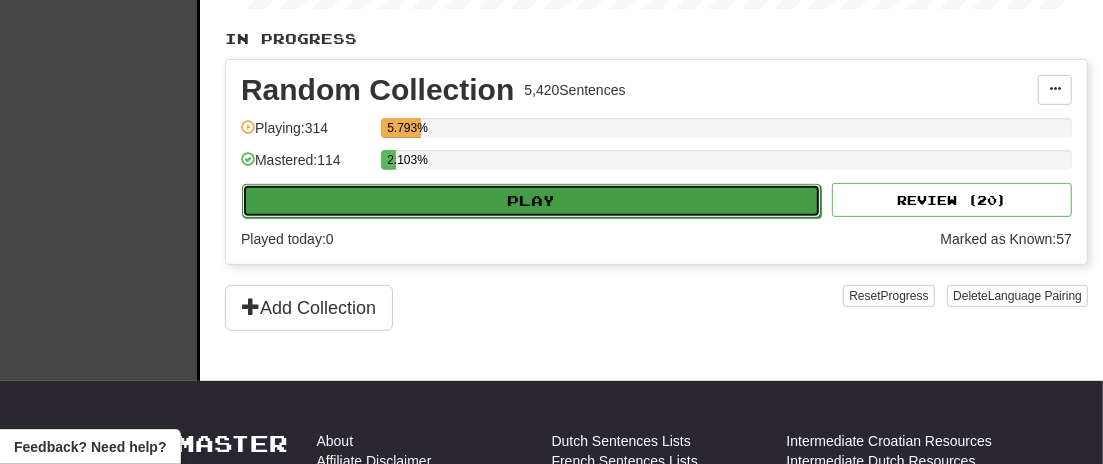 click on "Play" at bounding box center [531, 201] 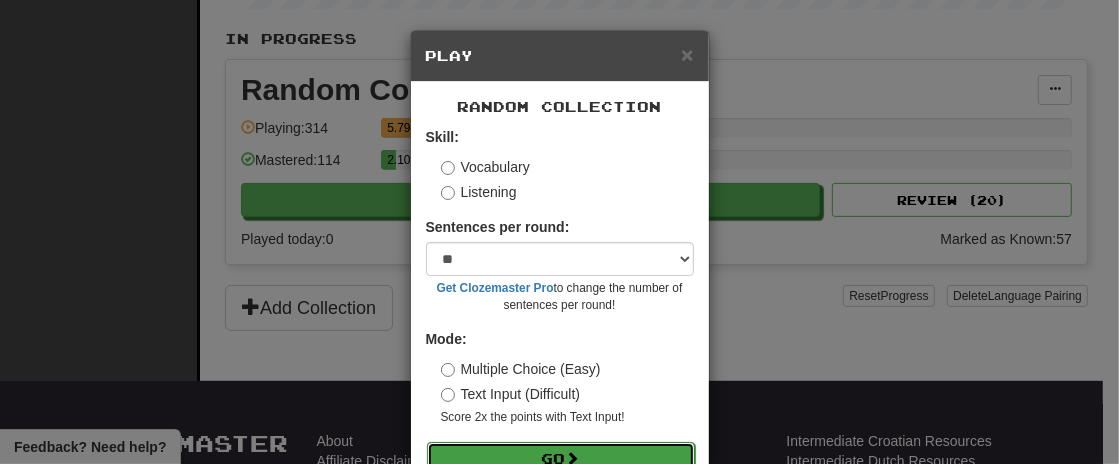 click on "Go" at bounding box center (561, 459) 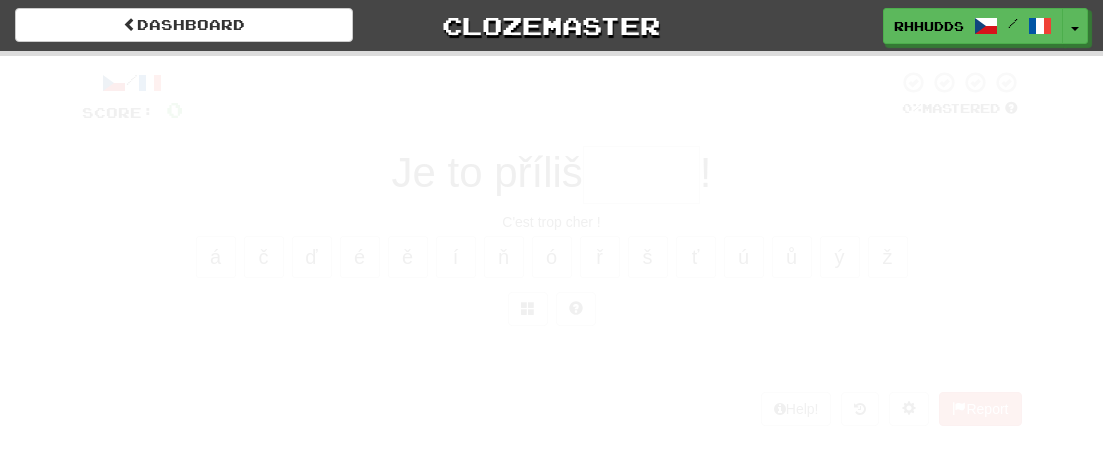 scroll, scrollTop: 0, scrollLeft: 0, axis: both 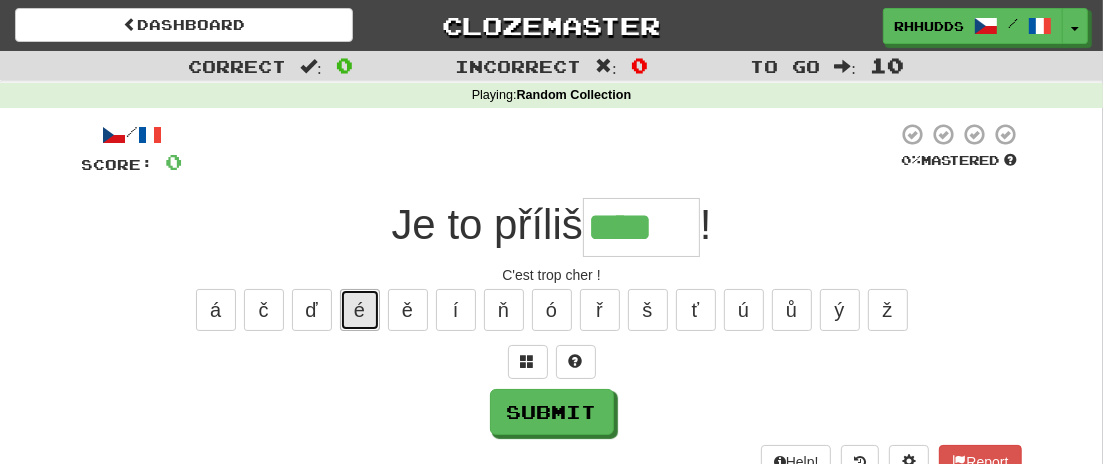 click on "é" at bounding box center [360, 310] 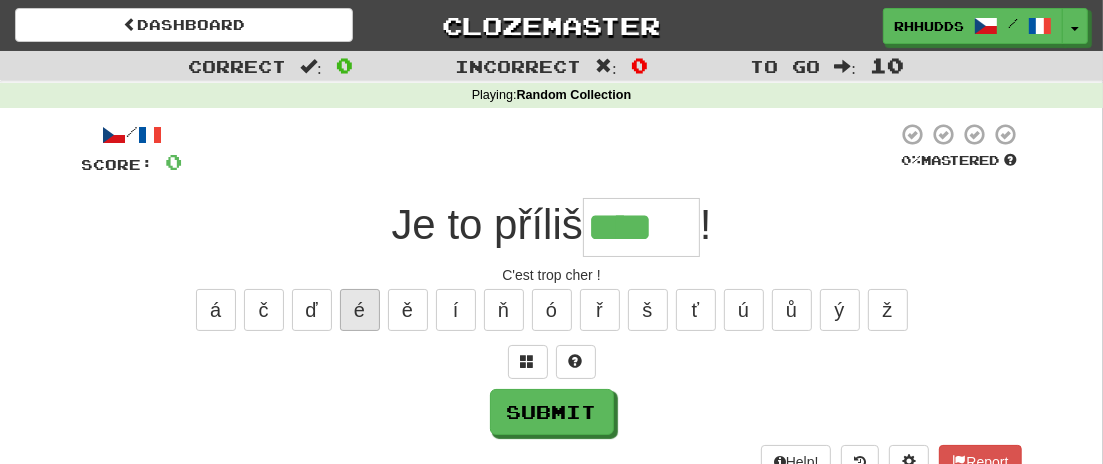 type on "*****" 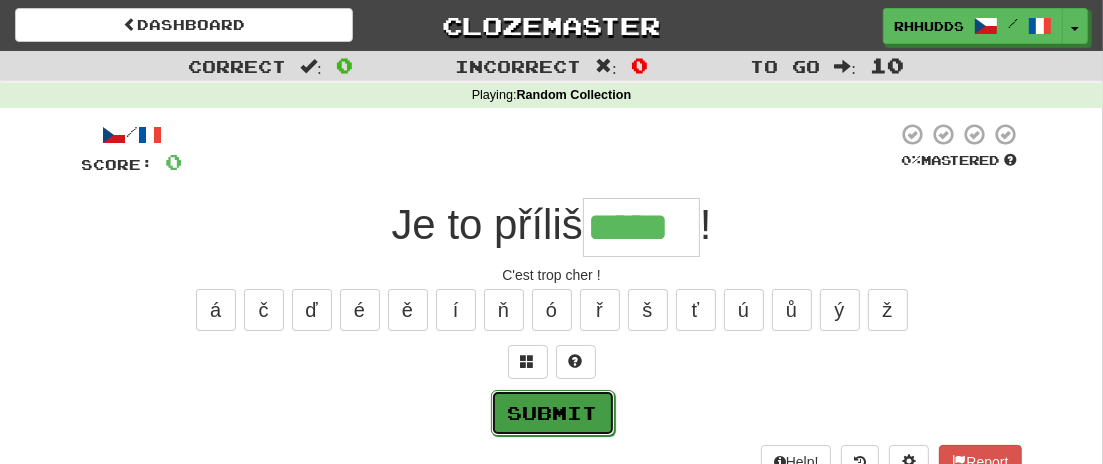 click on "Submit" at bounding box center [553, 413] 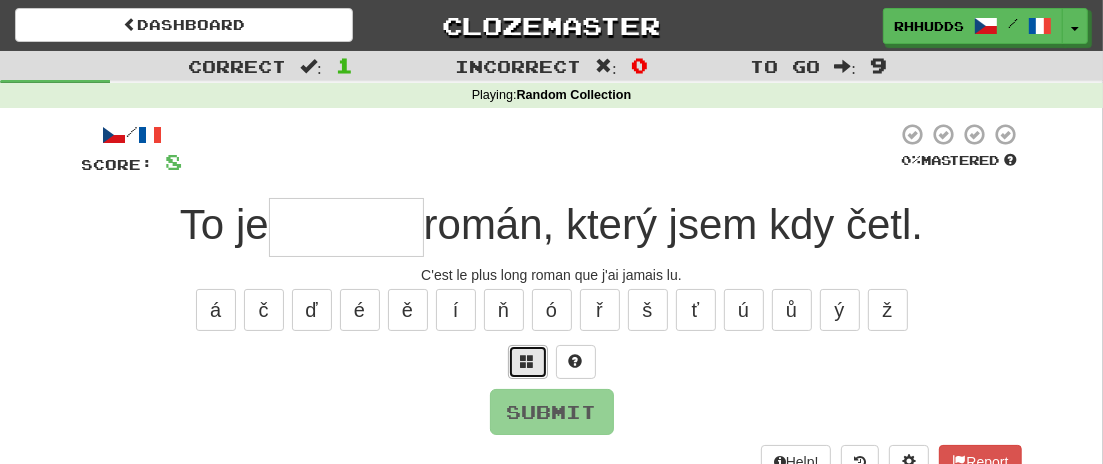 click at bounding box center [528, 362] 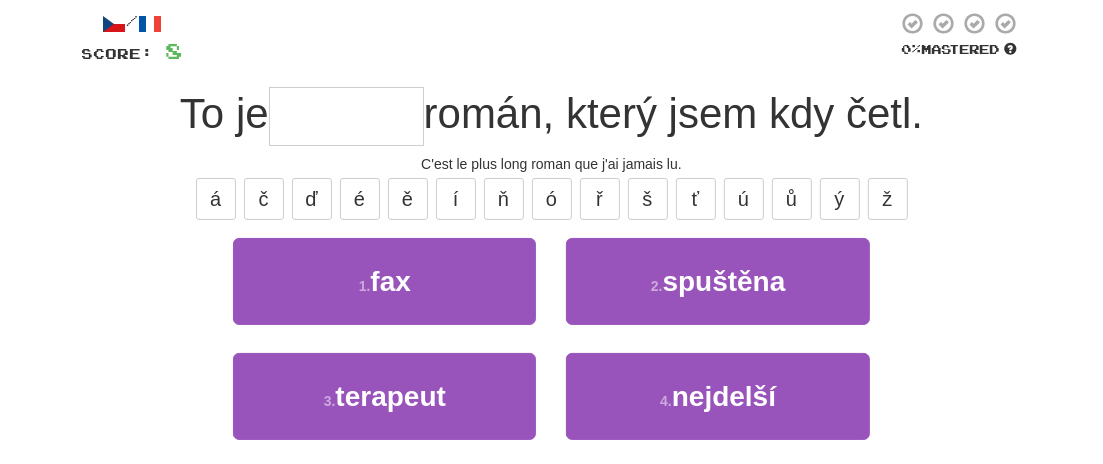 scroll, scrollTop: 128, scrollLeft: 0, axis: vertical 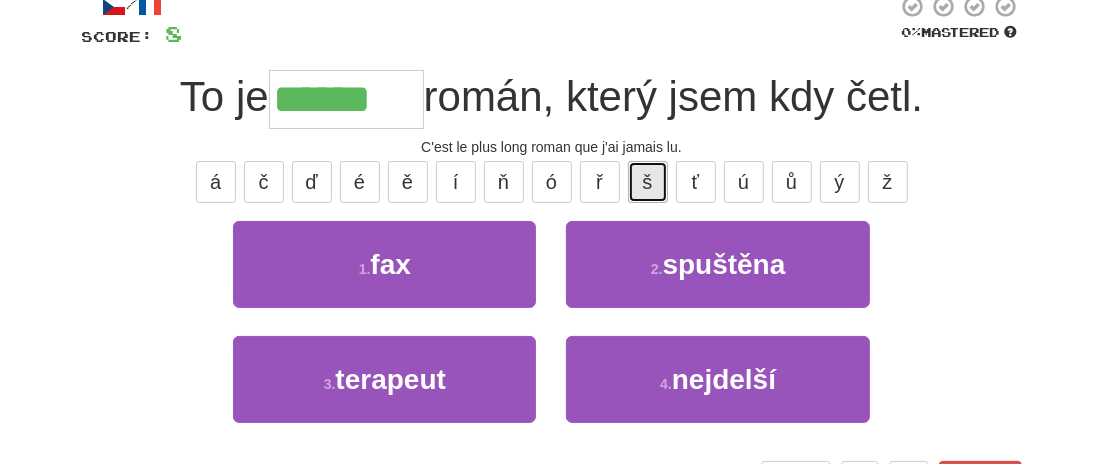 click on "š" at bounding box center (648, 182) 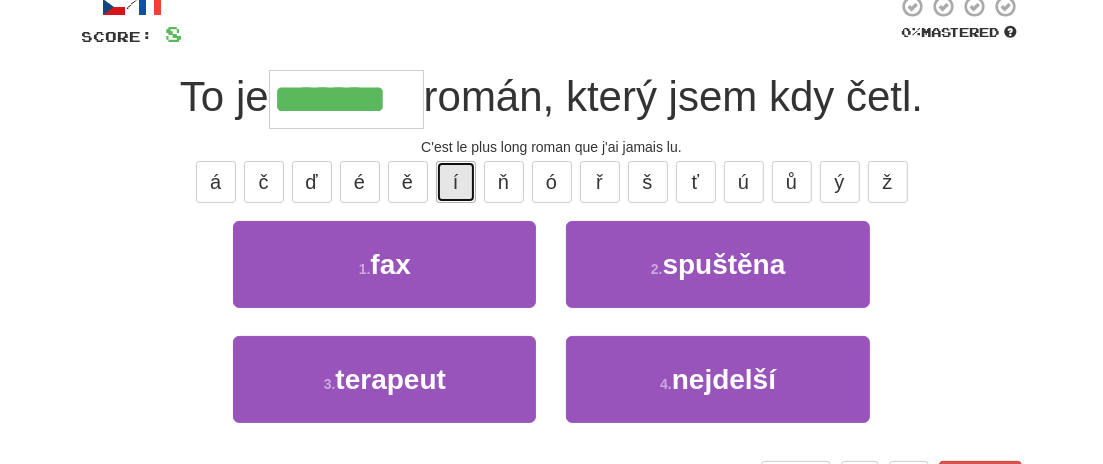 click on "í" at bounding box center [456, 182] 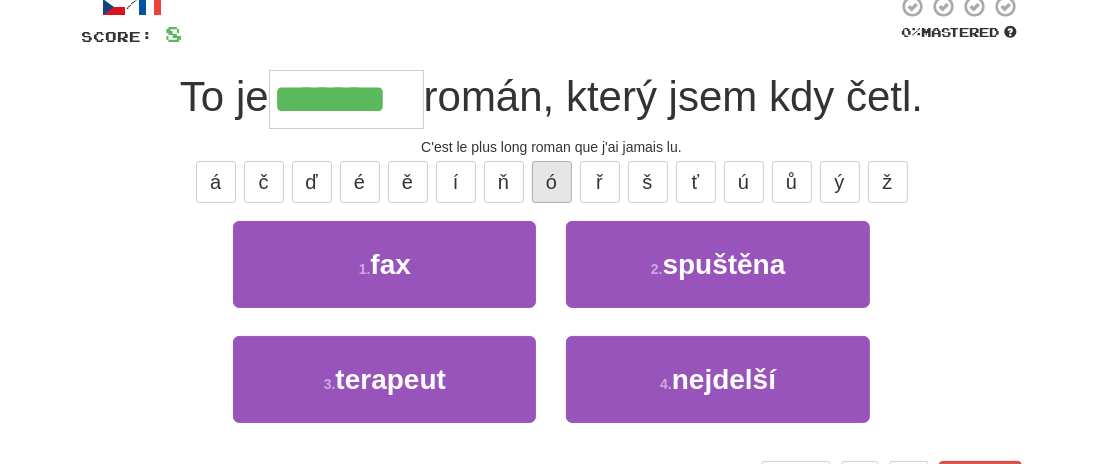 type on "********" 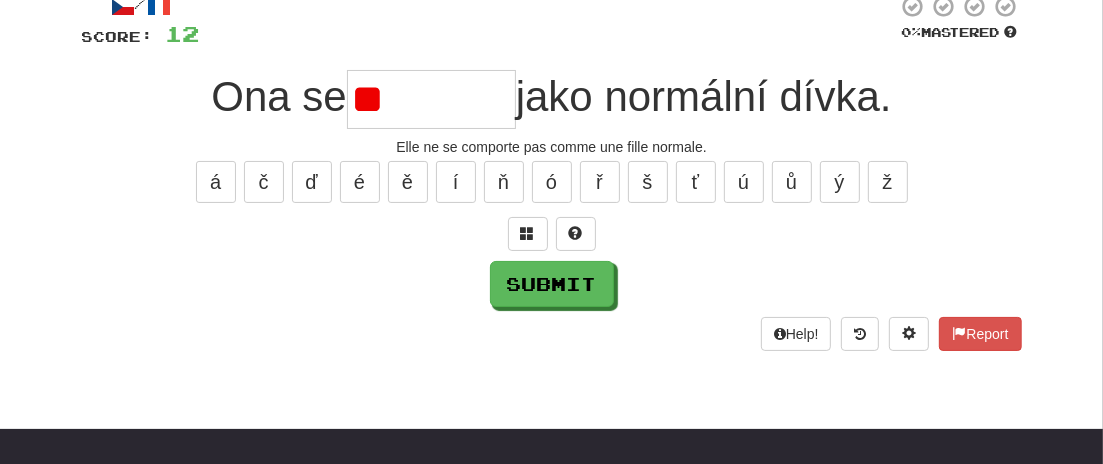 type on "*" 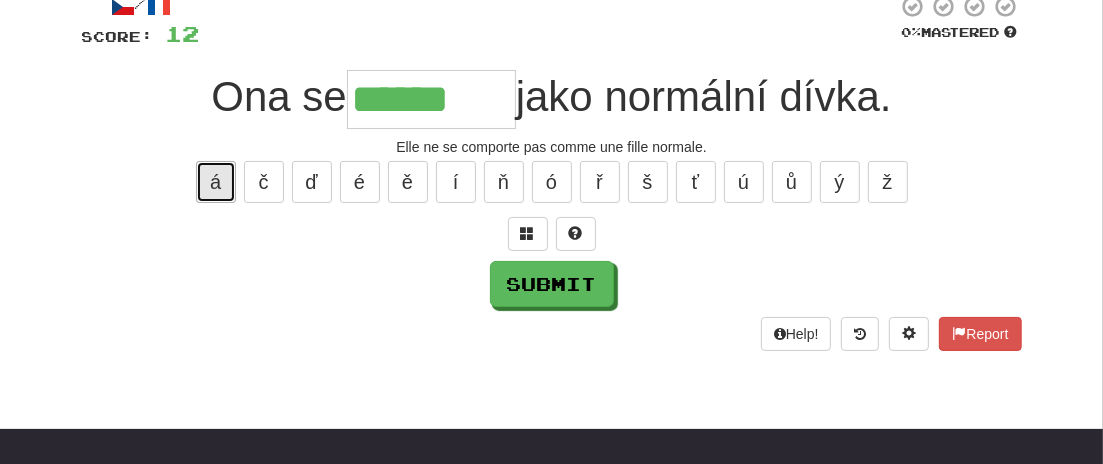 click on "á" at bounding box center [216, 182] 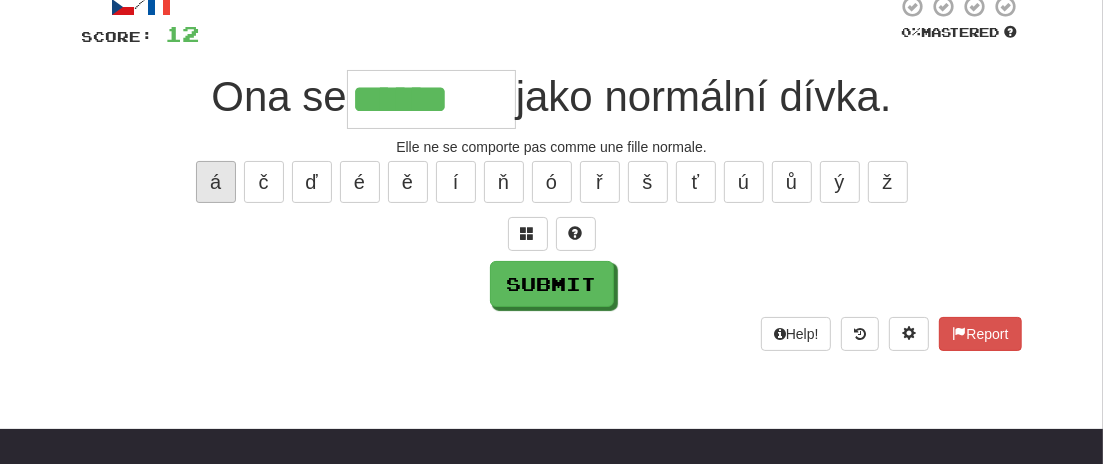 type on "*******" 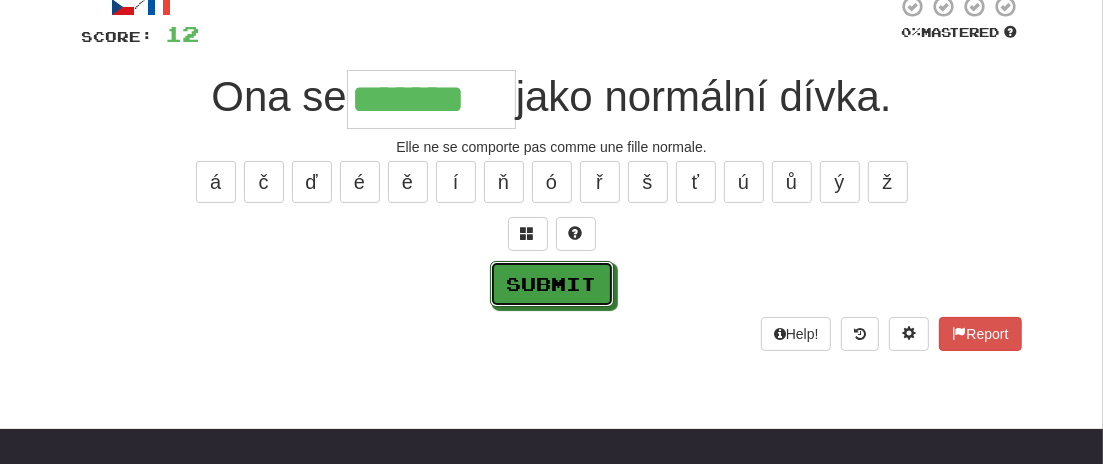 click on "Submit" at bounding box center [552, 284] 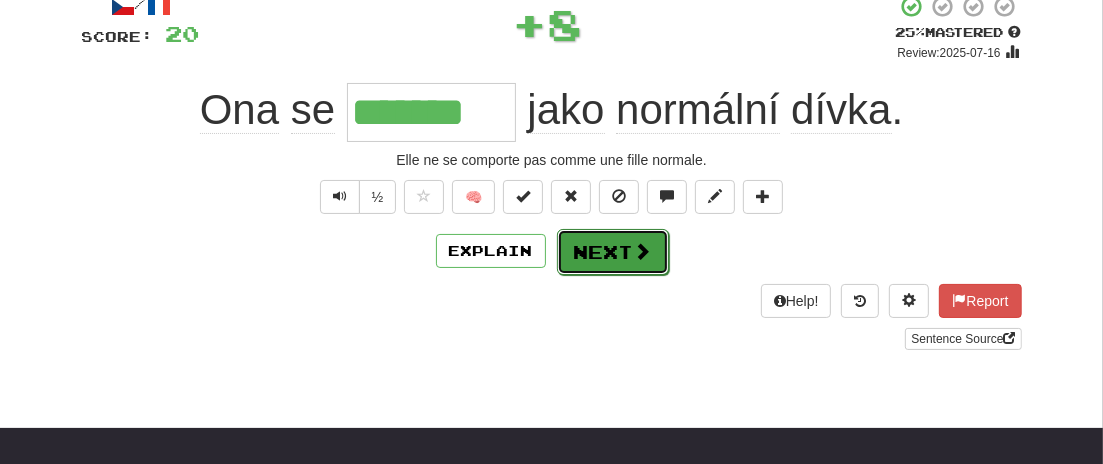 click on "Next" at bounding box center (613, 252) 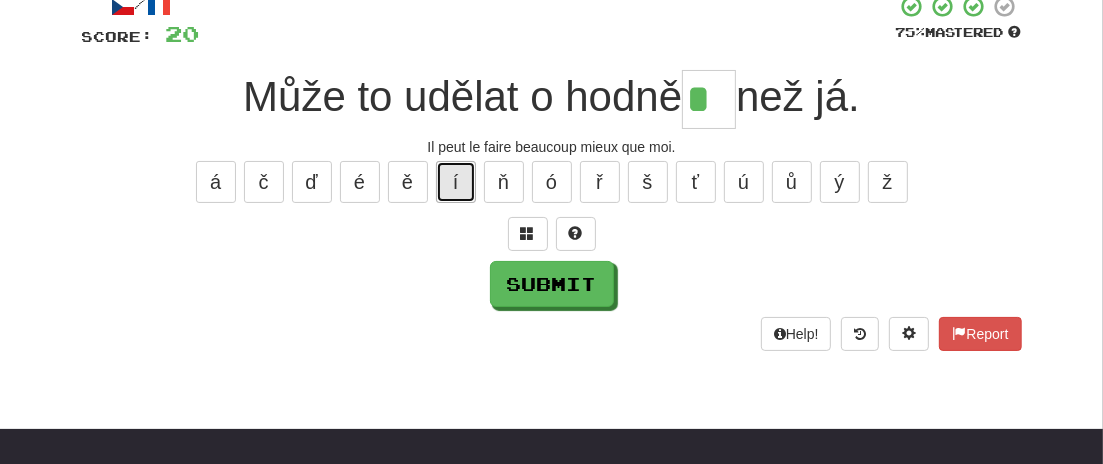click on "í" at bounding box center [456, 182] 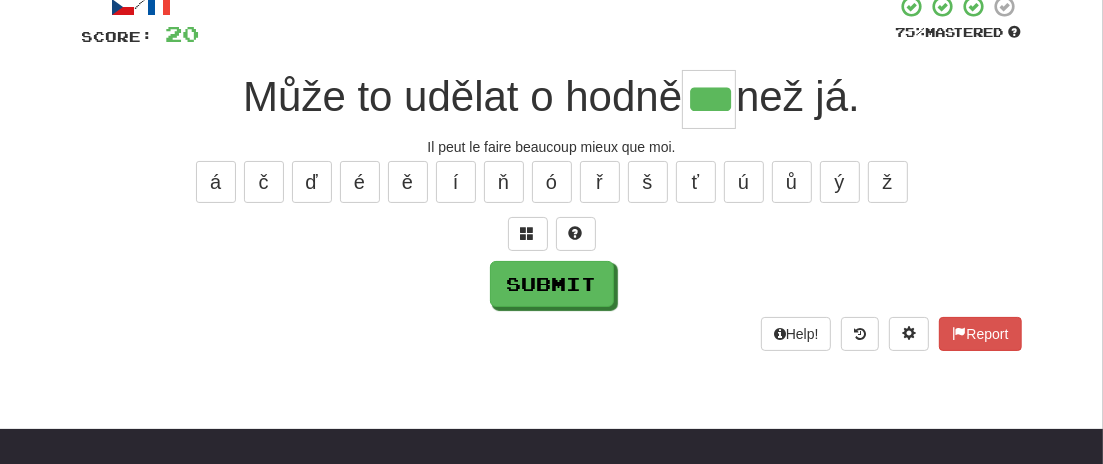 type on "***" 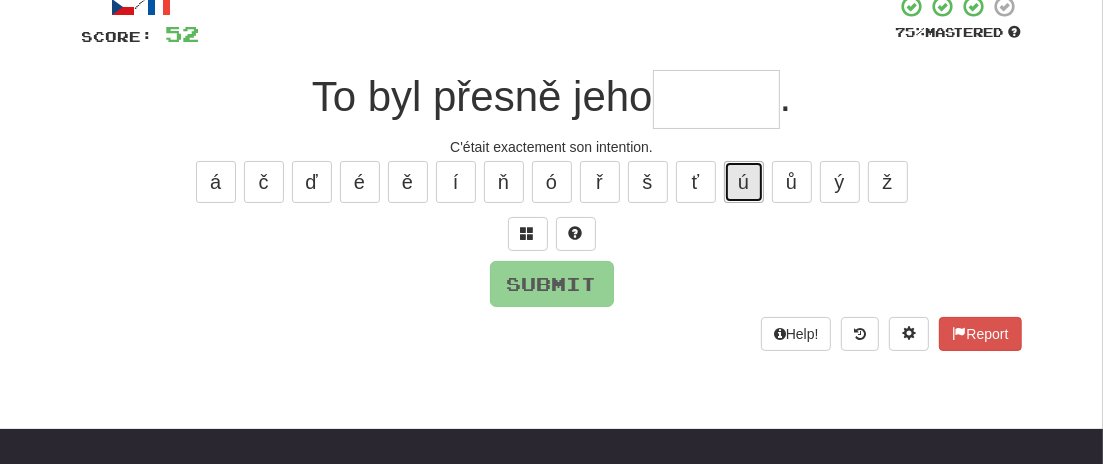 click on "ú" at bounding box center [744, 182] 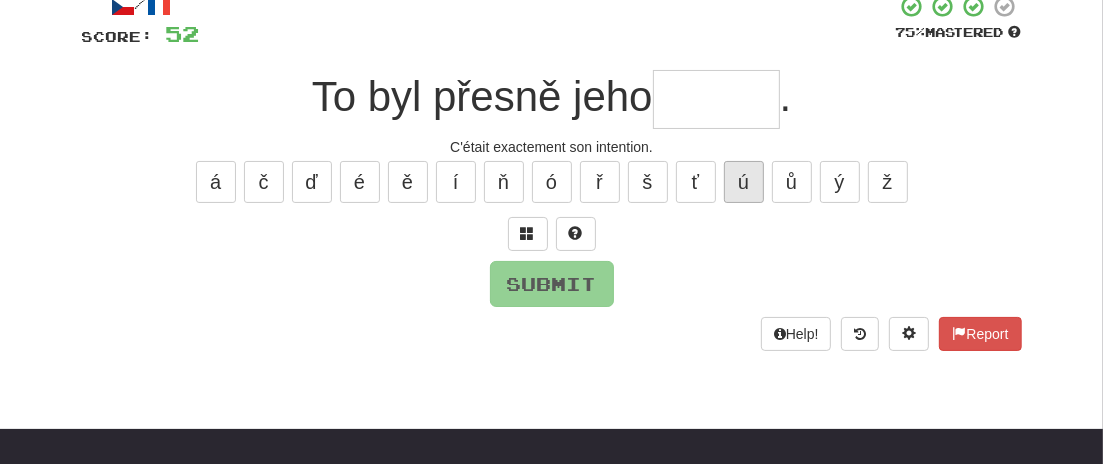 type on "*" 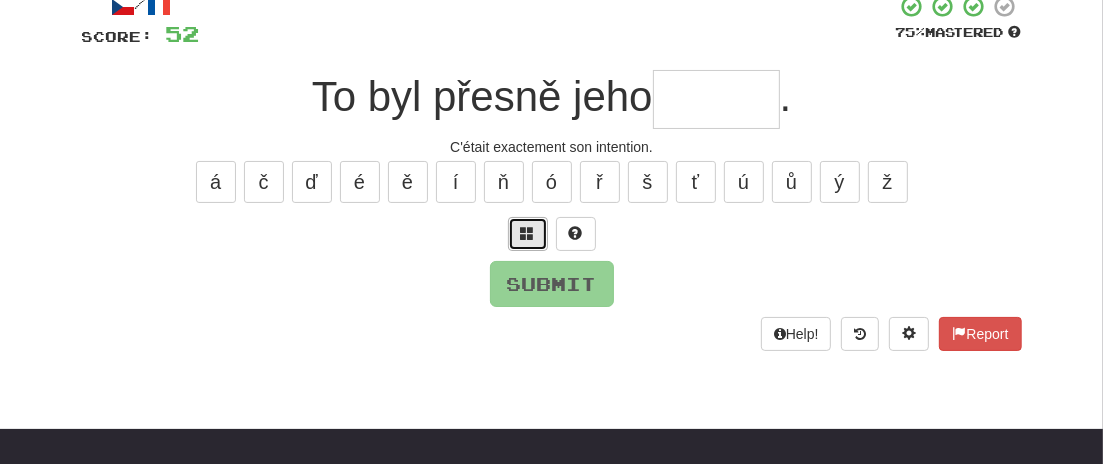 click at bounding box center [528, 234] 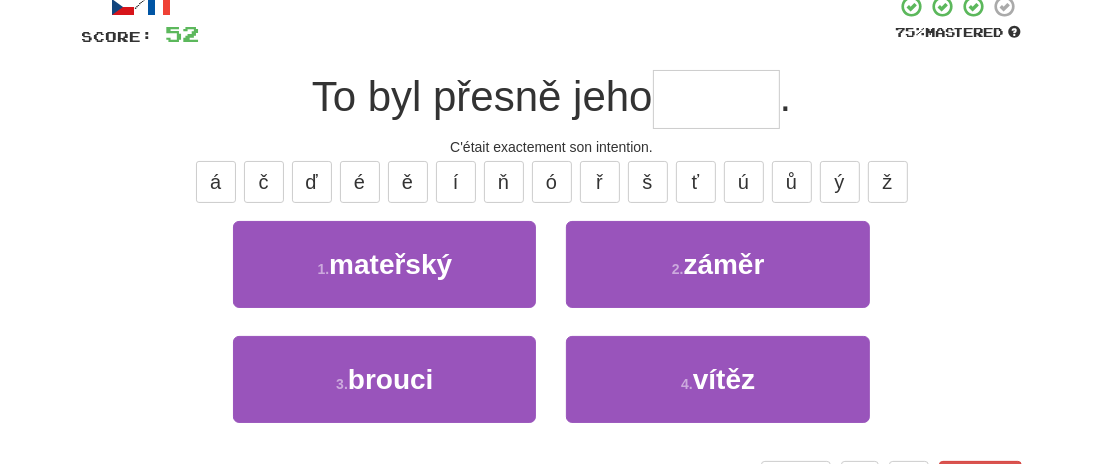 type on "*" 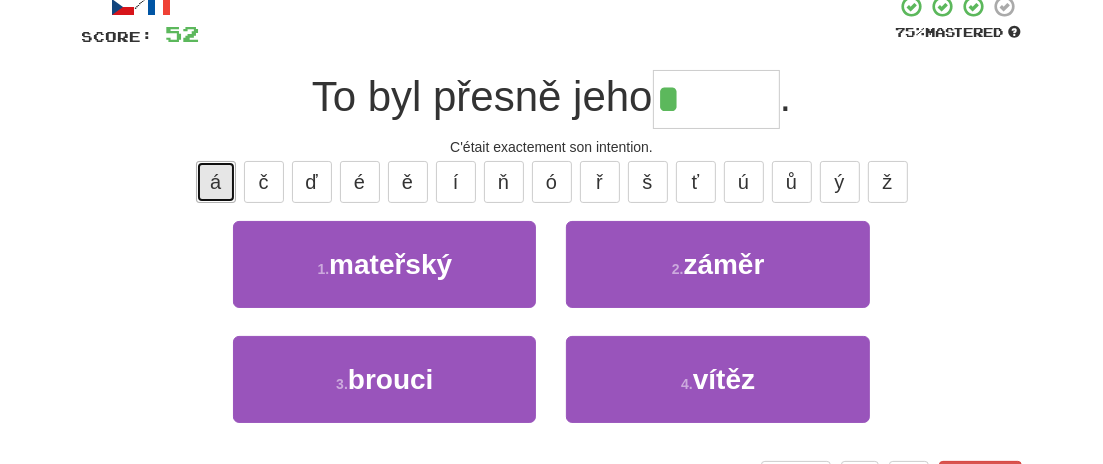 click on "á" at bounding box center (216, 182) 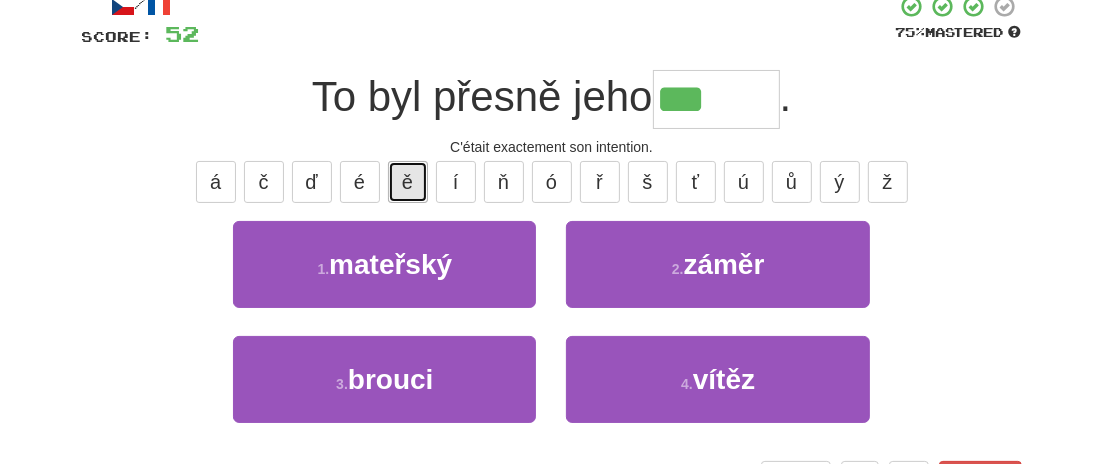 click on "ě" at bounding box center [408, 182] 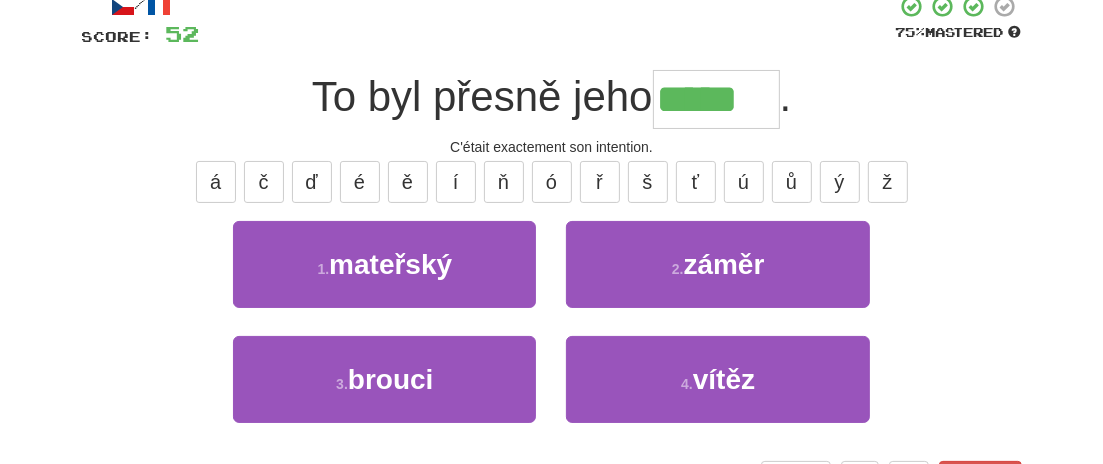 type on "*****" 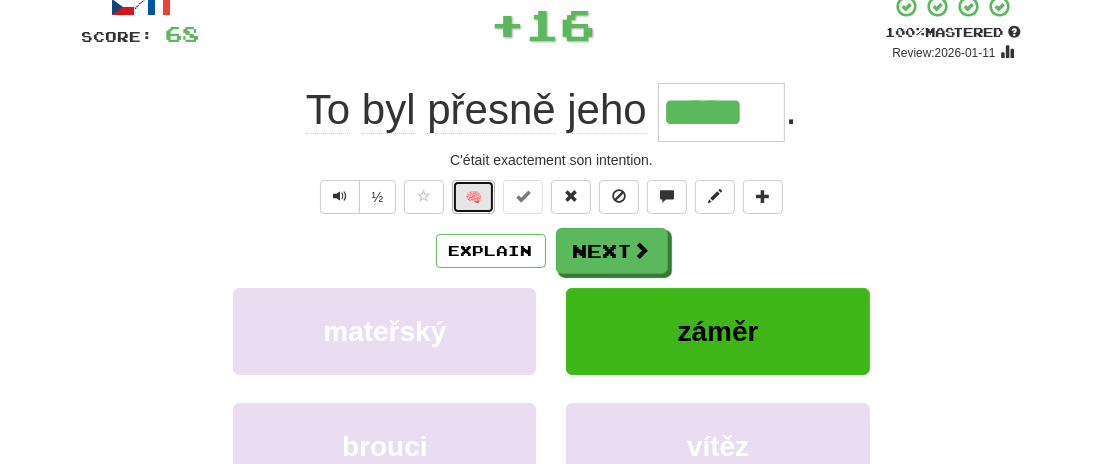 click on "🧠" at bounding box center [473, 197] 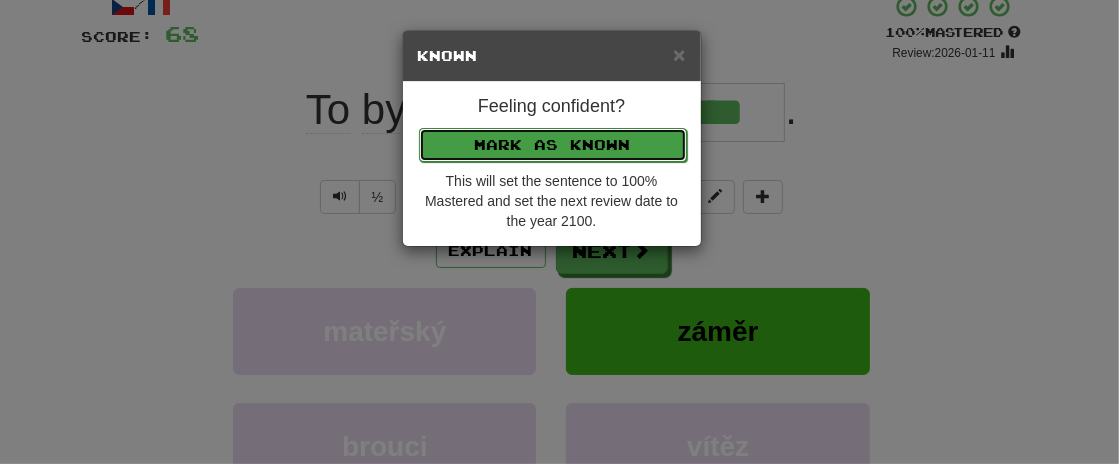 click on "Mark as Known" at bounding box center (553, 145) 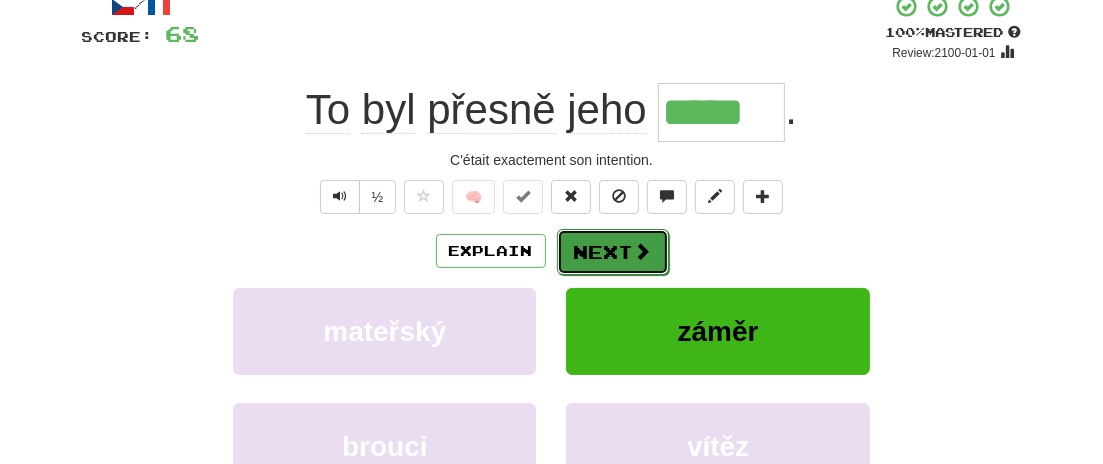 click on "Next" at bounding box center [613, 252] 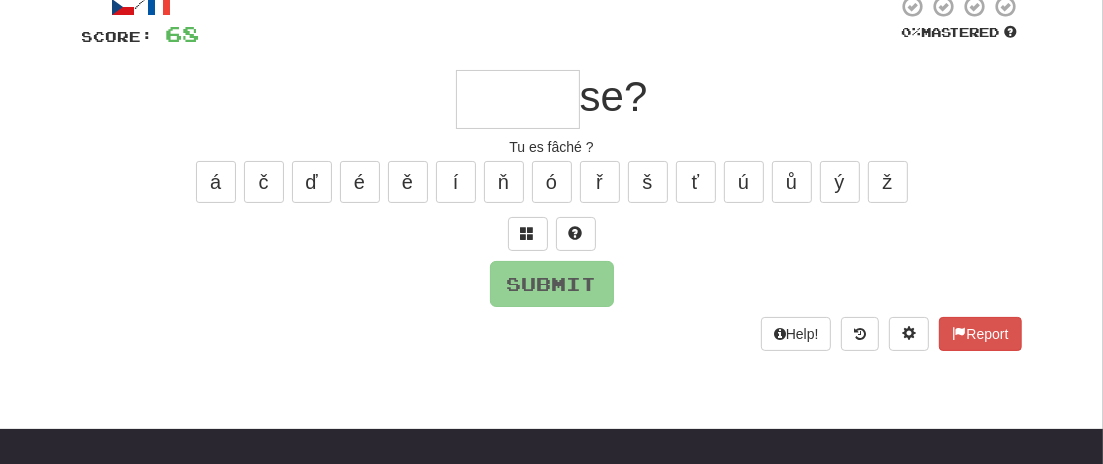 type on "*" 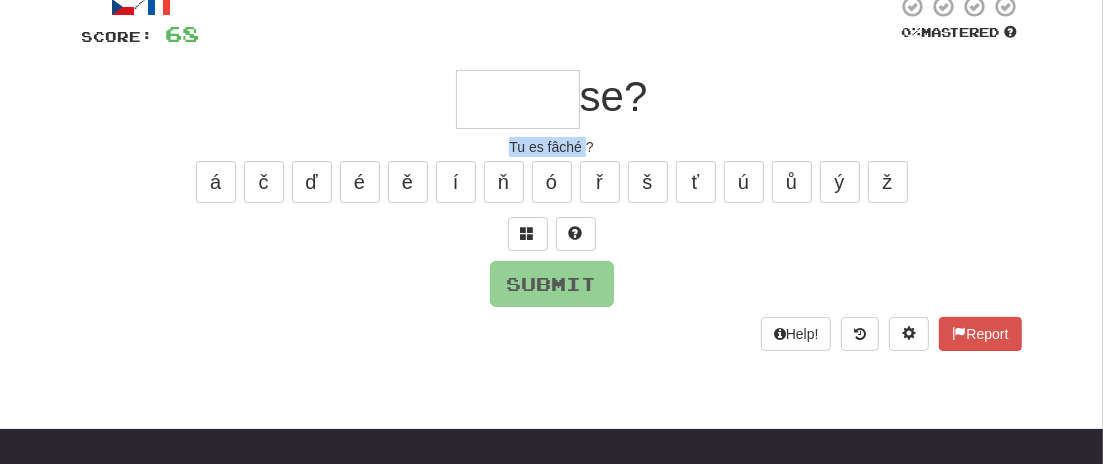 drag, startPoint x: 585, startPoint y: 139, endPoint x: 511, endPoint y: 140, distance: 74.00676 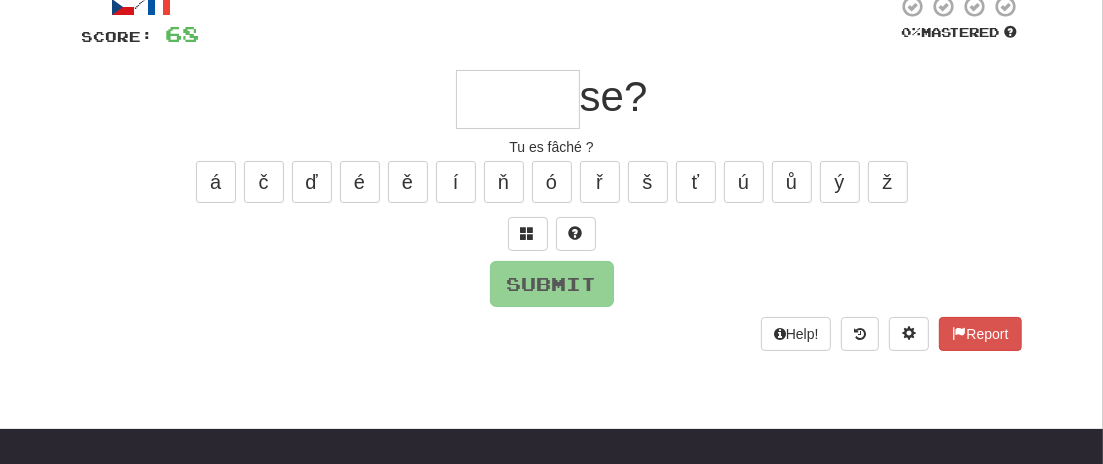 click at bounding box center [518, 99] 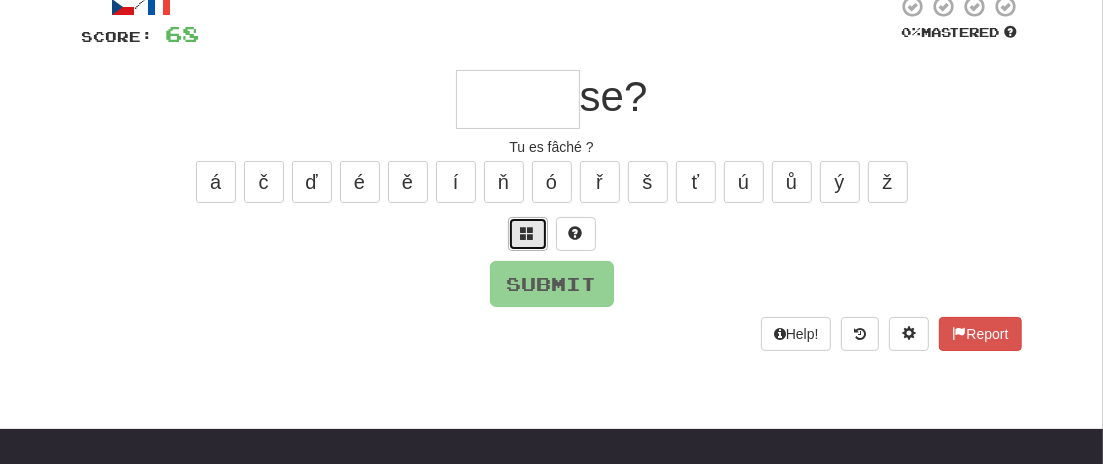 click at bounding box center (528, 233) 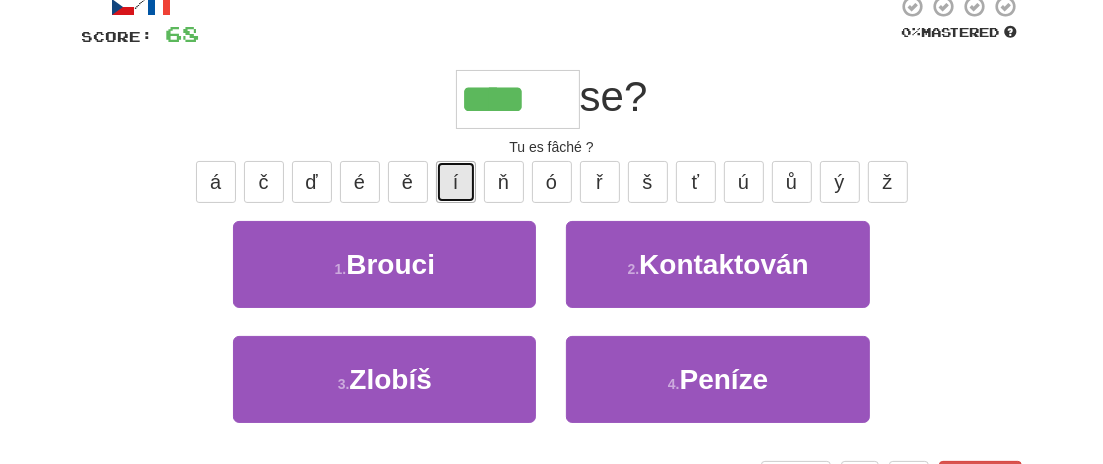 click on "í" at bounding box center (456, 182) 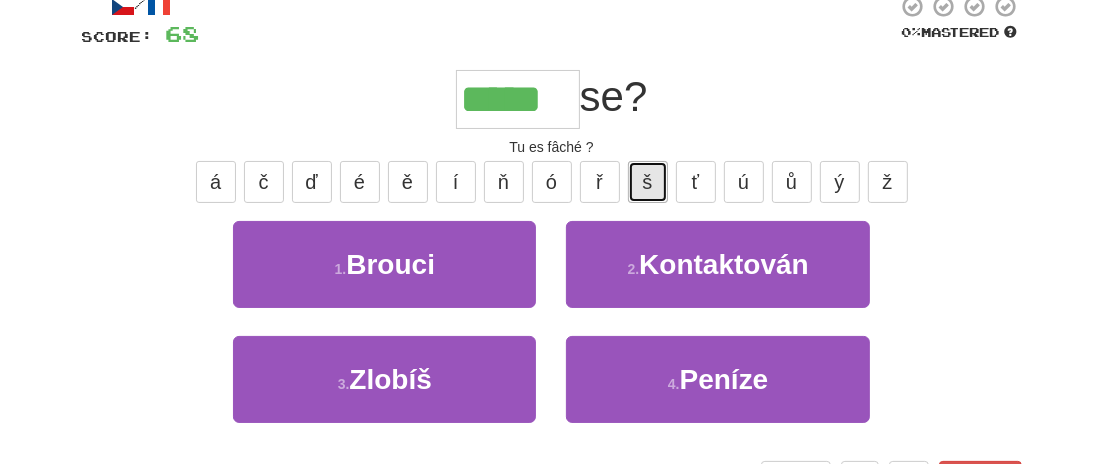 click on "š" at bounding box center [648, 182] 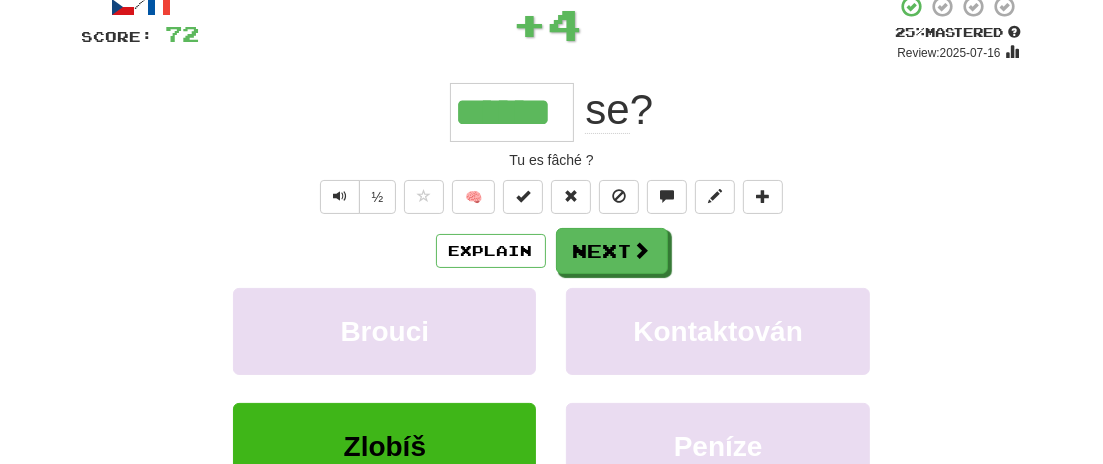 type on "******" 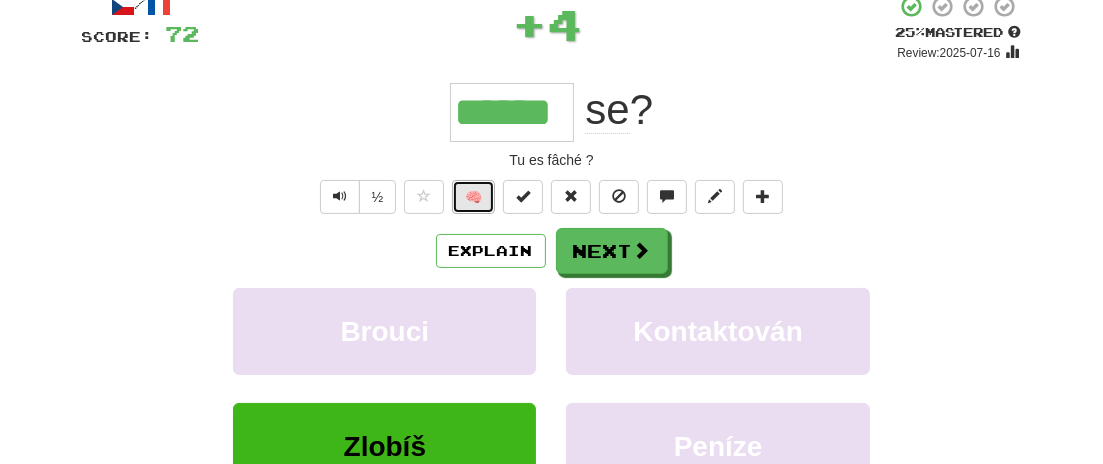 click on "🧠" at bounding box center [473, 197] 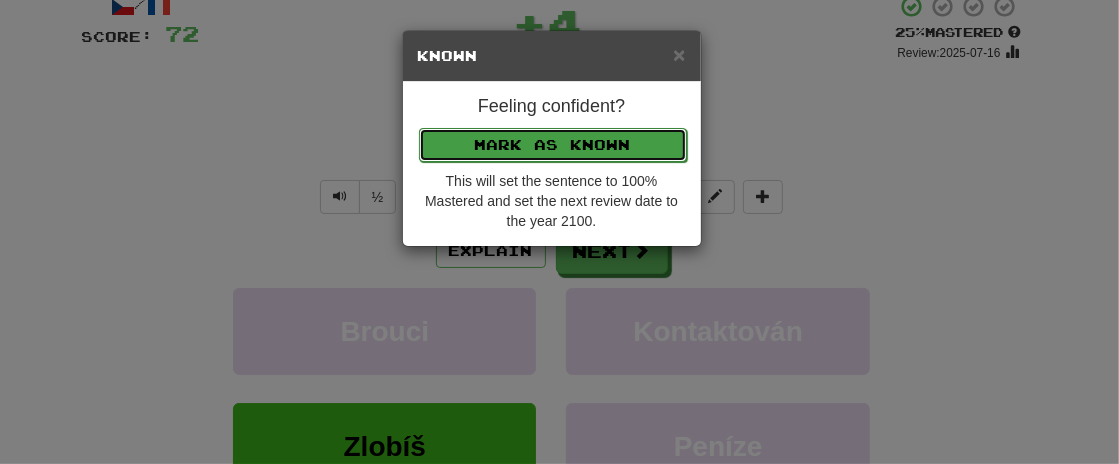 click on "Mark as Known" at bounding box center (553, 145) 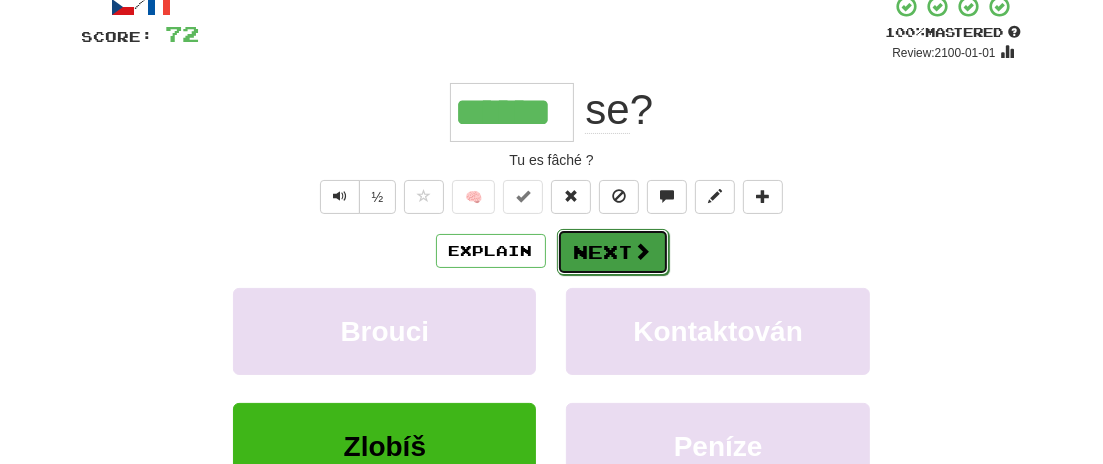 click on "Next" at bounding box center [613, 252] 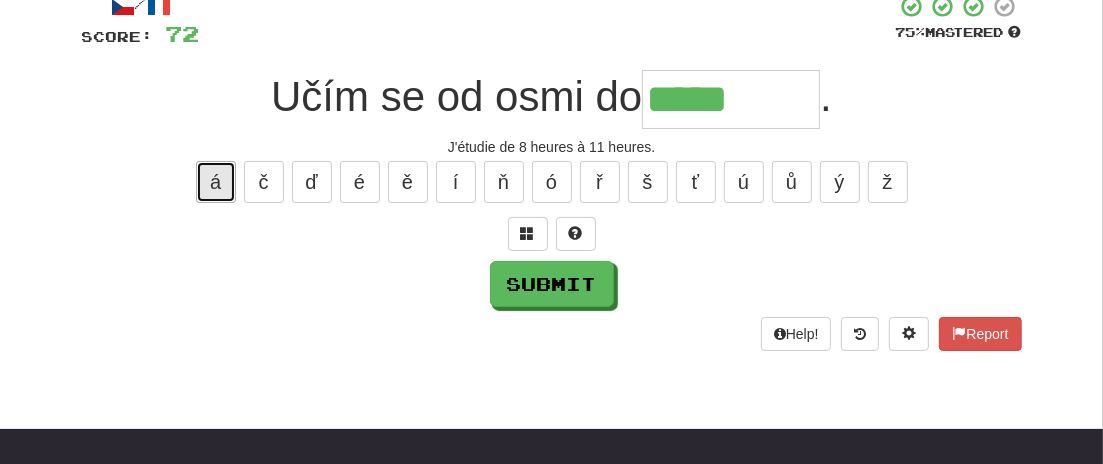 click on "á" at bounding box center [216, 182] 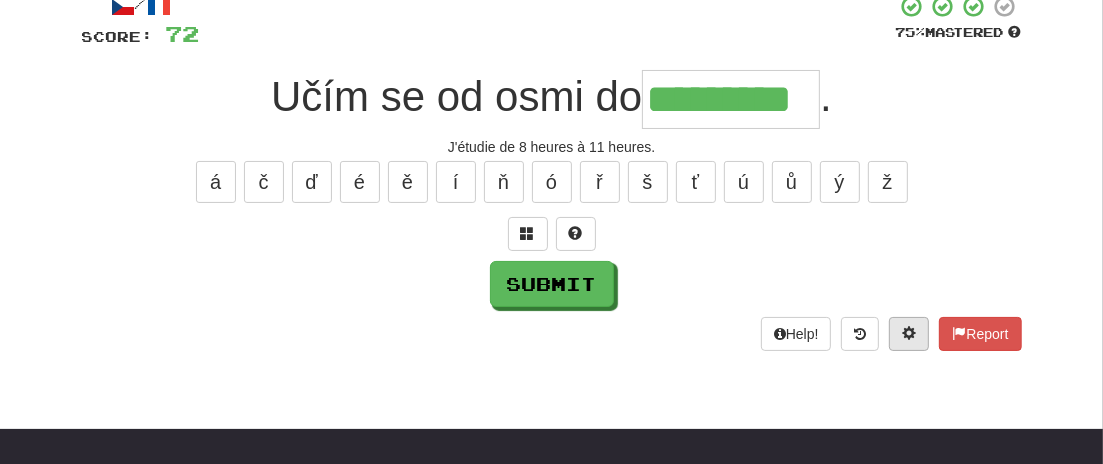 type on "*********" 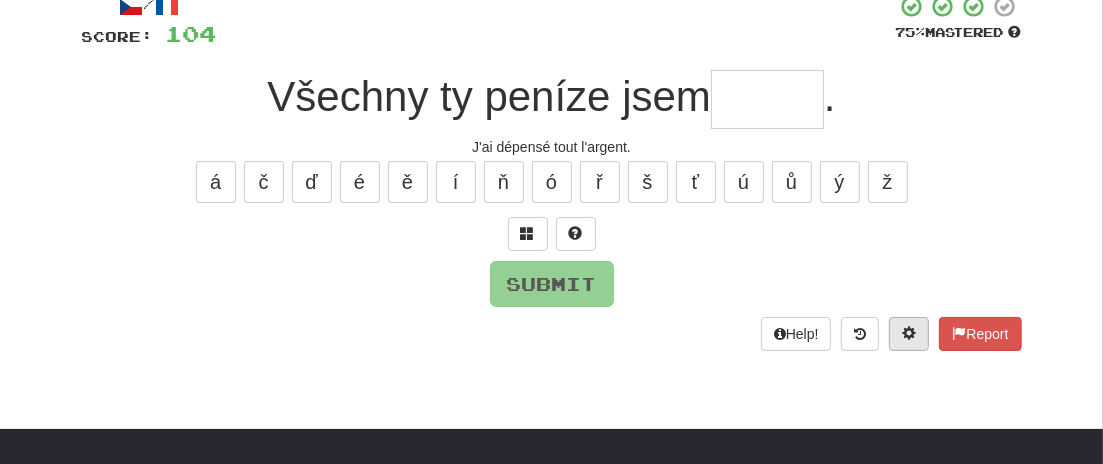 type on "*" 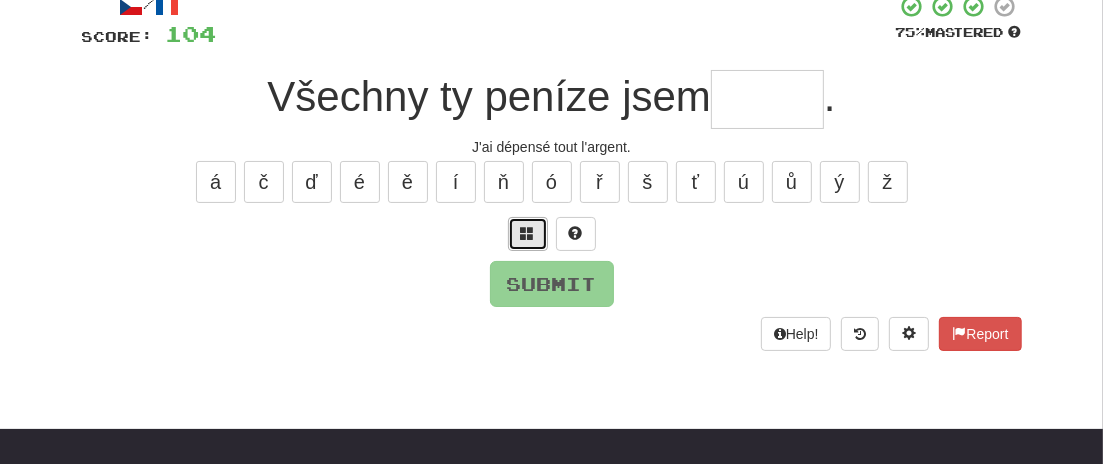 click at bounding box center [528, 234] 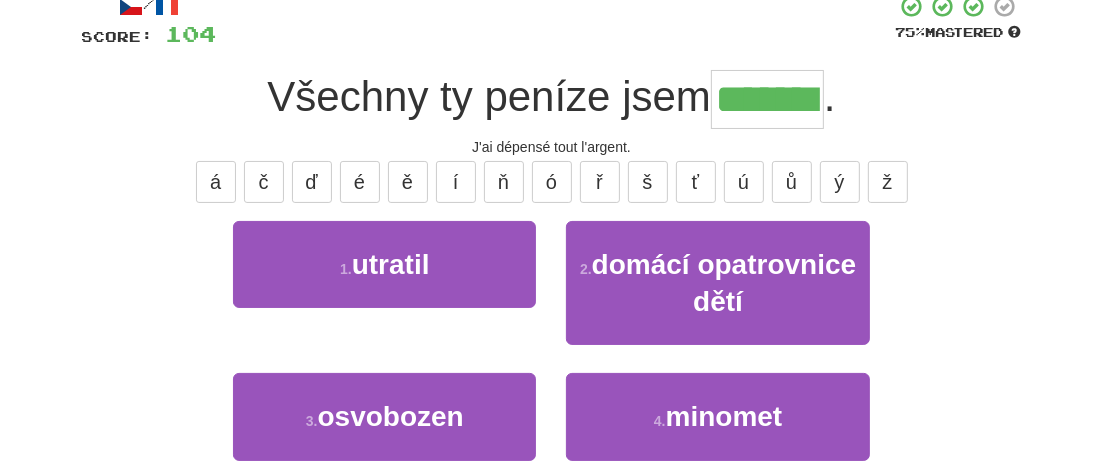 type on "*******" 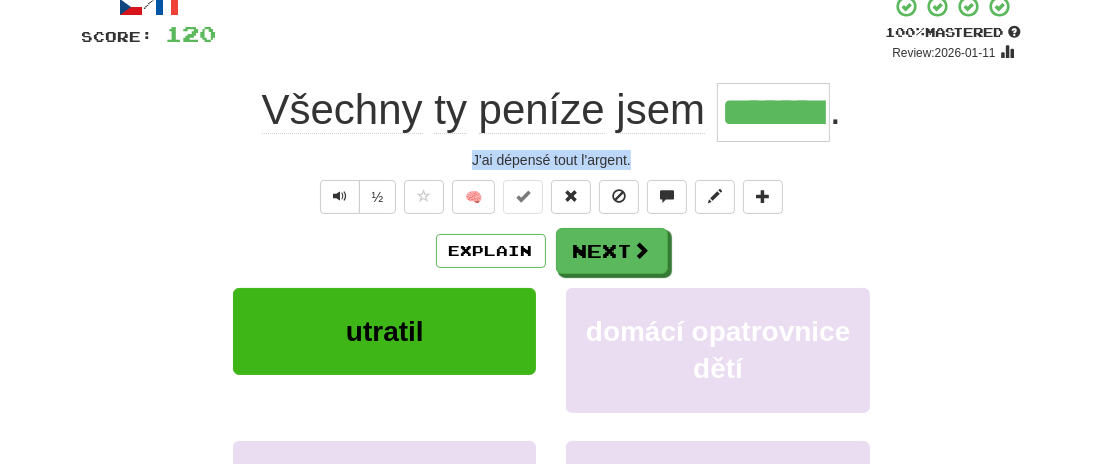 drag, startPoint x: 633, startPoint y: 158, endPoint x: 456, endPoint y: 161, distance: 177.02542 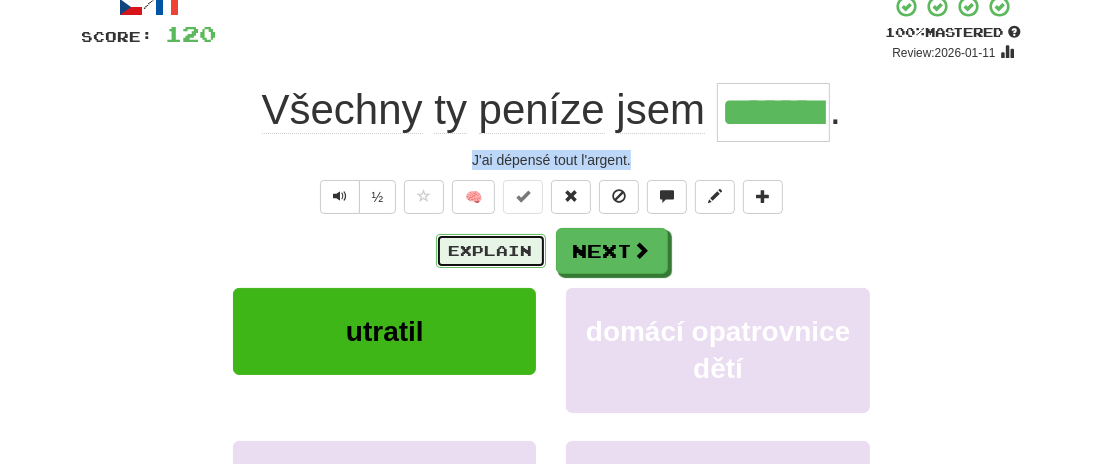 click on "Explain" at bounding box center [491, 251] 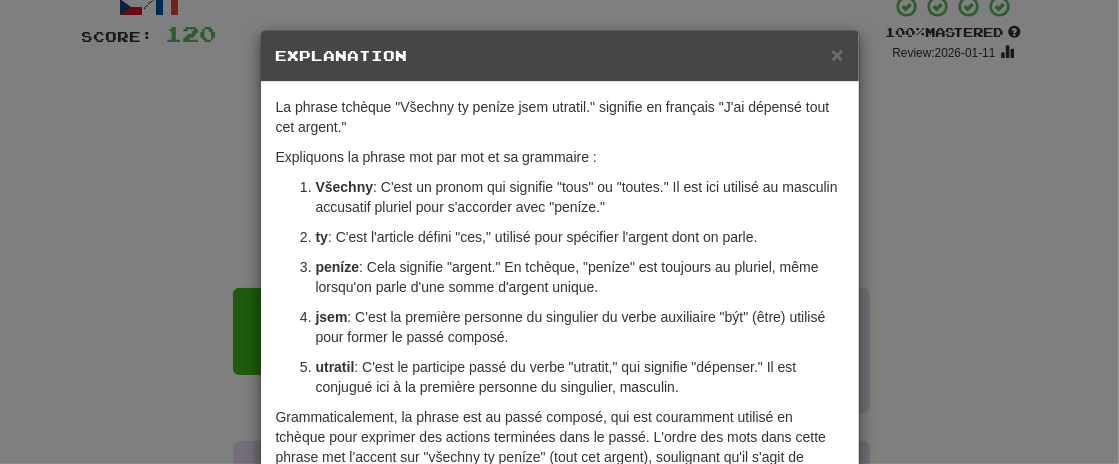 click on "× Explanation La phrase tchèque "Všechny ty peníze jsem utratil." signifie en français "J'ai dépensé tout cet argent."
Expliquons la phrase mot par mot et sa grammaire :
Všechny  : C'est un pronom qui signifie "tous" ou "toutes." Il est ici utilisé au masculin accusatif pluriel pour s'accorder avec "peníze."
ty  : C'est l'article défini "ces," utilisé pour spécifier l'argent dont on parle.
peníze  : Cela signifie "argent." En tchèque, "peníze" est toujours au pluriel, même lorsqu'on parle d'une somme d'argent unique.
jsem  : C'est la première personne du singulier du verbe auxiliaire "být" (être) utilisé pour former le passé composé.
utratil  : C'est le participe passé du verbe "utratit," qui signifie "dépenser." Il est conjugué ici à la première personne du singulier, masculin.
J'espère que cela vous aide à comprendre la phrase ! In beta. Generated by ChatGPT. Like it? Hate it?  Let us know ! Close" at bounding box center (559, 232) 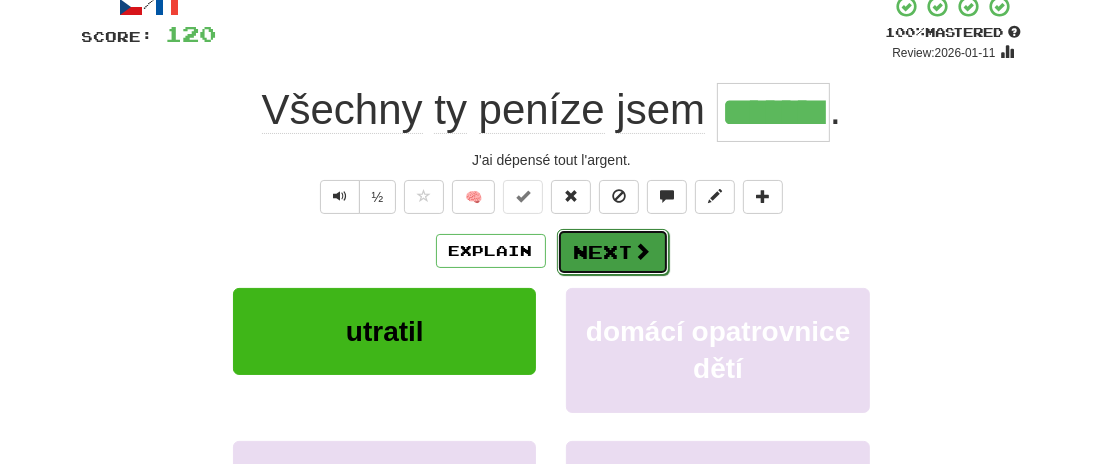 click on "Next" at bounding box center (613, 252) 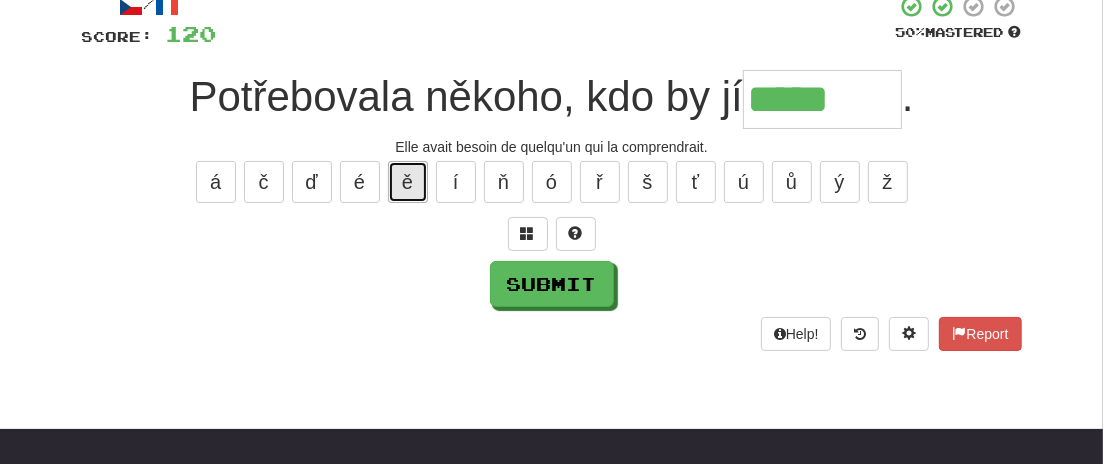 click on "ě" at bounding box center (408, 182) 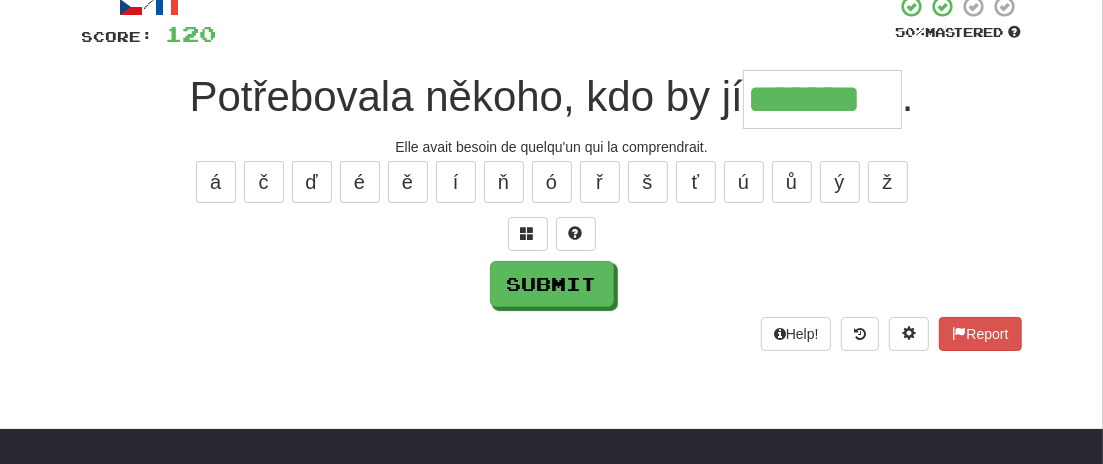 type on "*******" 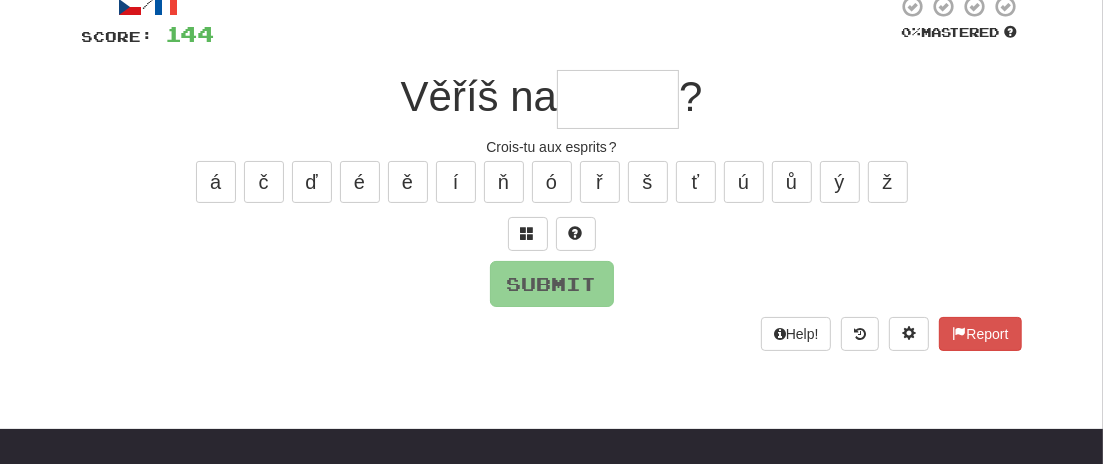 type on "*" 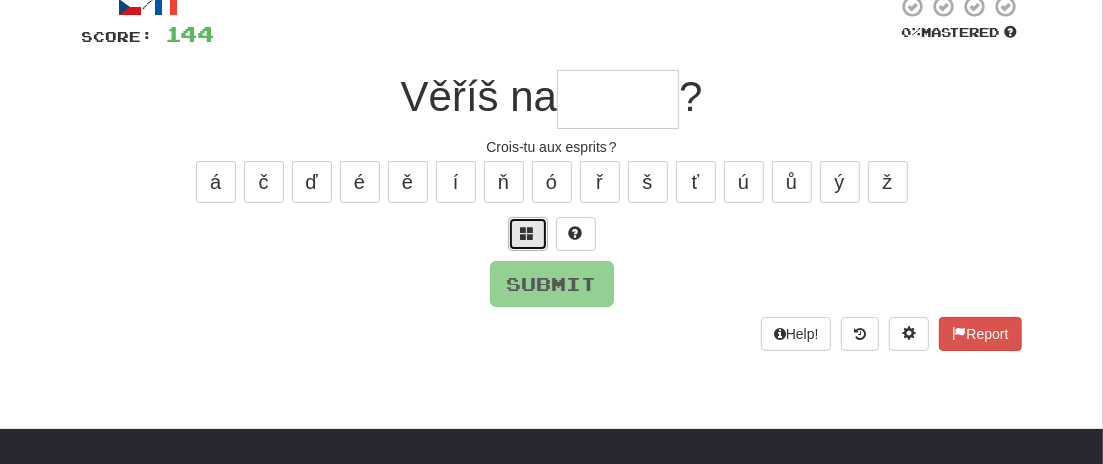 click at bounding box center [528, 234] 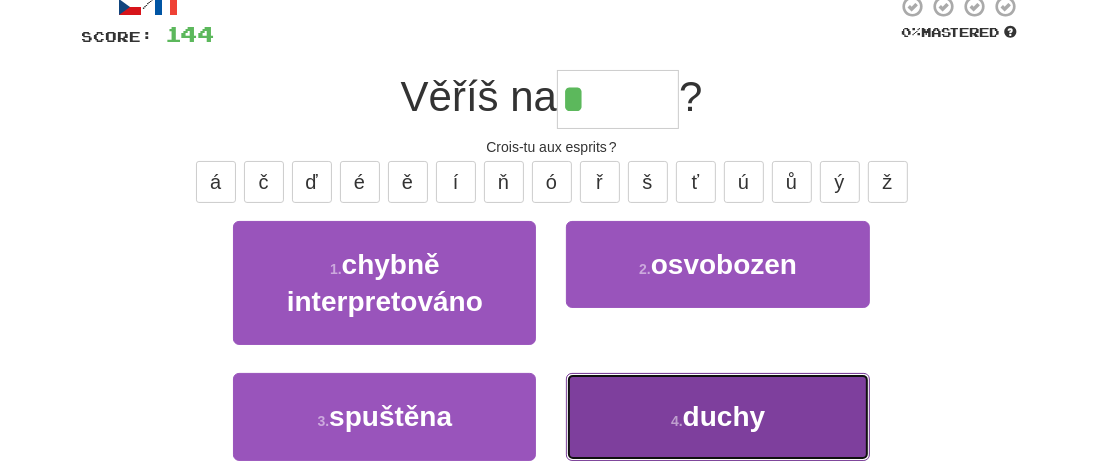 click on "duchy" at bounding box center [724, 416] 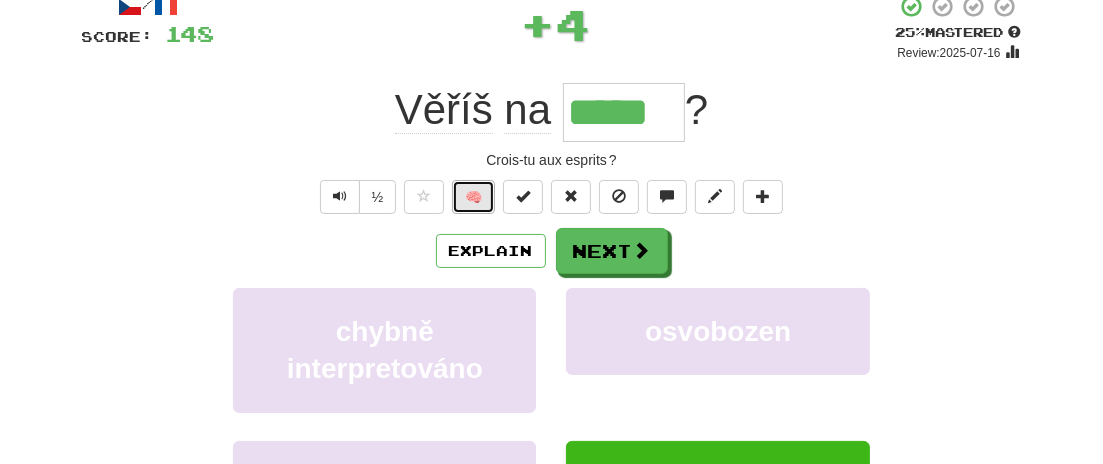 click on "🧠" at bounding box center (473, 197) 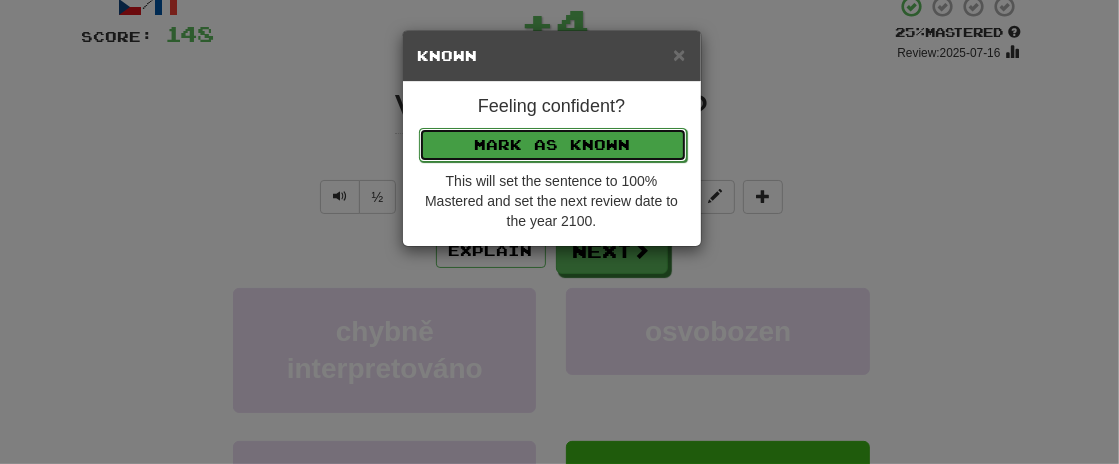 click on "Mark as Known" at bounding box center [553, 145] 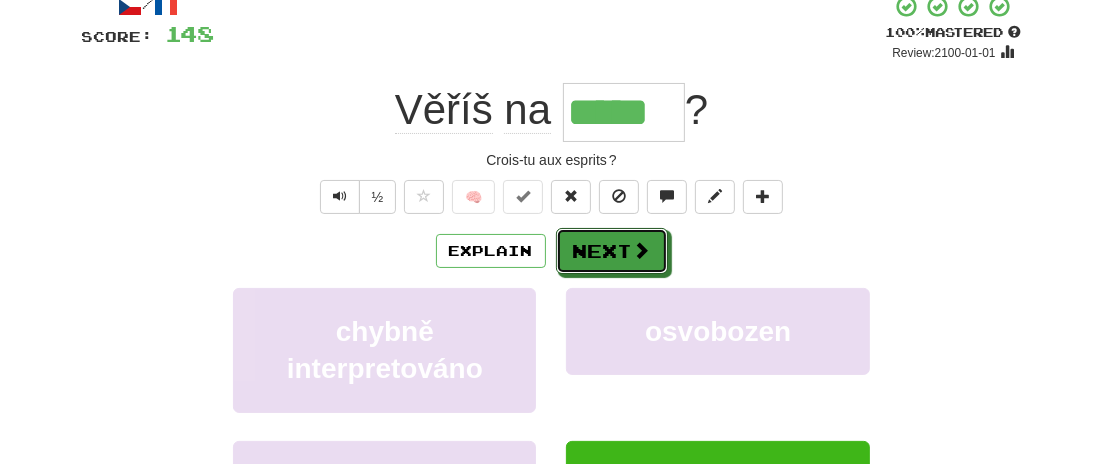 click on "Next" at bounding box center [612, 251] 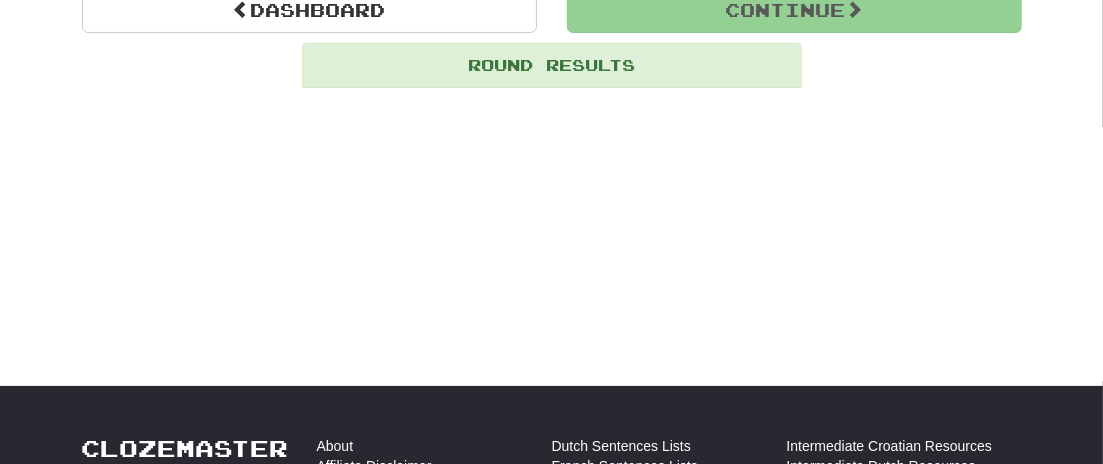 scroll, scrollTop: 215, scrollLeft: 0, axis: vertical 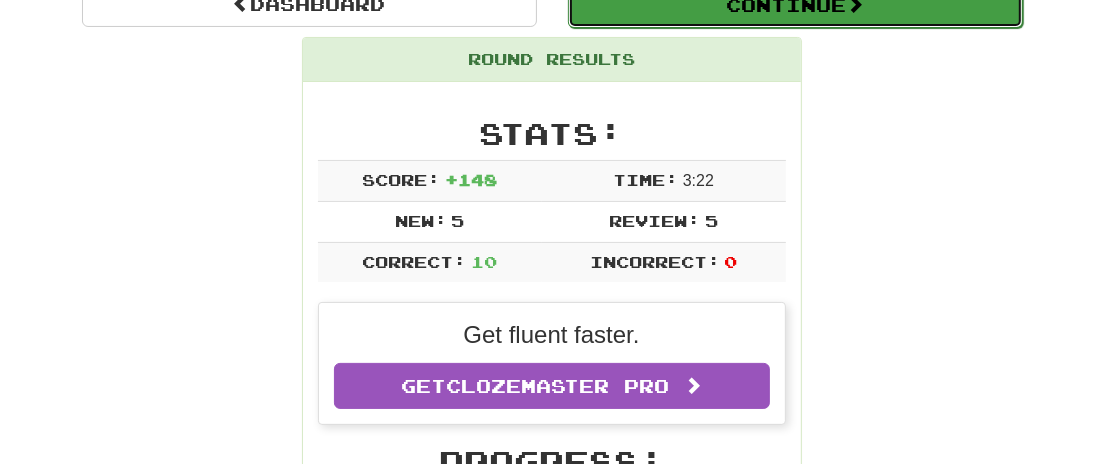 click on "Continue" at bounding box center [795, 5] 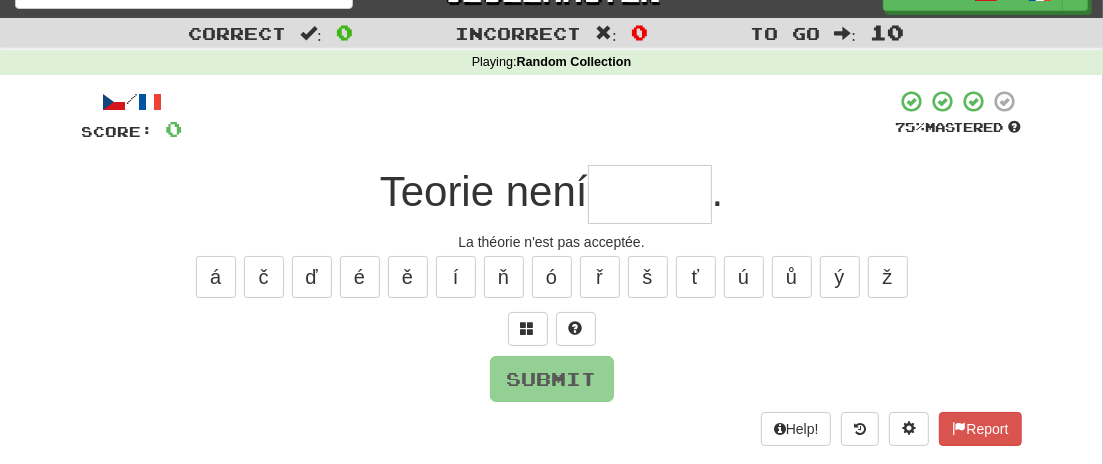 scroll, scrollTop: 28, scrollLeft: 0, axis: vertical 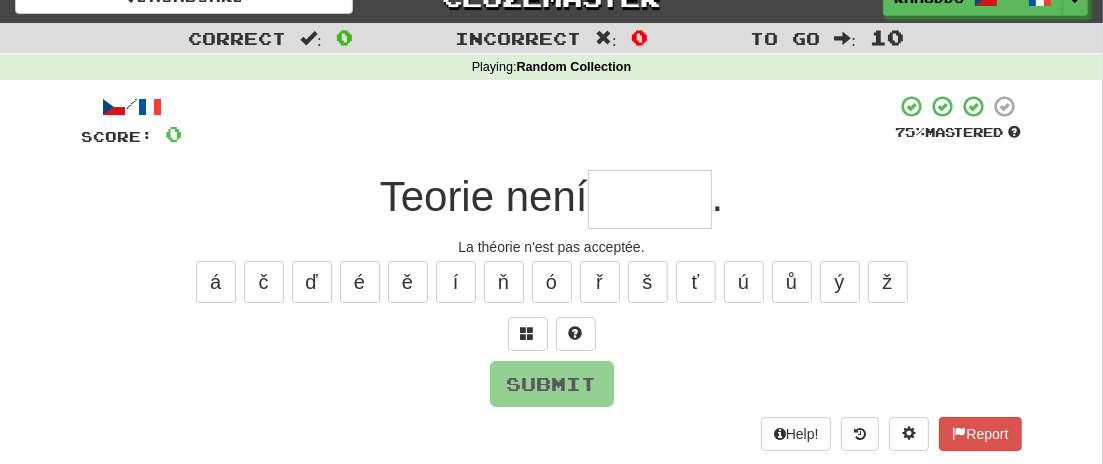 type on "*" 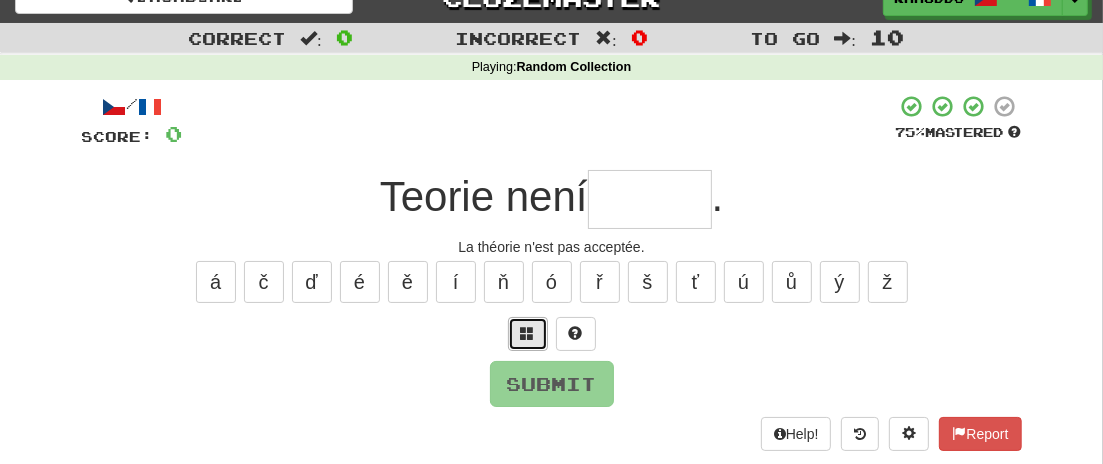 click at bounding box center [528, 333] 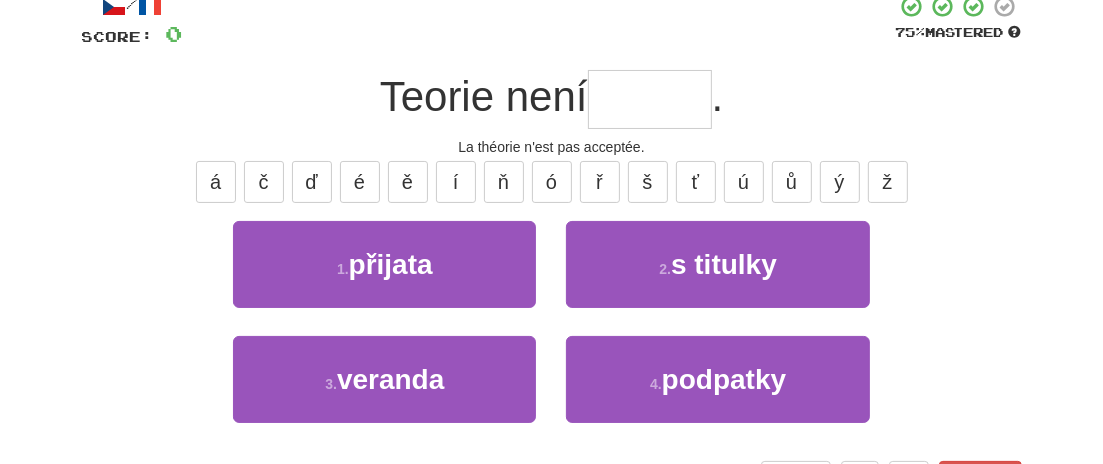 scroll, scrollTop: 135, scrollLeft: 0, axis: vertical 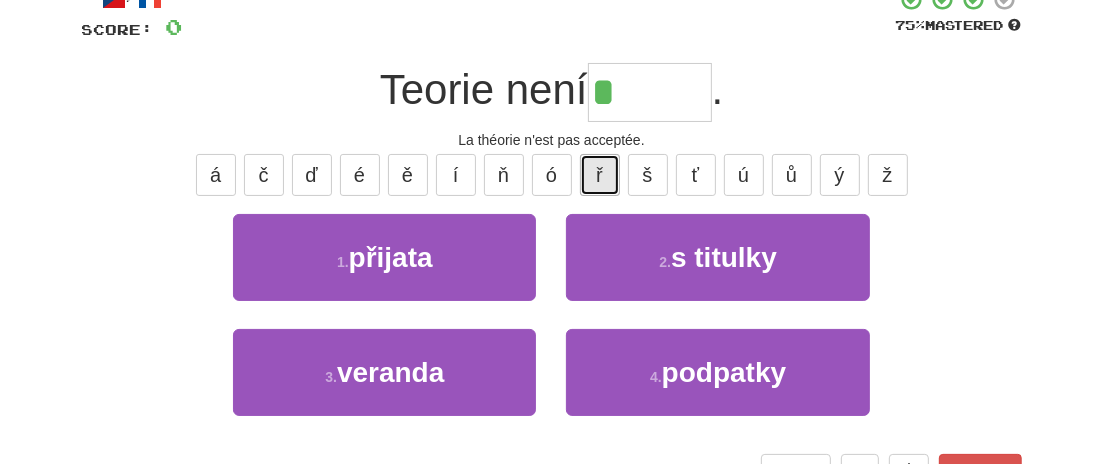 click on "ř" at bounding box center [600, 175] 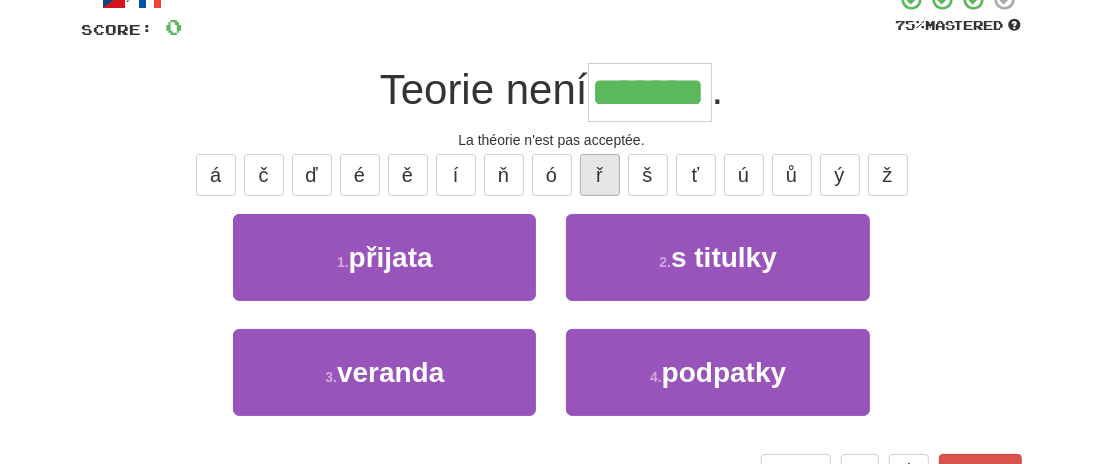type on "*******" 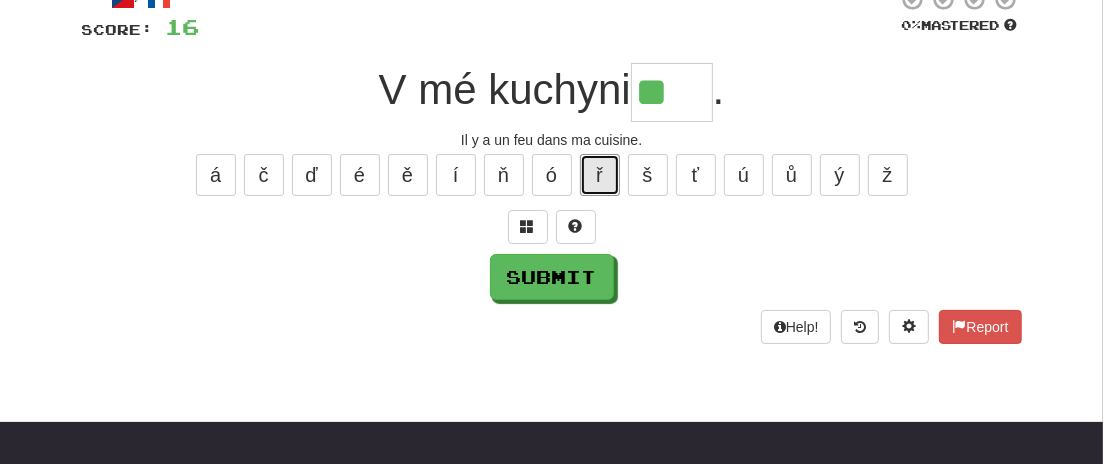 click on "ř" at bounding box center (600, 175) 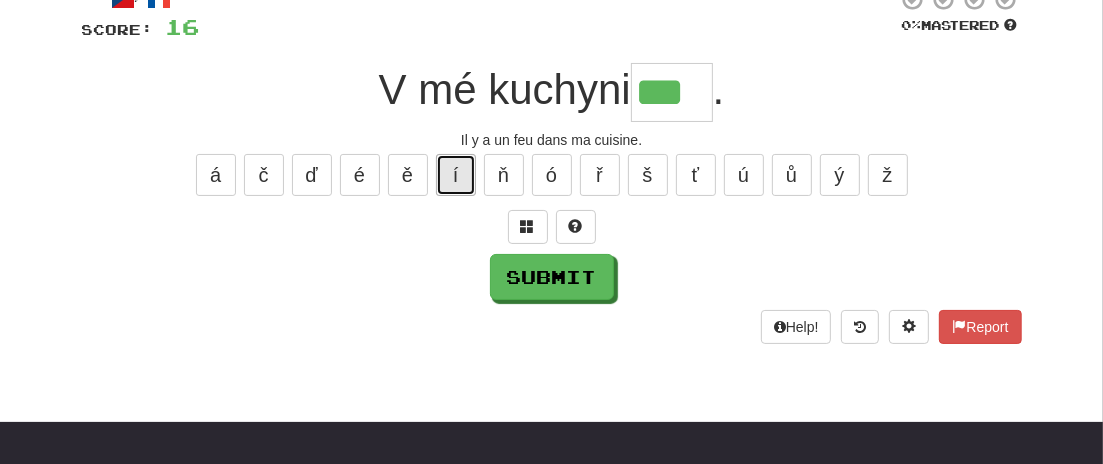 click on "í" at bounding box center [456, 175] 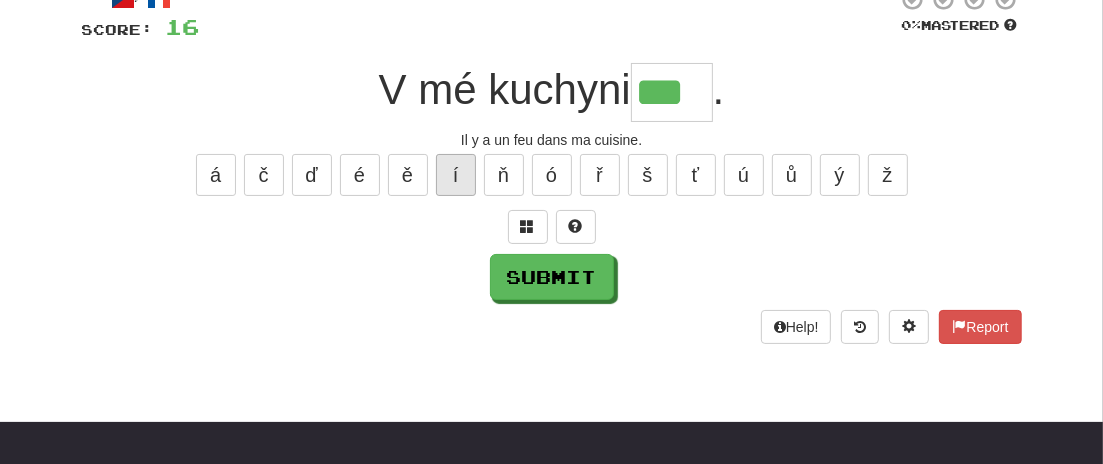 type on "****" 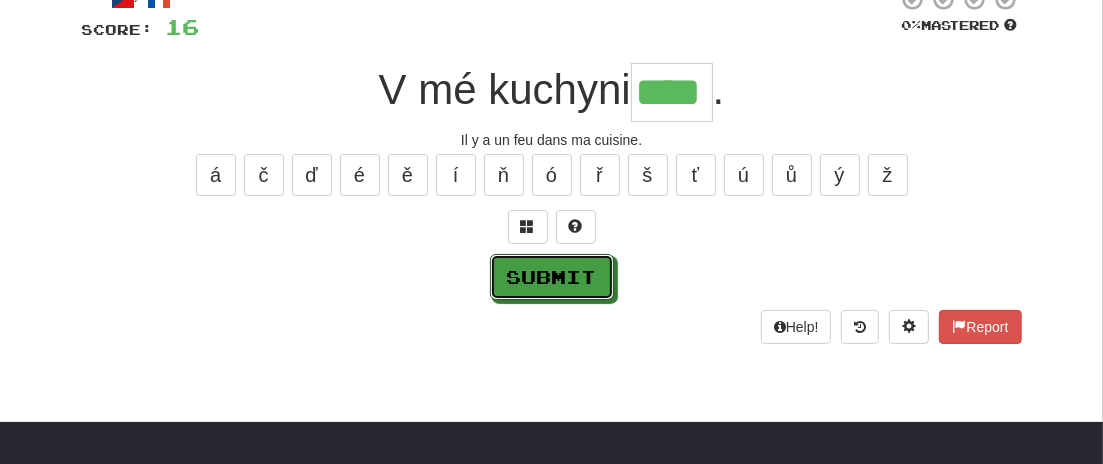 click on "Submit" at bounding box center [552, 277] 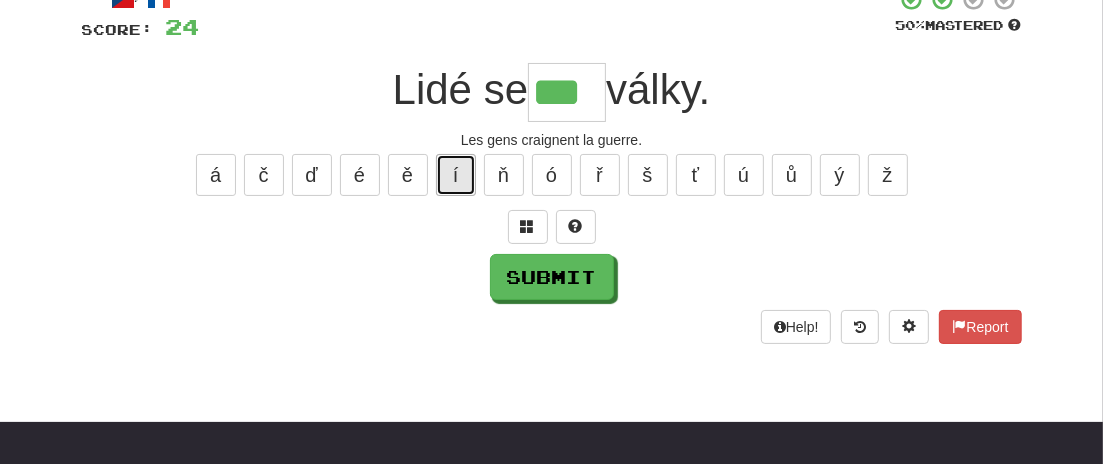 click on "í" at bounding box center (456, 175) 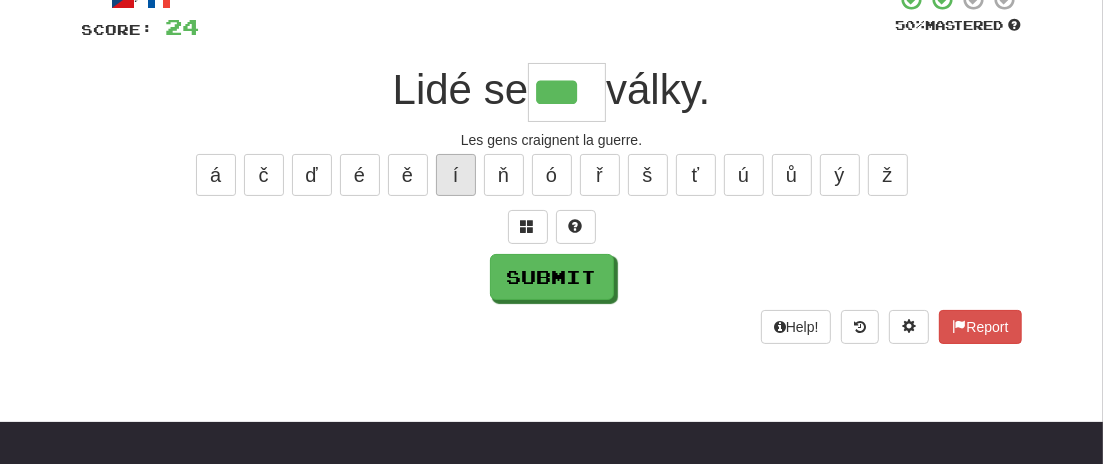 type on "****" 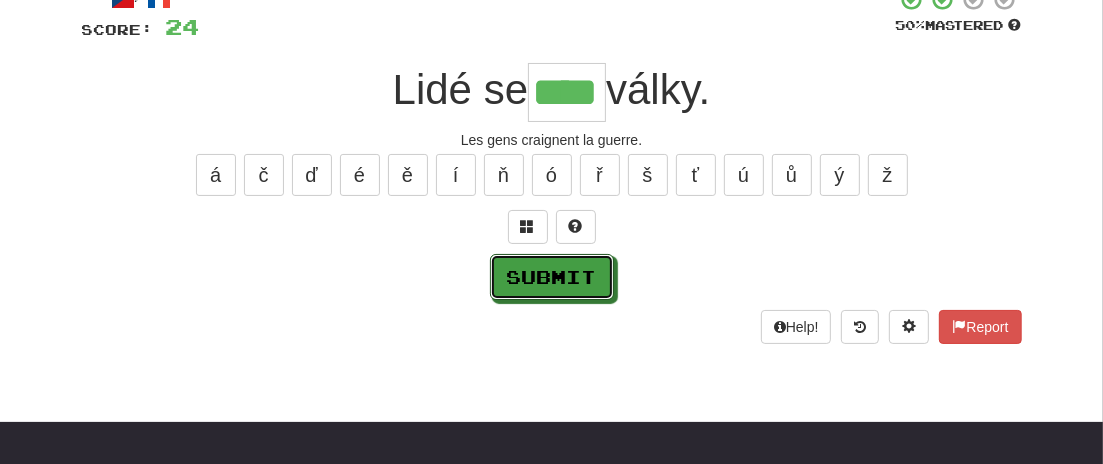 drag, startPoint x: 542, startPoint y: 286, endPoint x: 594, endPoint y: 281, distance: 52.23983 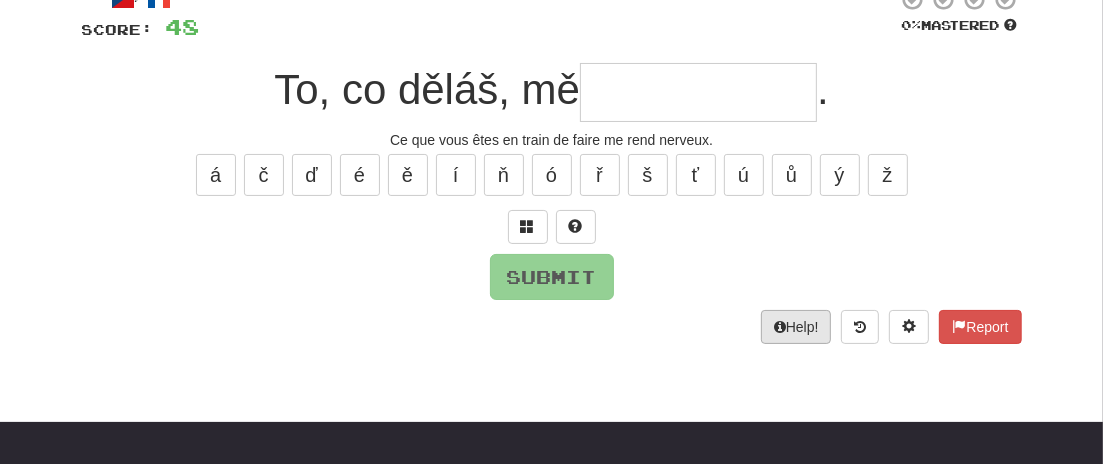 type on "*" 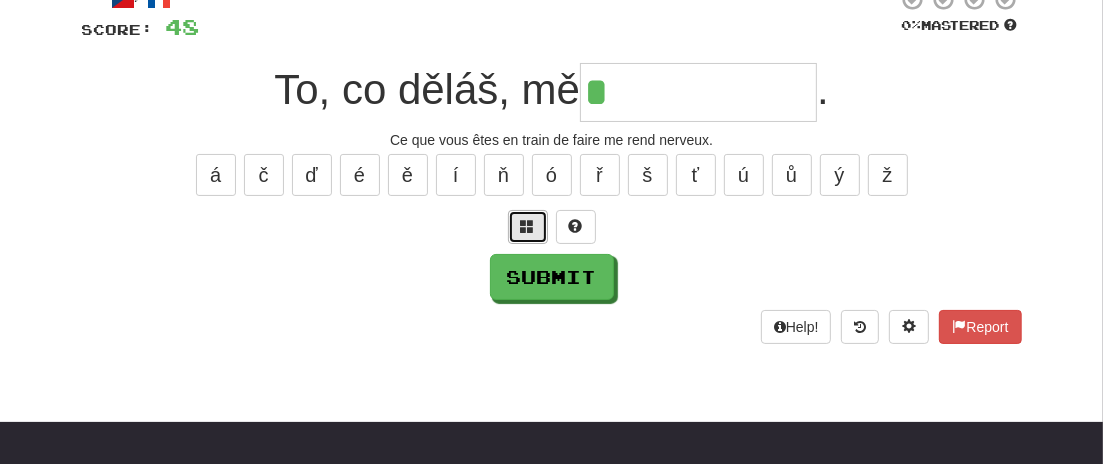 click at bounding box center [528, 227] 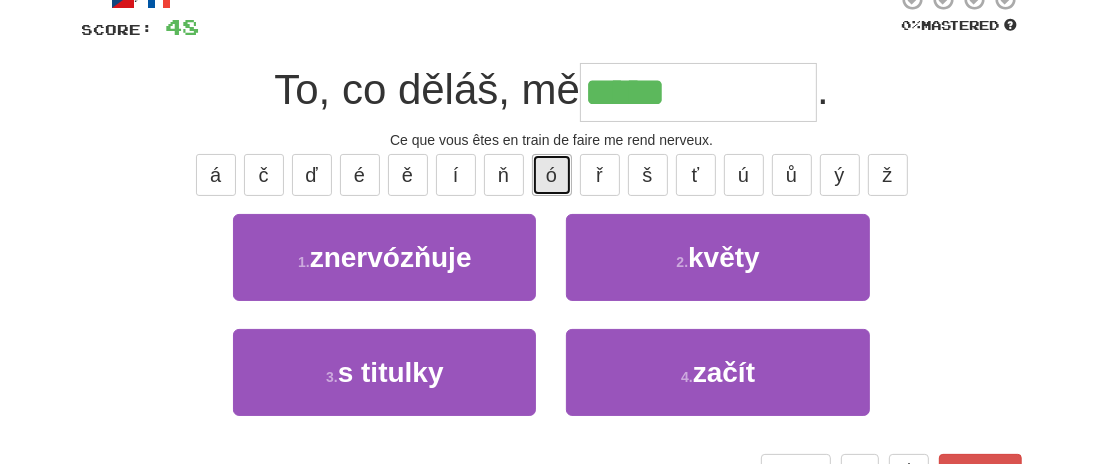 click on "ó" at bounding box center [552, 175] 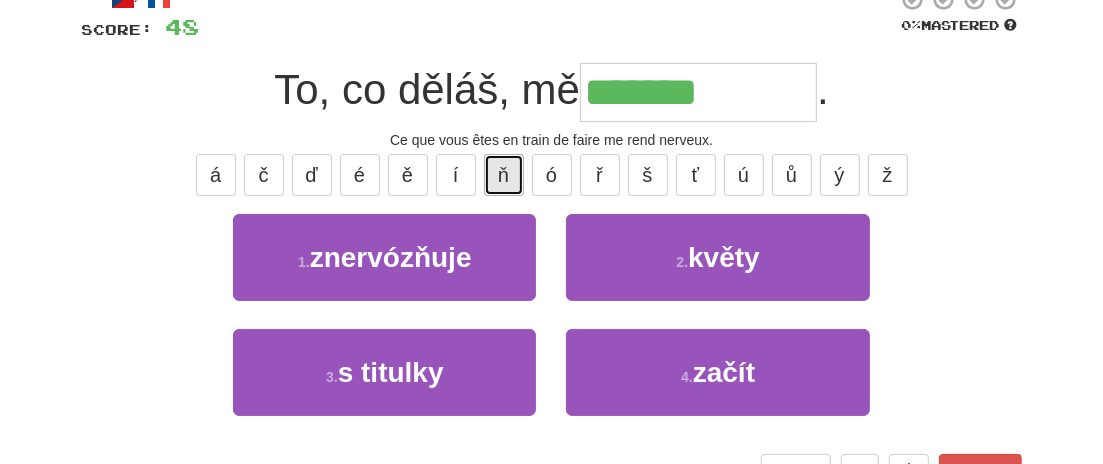 click on "ň" at bounding box center (504, 175) 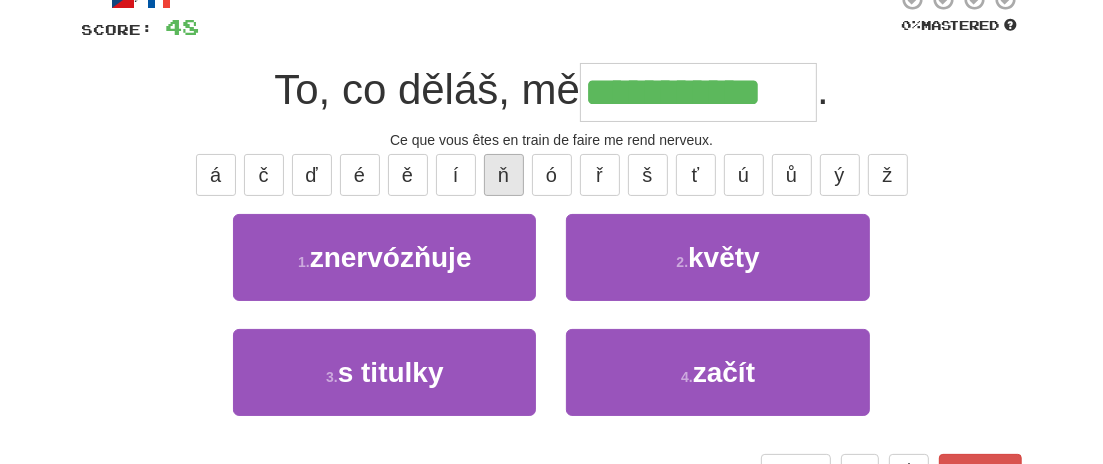 type on "**********" 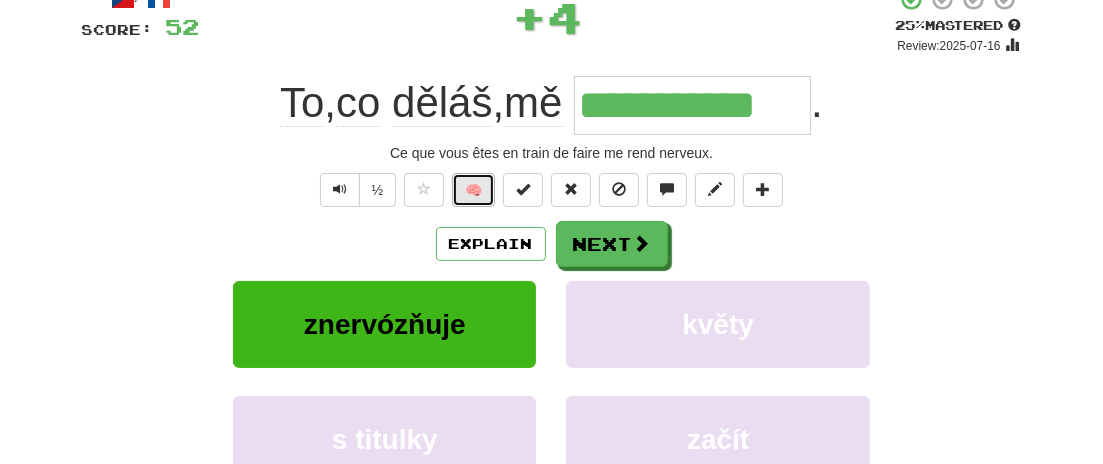 click on "🧠" at bounding box center (473, 190) 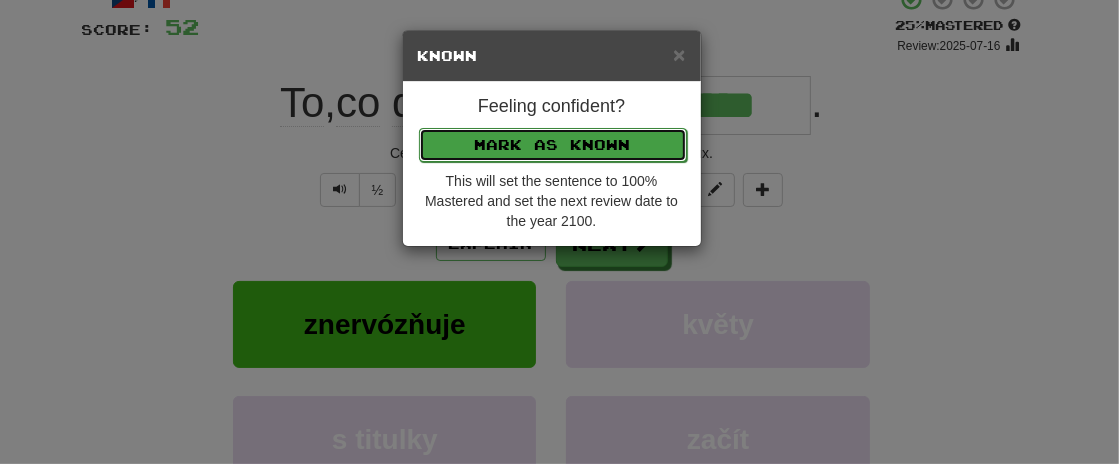 click on "Mark as Known" at bounding box center (553, 145) 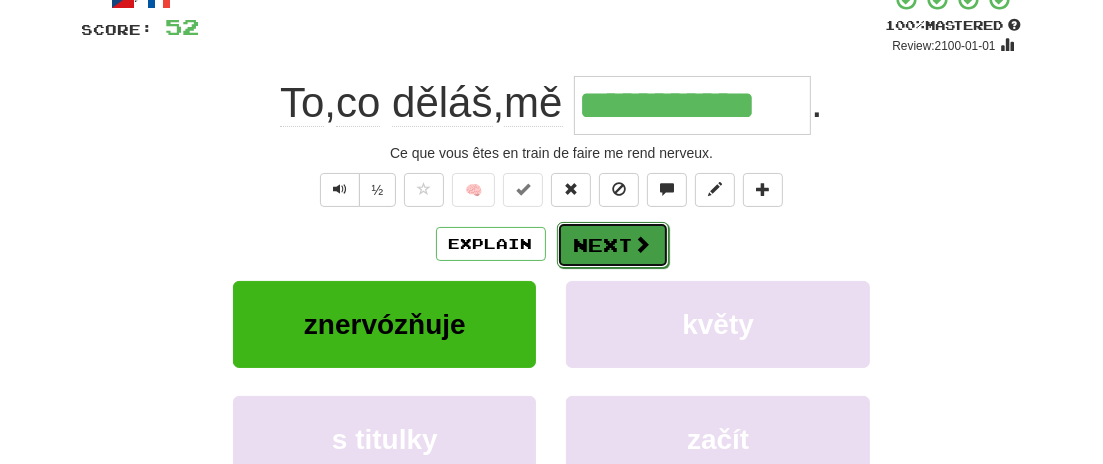 click on "Next" at bounding box center [613, 245] 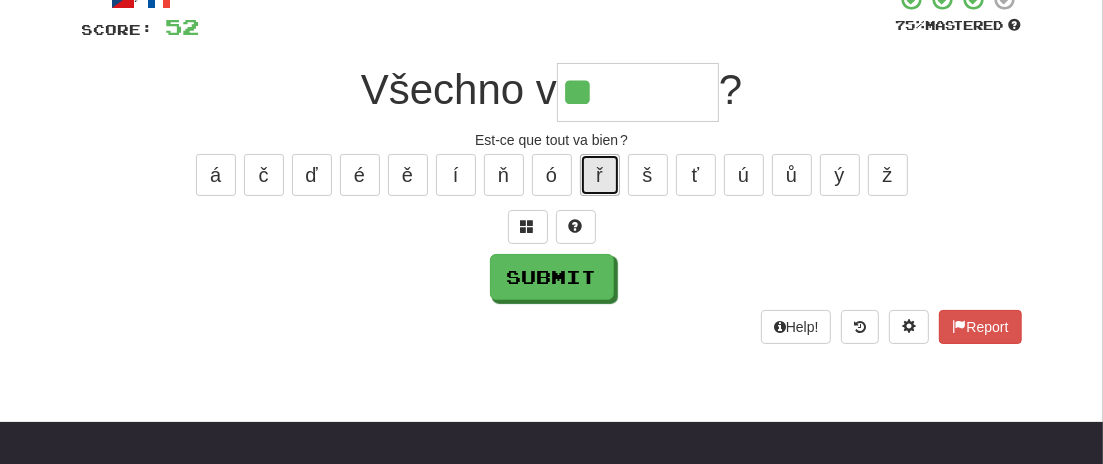click on "ř" at bounding box center (600, 175) 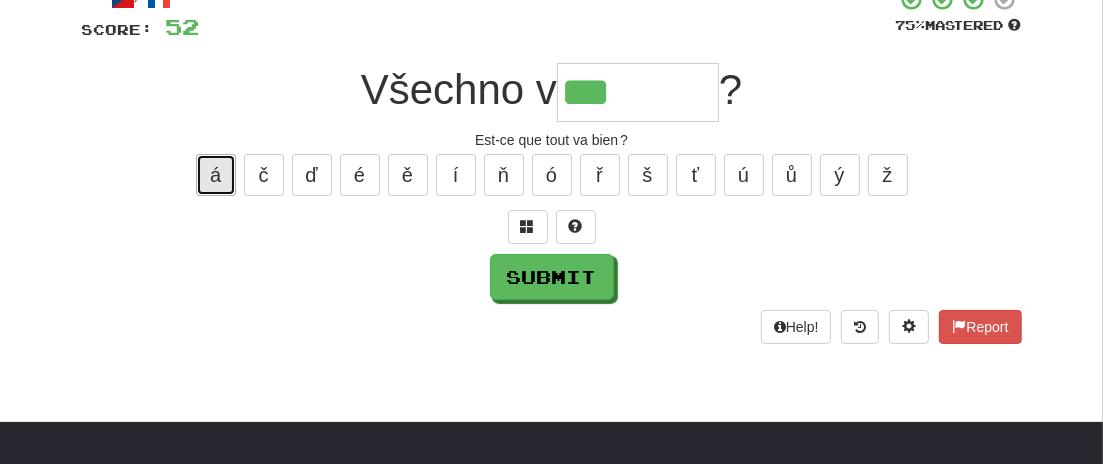 click on "á" at bounding box center [216, 175] 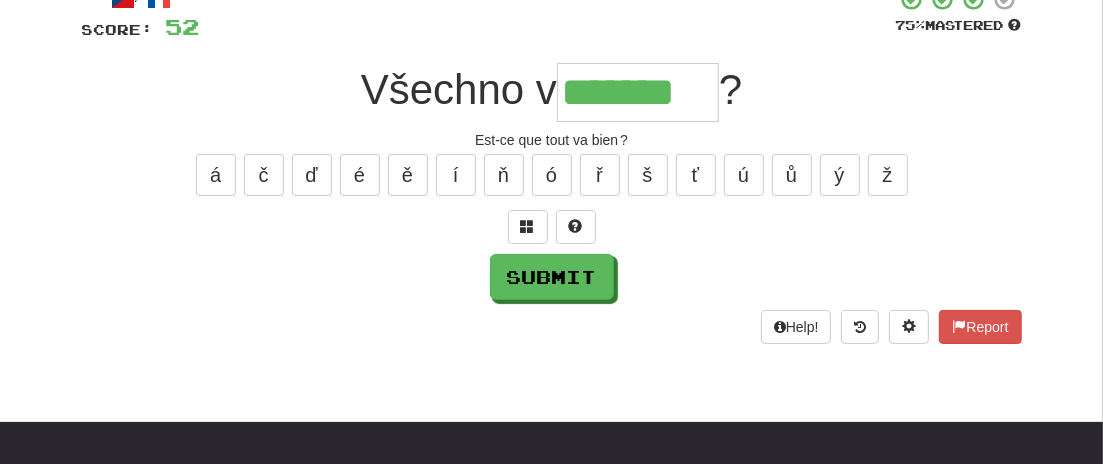 type on "*******" 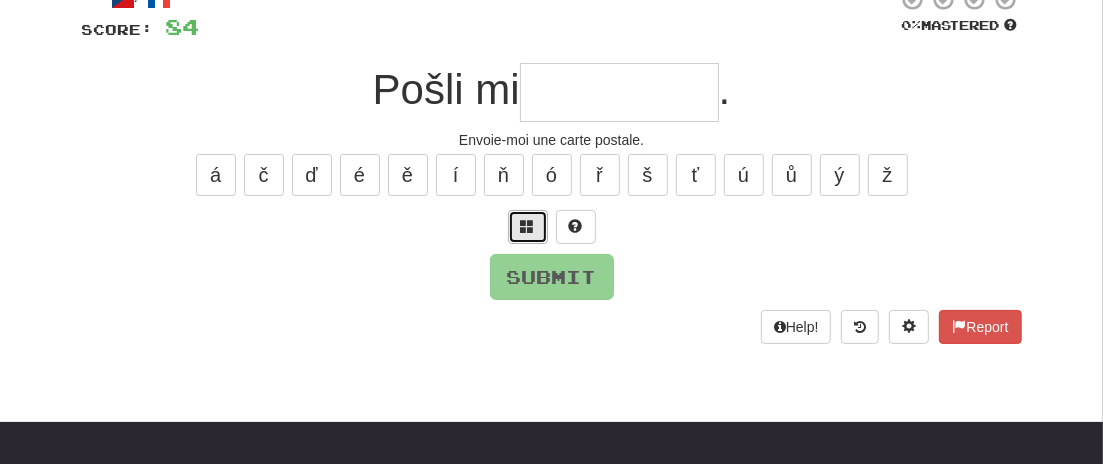 click at bounding box center (528, 226) 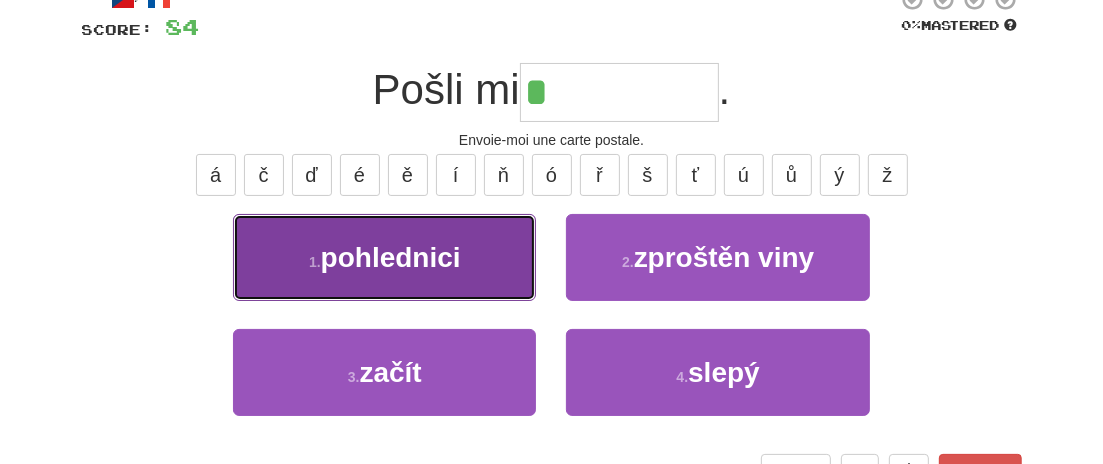 click on "pohlednici" at bounding box center [391, 257] 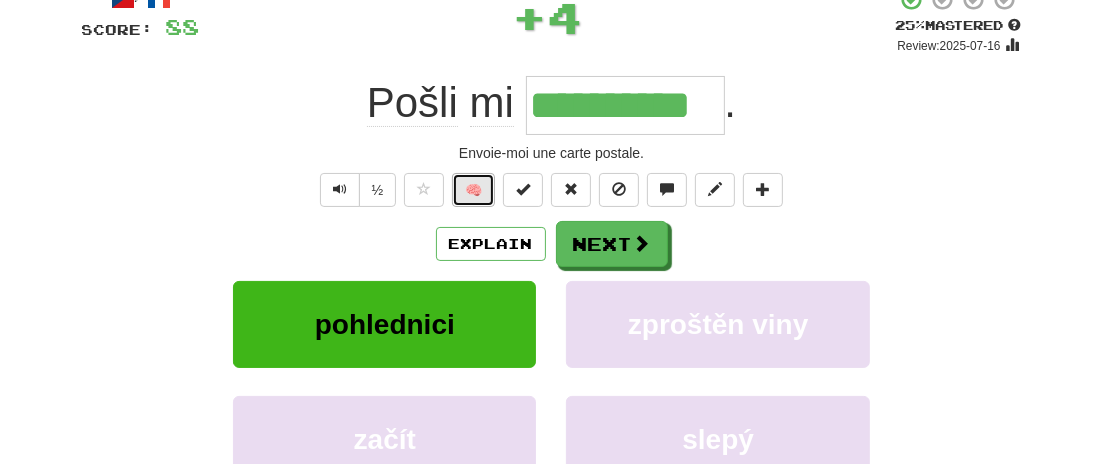 click on "🧠" at bounding box center [473, 190] 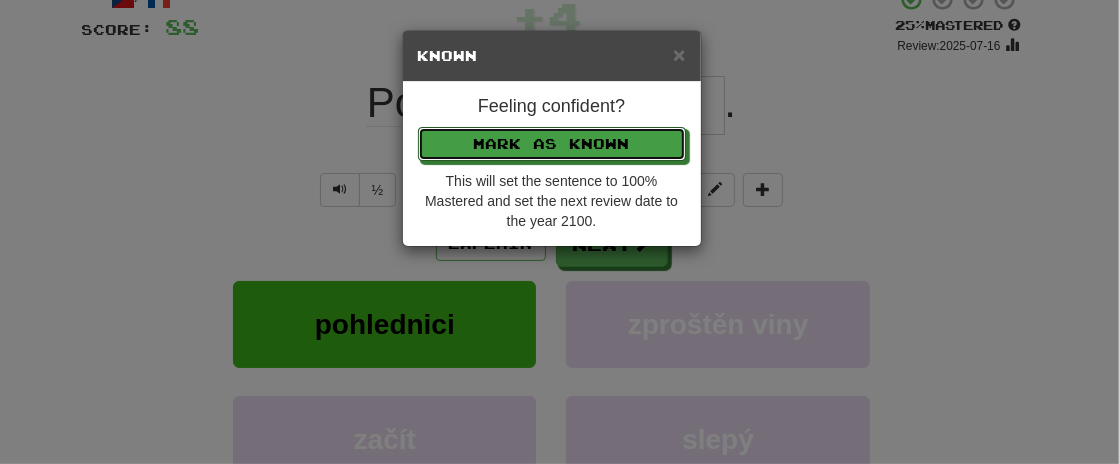 drag, startPoint x: 521, startPoint y: 134, endPoint x: 540, endPoint y: 152, distance: 26.172504 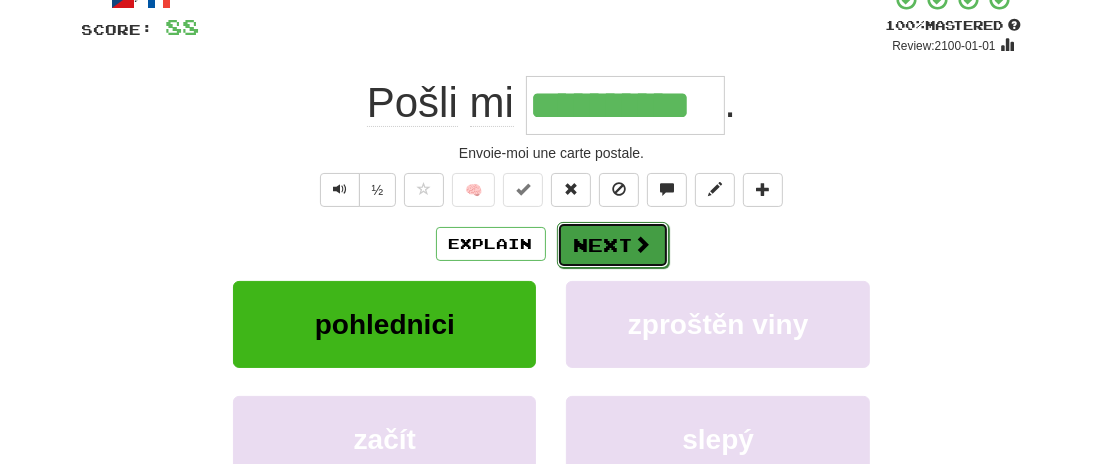 drag, startPoint x: 611, startPoint y: 234, endPoint x: 624, endPoint y: 234, distance: 13 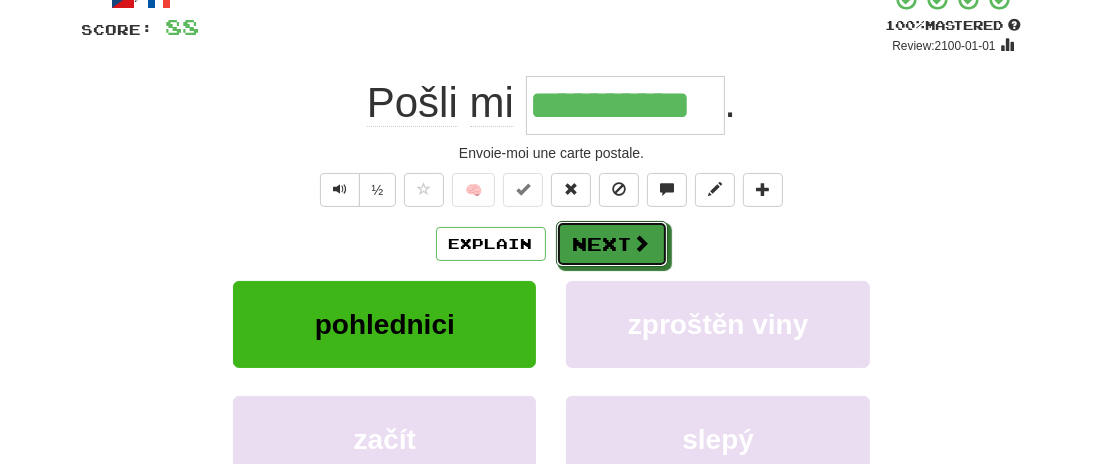 click on "Next" at bounding box center (612, 244) 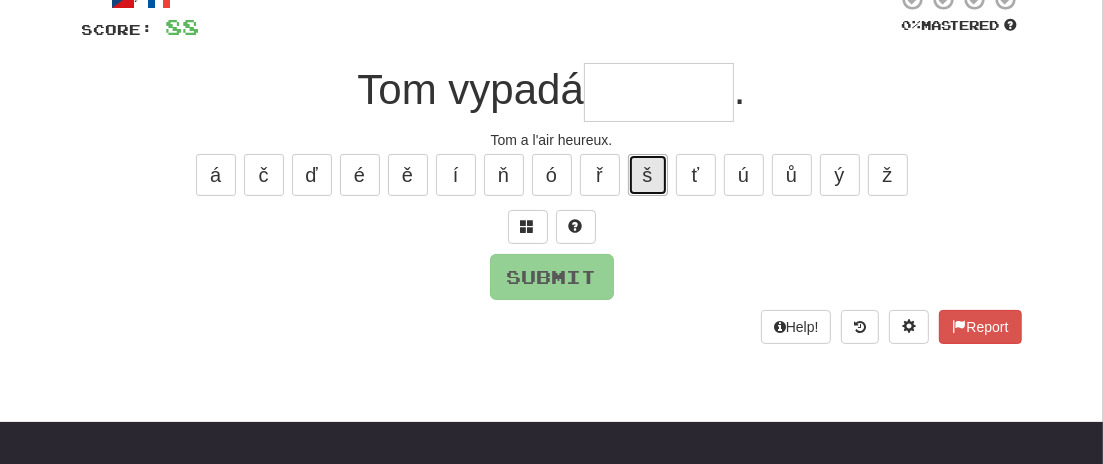 click on "š" at bounding box center [648, 175] 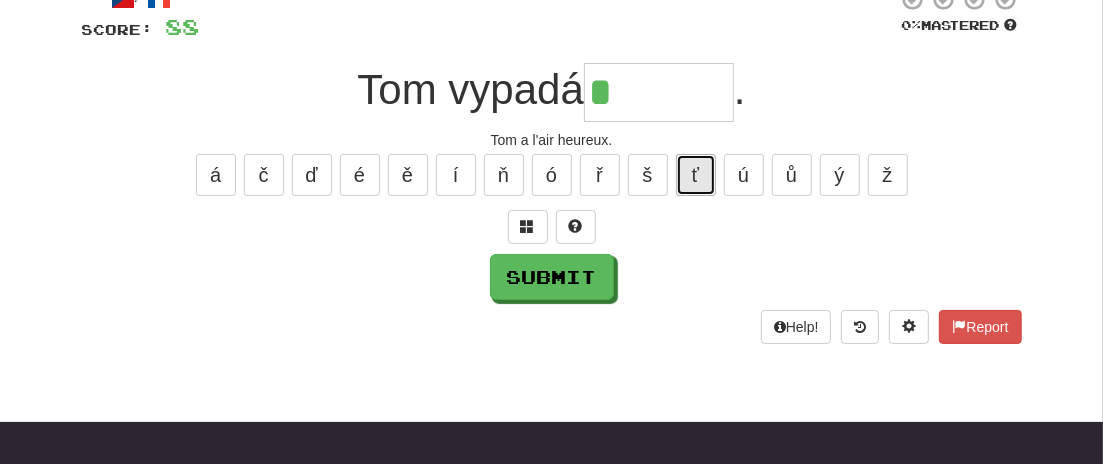 click on "ť" at bounding box center [696, 175] 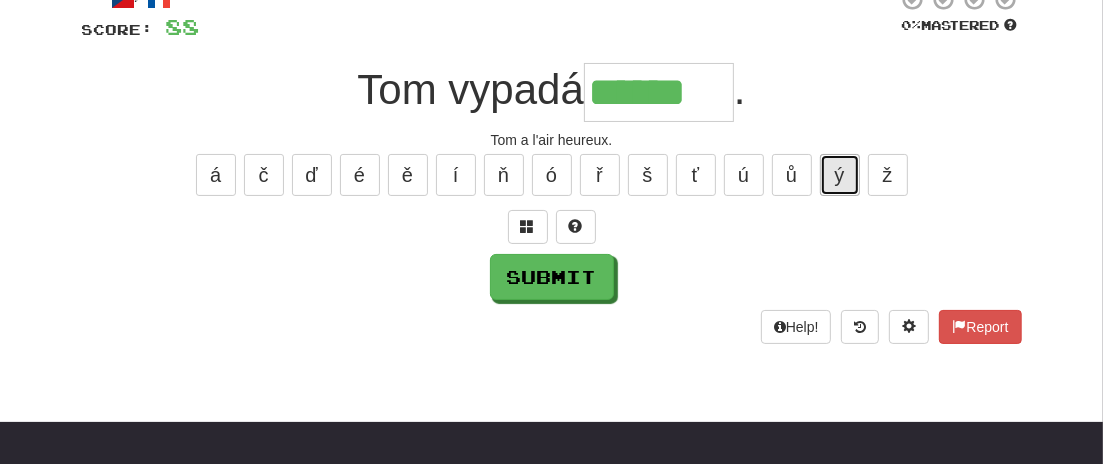 click on "ý" at bounding box center [840, 175] 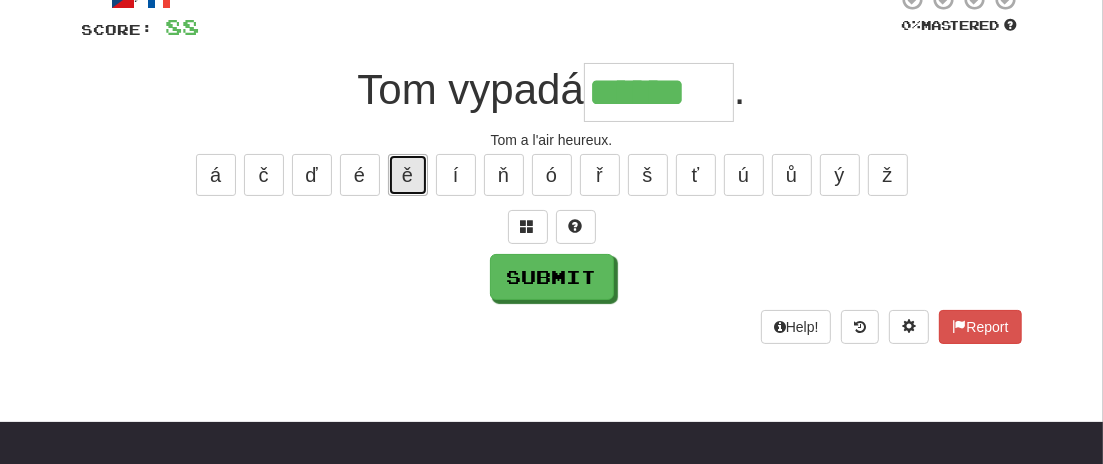 click on "ě" at bounding box center (408, 175) 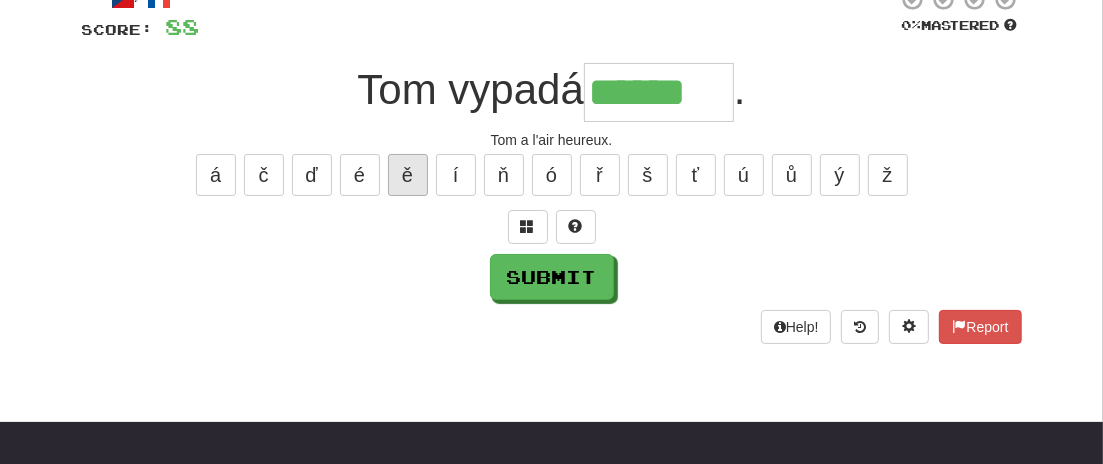type on "*******" 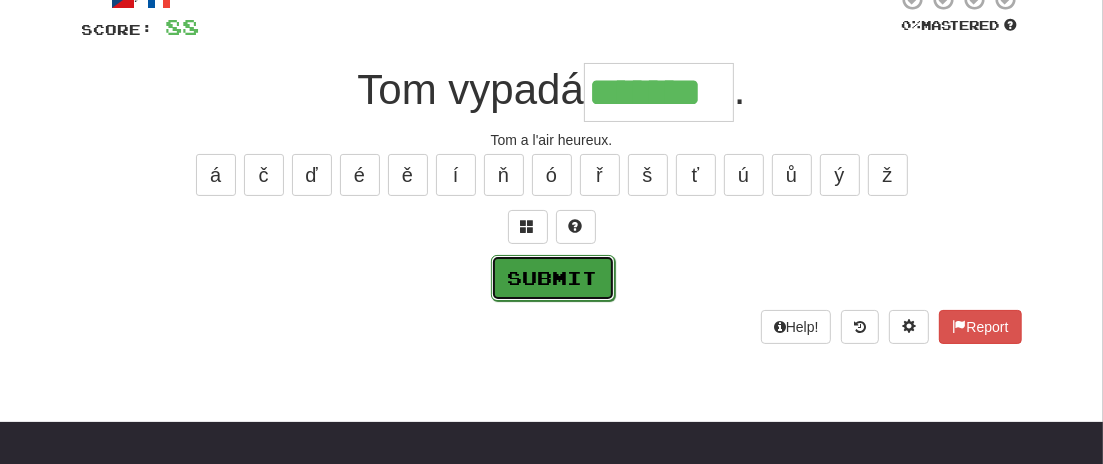 click on "Submit" at bounding box center (553, 278) 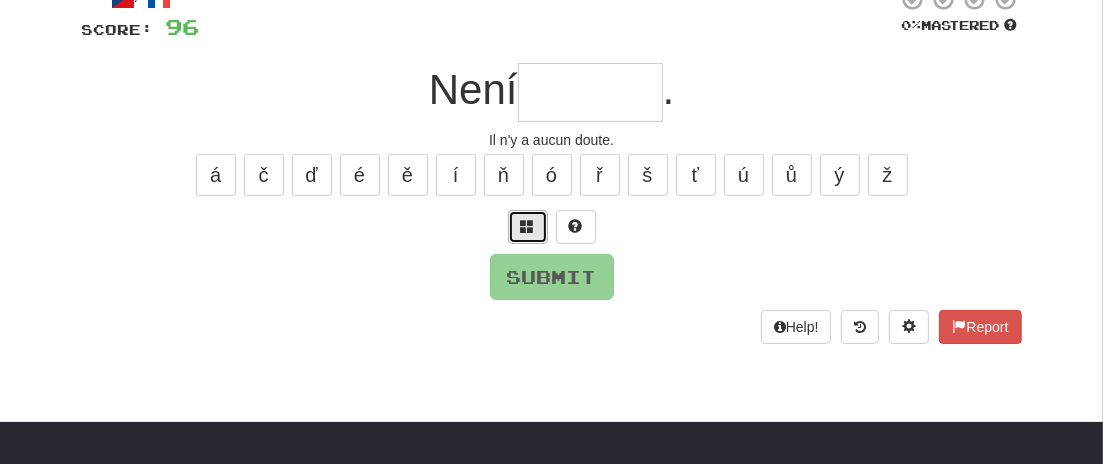 click at bounding box center (528, 227) 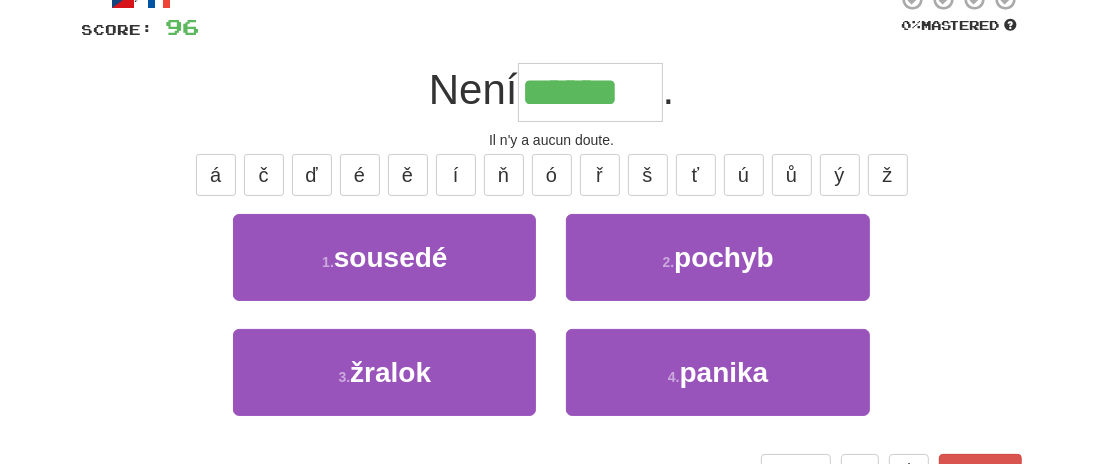 type on "******" 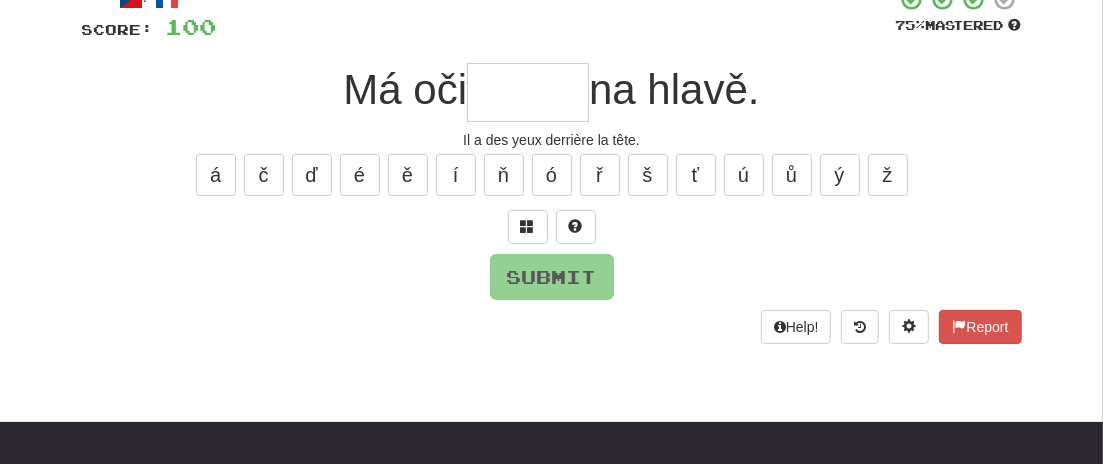type on "*" 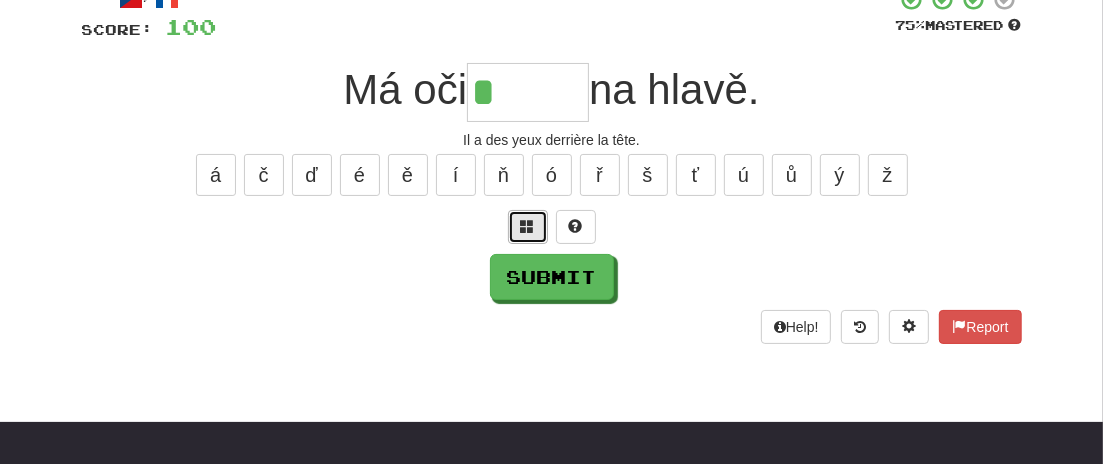 click at bounding box center (528, 226) 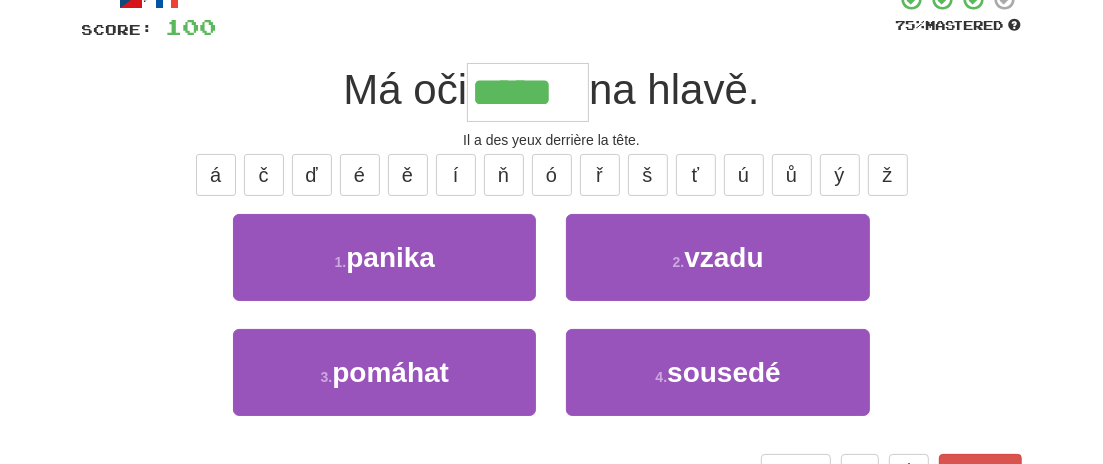 type on "*****" 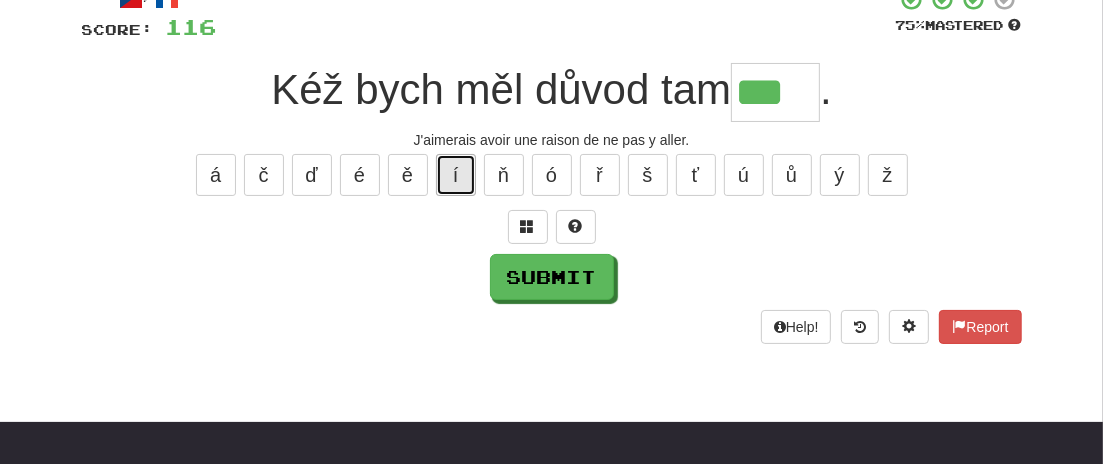 click on "í" at bounding box center (456, 175) 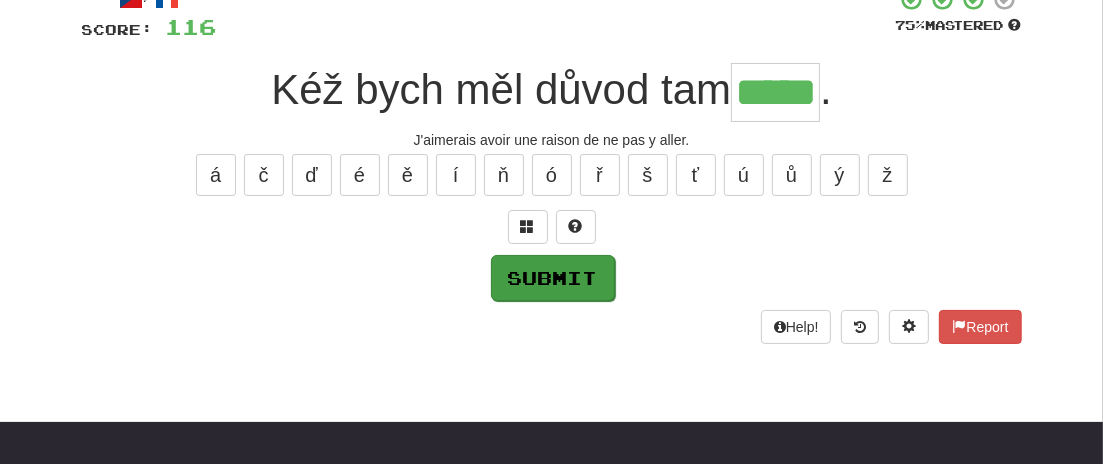 type on "*****" 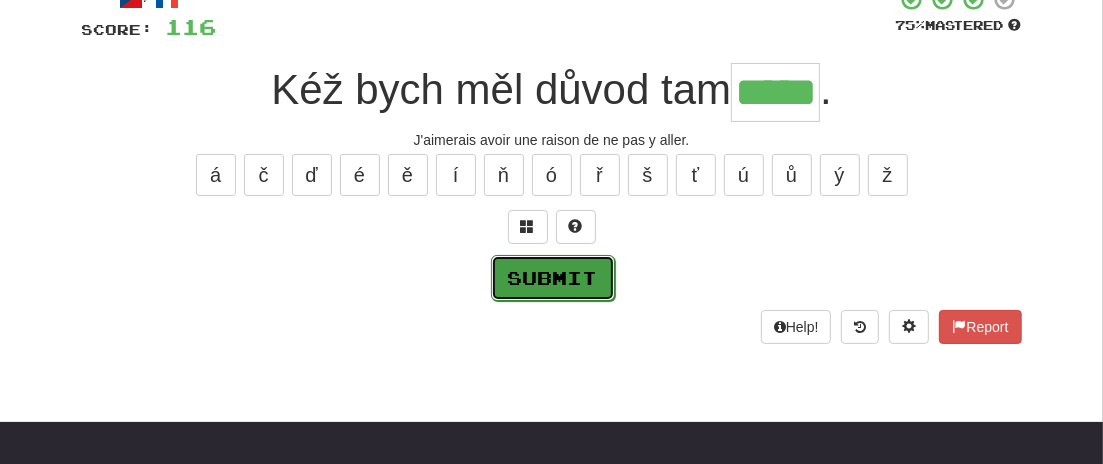 click on "Submit" at bounding box center [553, 278] 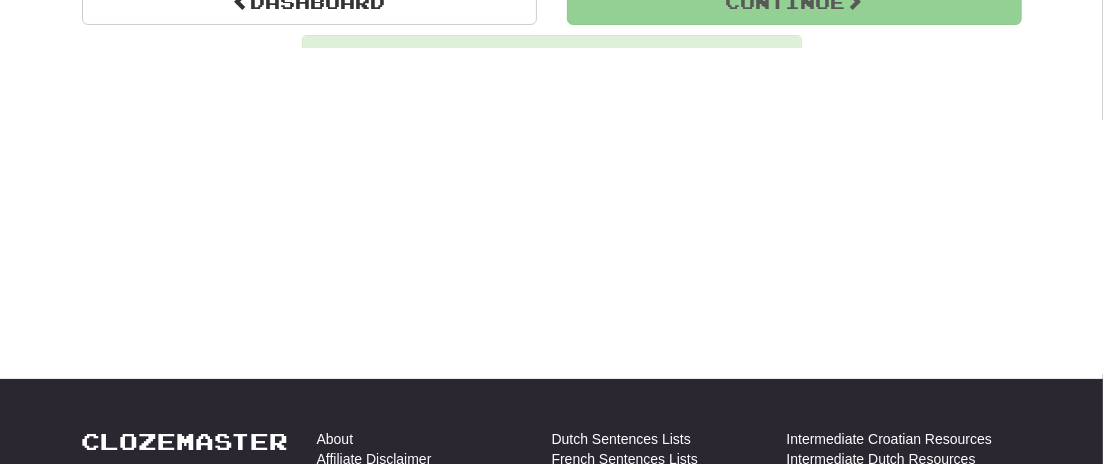 scroll, scrollTop: 223, scrollLeft: 0, axis: vertical 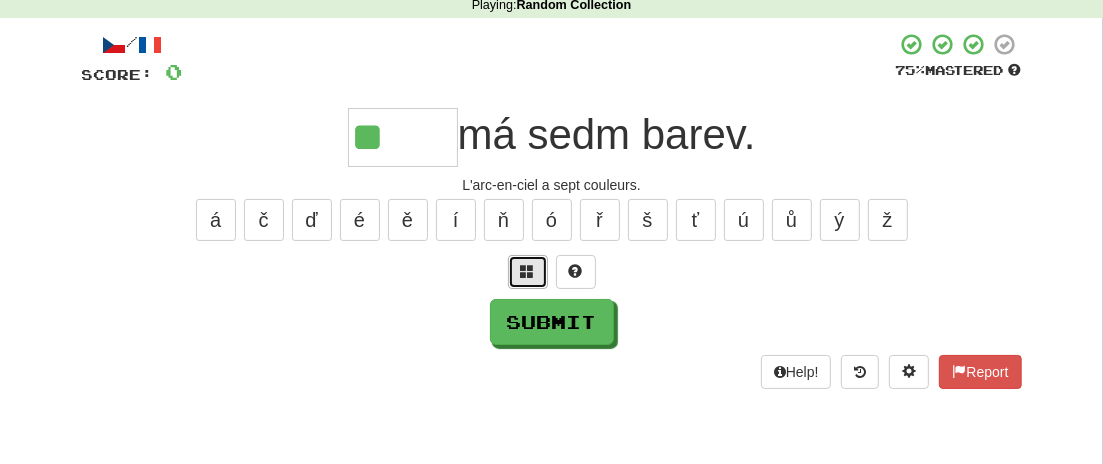 click at bounding box center (528, 271) 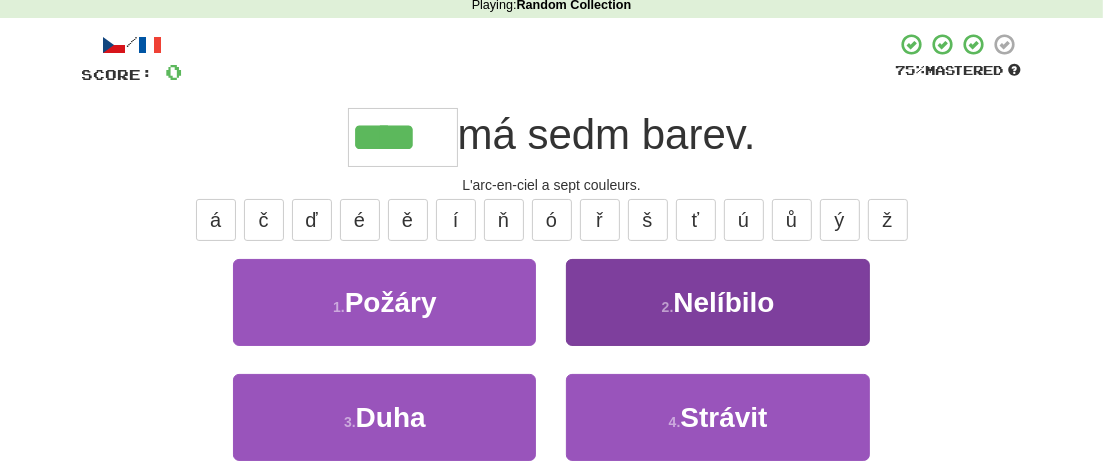 type on "****" 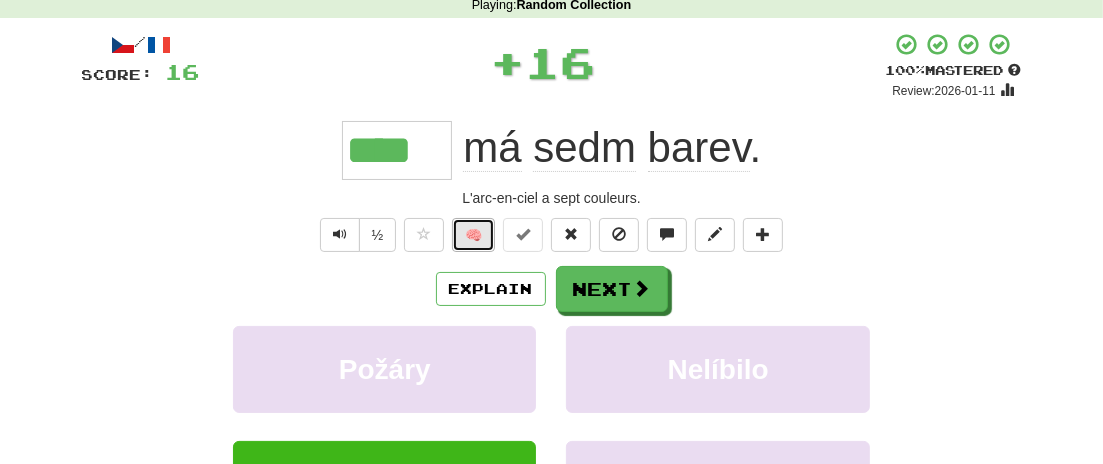click on "🧠" at bounding box center [473, 235] 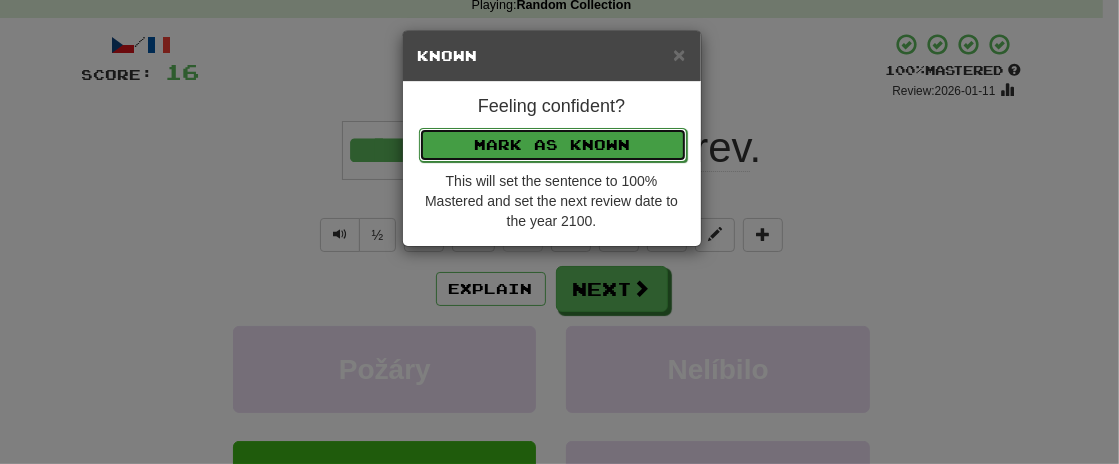 click on "Mark as Known" at bounding box center (553, 145) 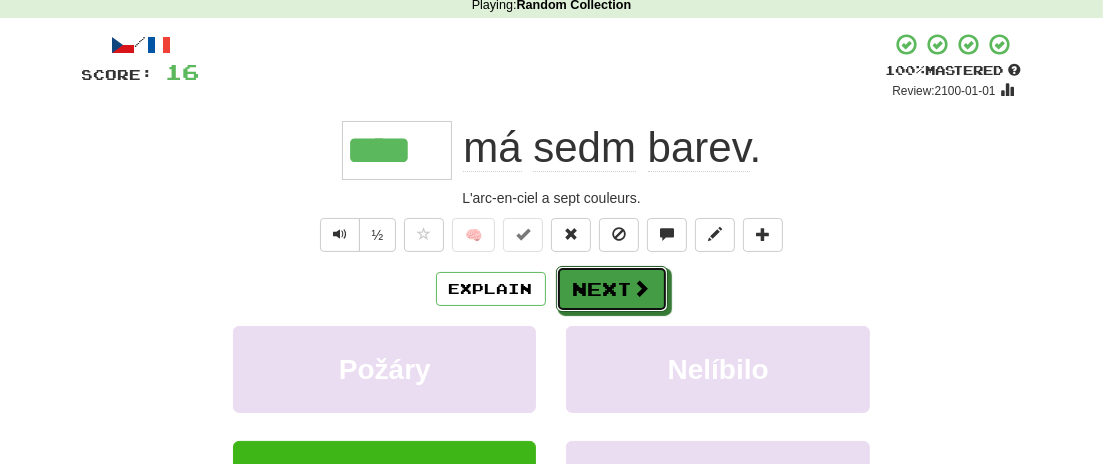 drag, startPoint x: 643, startPoint y: 302, endPoint x: 713, endPoint y: 300, distance: 70.028564 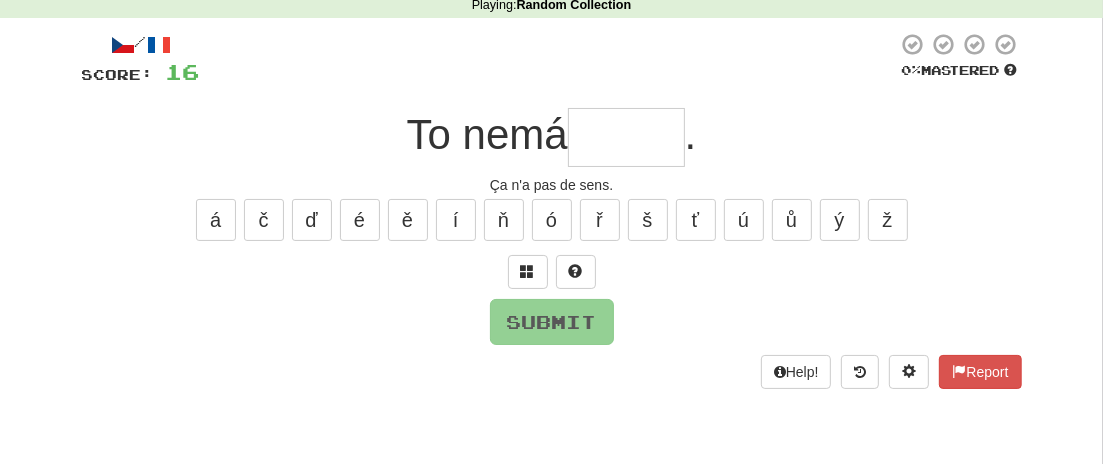 type on "*" 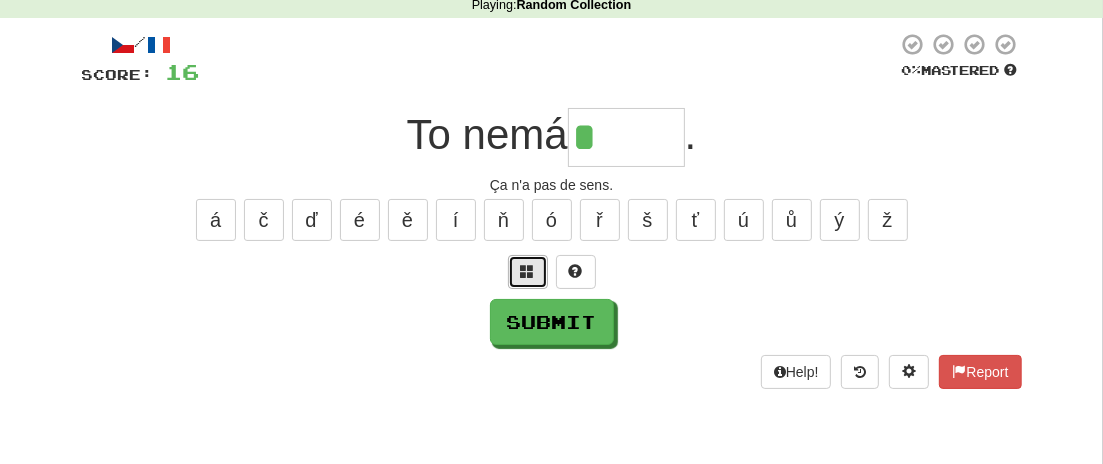 click at bounding box center (528, 271) 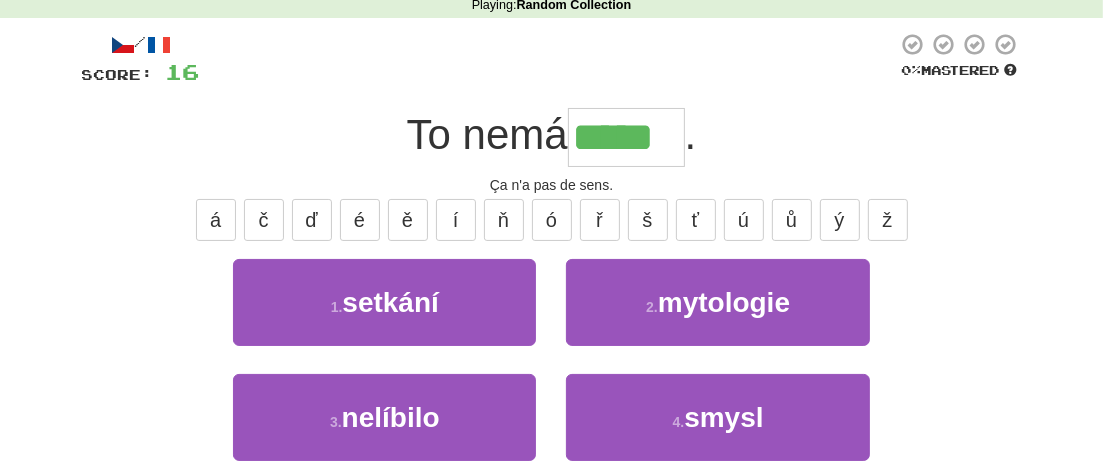 type on "*****" 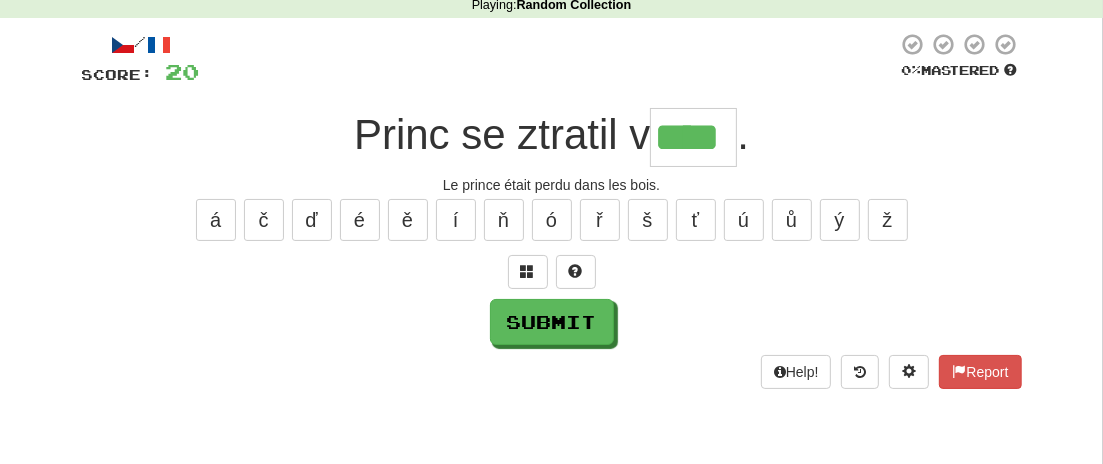 type on "****" 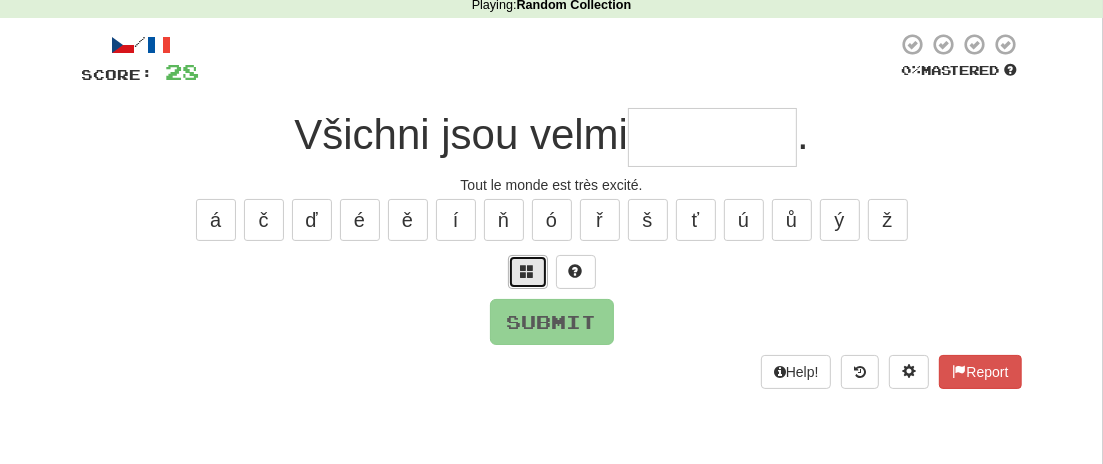 click at bounding box center (528, 271) 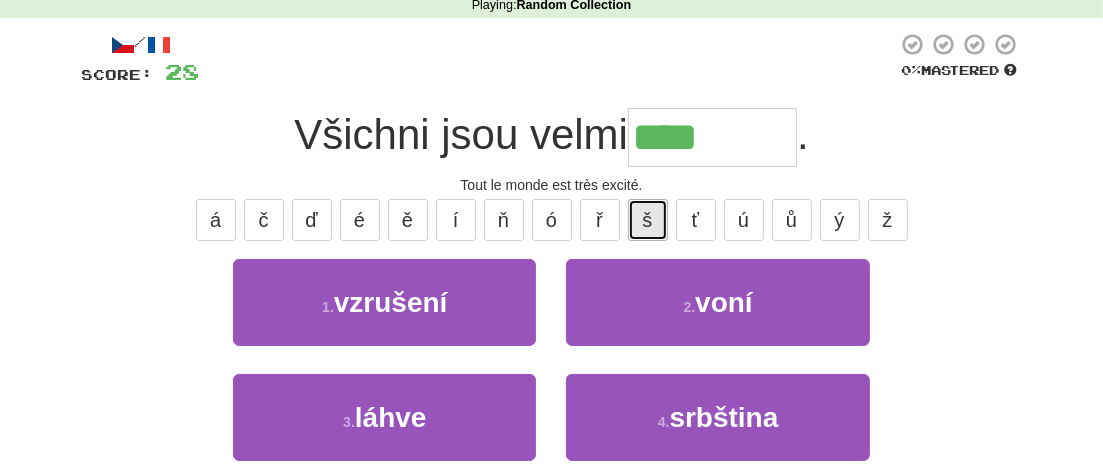 click on "š" at bounding box center [648, 220] 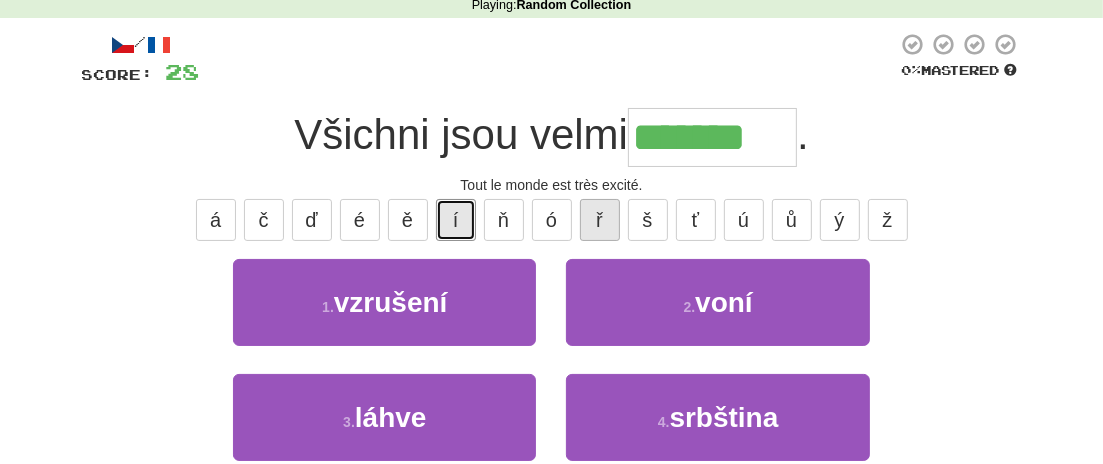drag, startPoint x: 460, startPoint y: 212, endPoint x: 612, endPoint y: 223, distance: 152.3975 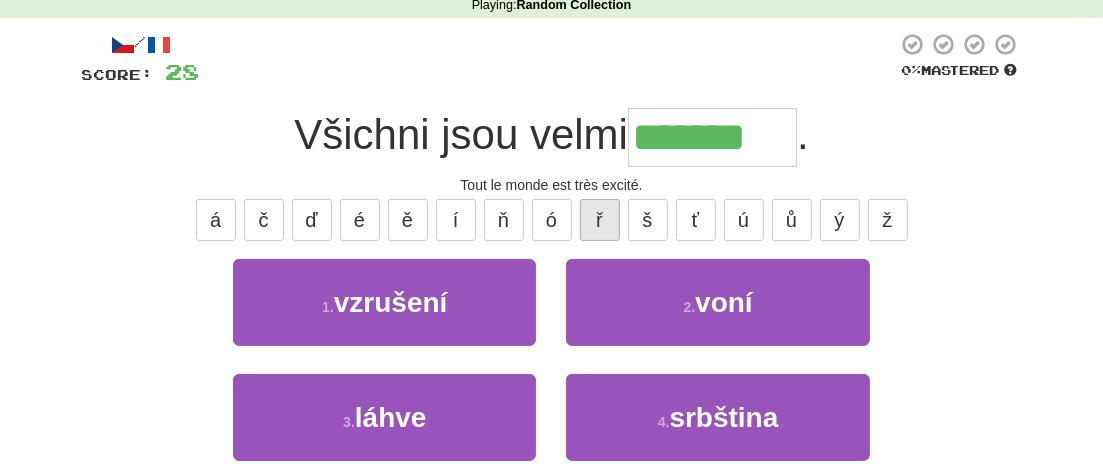 type on "********" 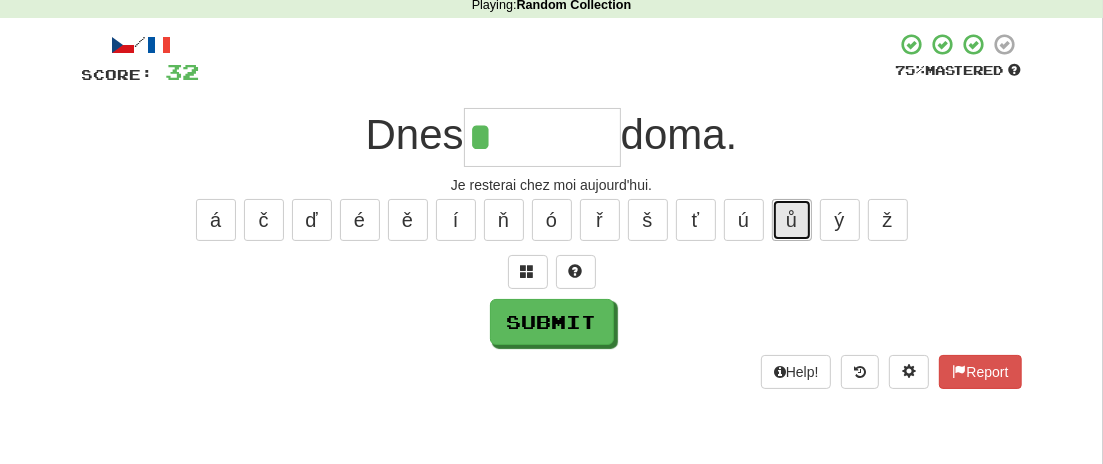 click on "ů" at bounding box center (792, 220) 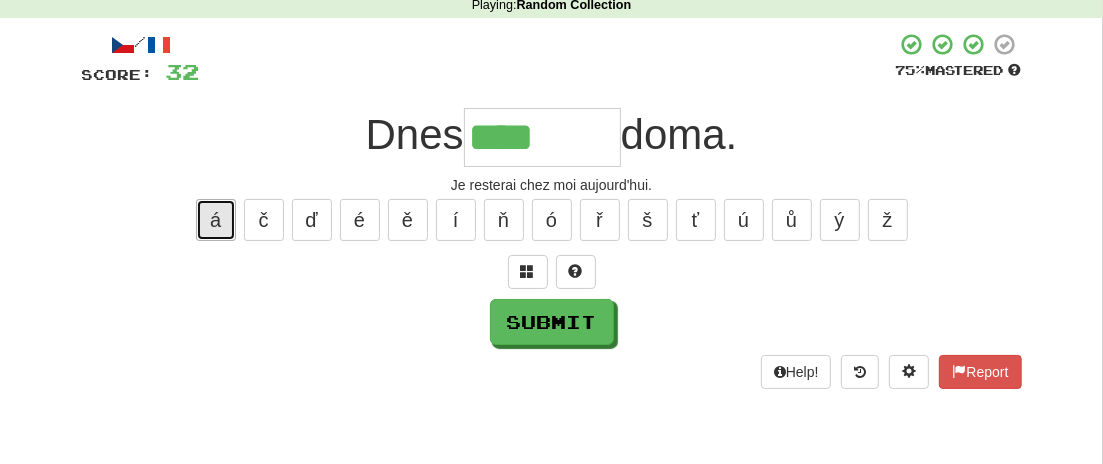 click on "á" at bounding box center [216, 220] 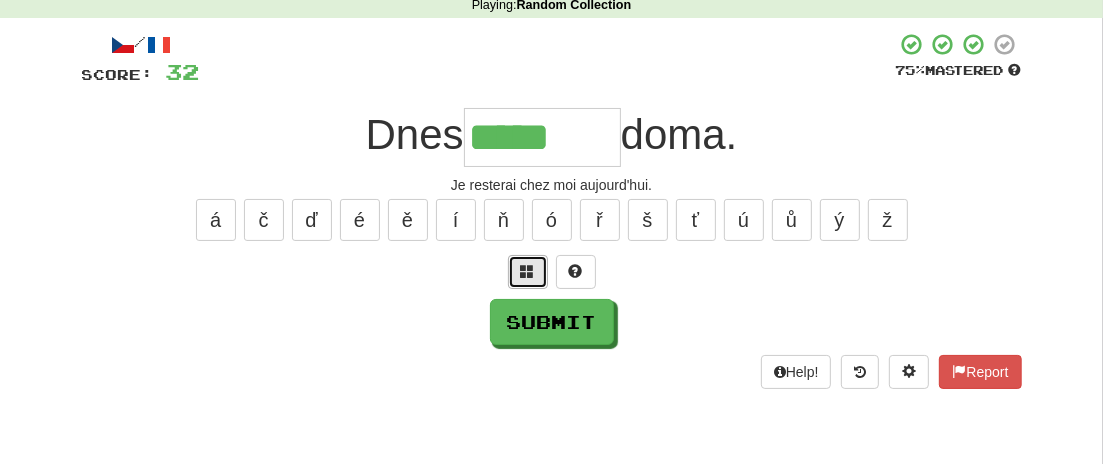 click at bounding box center (528, 271) 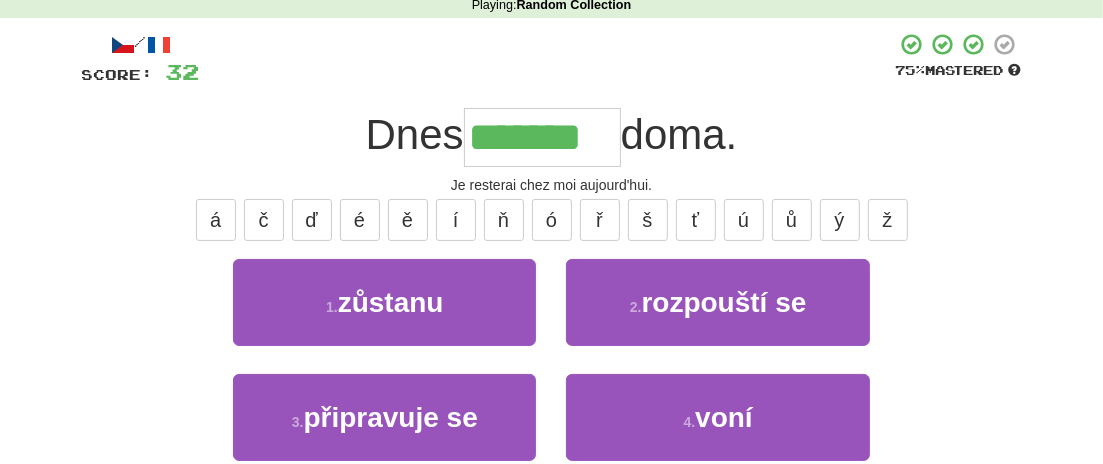 type on "*******" 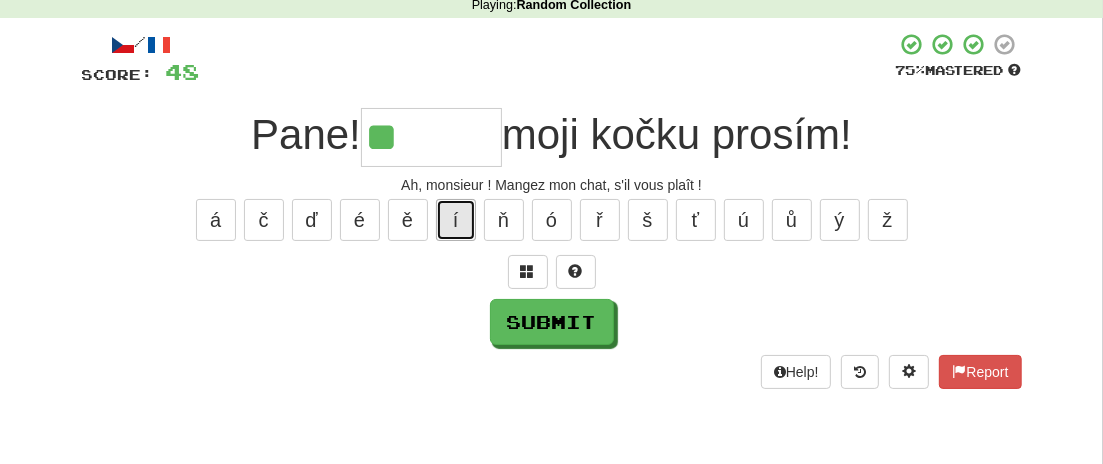 click on "í" at bounding box center (456, 220) 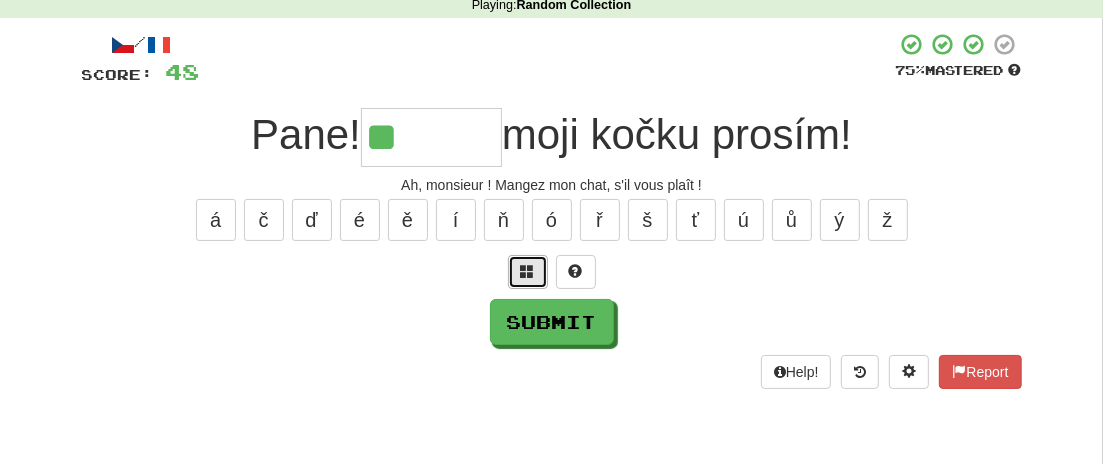 click at bounding box center (528, 271) 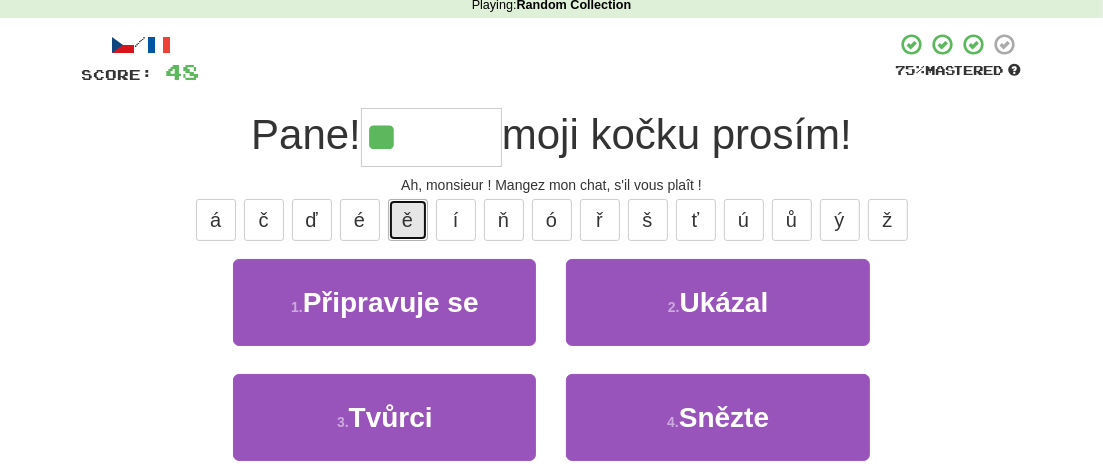 click on "ě" at bounding box center (408, 220) 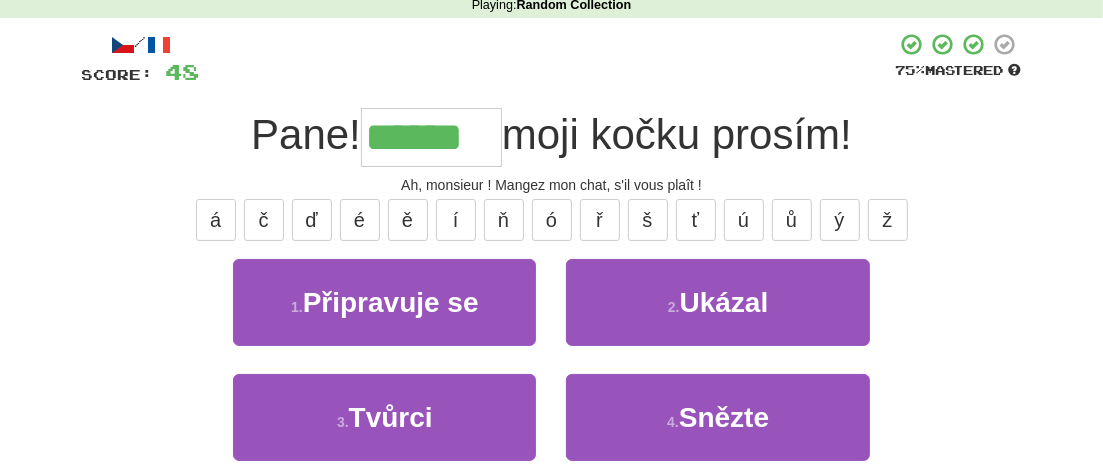 type on "******" 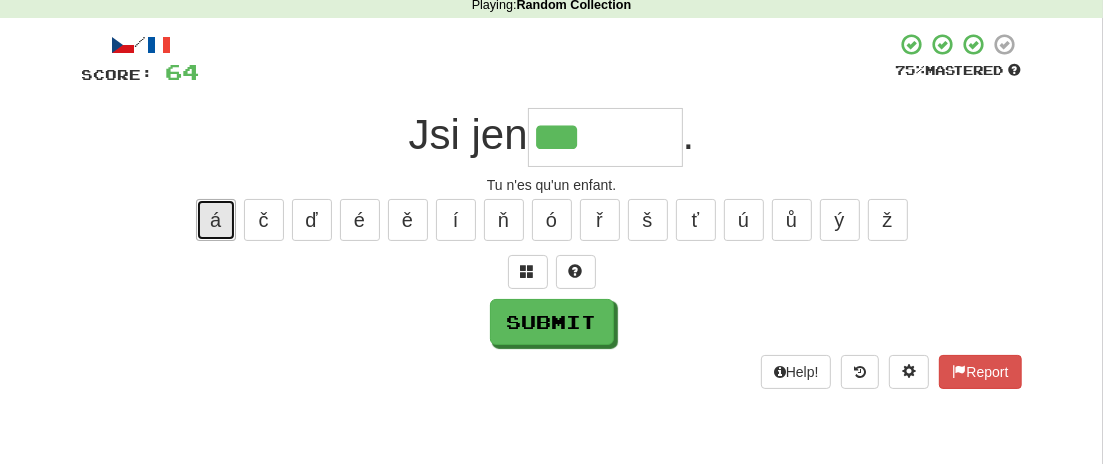 click on "á" at bounding box center [216, 220] 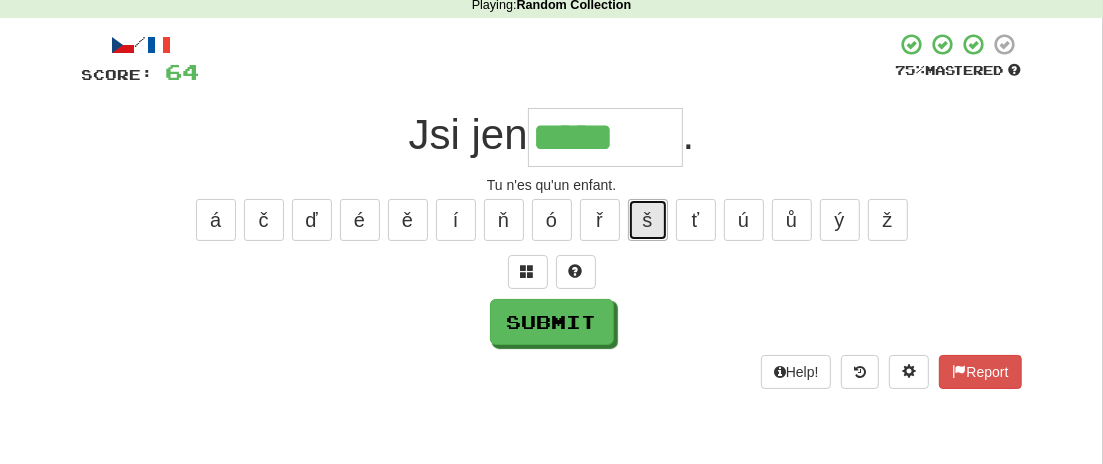 click on "š" at bounding box center (648, 220) 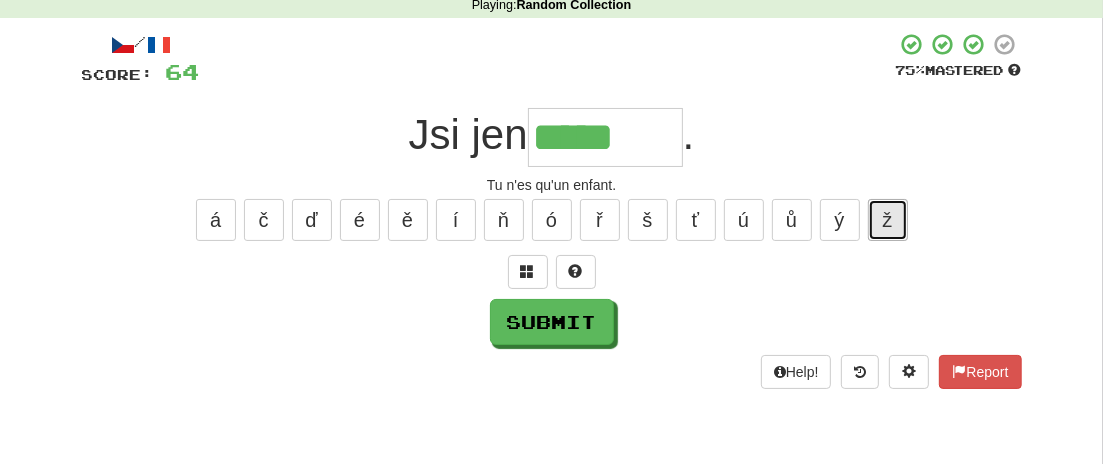 click on "ž" at bounding box center [888, 220] 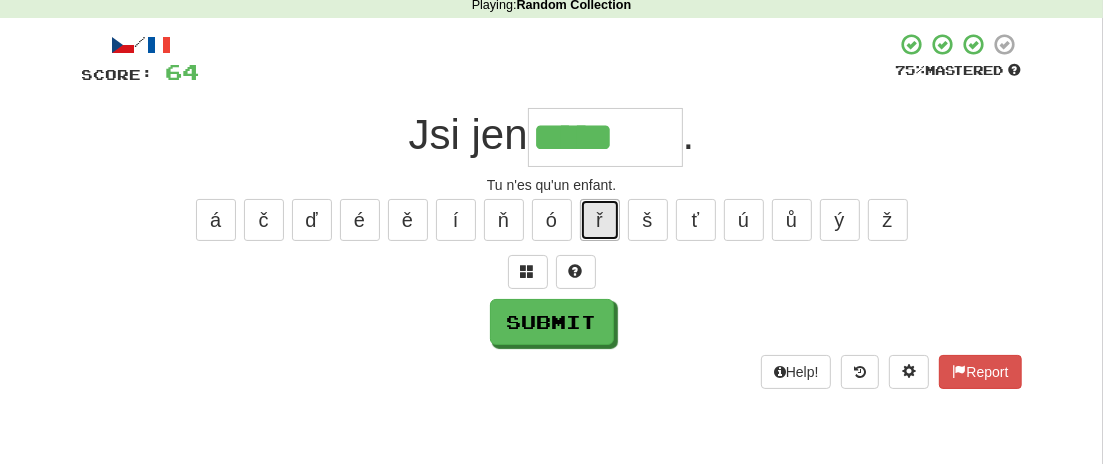 click on "ř" at bounding box center [600, 220] 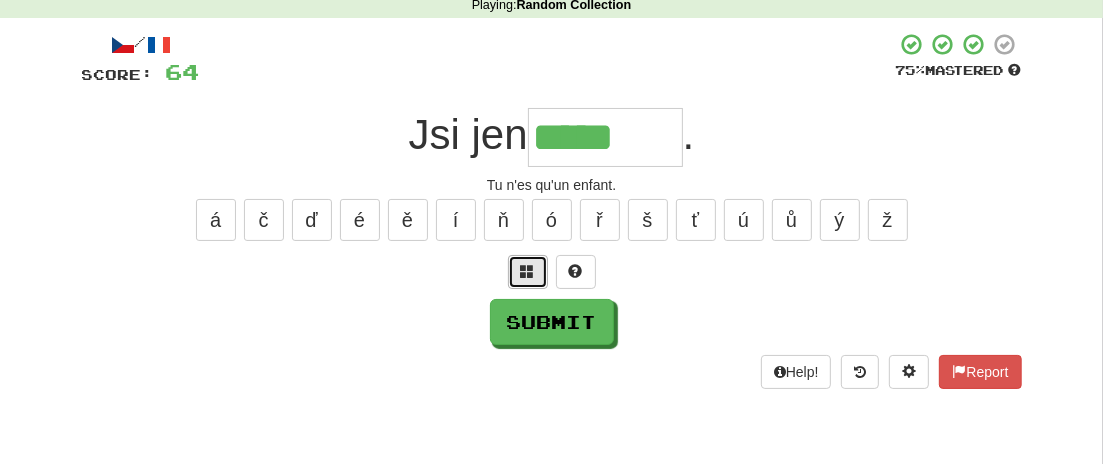 click at bounding box center (528, 272) 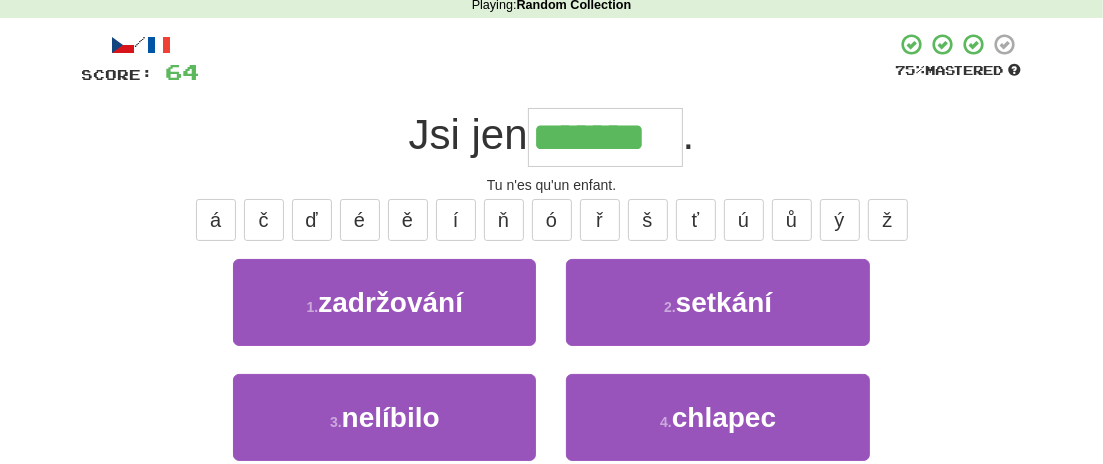 type on "*******" 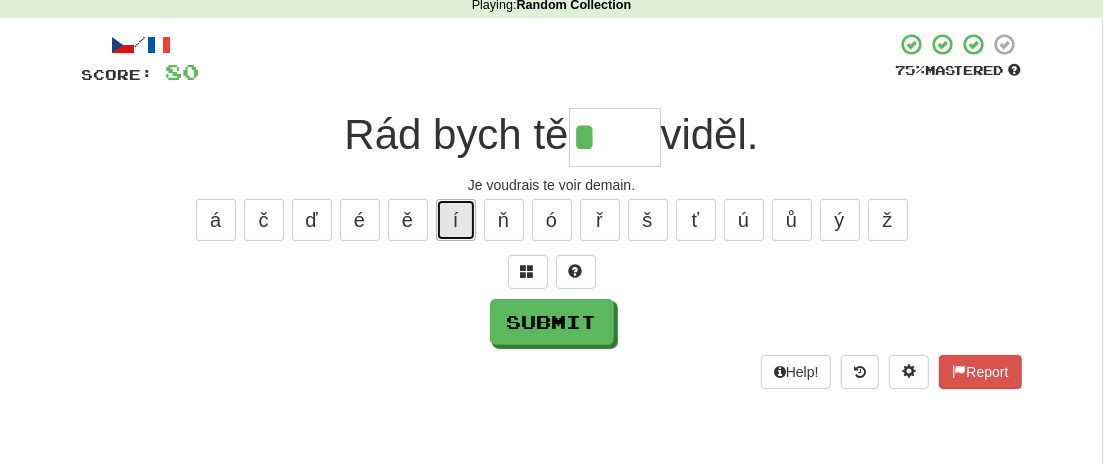 click on "í" at bounding box center (456, 220) 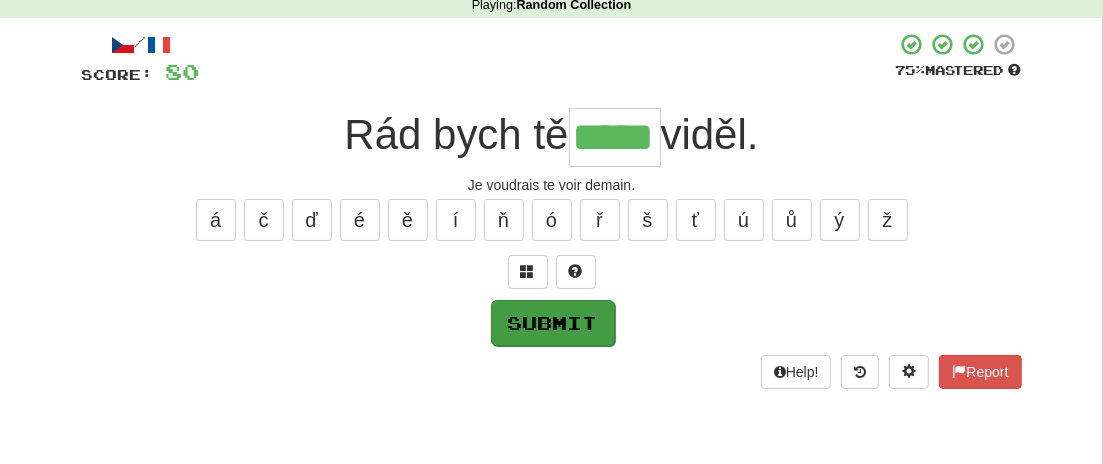 type on "*****" 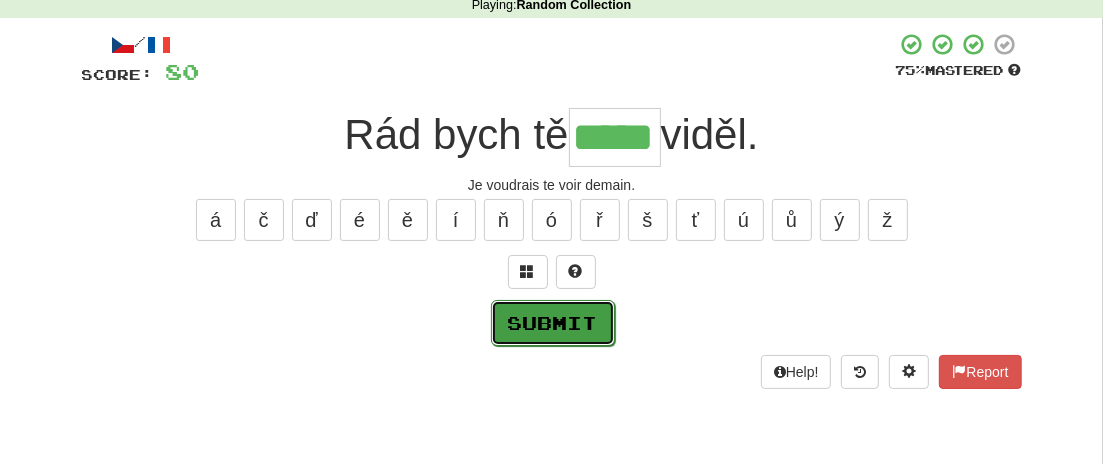 click on "Submit" at bounding box center (553, 323) 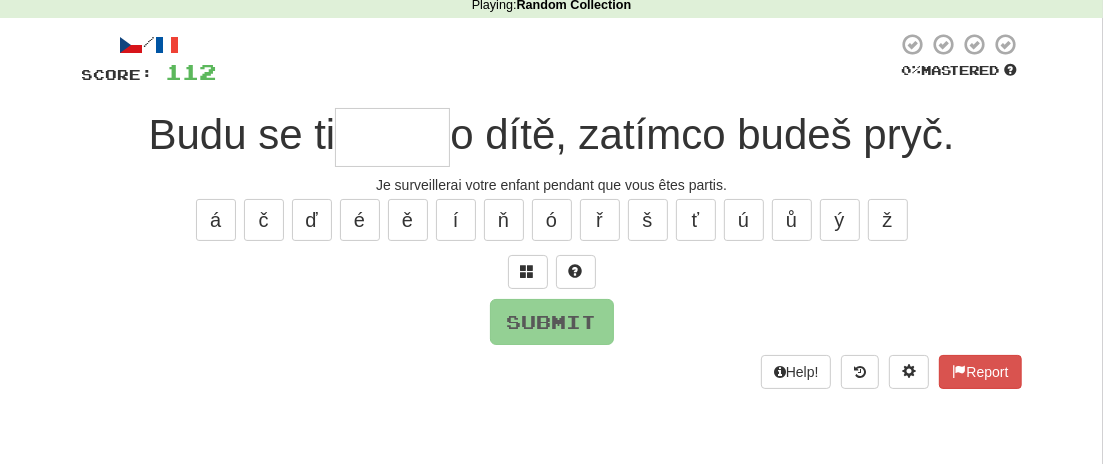 type on "*" 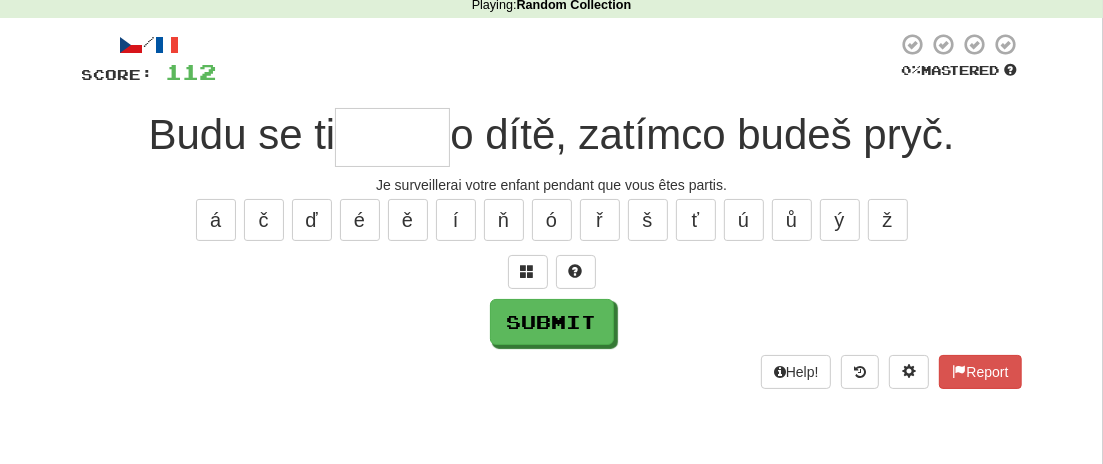 type on "*" 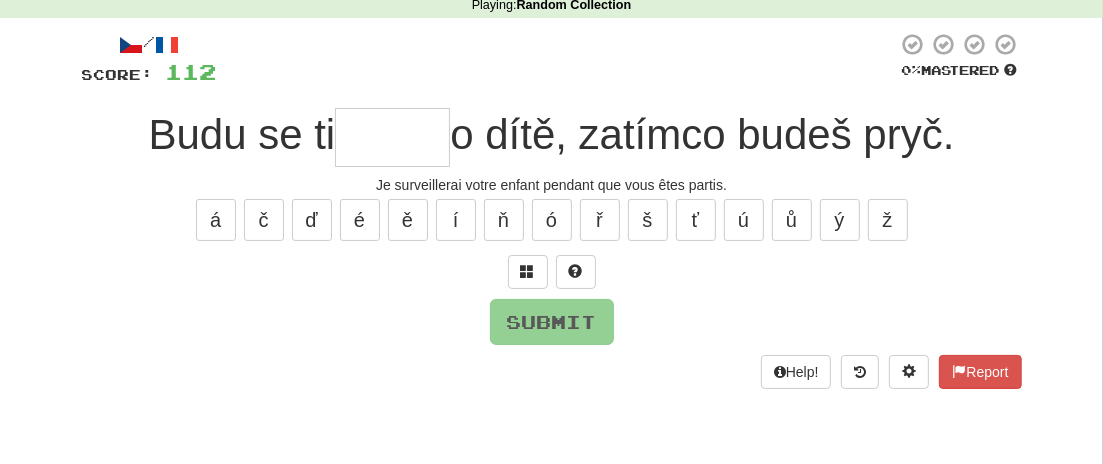 type on "*" 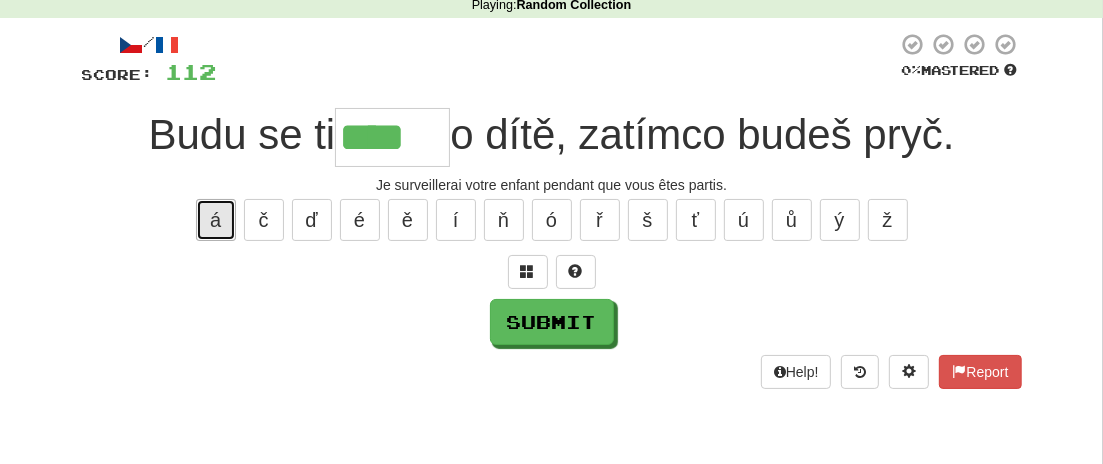 click on "á" at bounding box center (216, 220) 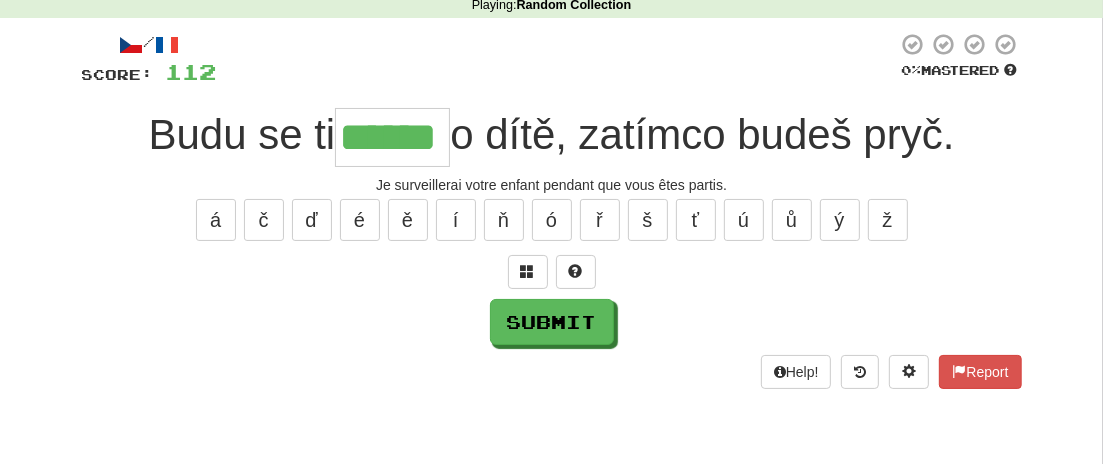 type on "******" 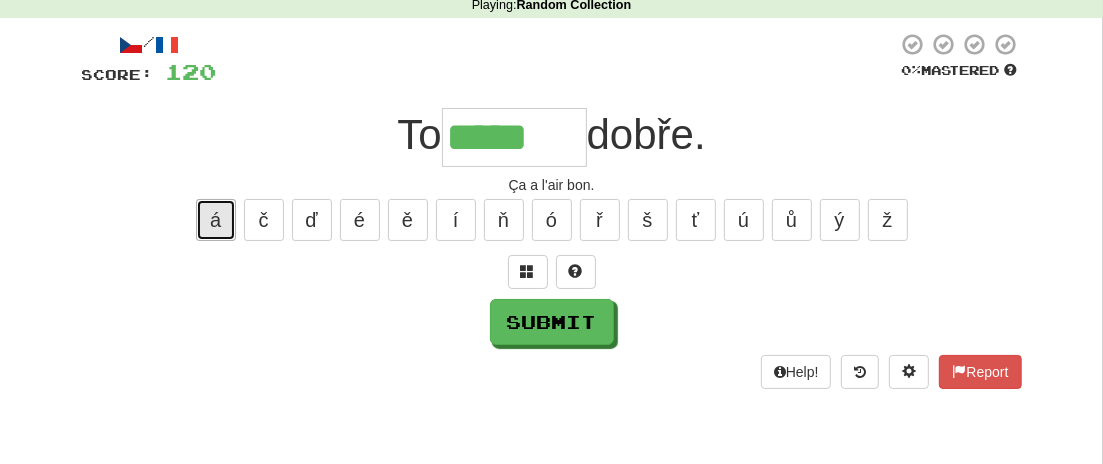 click on "á" at bounding box center [216, 220] 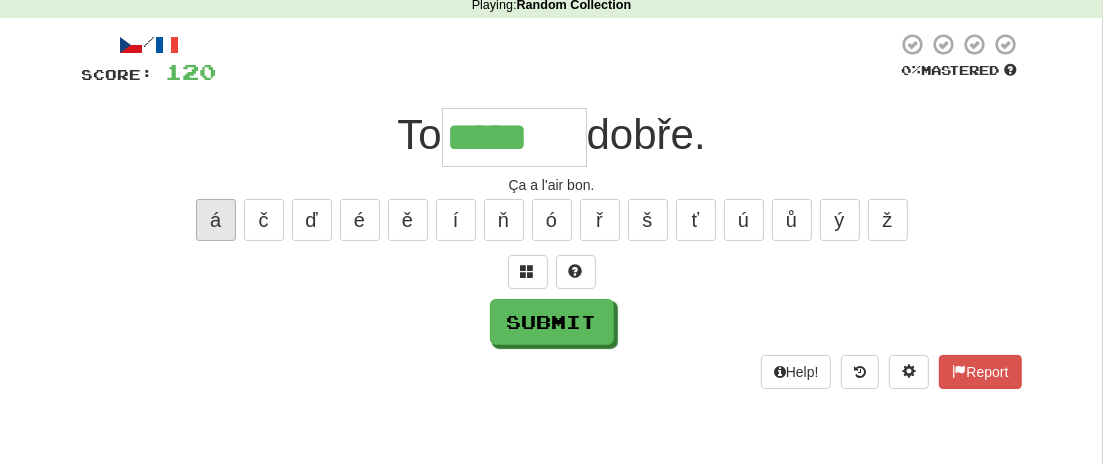 type on "******" 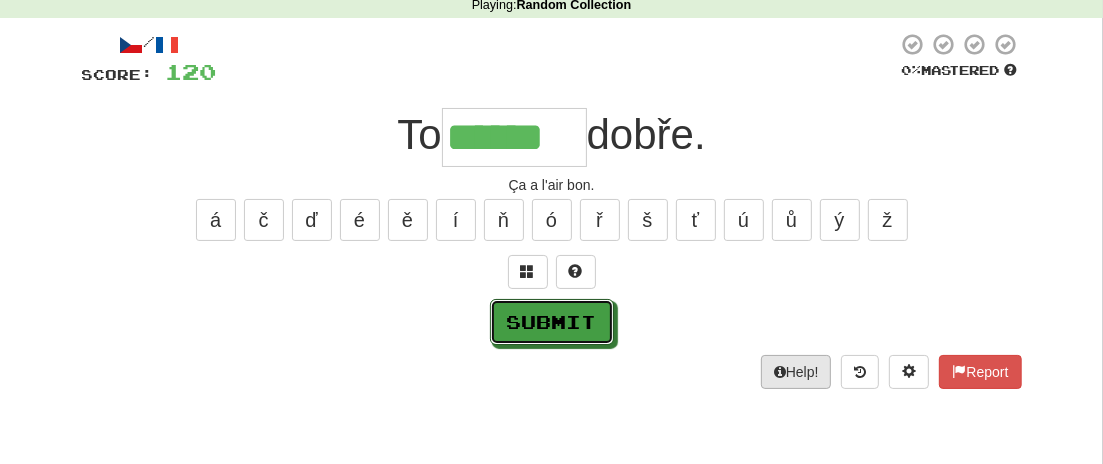 drag, startPoint x: 548, startPoint y: 325, endPoint x: 786, endPoint y: 331, distance: 238.07562 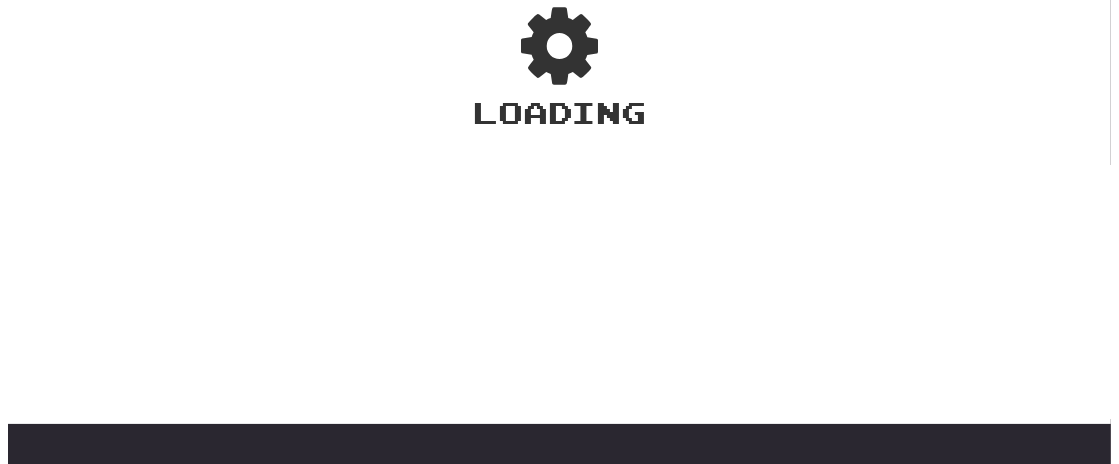 scroll, scrollTop: 130, scrollLeft: 0, axis: vertical 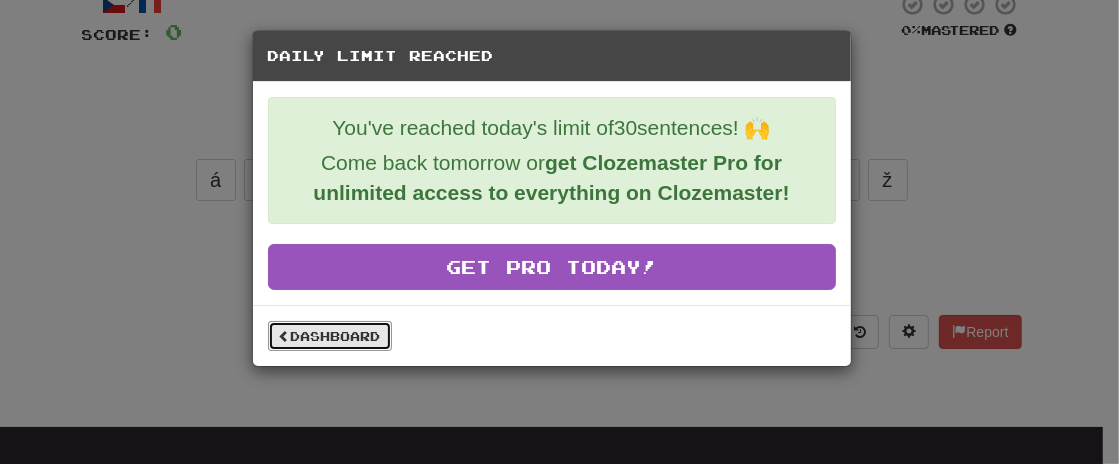 drag, startPoint x: 339, startPoint y: 330, endPoint x: 392, endPoint y: 326, distance: 53.15073 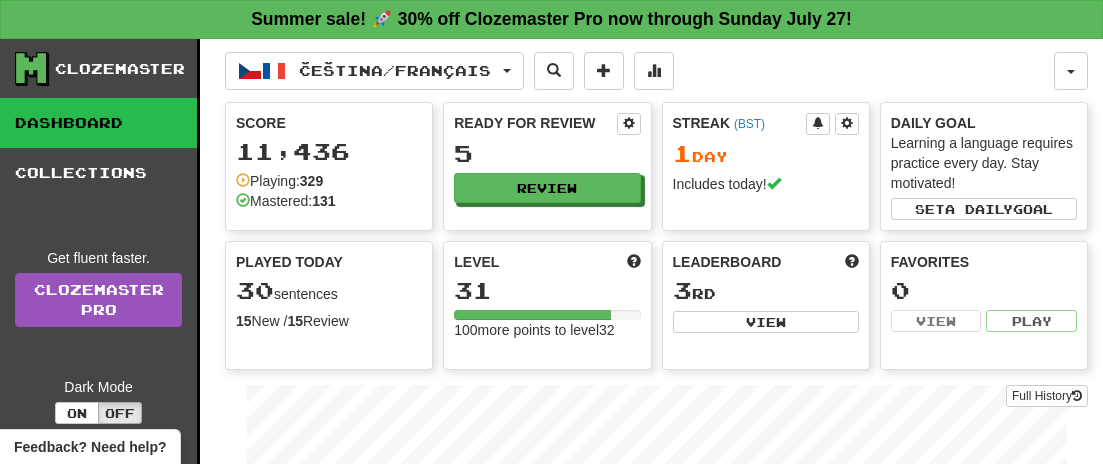 scroll, scrollTop: 0, scrollLeft: 0, axis: both 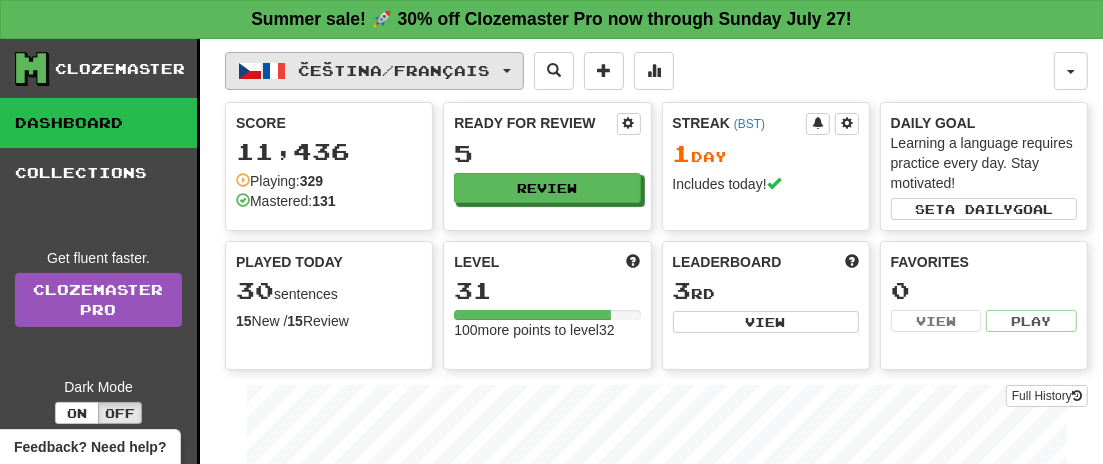 click on "Čeština  /  Français" at bounding box center [374, 71] 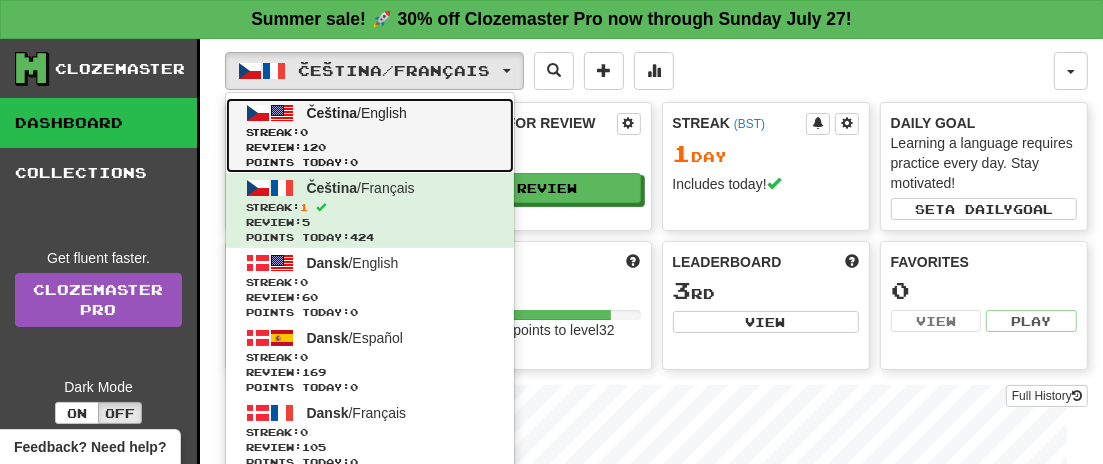 click on "Streak:  0" at bounding box center (370, 132) 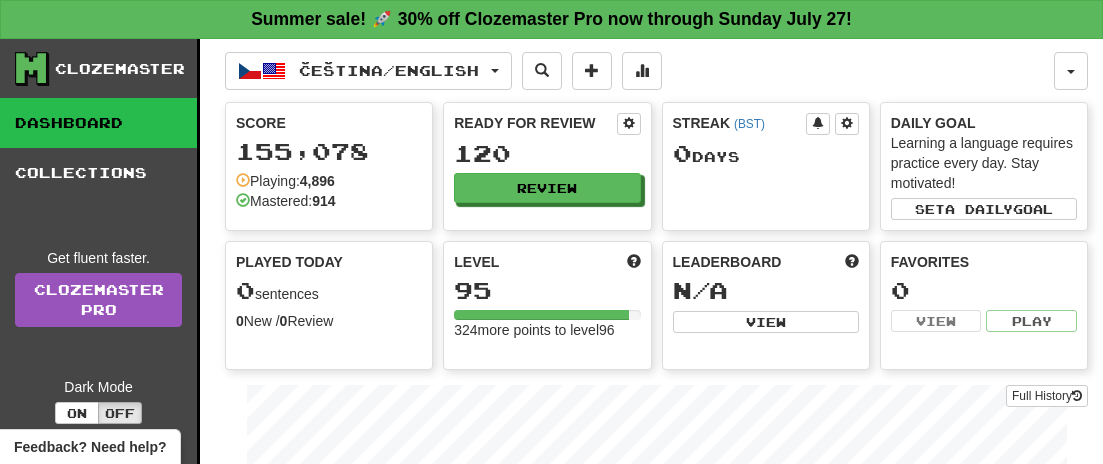 scroll, scrollTop: 0, scrollLeft: 0, axis: both 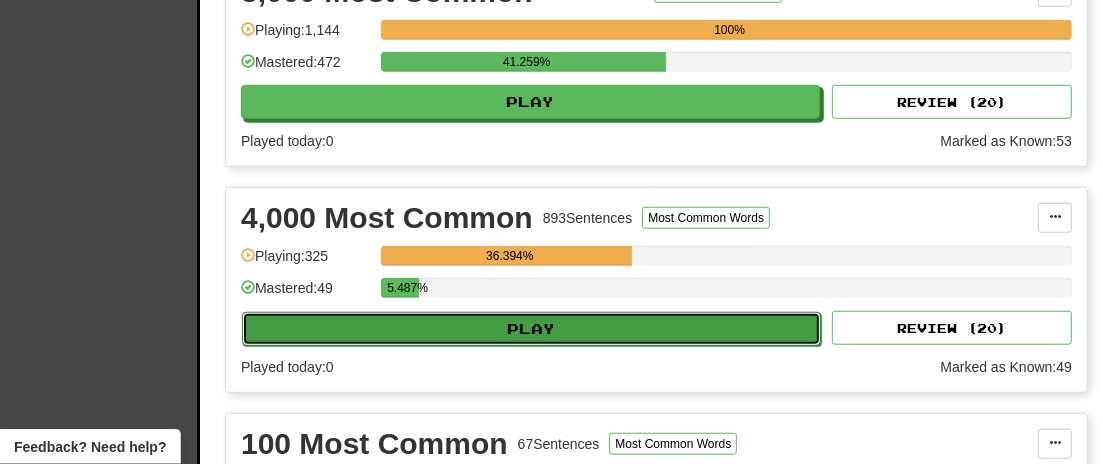 click on "Play" at bounding box center [531, 329] 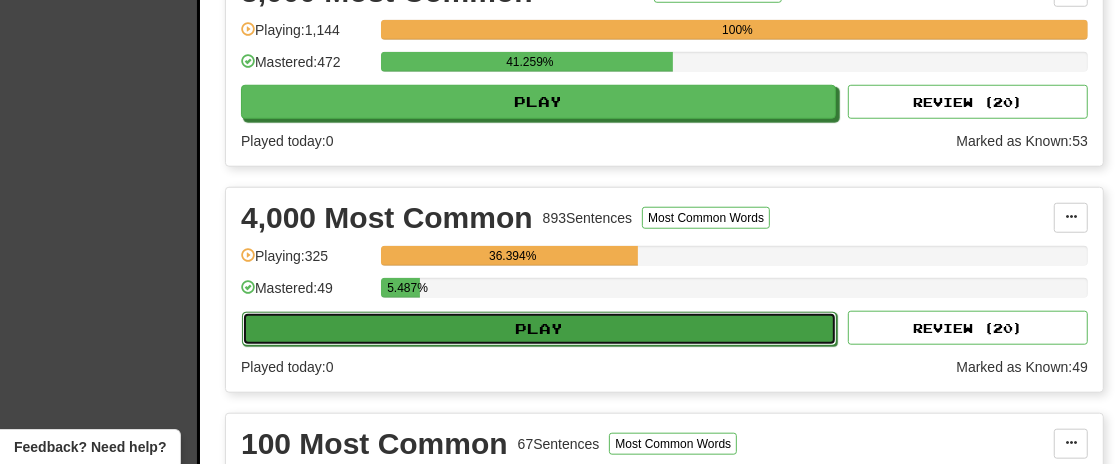 select on "**" 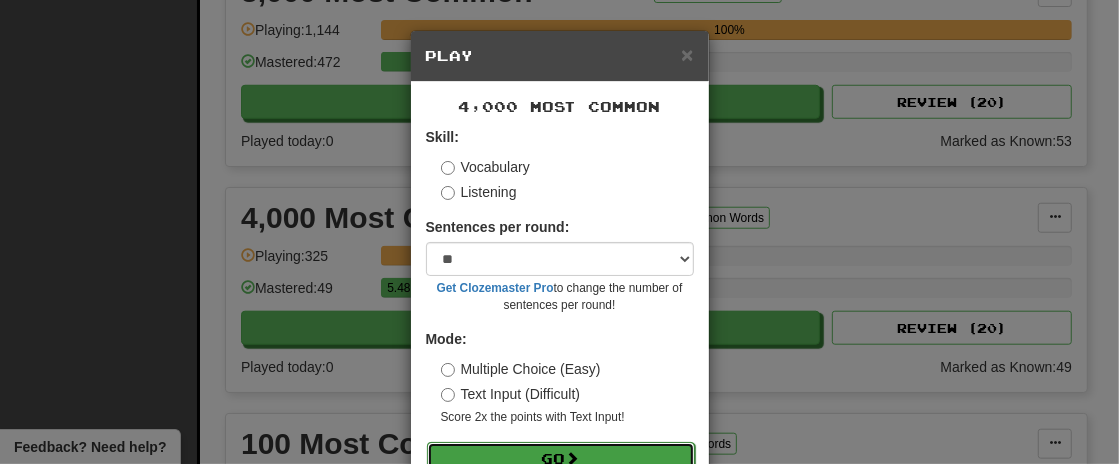 click on "Go" at bounding box center [561, 459] 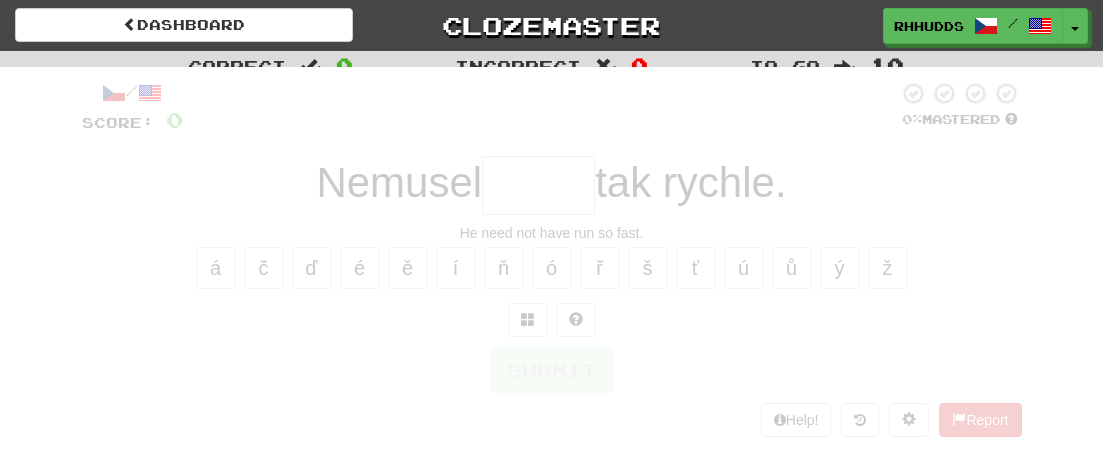 scroll, scrollTop: 0, scrollLeft: 0, axis: both 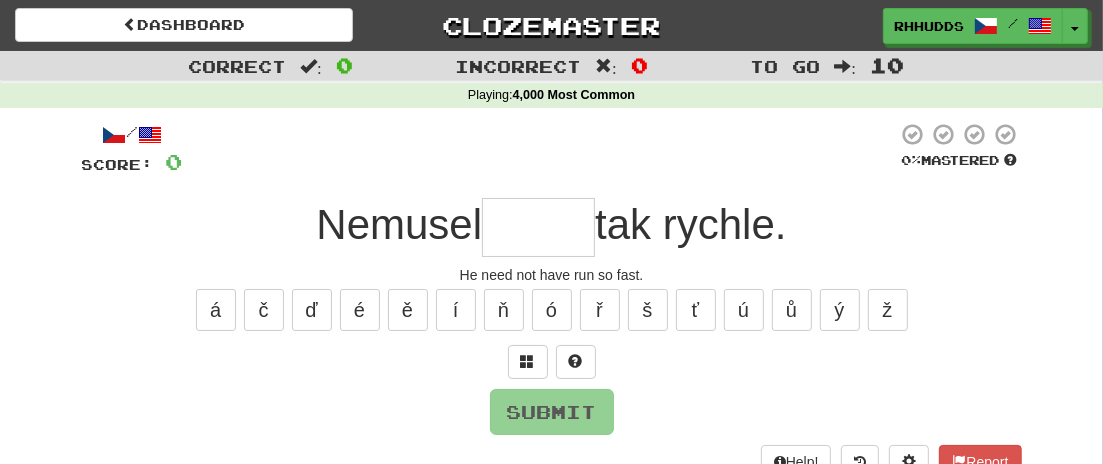 type on "*" 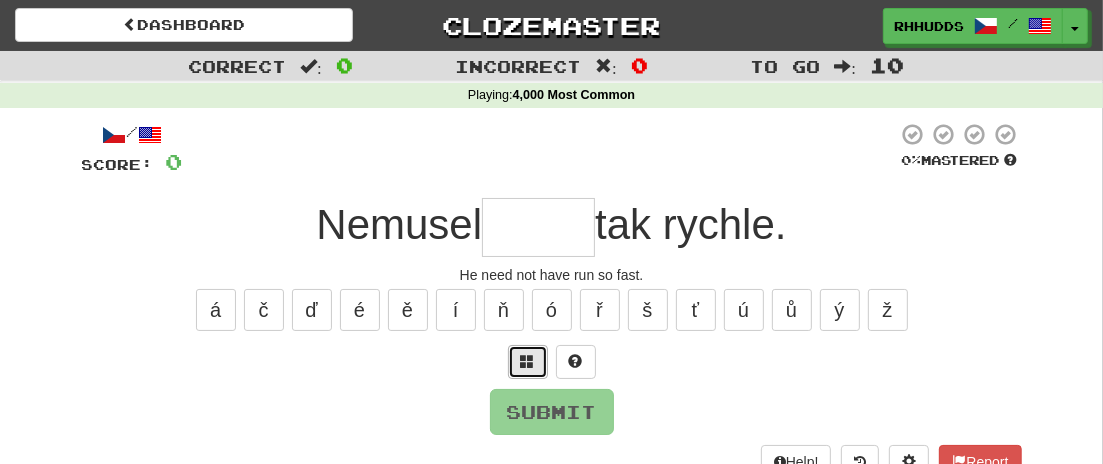 click at bounding box center (528, 361) 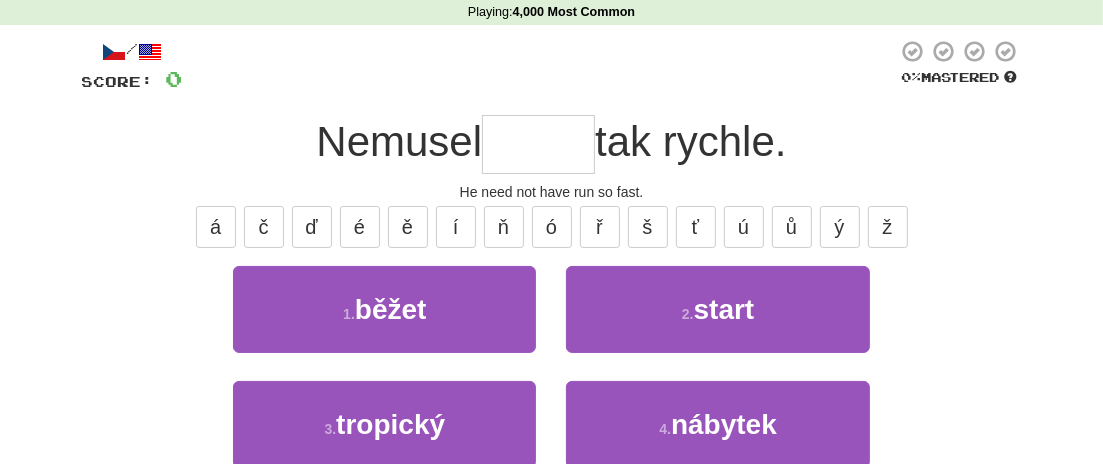 scroll, scrollTop: 87, scrollLeft: 0, axis: vertical 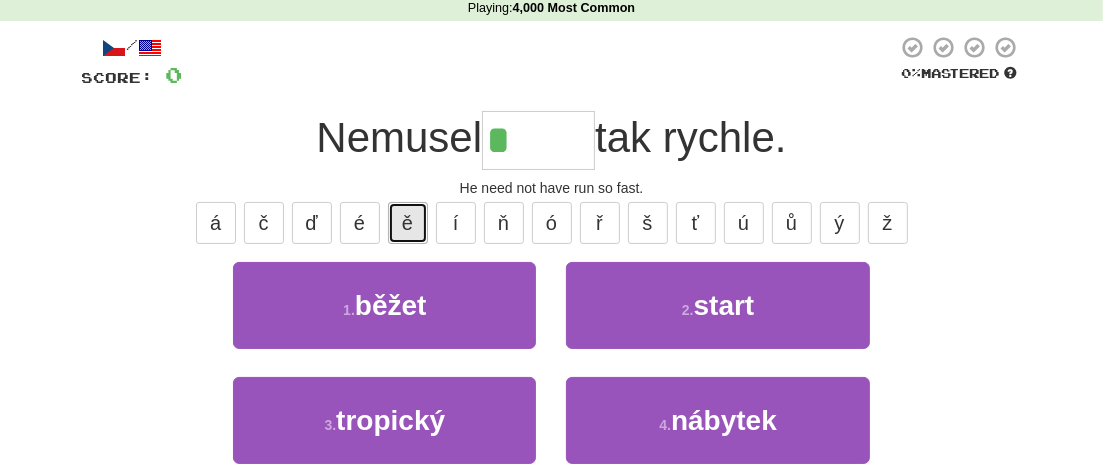 click on "ě" at bounding box center [408, 223] 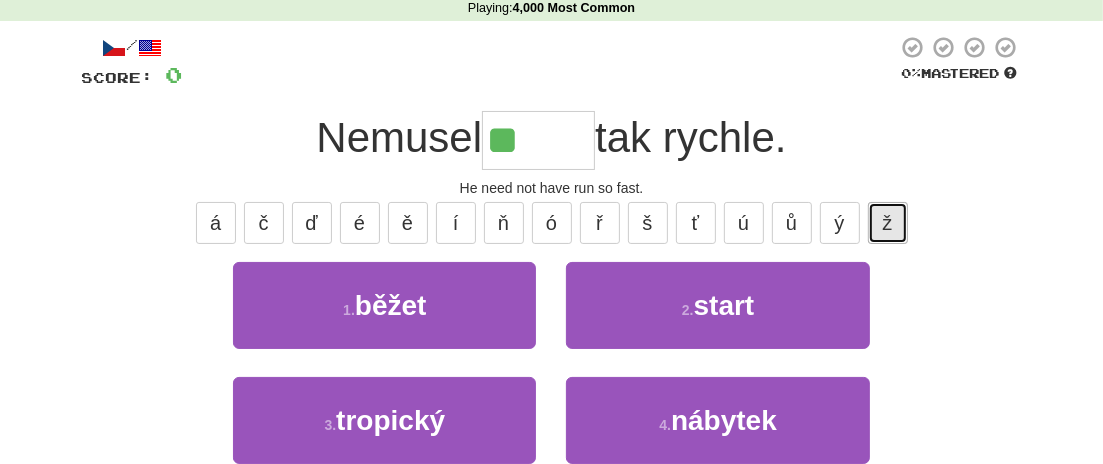 click on "ž" at bounding box center (888, 223) 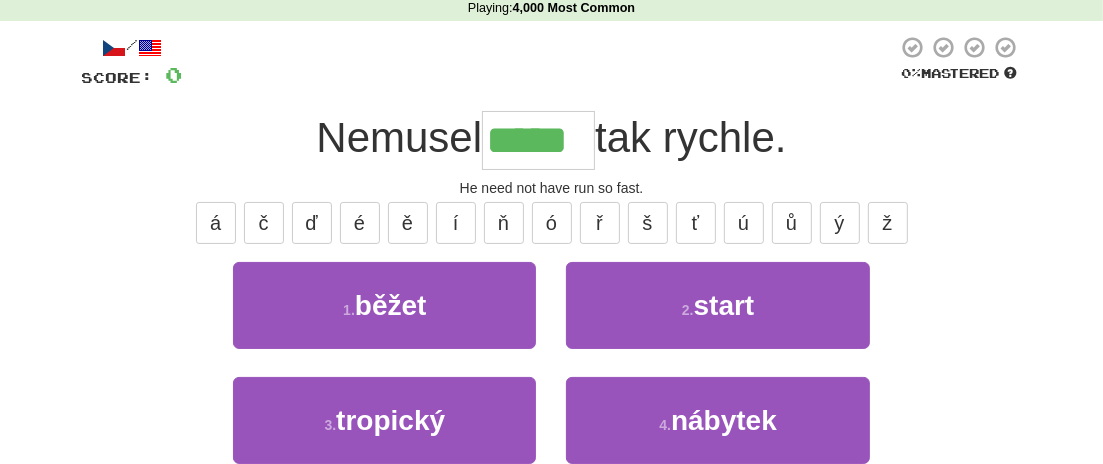 type on "*****" 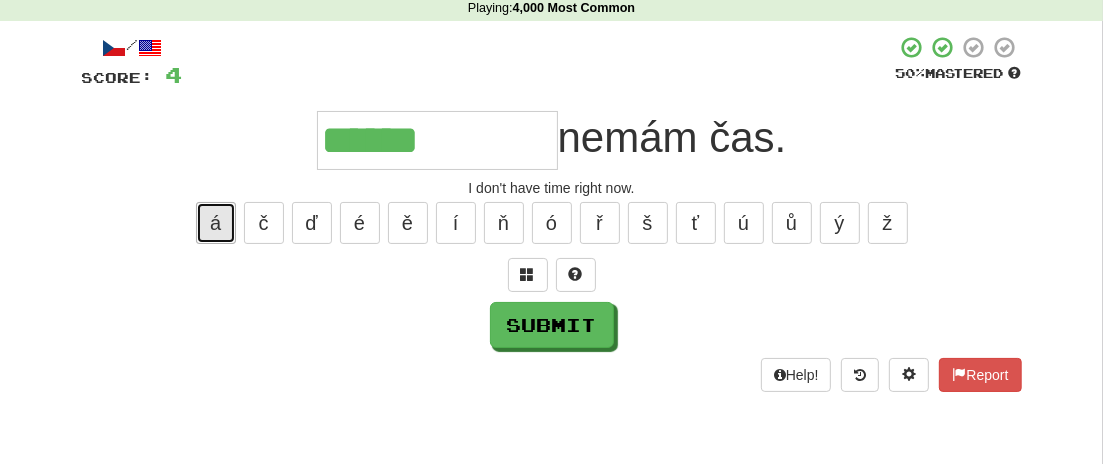 click on "á" at bounding box center [216, 223] 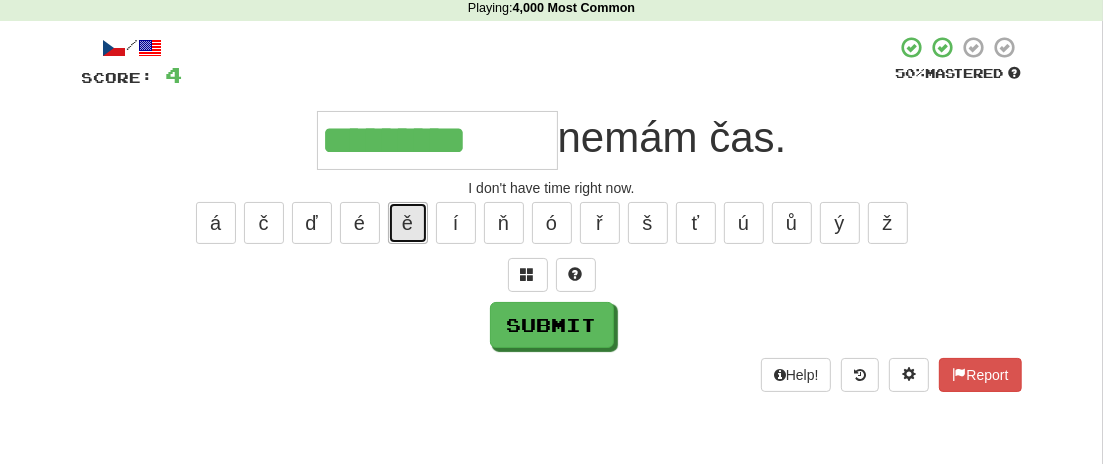 click on "ě" at bounding box center (408, 223) 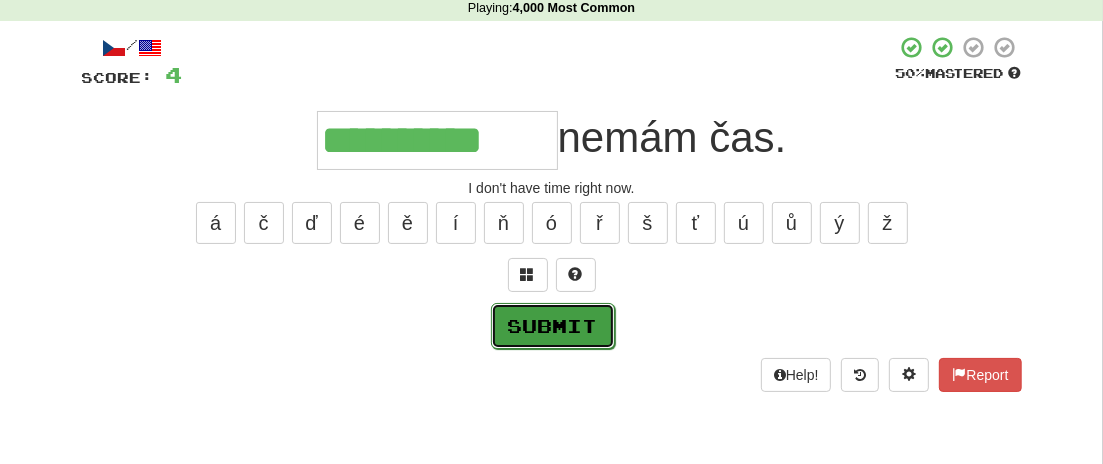 click on "Submit" at bounding box center [553, 326] 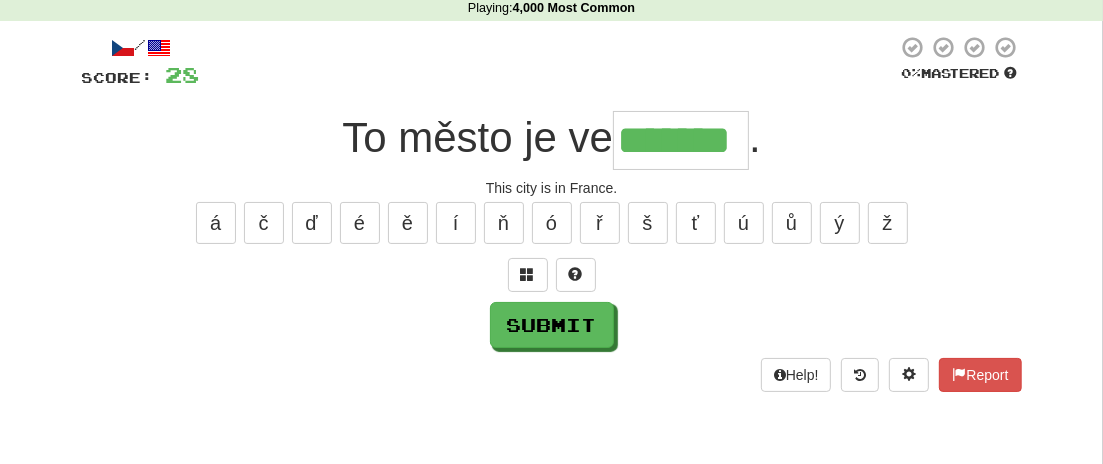 type on "*******" 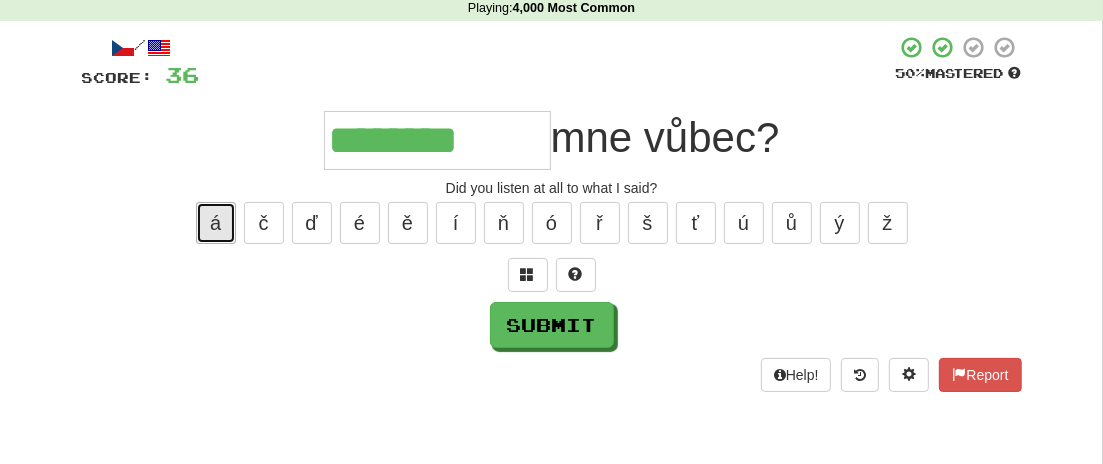 click on "á" at bounding box center (216, 223) 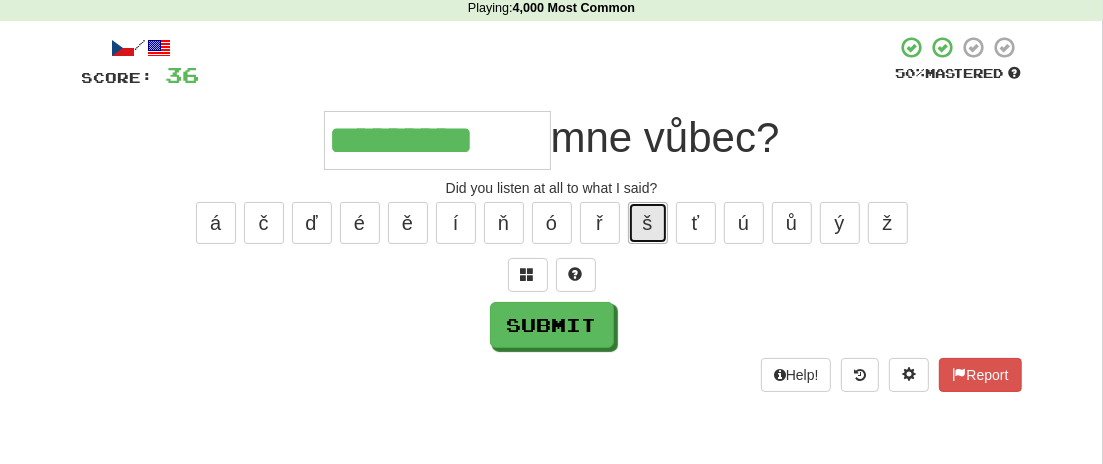 click on "š" at bounding box center (648, 223) 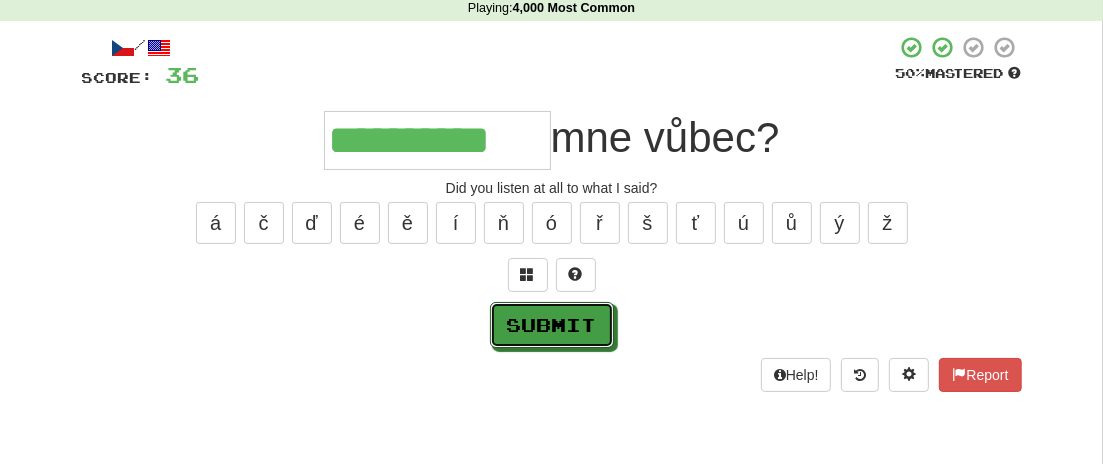 drag, startPoint x: 586, startPoint y: 322, endPoint x: 686, endPoint y: 334, distance: 100.71743 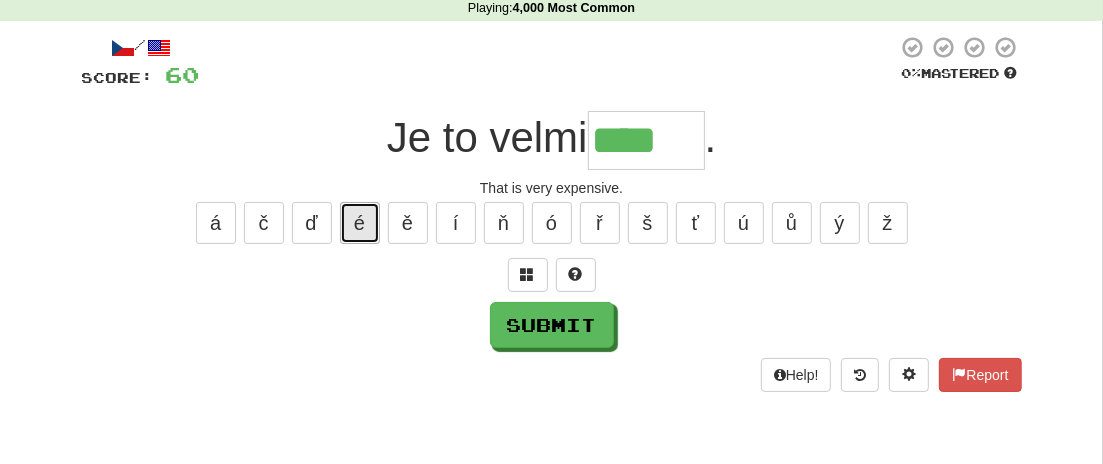 click on "é" at bounding box center [360, 223] 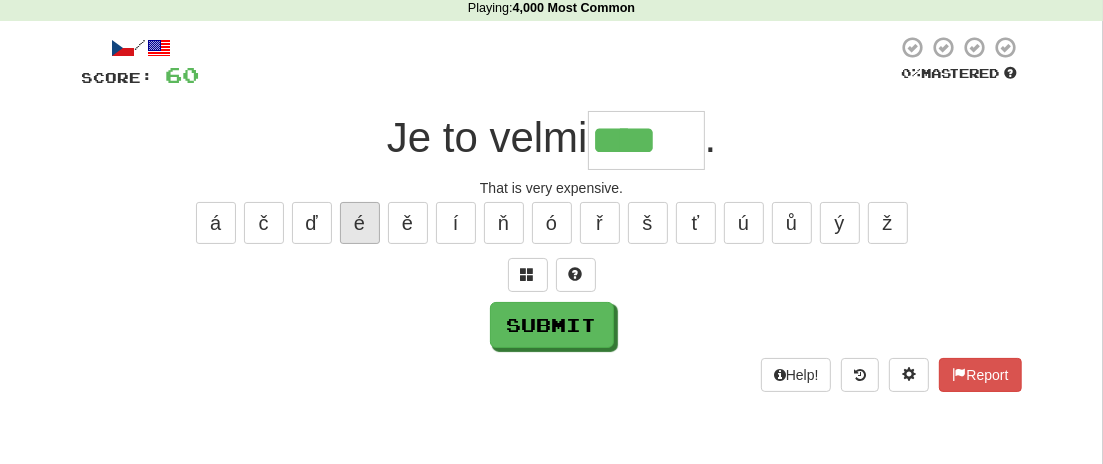 type on "*****" 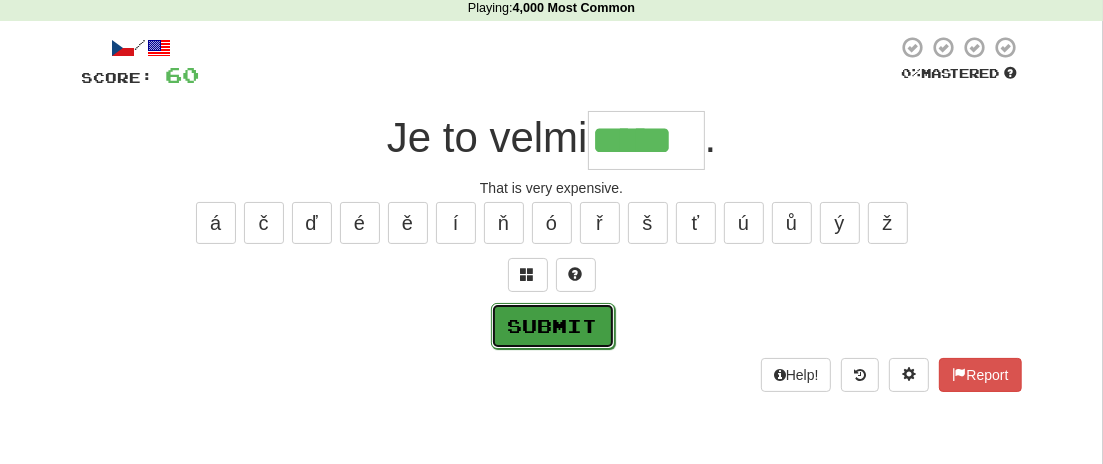 click on "Submit" at bounding box center [553, 326] 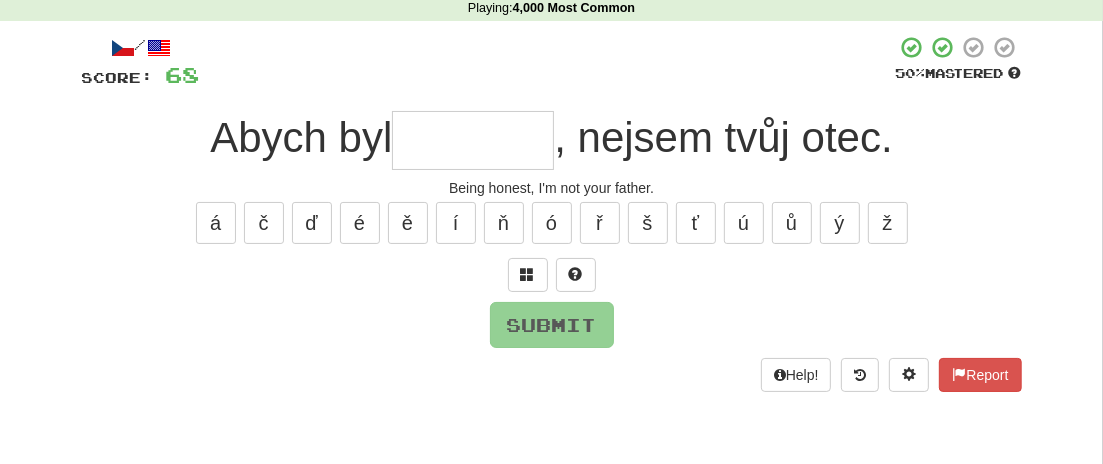 type on "*" 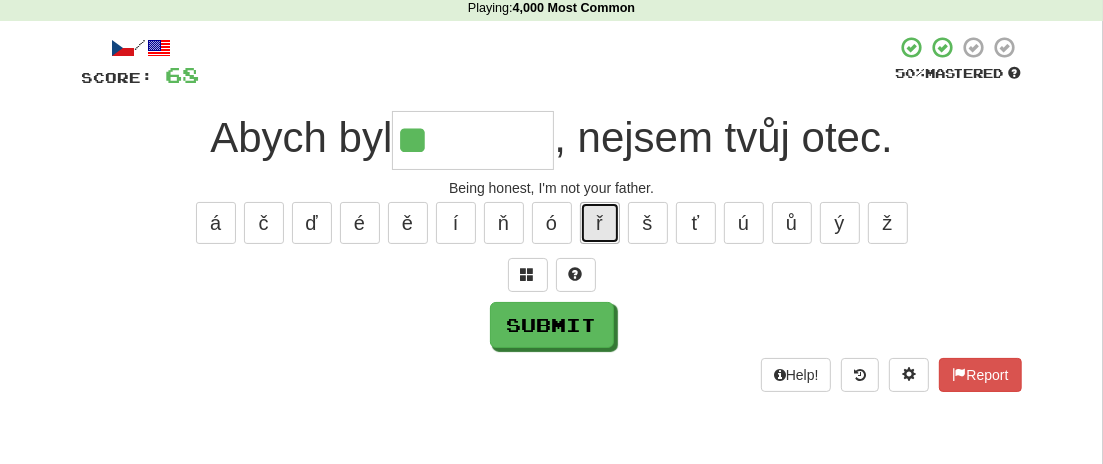 click on "ř" at bounding box center [600, 223] 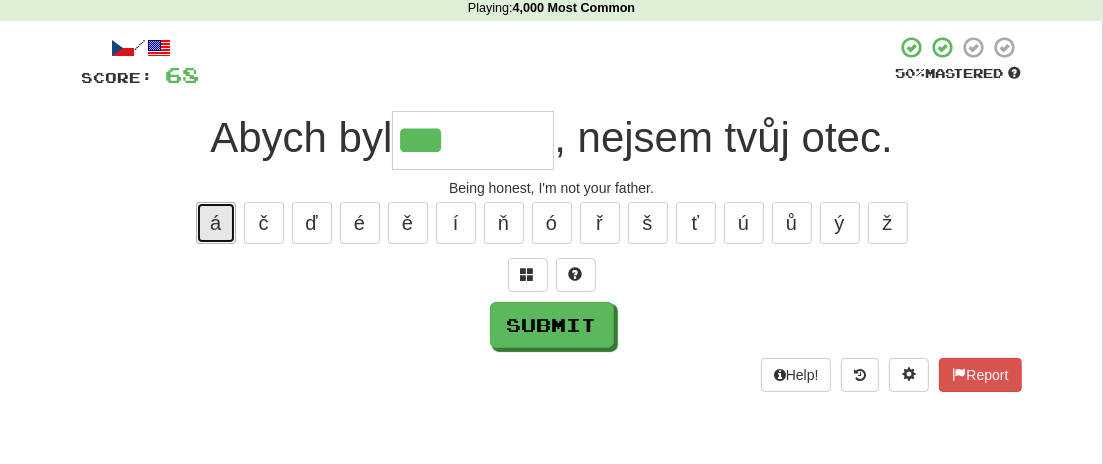 click on "á" at bounding box center [216, 223] 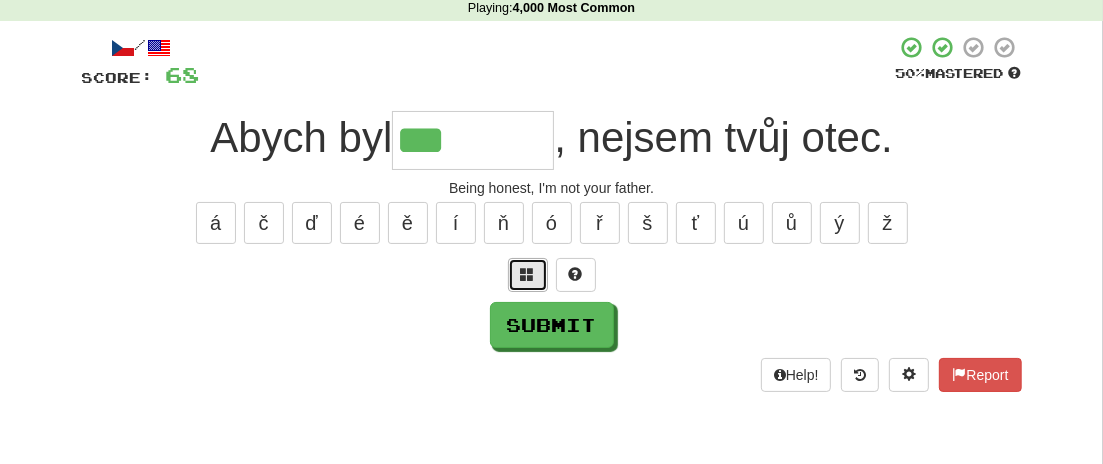 click at bounding box center (528, 274) 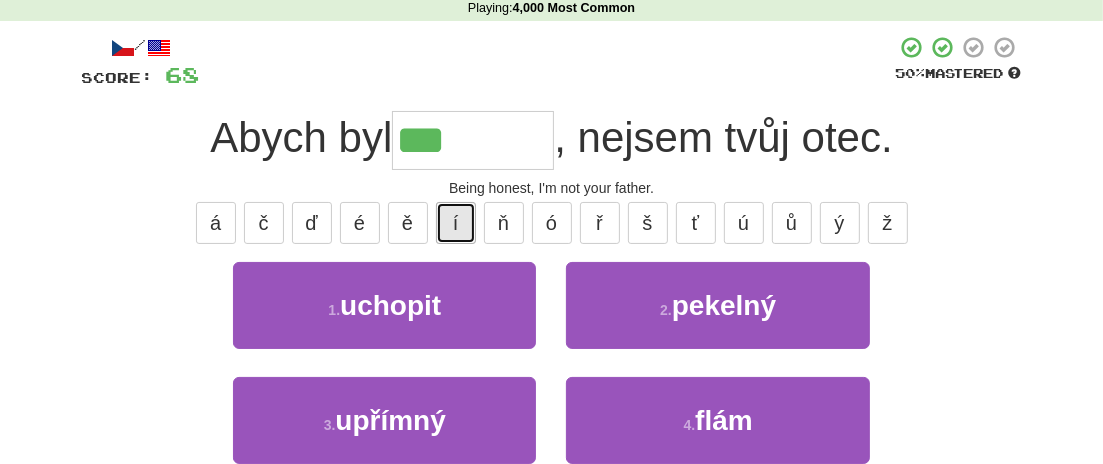 click on "í" at bounding box center (456, 223) 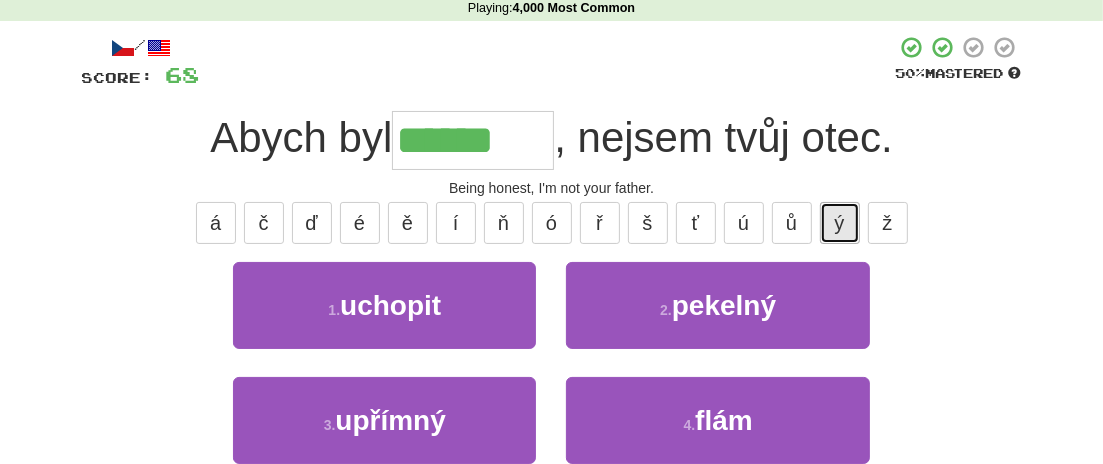 click on "ý" at bounding box center (840, 223) 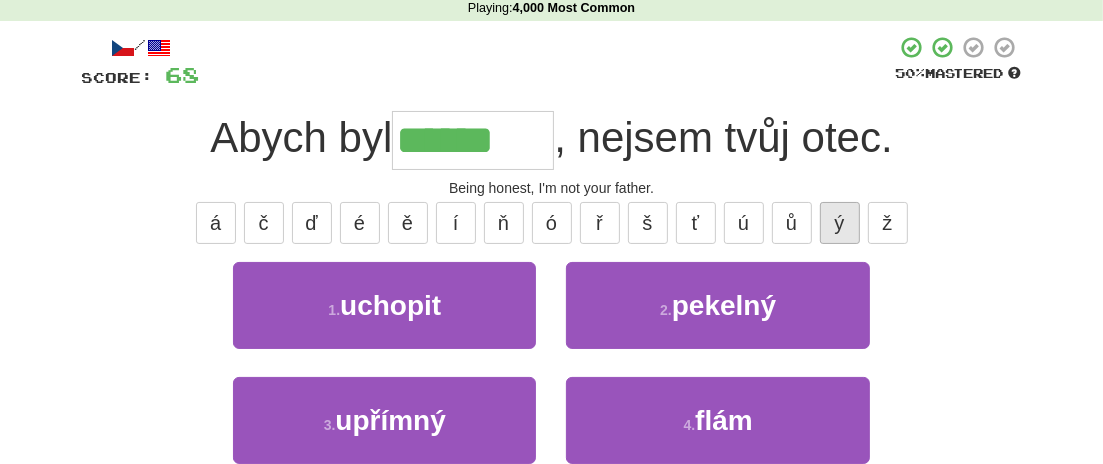 type on "*******" 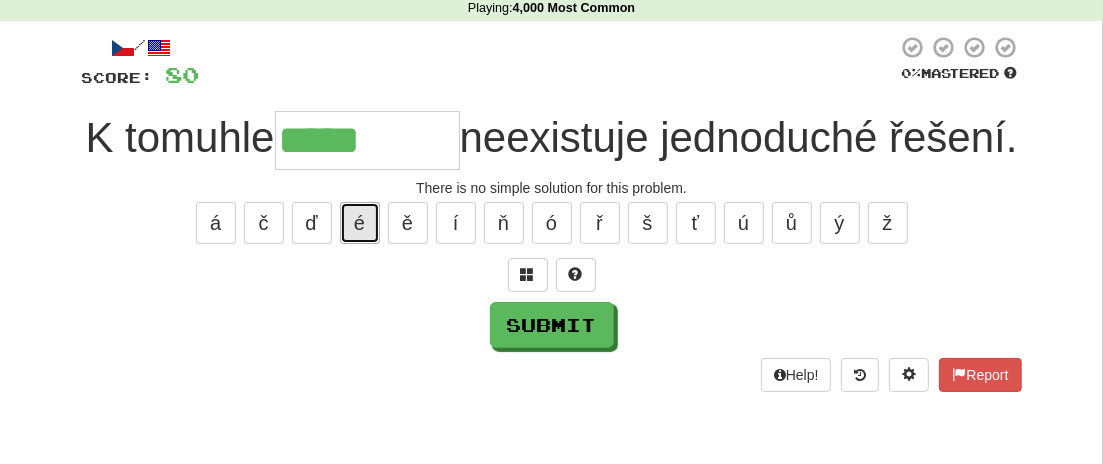 click on "é" at bounding box center (360, 223) 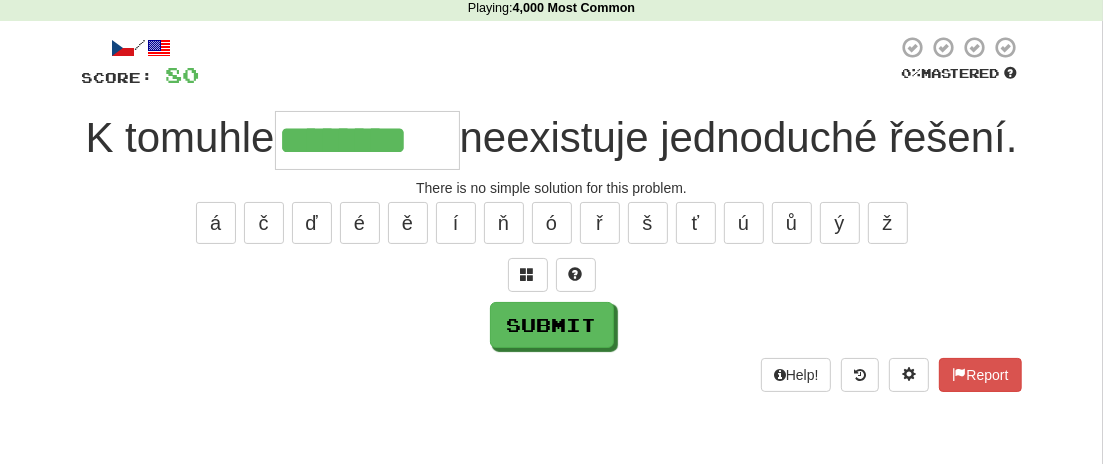 type on "********" 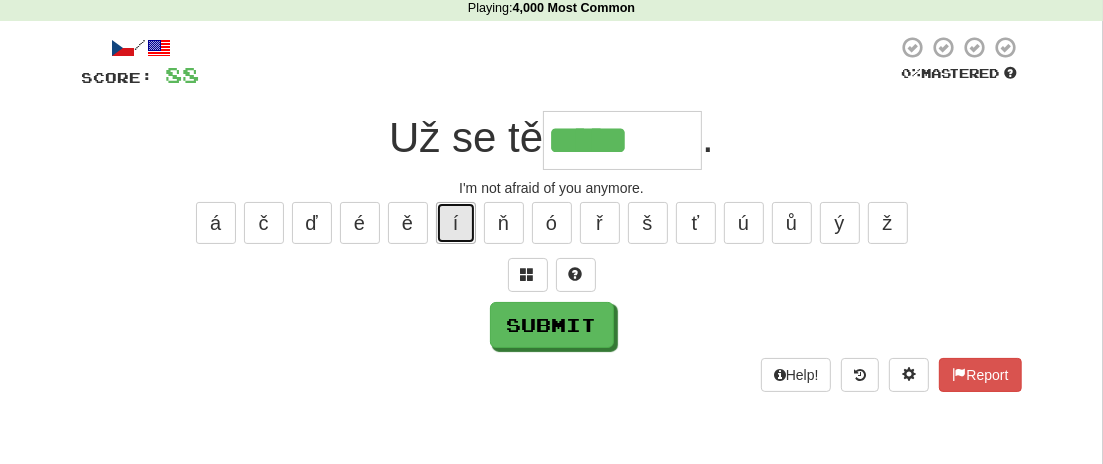 click on "í" at bounding box center [456, 223] 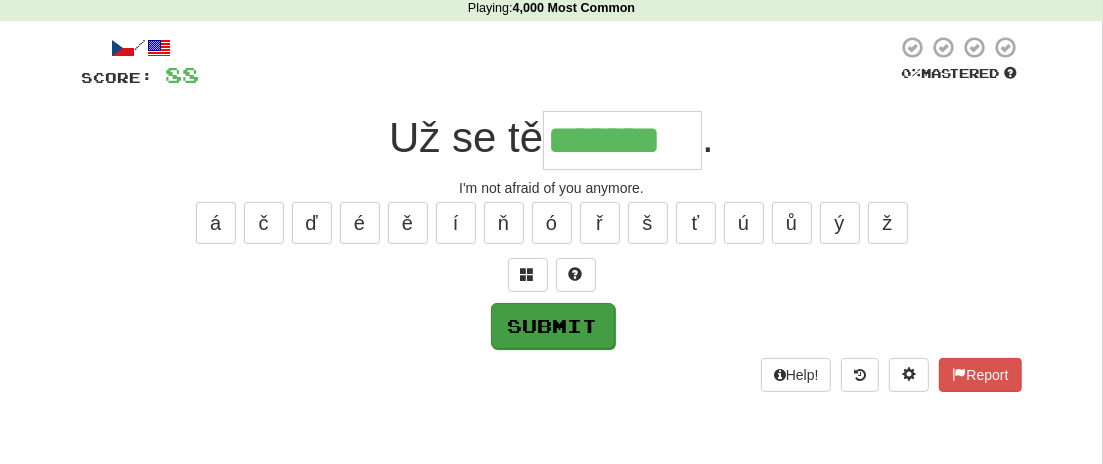 type on "*******" 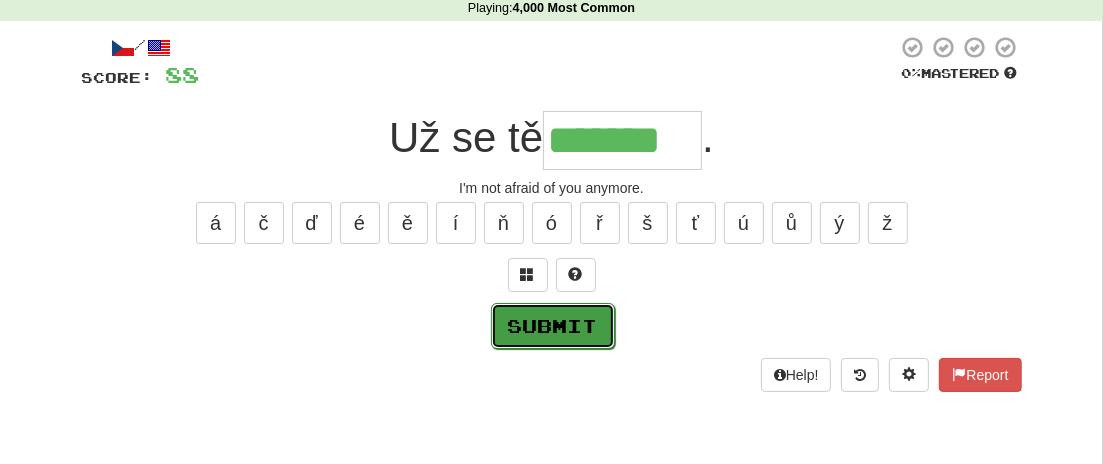 click on "Submit" at bounding box center (553, 326) 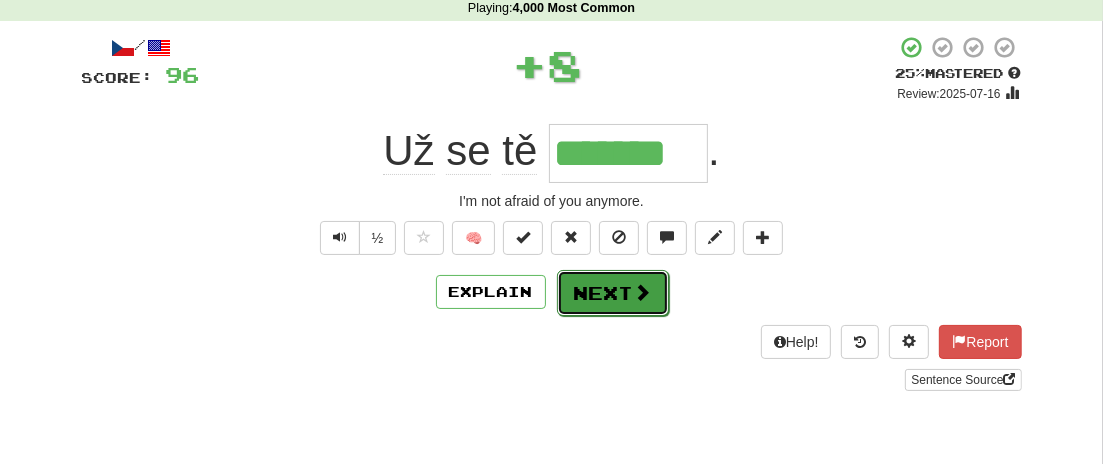 click on "Next" at bounding box center (613, 293) 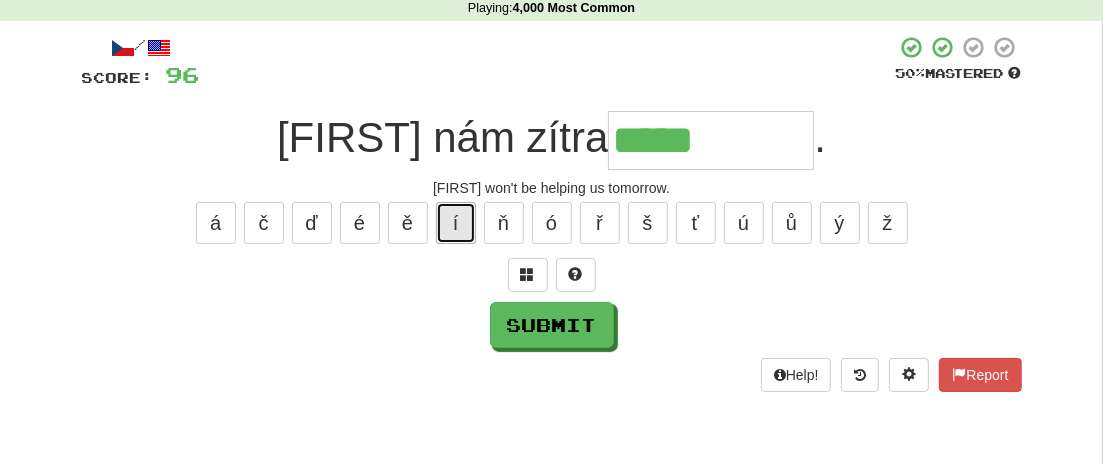 click on "í" at bounding box center (456, 223) 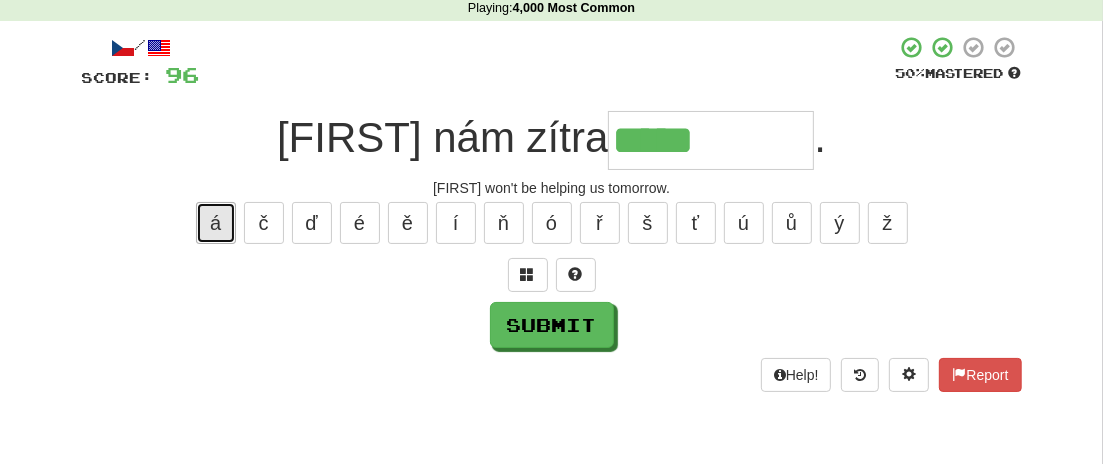 click on "á" at bounding box center [216, 223] 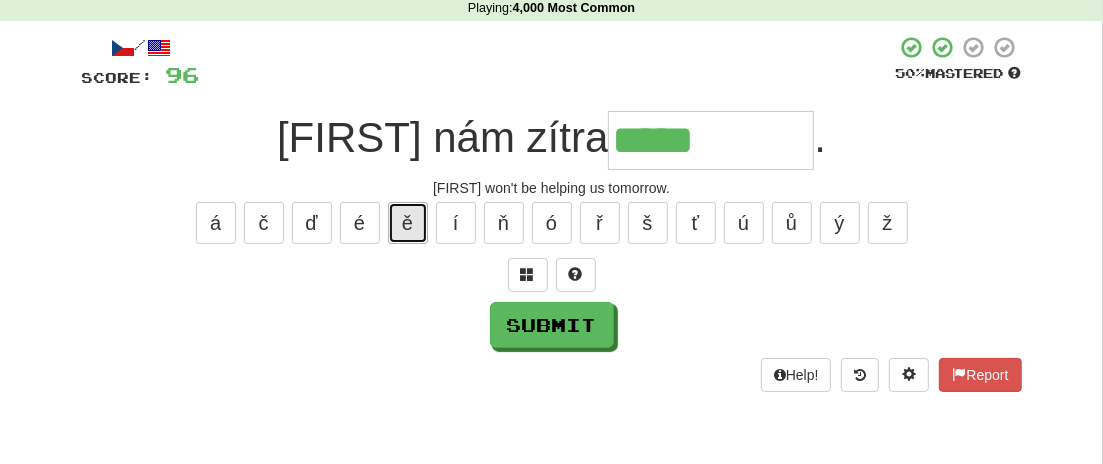 click on "ě" at bounding box center [408, 223] 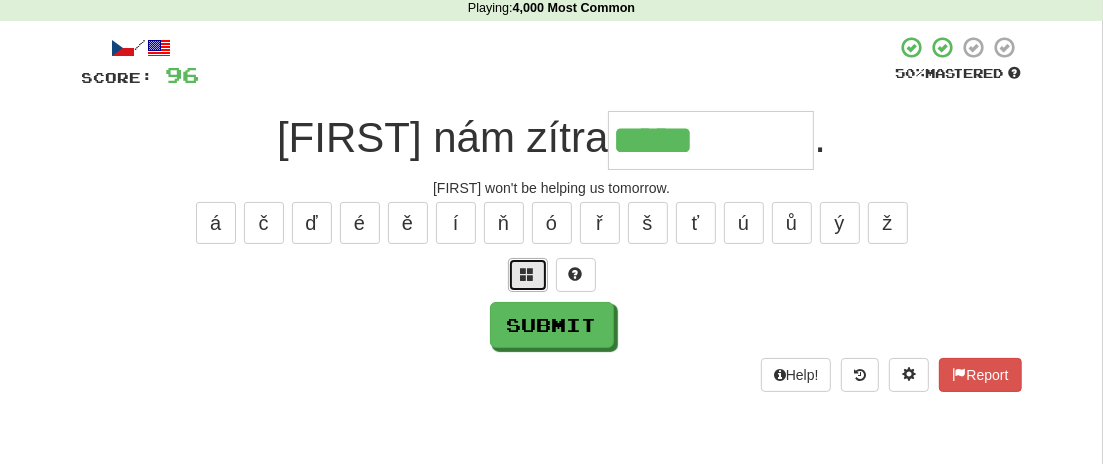 click at bounding box center [528, 274] 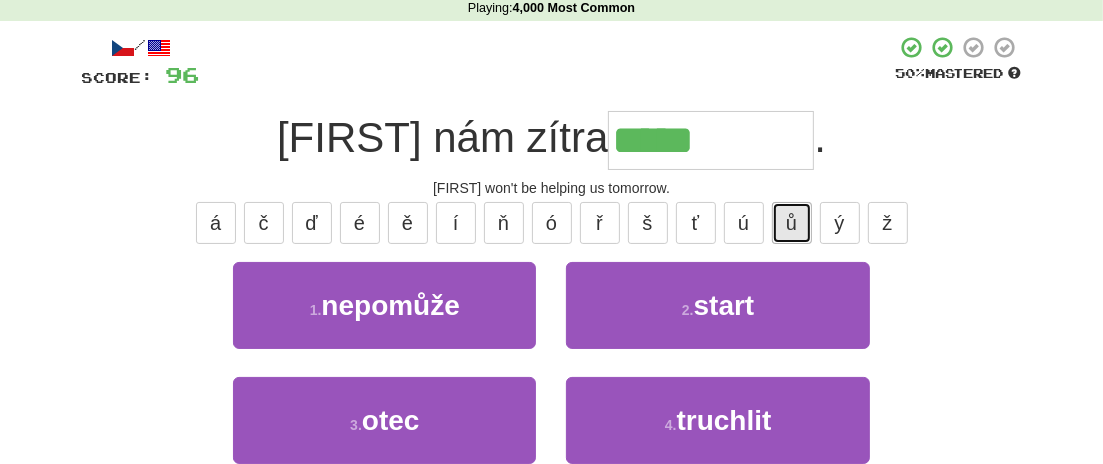 click on "ů" at bounding box center [792, 223] 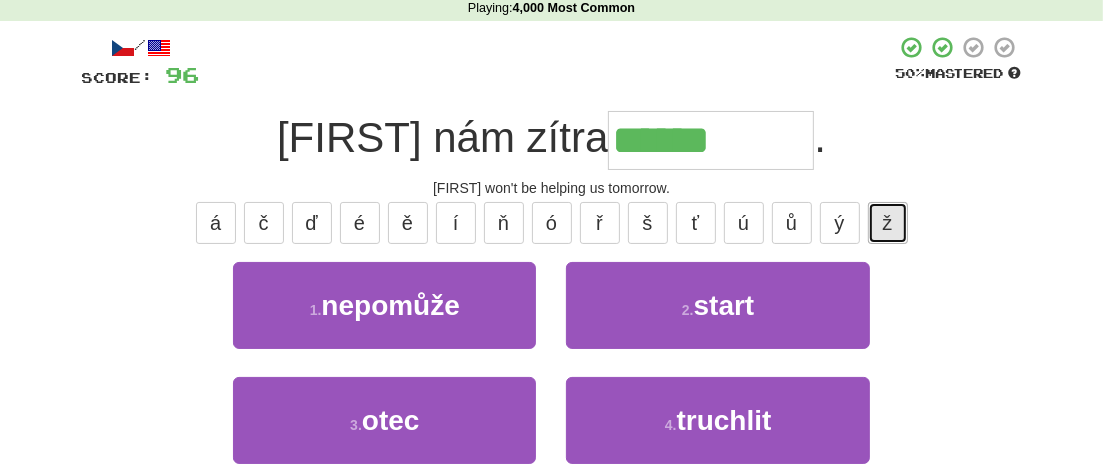 drag, startPoint x: 899, startPoint y: 215, endPoint x: 894, endPoint y: 226, distance: 12.083046 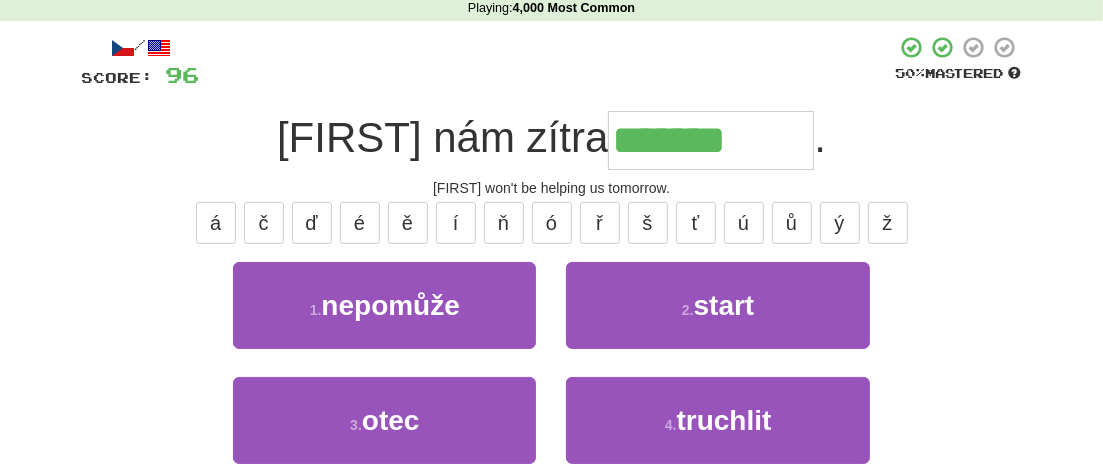 type on "********" 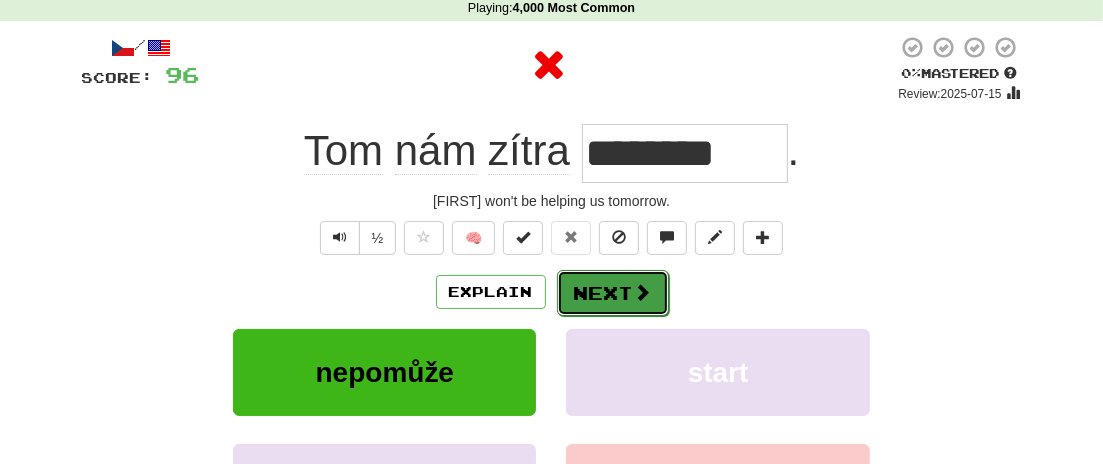 click on "Next" at bounding box center (613, 293) 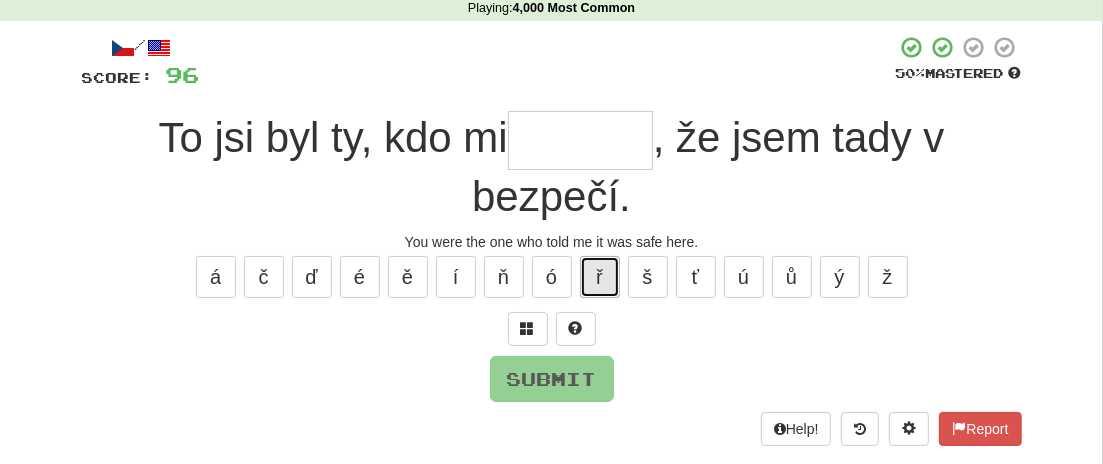 click on "ř" at bounding box center [600, 277] 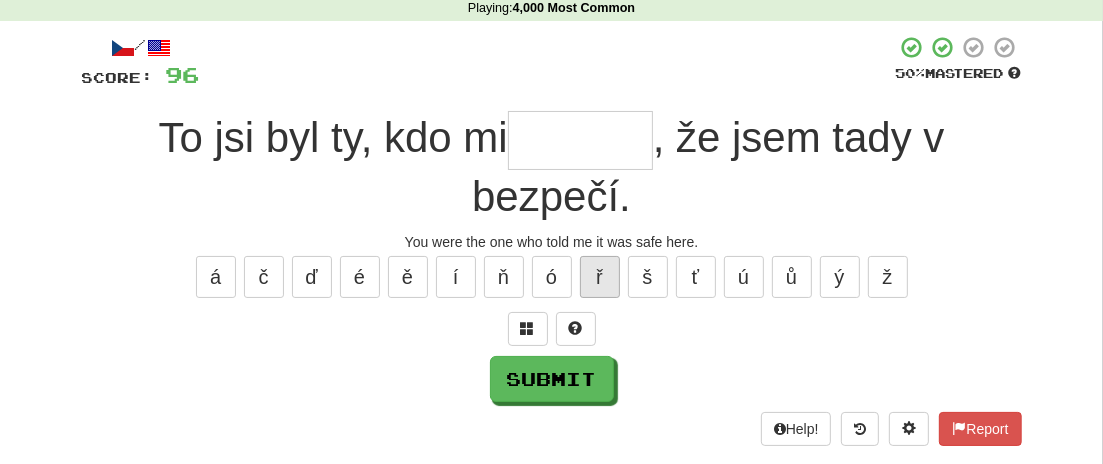 type on "*" 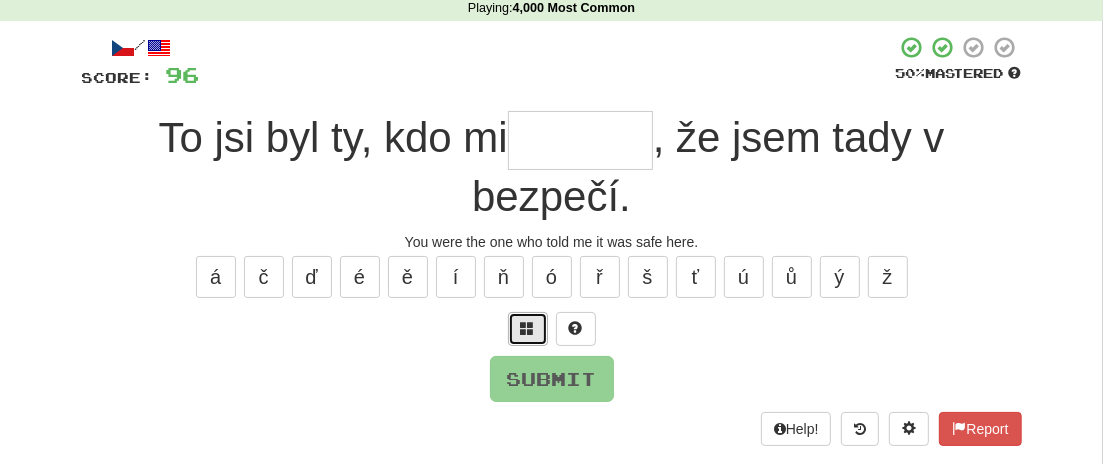 click at bounding box center (528, 328) 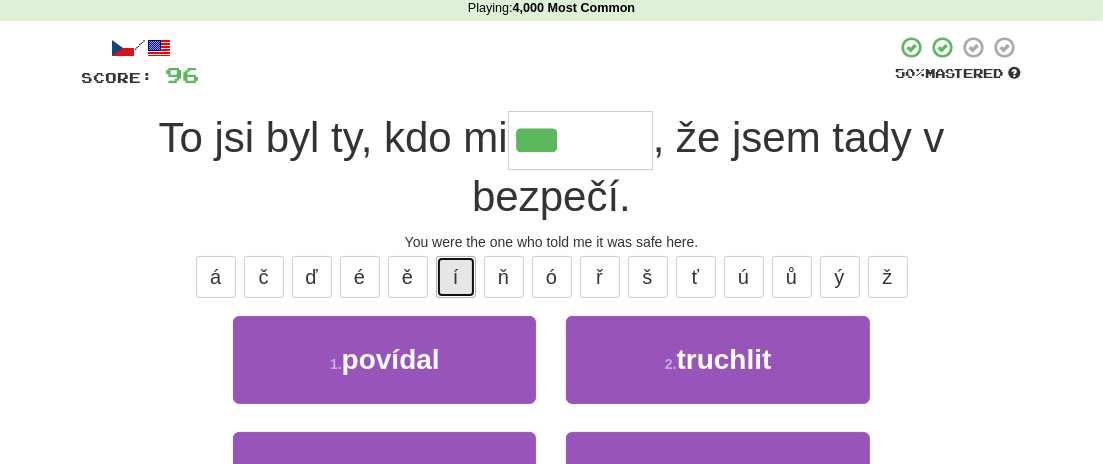 click on "í" at bounding box center (456, 277) 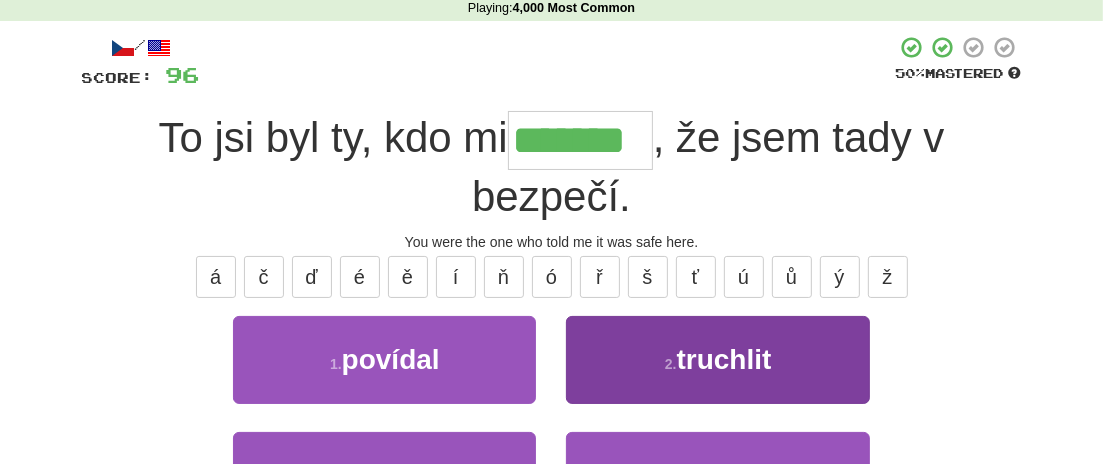 type on "*******" 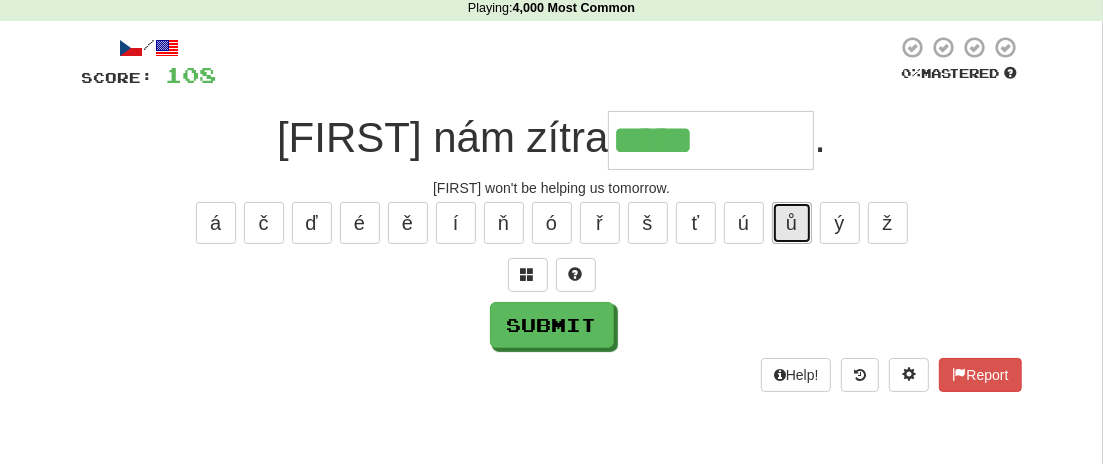 click on "ů" at bounding box center [792, 223] 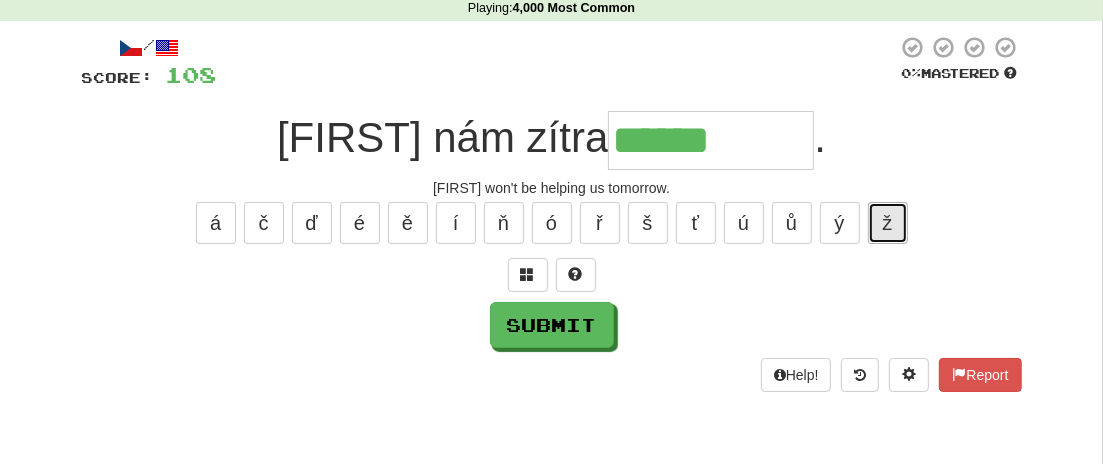 click on "ž" at bounding box center (888, 223) 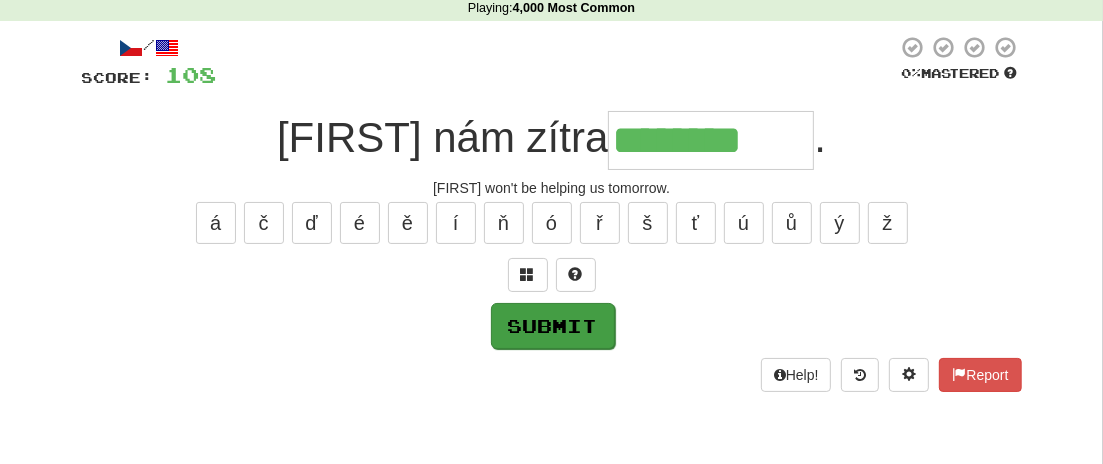 type on "********" 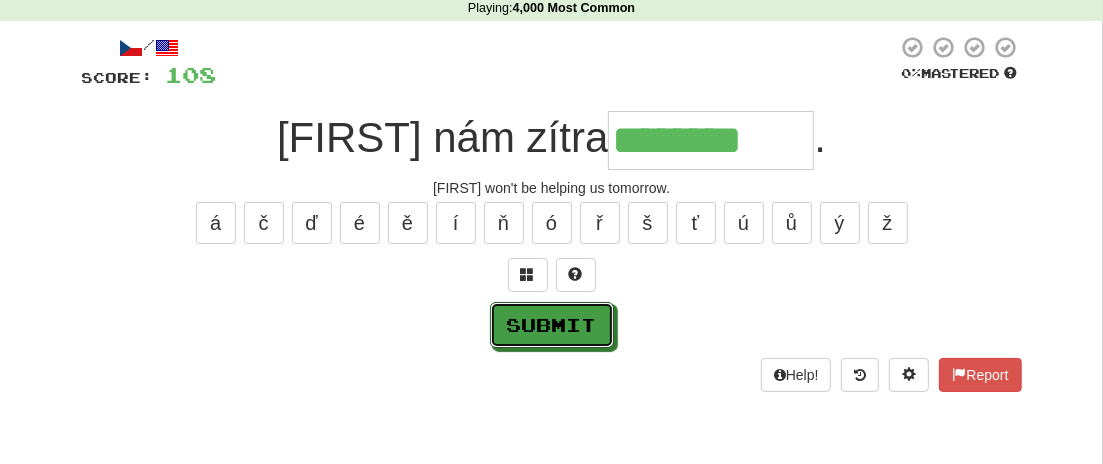 drag, startPoint x: 533, startPoint y: 338, endPoint x: 565, endPoint y: 335, distance: 32.140316 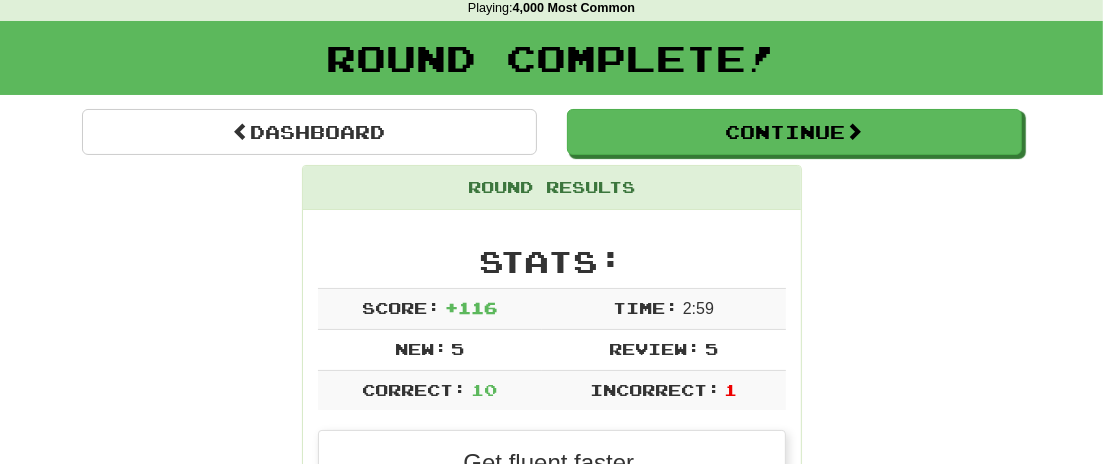 scroll, scrollTop: 127, scrollLeft: 0, axis: vertical 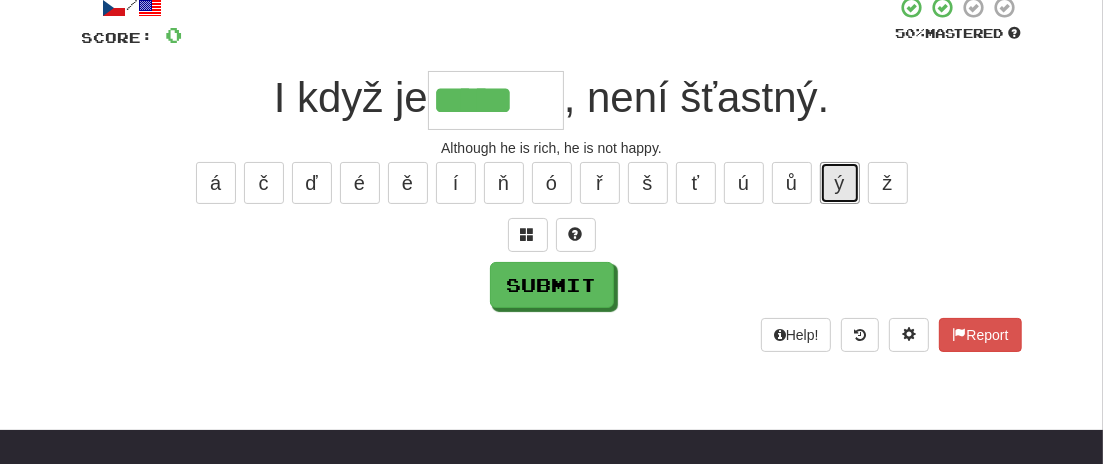 drag, startPoint x: 841, startPoint y: 187, endPoint x: 766, endPoint y: 238, distance: 90.697296 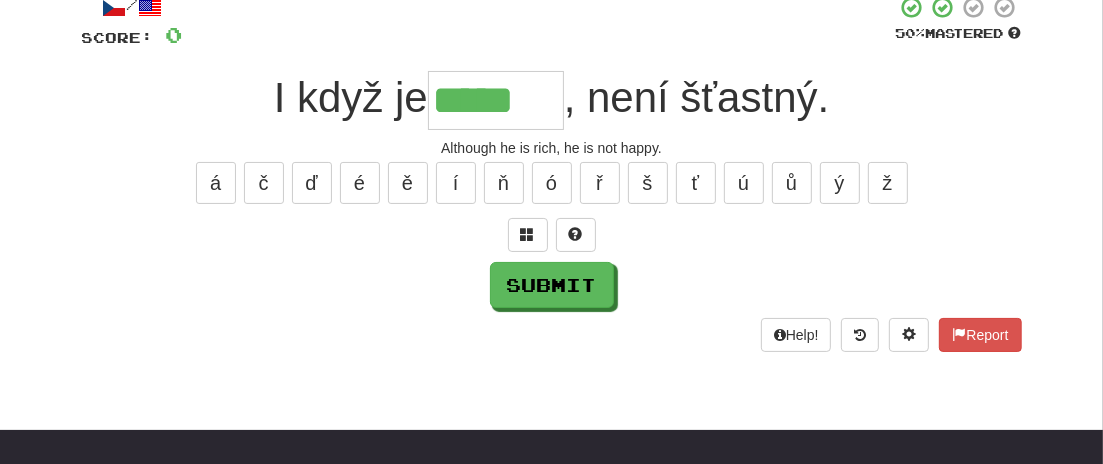 type on "******" 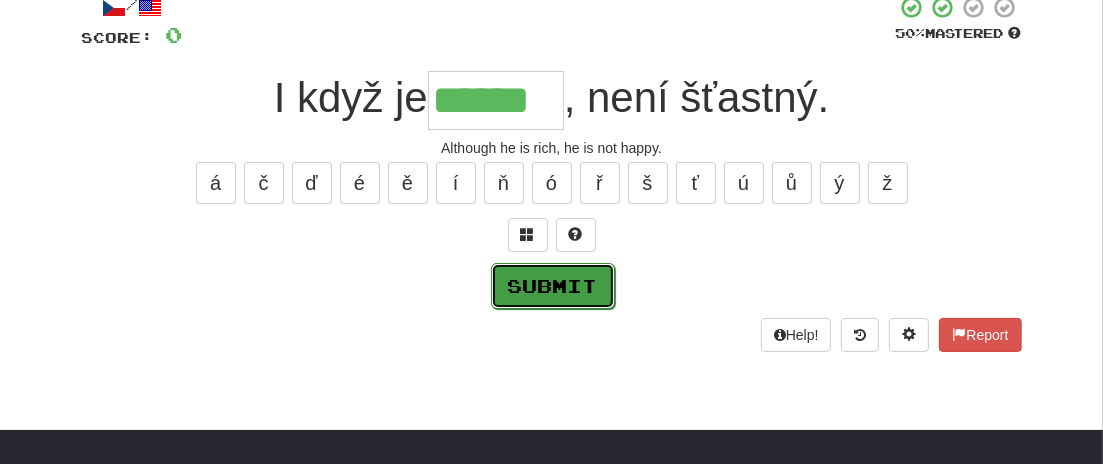 click on "Submit" at bounding box center (553, 286) 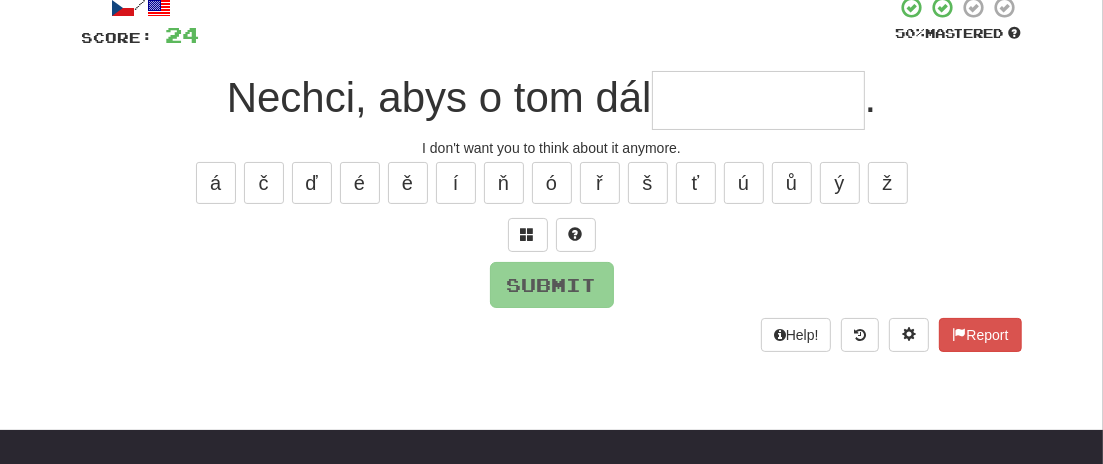 type on "*" 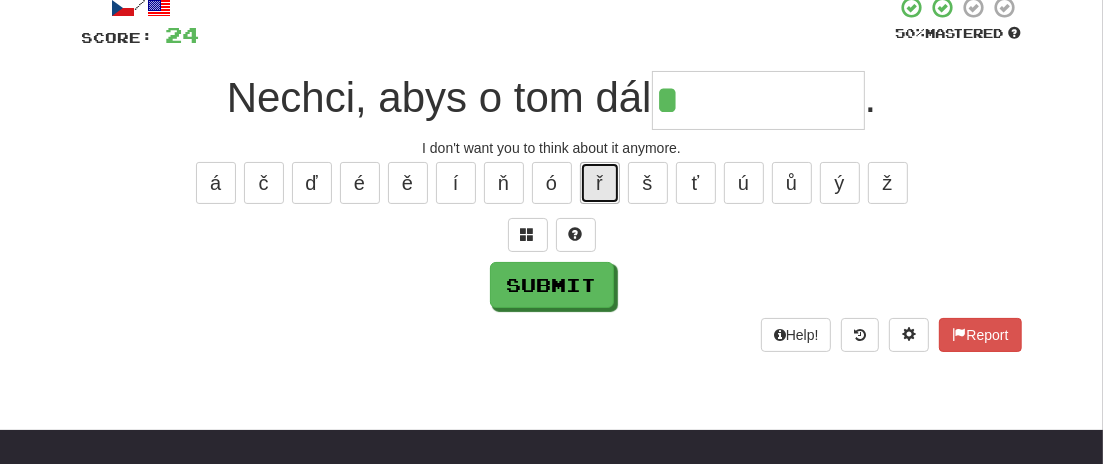 click on "ř" at bounding box center (600, 183) 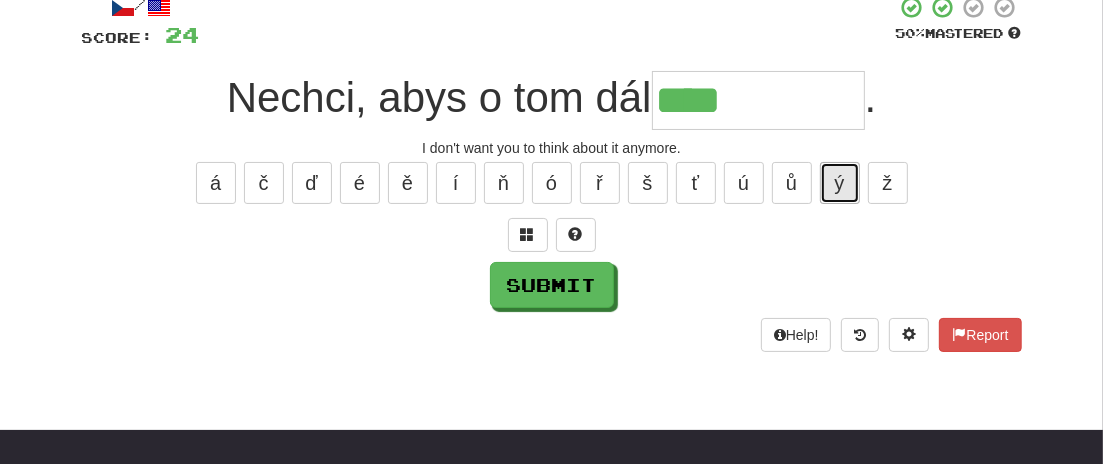 click on "ý" at bounding box center [840, 183] 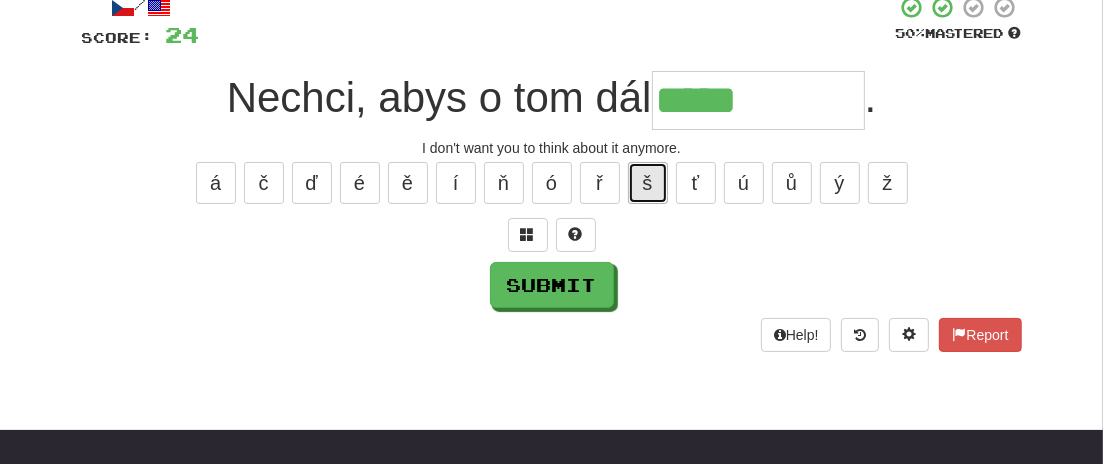 click on "š" at bounding box center (648, 183) 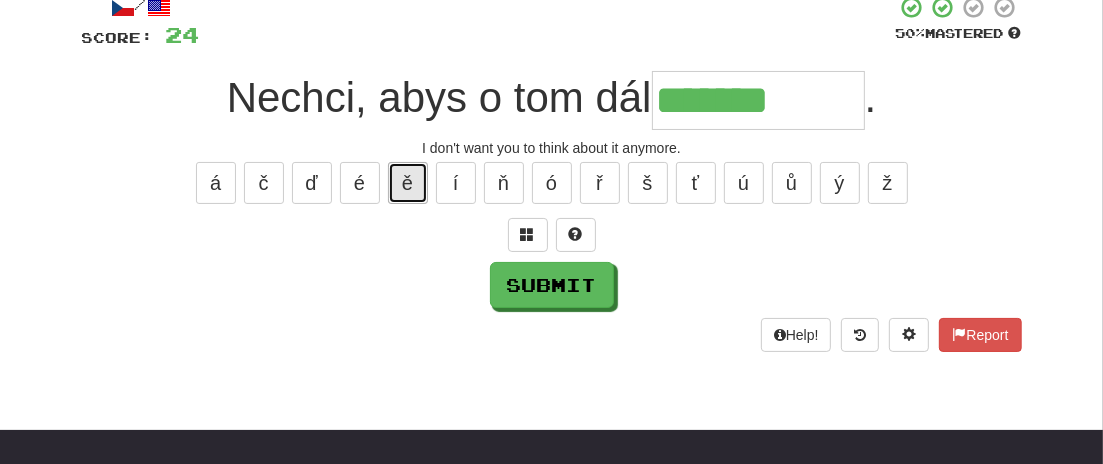 click on "ě" at bounding box center (408, 183) 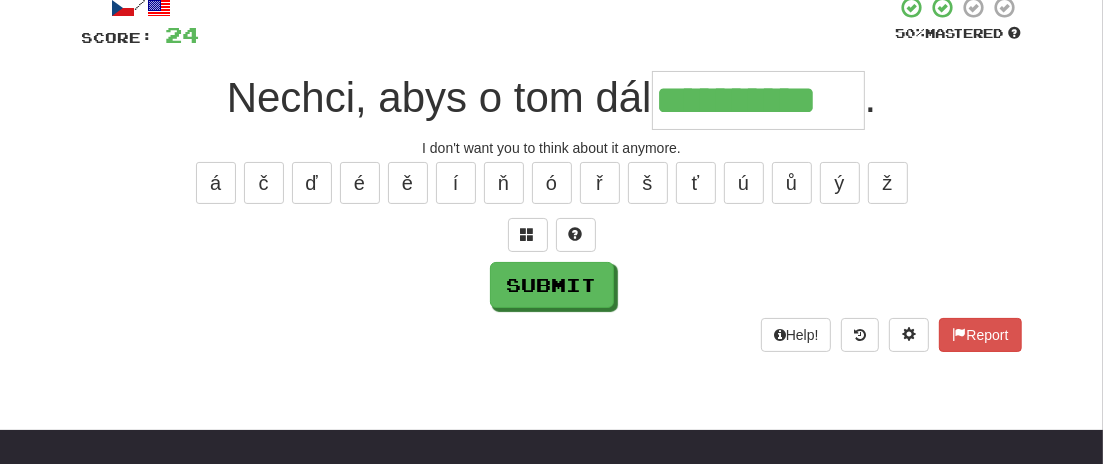 type on "**********" 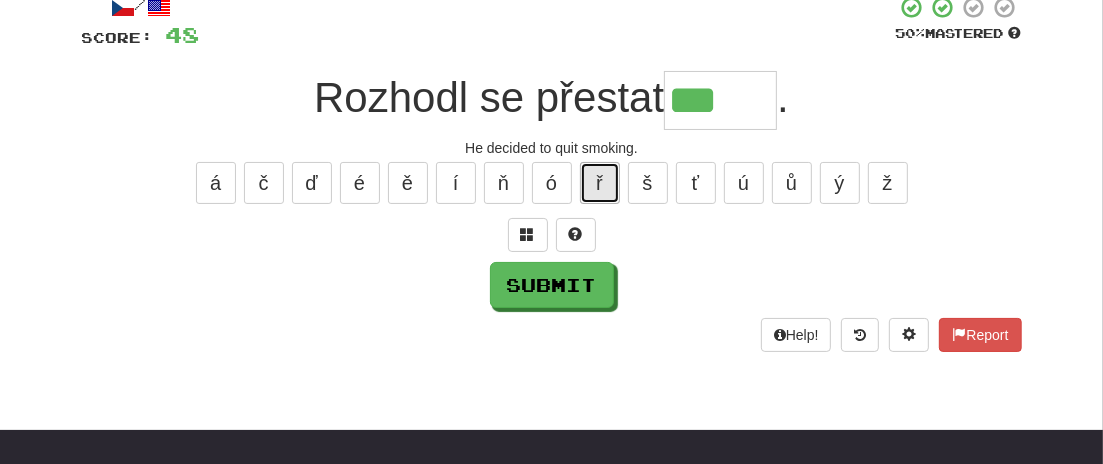 click on "ř" at bounding box center (600, 183) 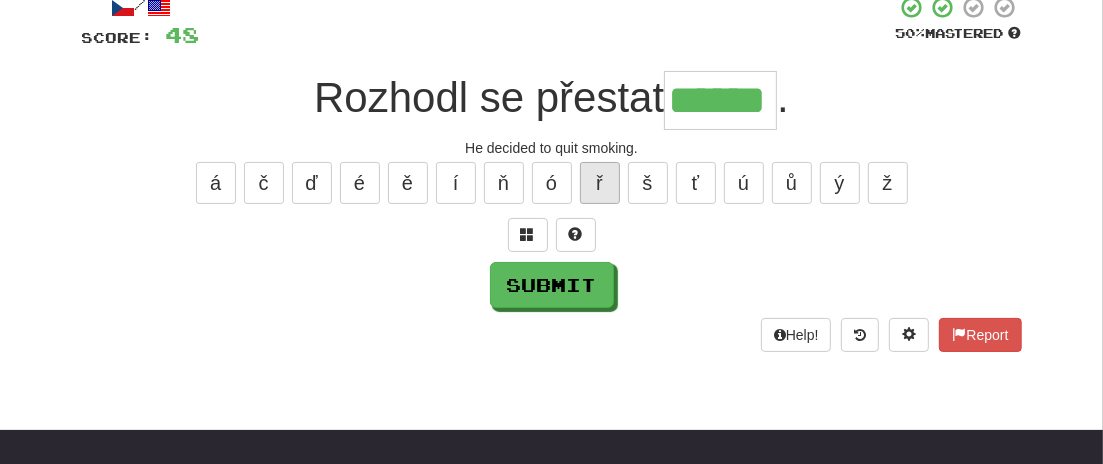 type on "******" 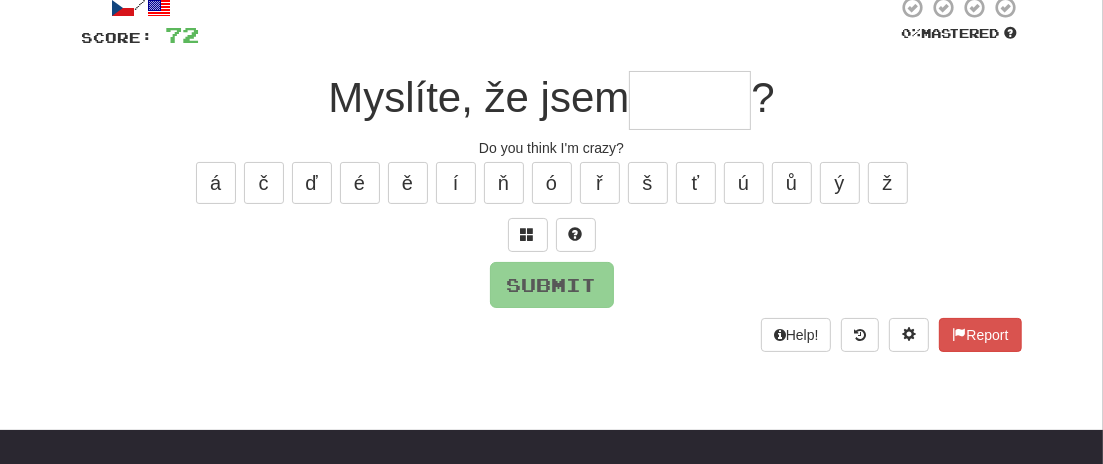 type on "*" 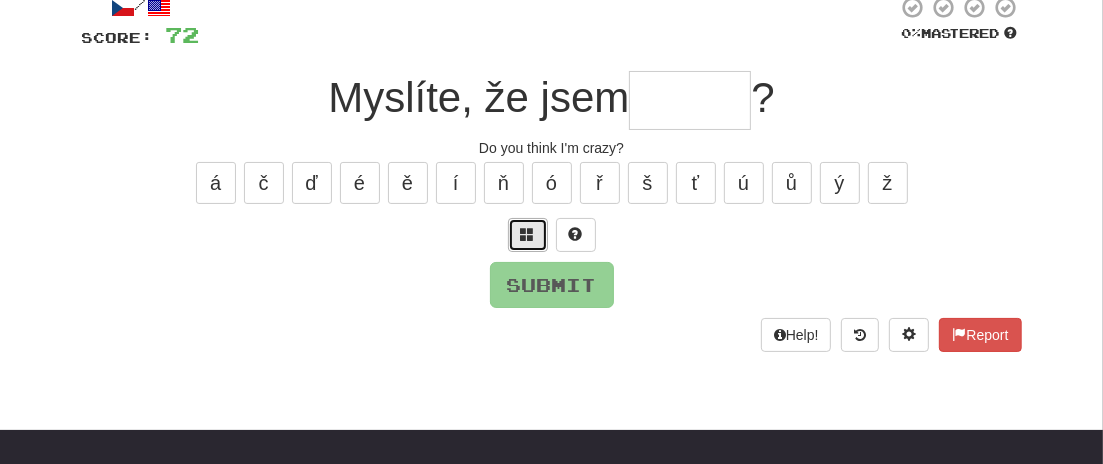 click at bounding box center (528, 234) 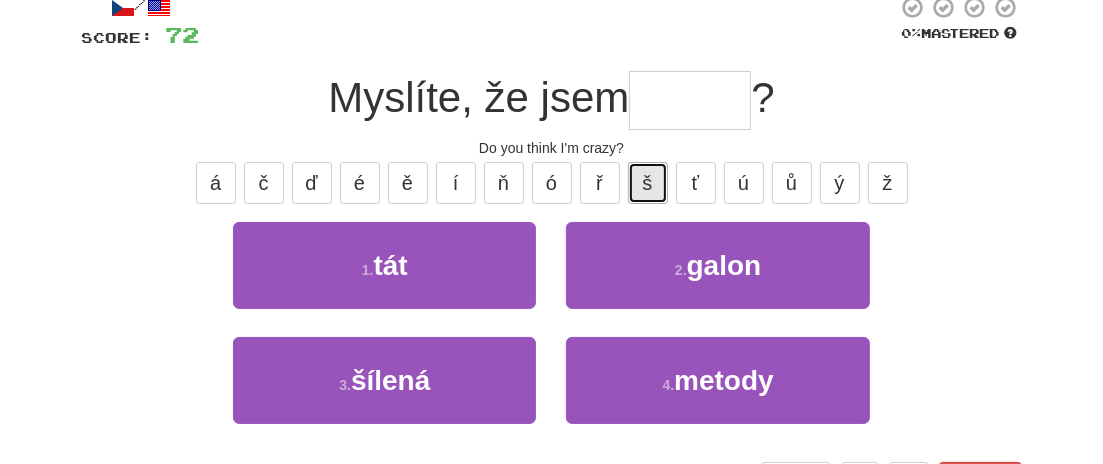 click on "š" at bounding box center [648, 183] 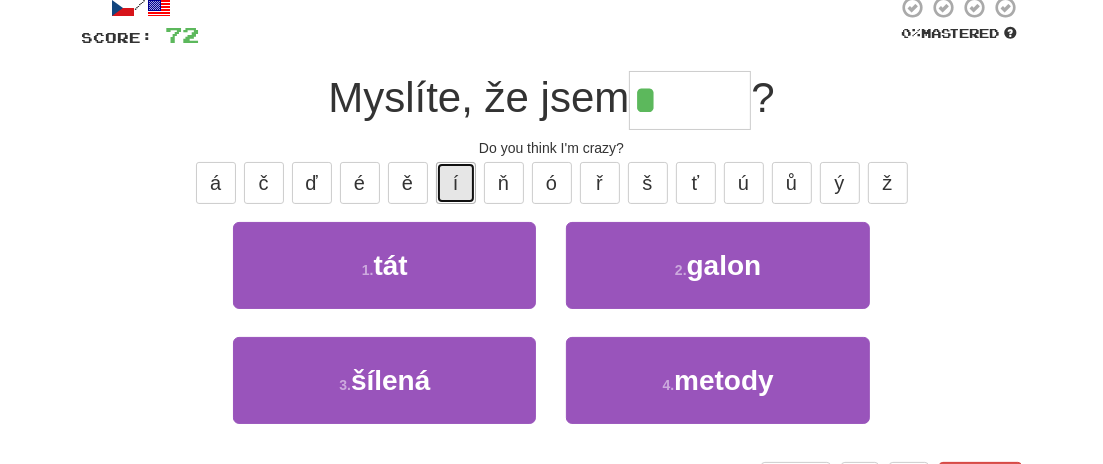click on "í" at bounding box center (456, 183) 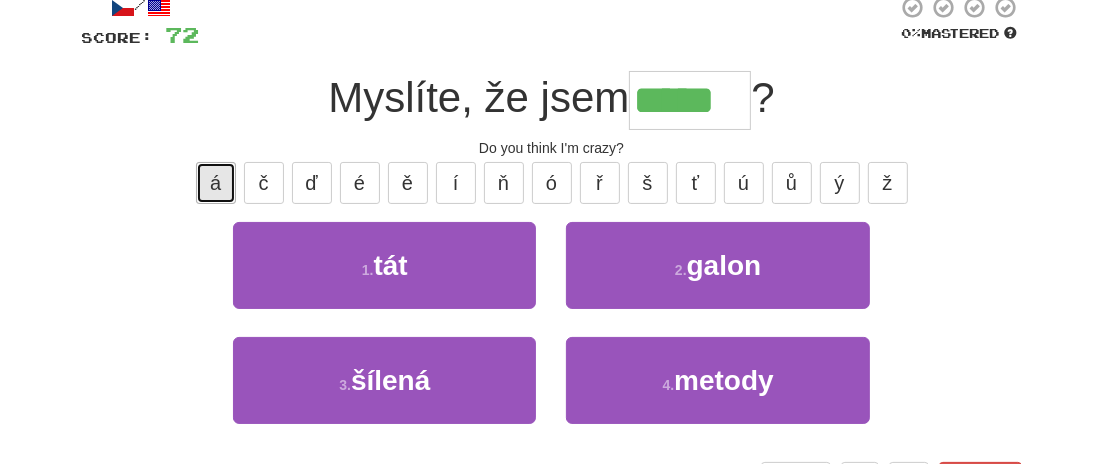click on "á" at bounding box center (216, 183) 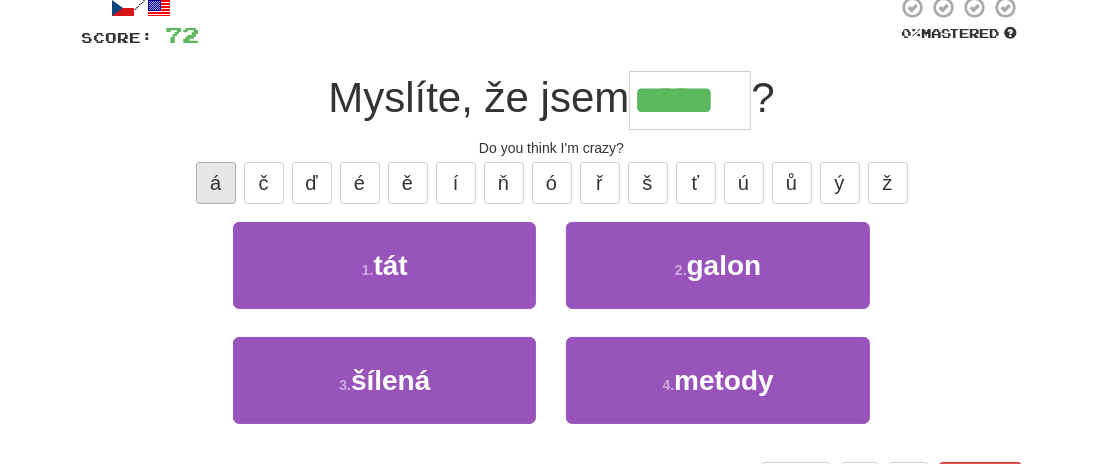 type on "******" 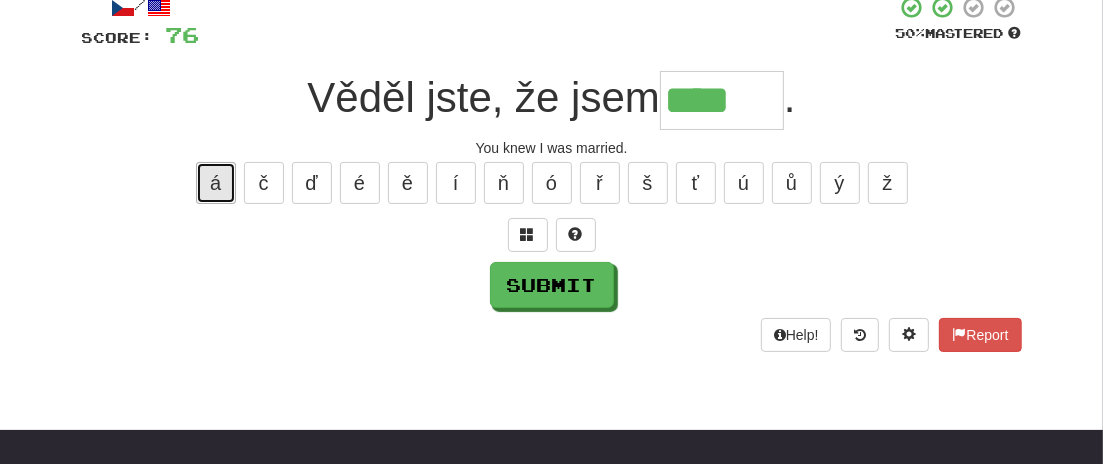 click on "á" at bounding box center [216, 183] 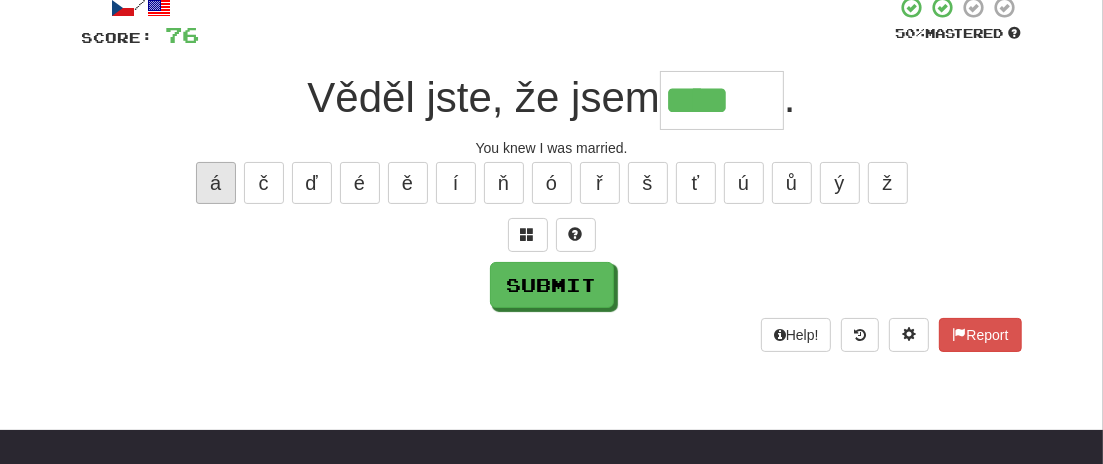 type on "*****" 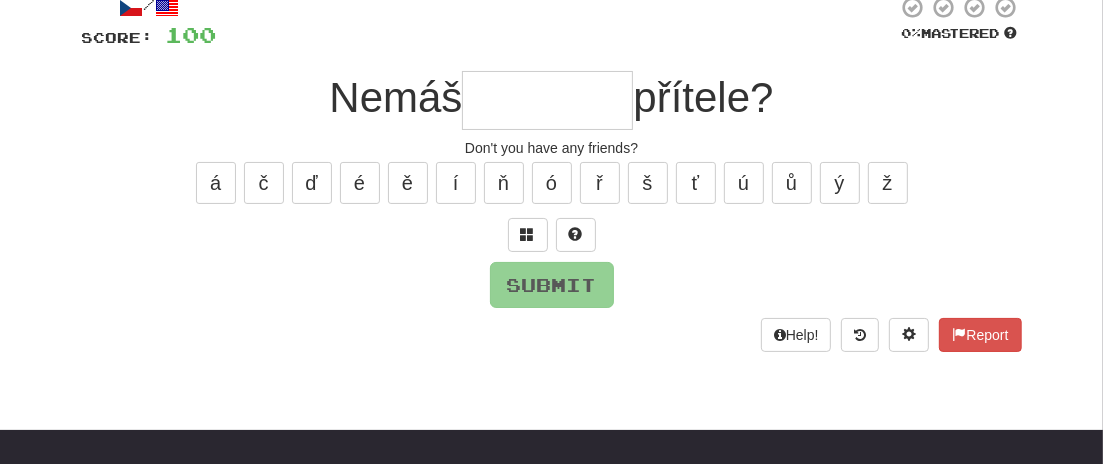 type on "*" 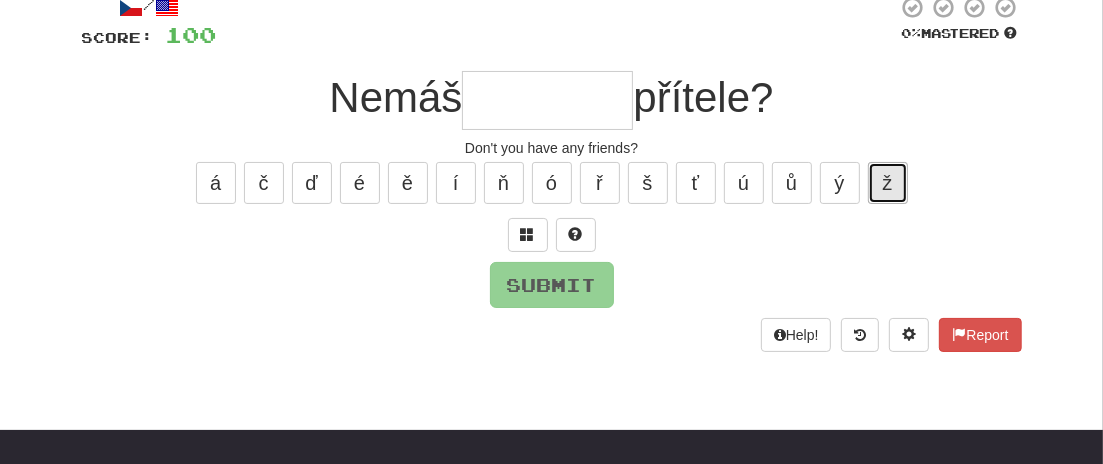 click on "ž" at bounding box center [888, 183] 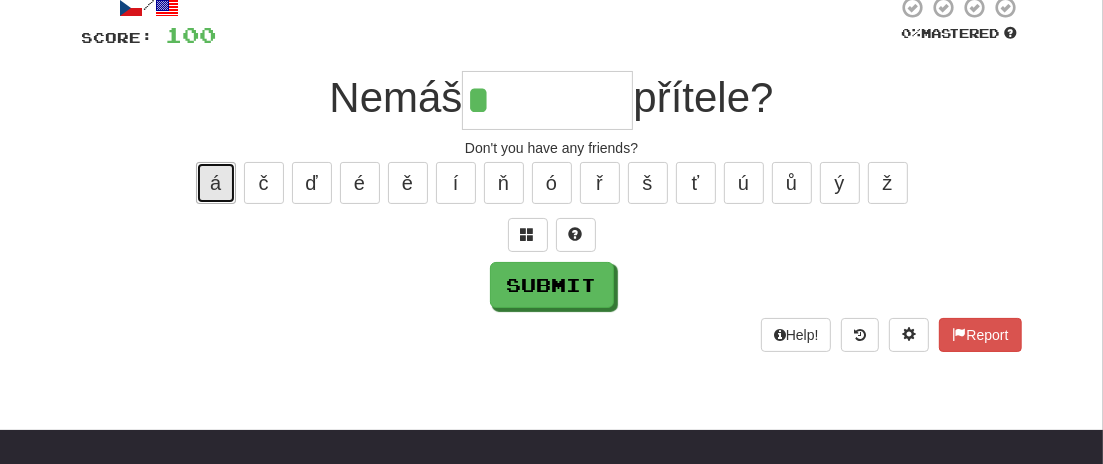 click on "á" at bounding box center (216, 183) 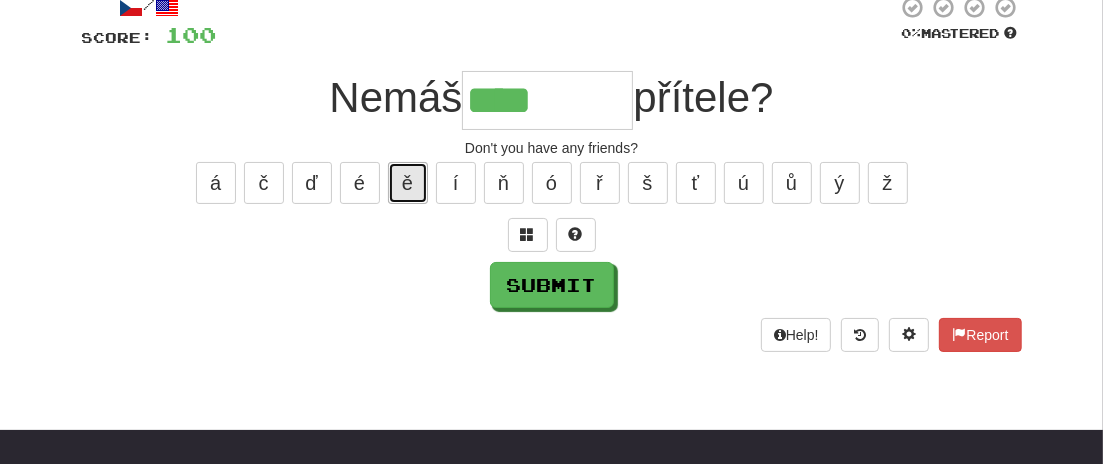 click on "ě" at bounding box center (408, 183) 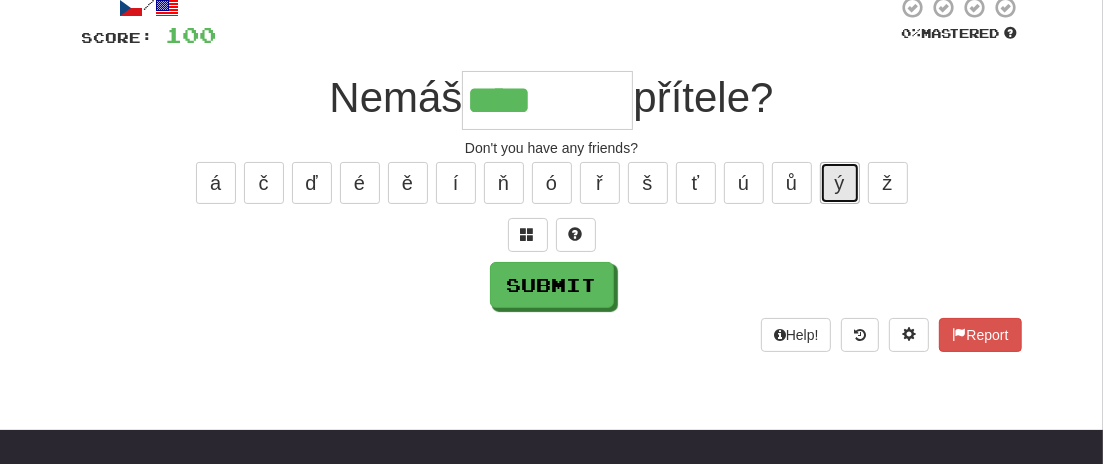click on "ý" at bounding box center (840, 183) 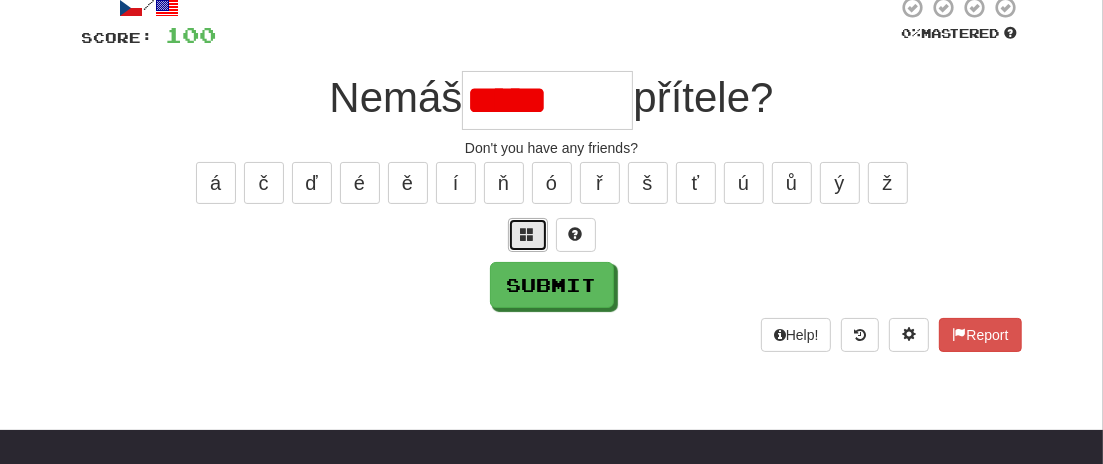 click at bounding box center (528, 235) 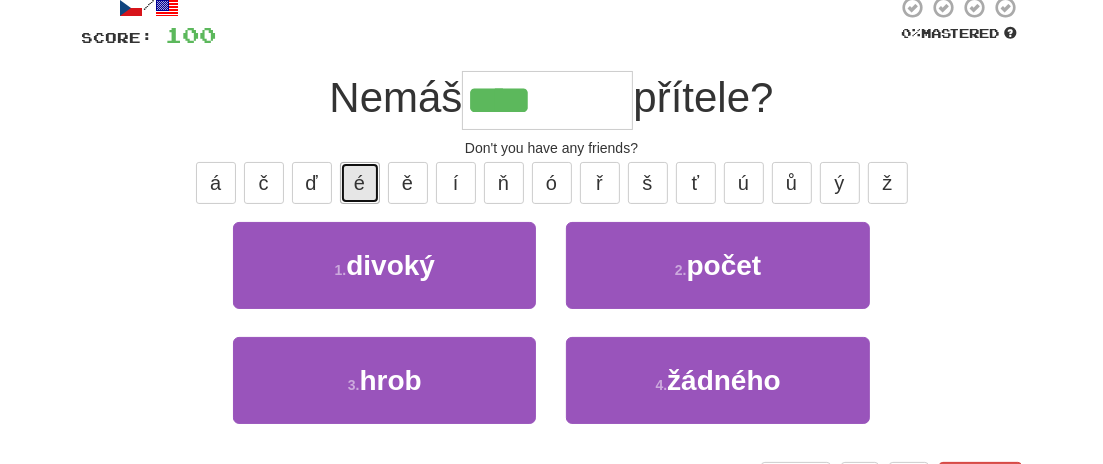 click on "é" at bounding box center (360, 183) 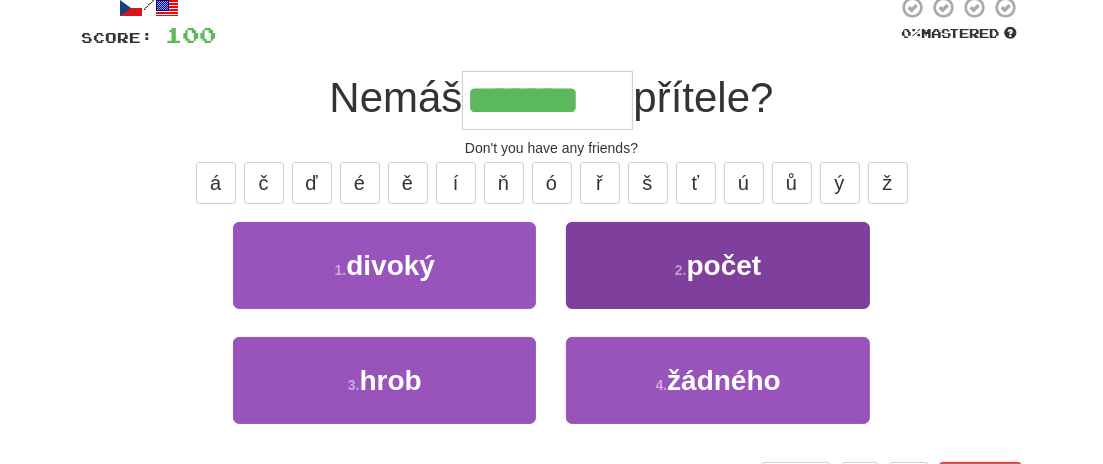 type on "*******" 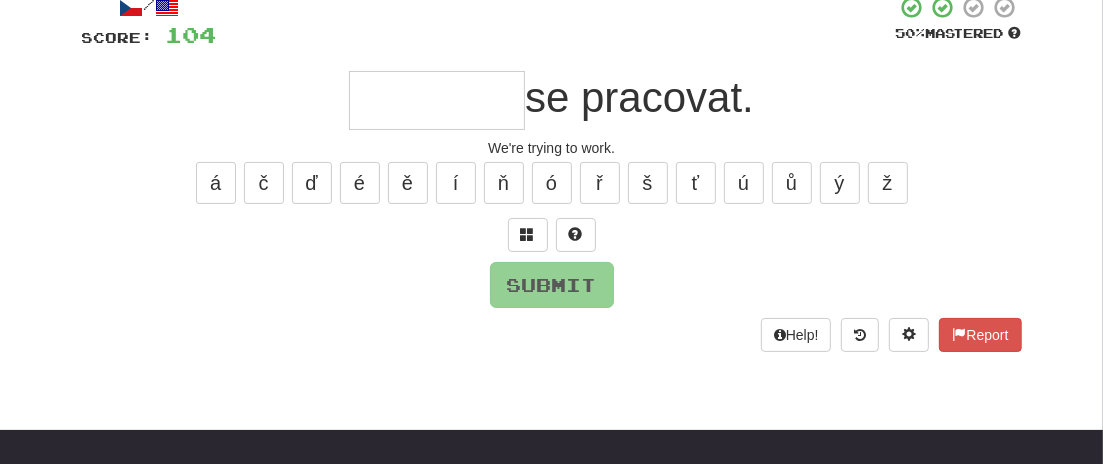 type on "*" 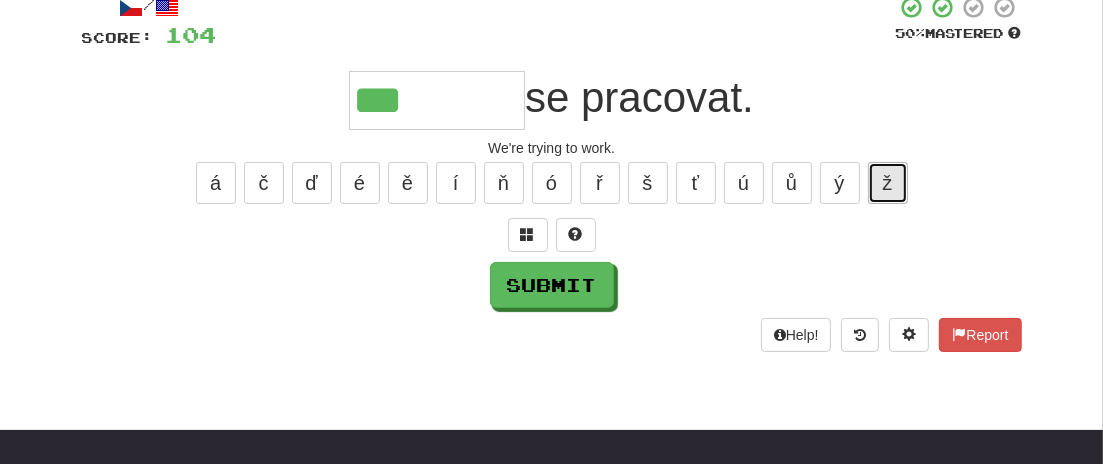 click on "ž" at bounding box center [888, 183] 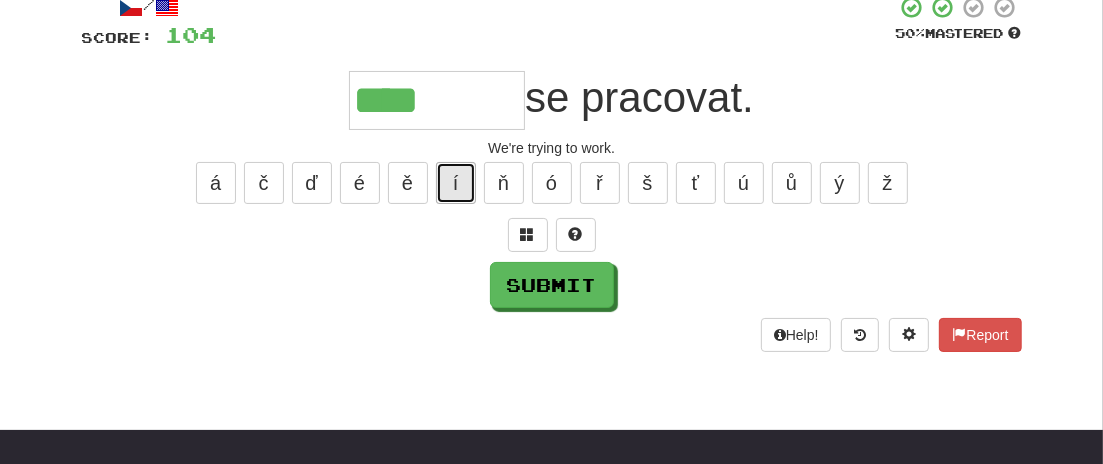 click on "í" at bounding box center (456, 183) 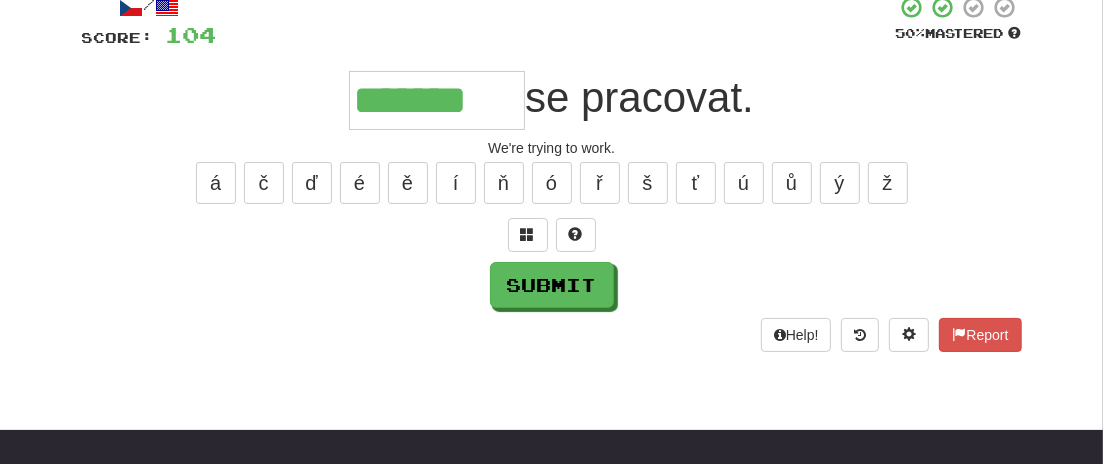 type on "*******" 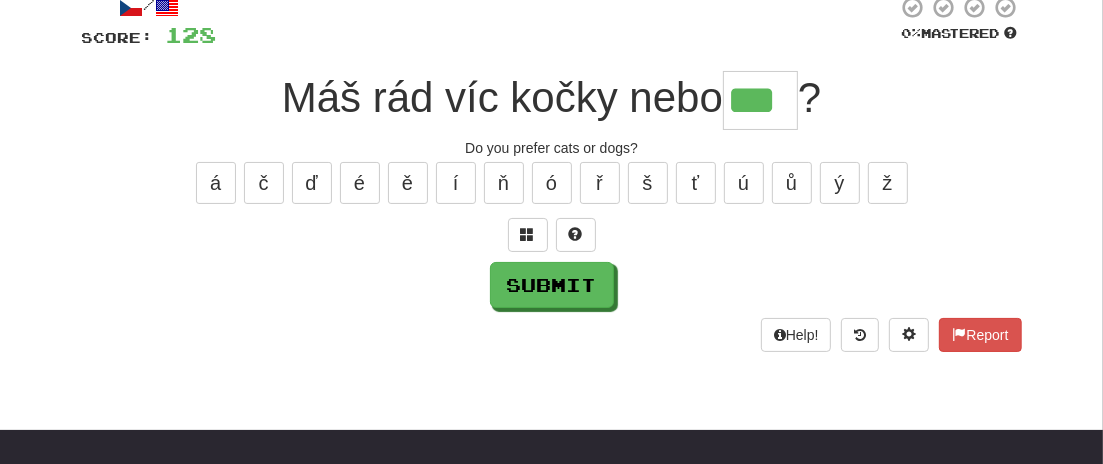 type on "***" 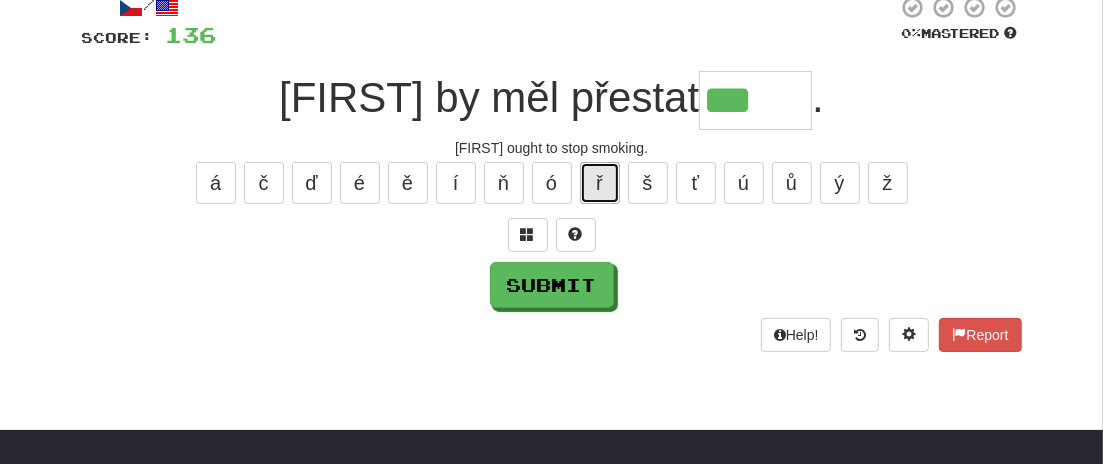 click on "ř" at bounding box center [600, 183] 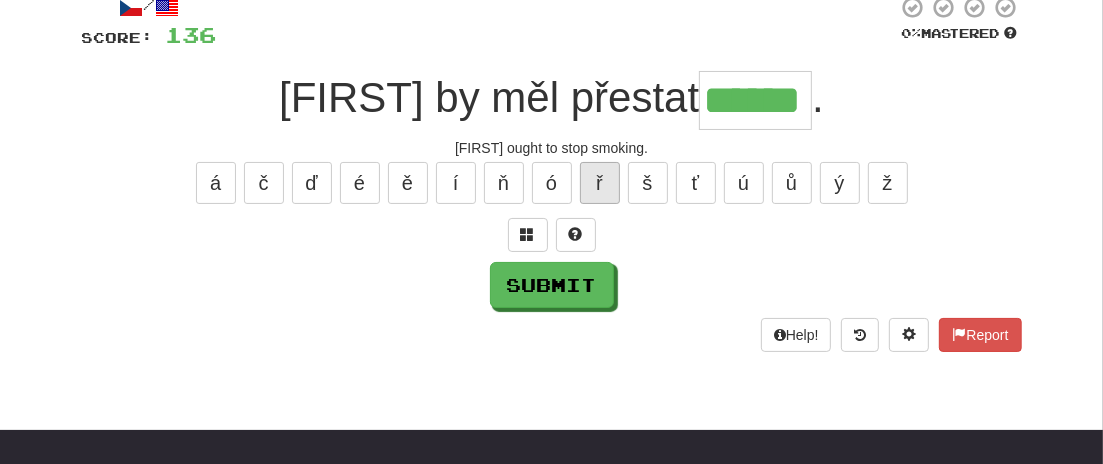 type on "******" 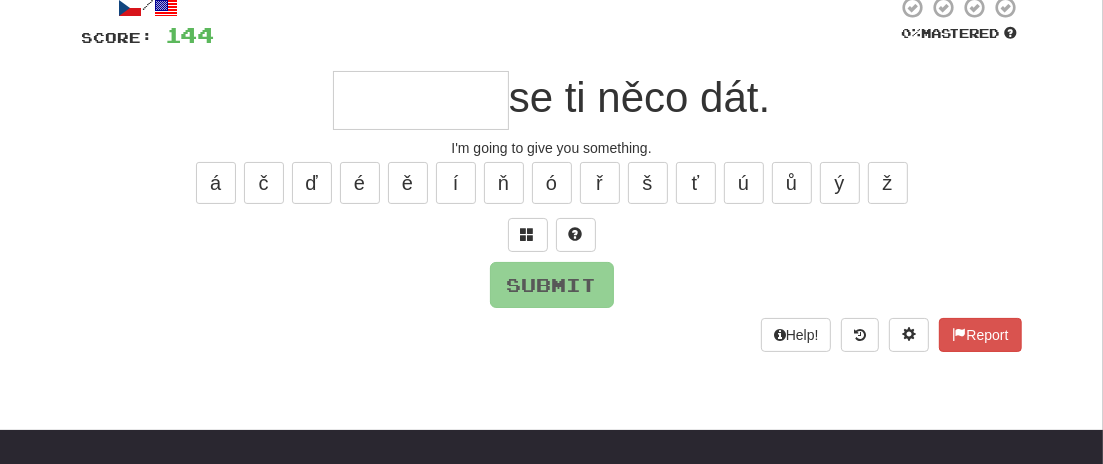 type on "*" 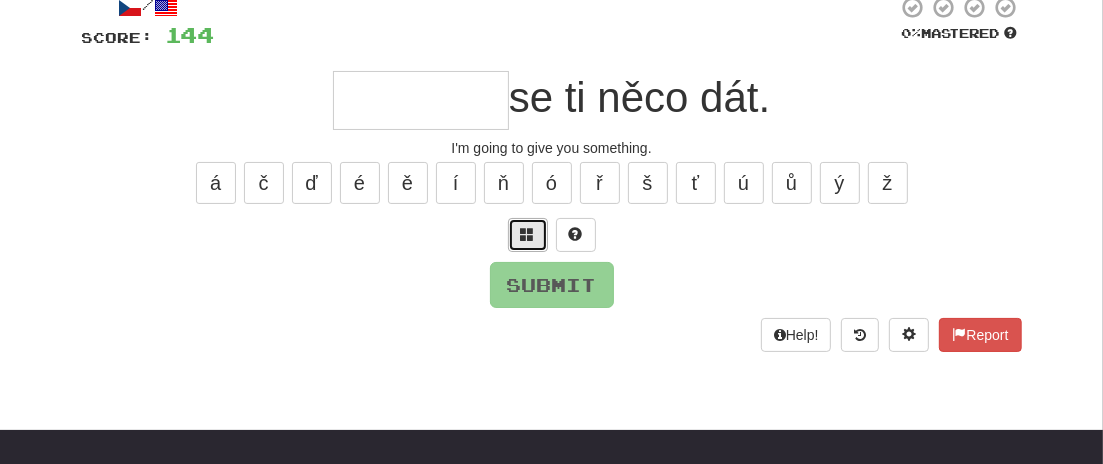 click at bounding box center (528, 234) 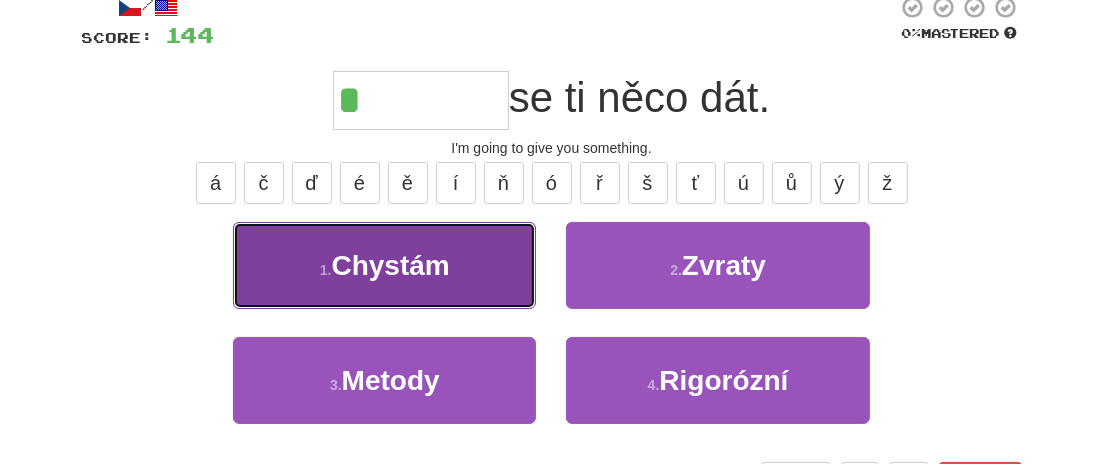click on "1 .  Chystám" at bounding box center (384, 265) 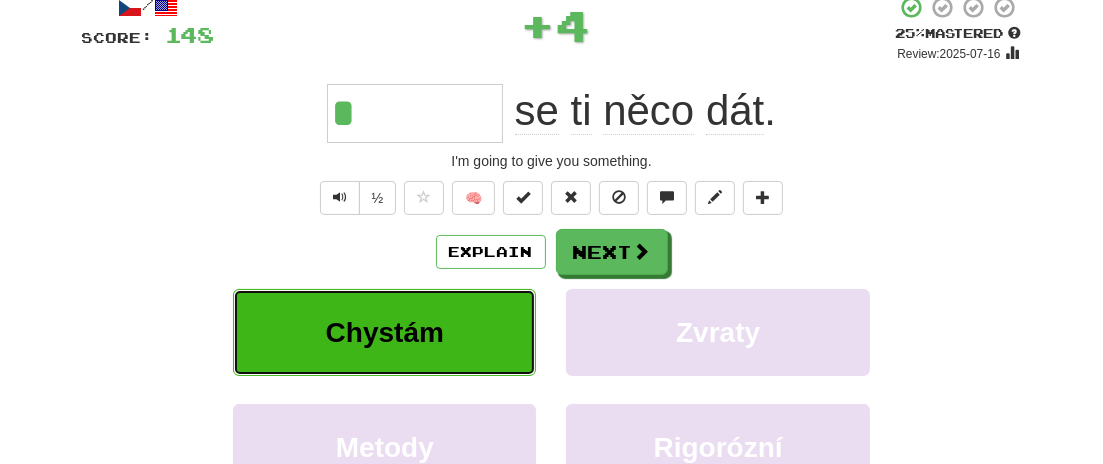 type on "*******" 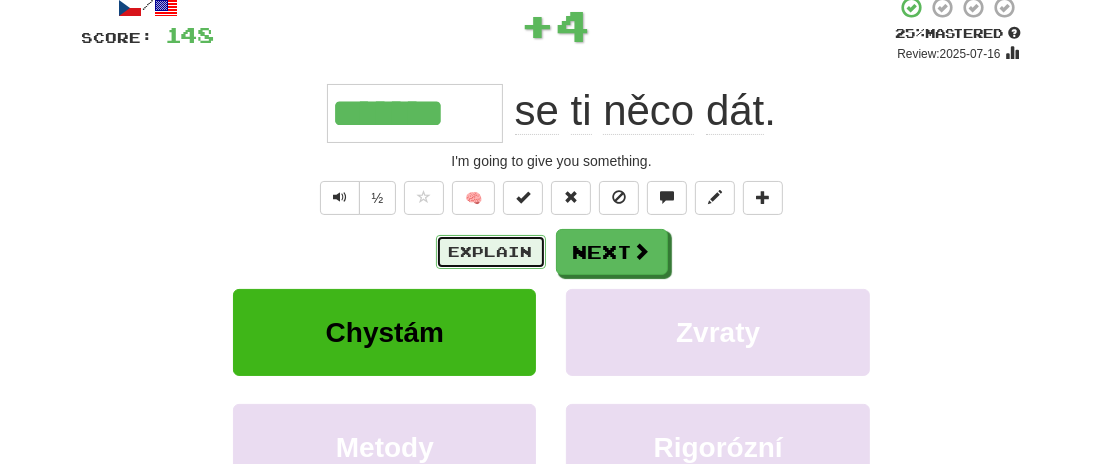 click on "Explain" at bounding box center (491, 252) 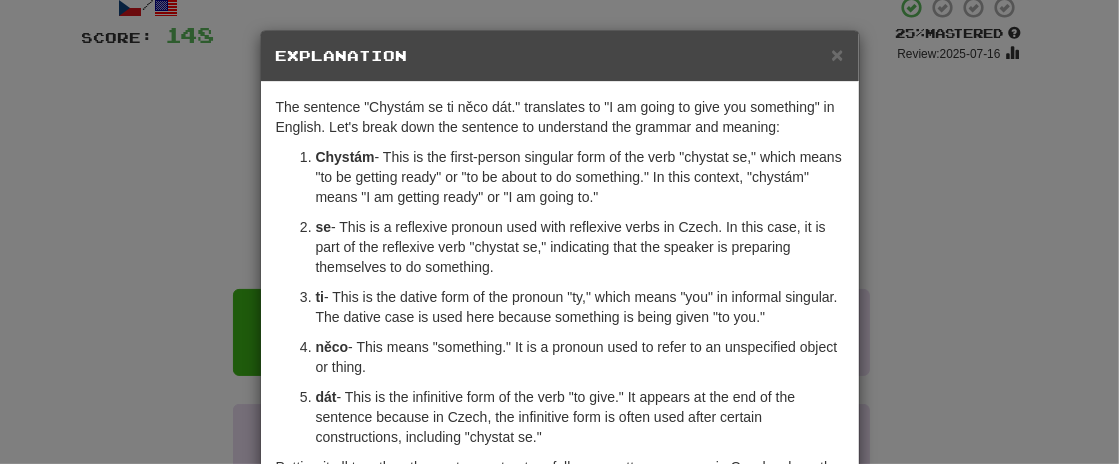 click on "× Explanation The sentence "Chystám se ti něco dát." translates to "I am going to give you something" in English. Let's break down the sentence to understand the grammar and meaning:
Chystám  - This is the first-person singular form of the verb "chystat se," which means "to be getting ready" or "to be about to do something." In this context, "chystám" means "I am getting ready" or "I am going to."
se  - This is a reflexive pronoun used with reflexive verbs in Czech. In this case, it is part of the reflexive verb "chystat se," indicating that the speaker is preparing themselves to do something.
ti  - This is the dative form of the pronoun "ty," which means "you" in informal singular. The dative case is used here because something is being given "to you."
něco  - This means "something." It is a pronoun used to refer to an unspecified object or thing.
dát
In beta. Generated by ChatGPT. Like it? Hate it?  Let us know ! Close" at bounding box center [559, 232] 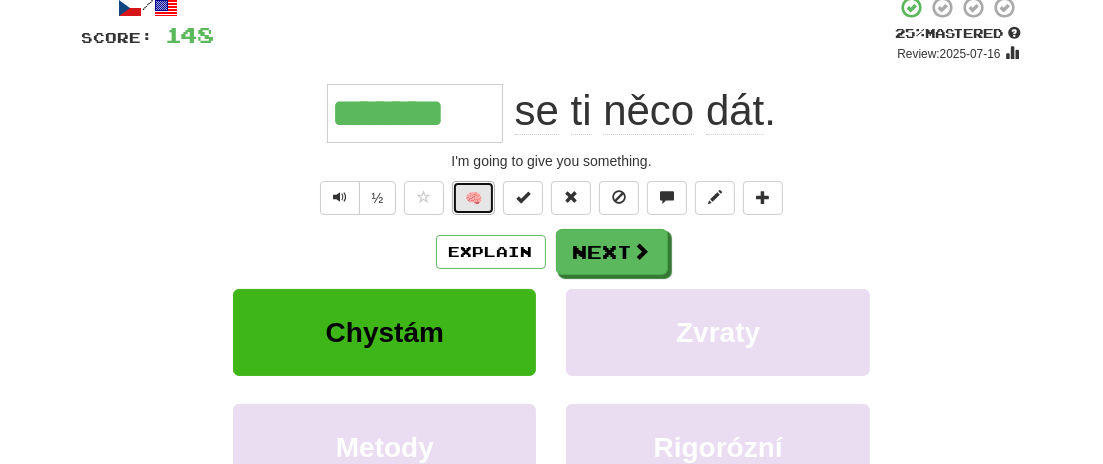 click on "🧠" at bounding box center (473, 198) 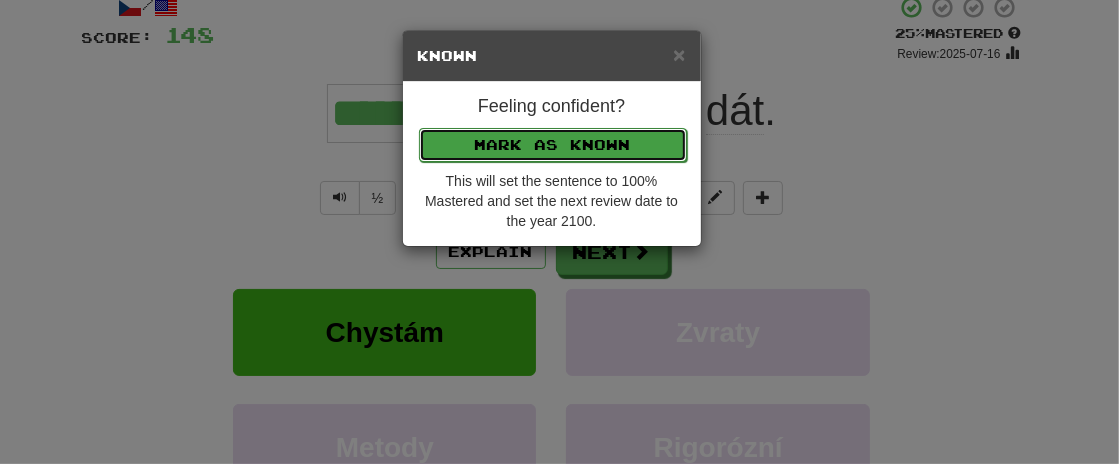 click on "Mark as Known" at bounding box center (553, 145) 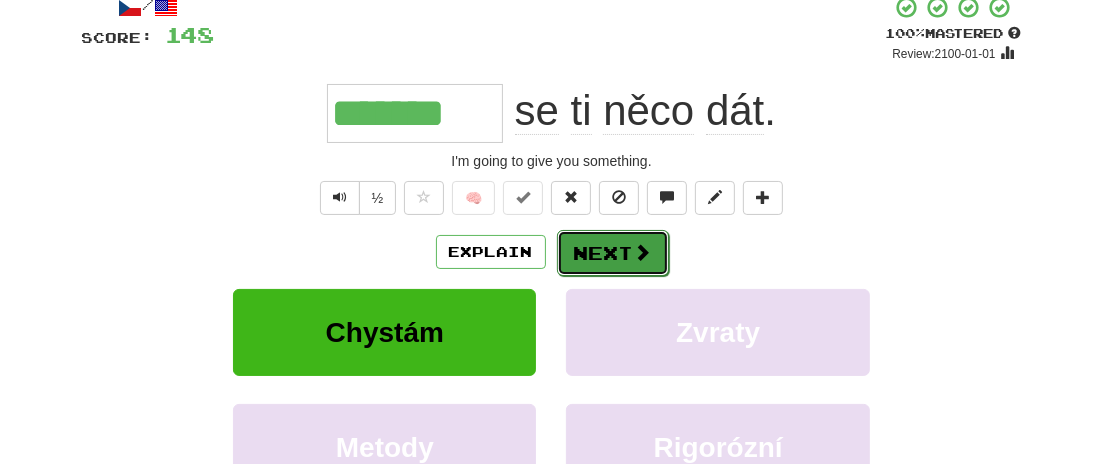 click on "Next" at bounding box center [613, 253] 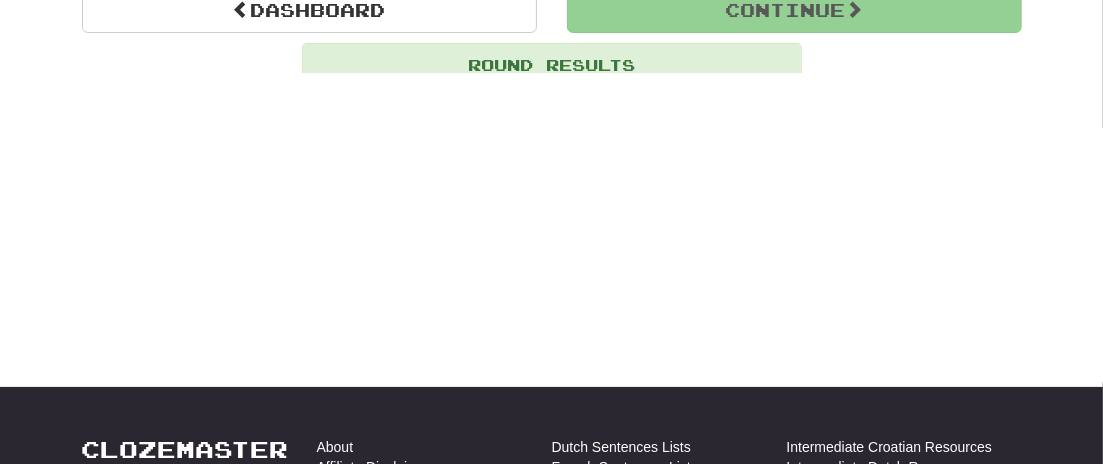 scroll, scrollTop: 215, scrollLeft: 0, axis: vertical 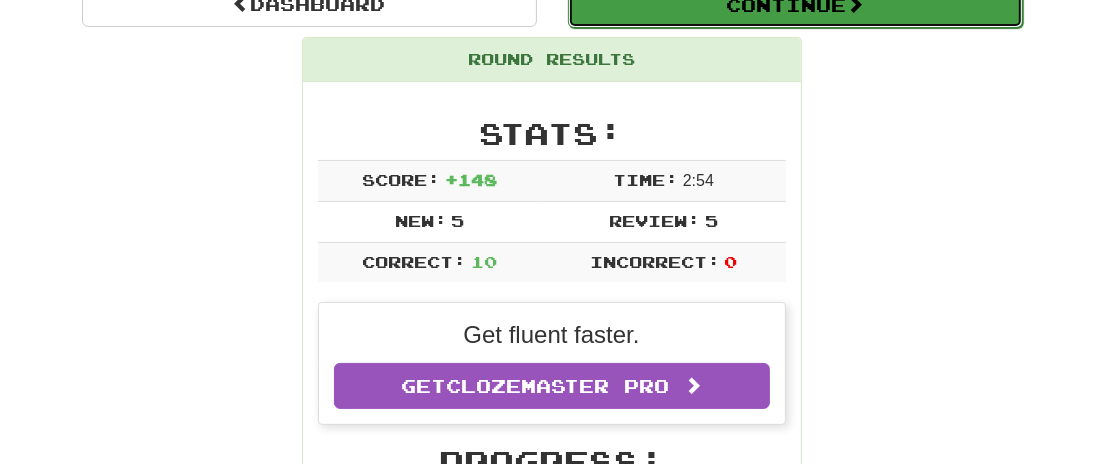 click on "Continue" at bounding box center [795, 5] 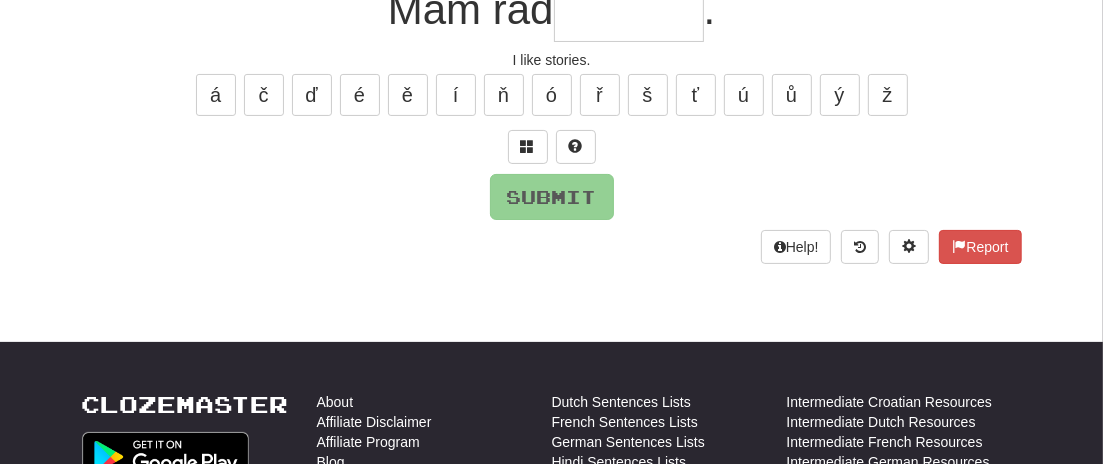 scroll, scrollTop: 200, scrollLeft: 0, axis: vertical 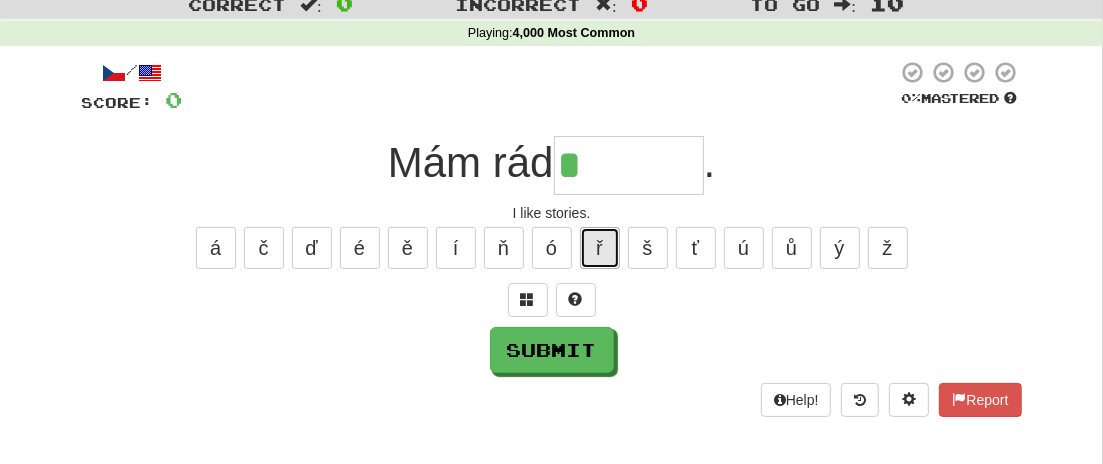 click on "ř" at bounding box center [600, 248] 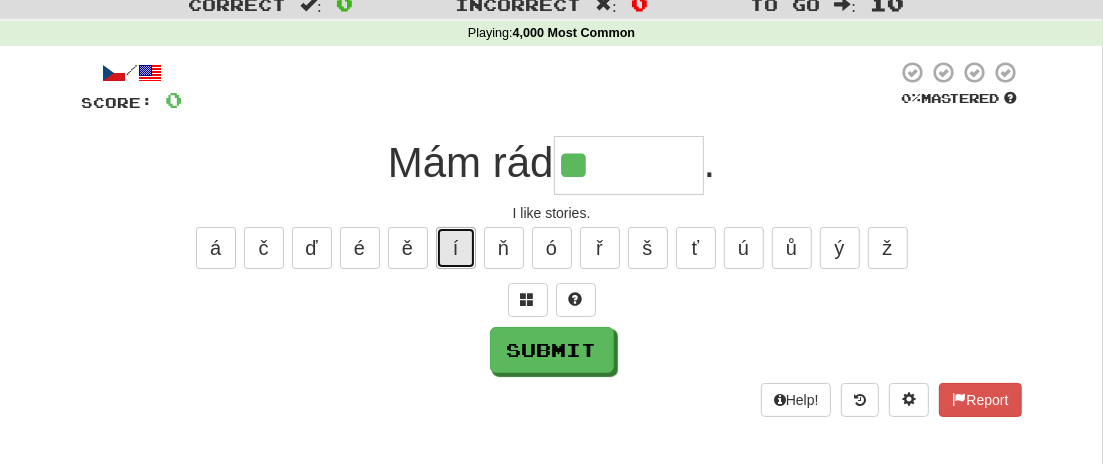 click on "í" at bounding box center (456, 248) 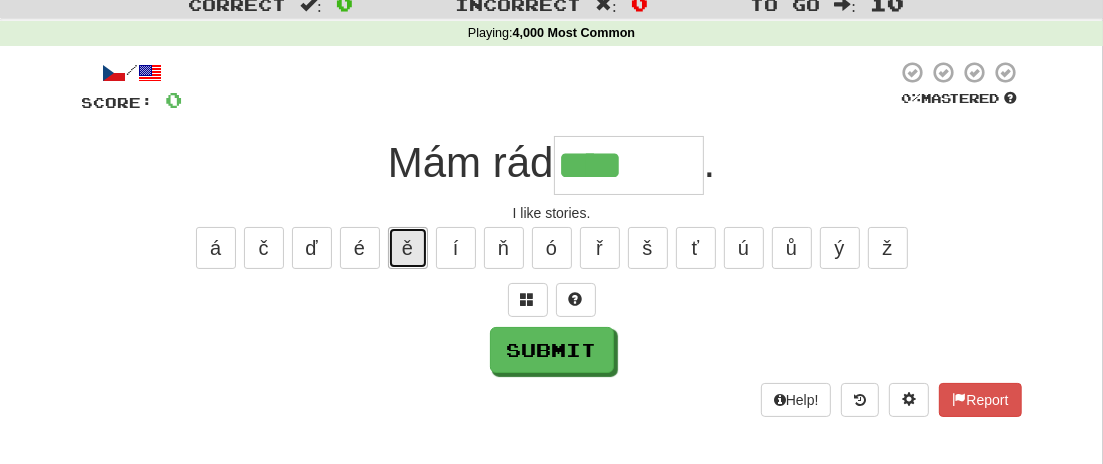 click on "ě" at bounding box center (408, 248) 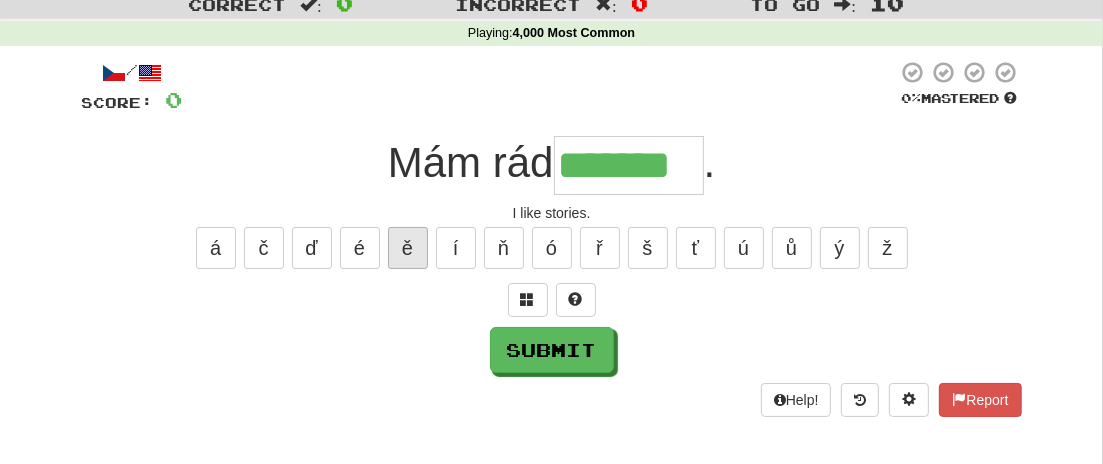 type on "*******" 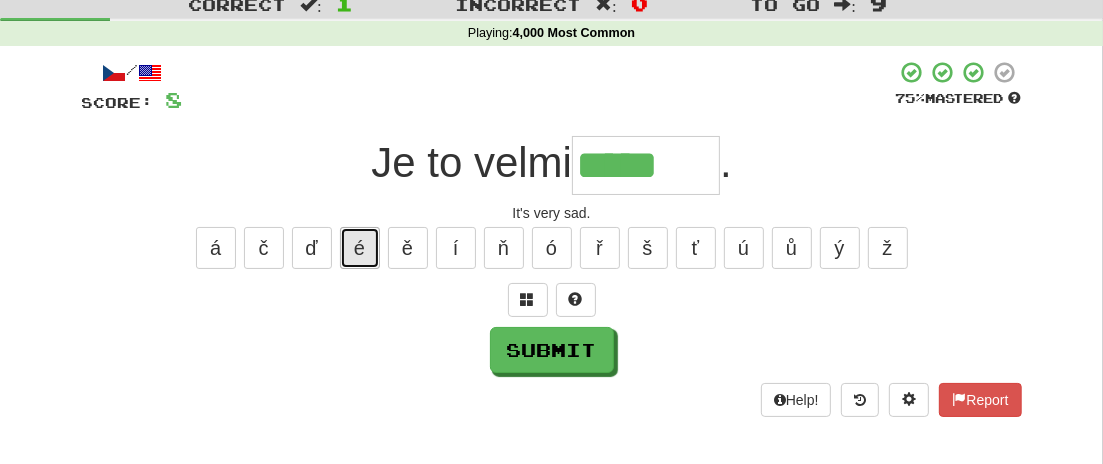 click on "é" at bounding box center [360, 248] 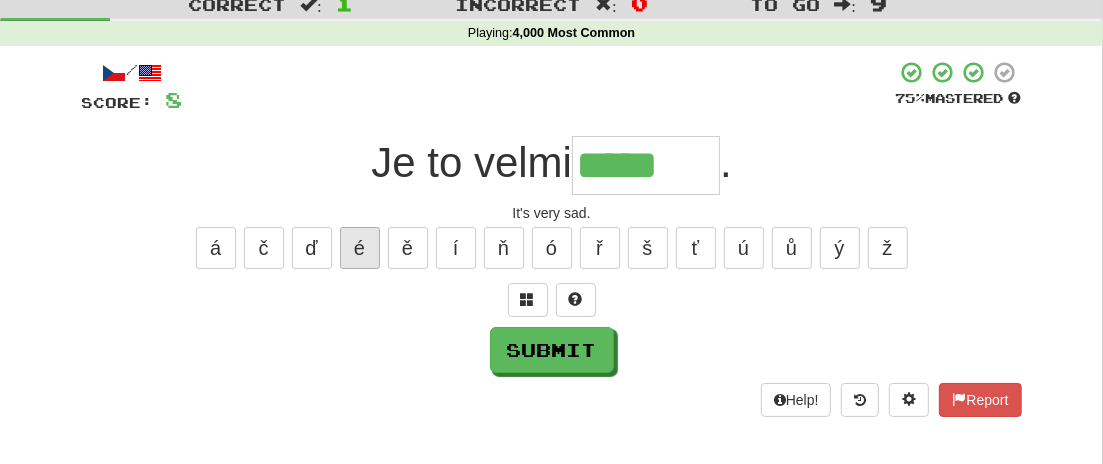 type on "******" 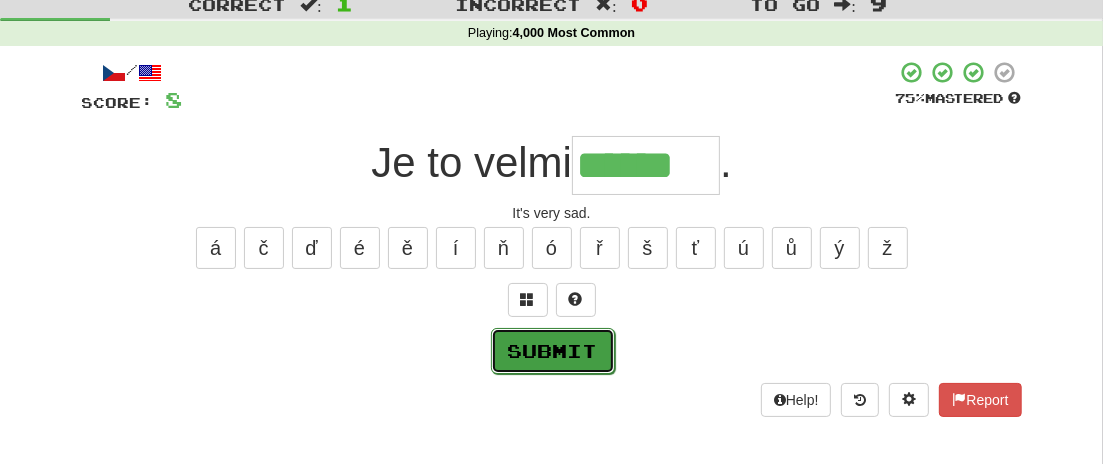 click on "Submit" at bounding box center [553, 351] 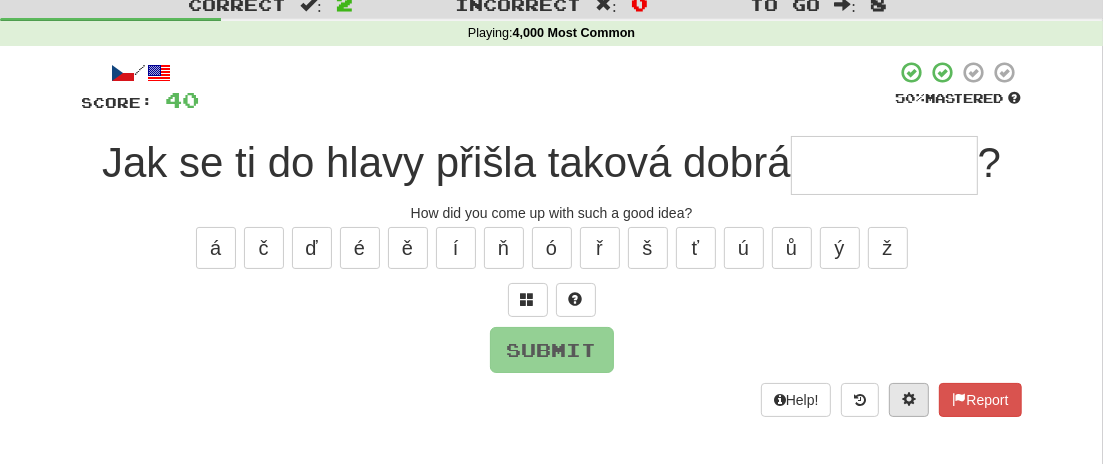 type on "*" 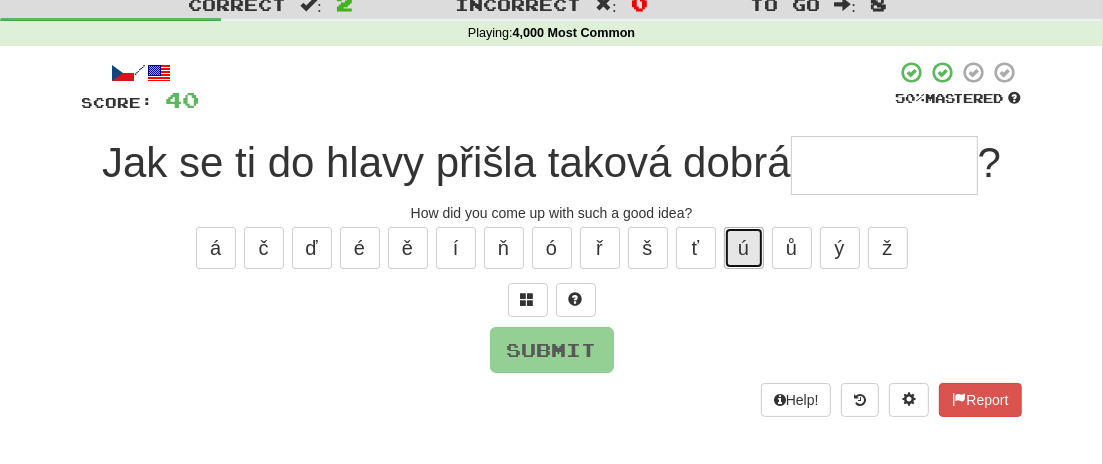 click on "ú" at bounding box center [744, 248] 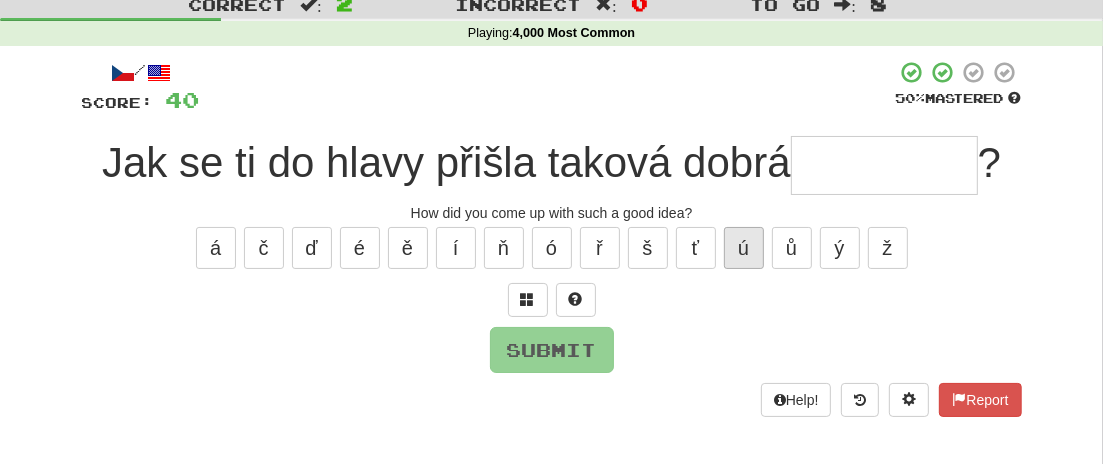 type on "*" 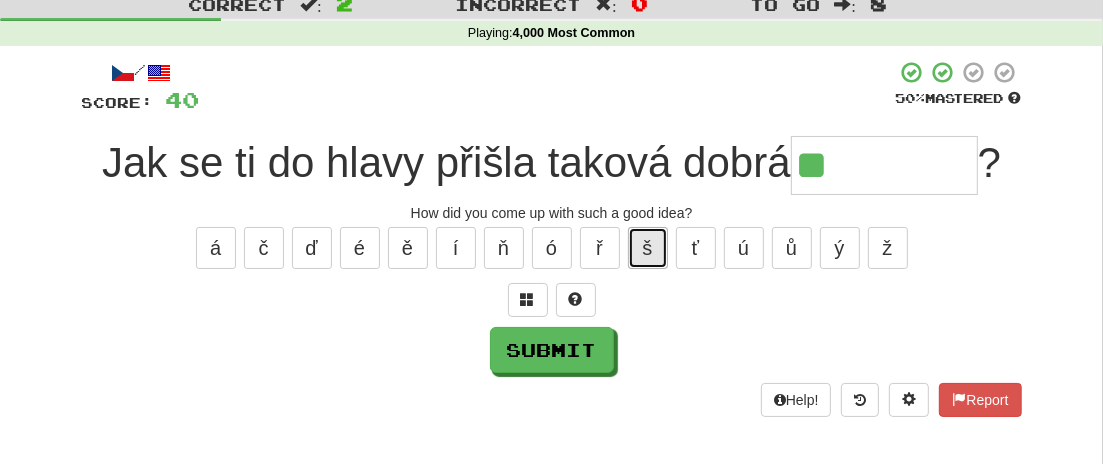 click on "š" at bounding box center (648, 248) 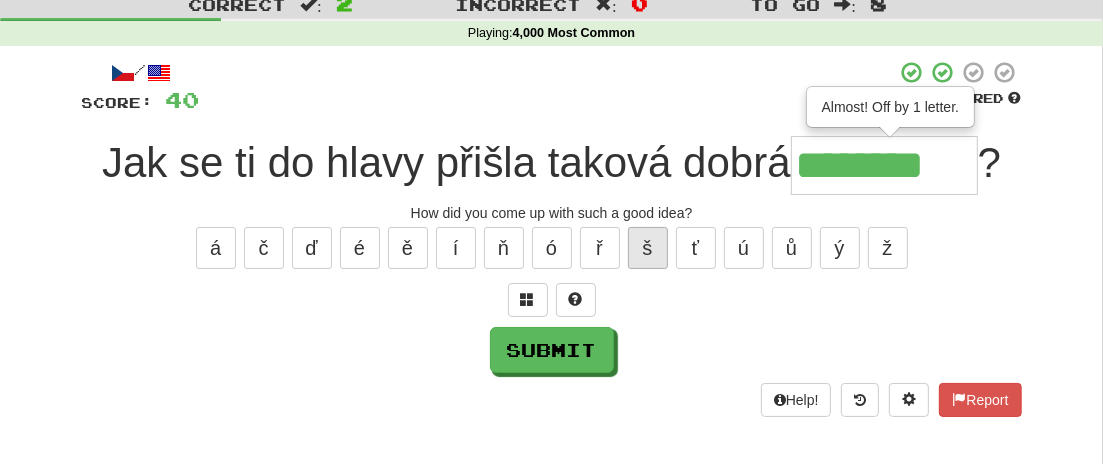 type on "********" 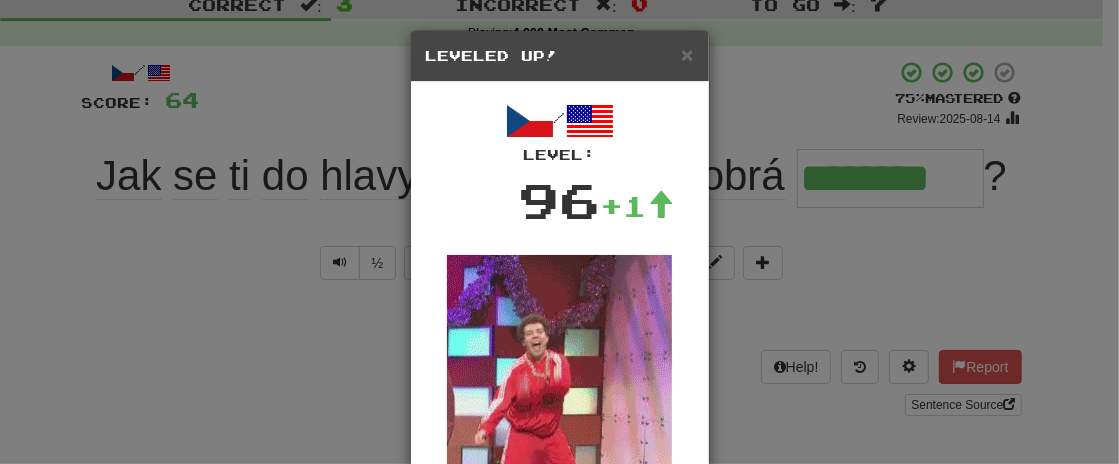 click on "× Leveled Up!  /  Level: 96 +1 Tell the world!  Share  Post Close" at bounding box center (559, 232) 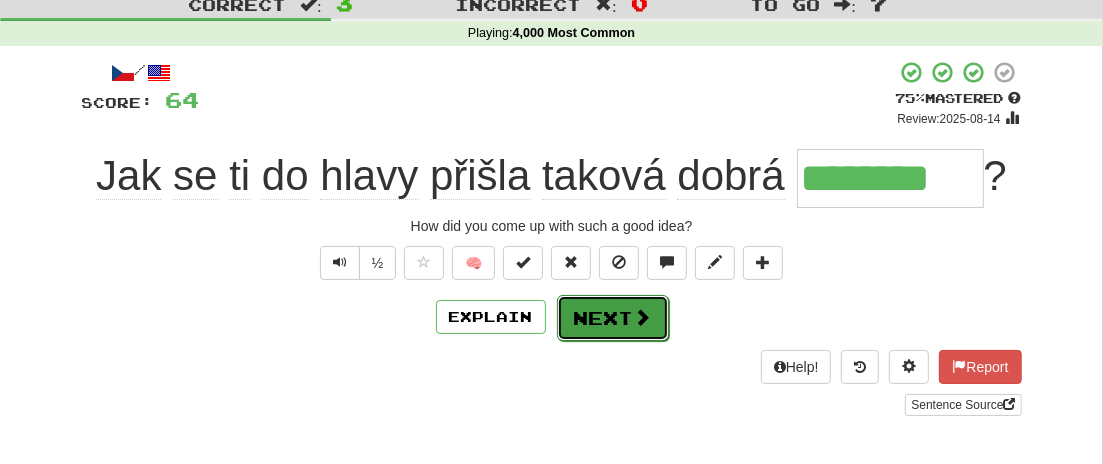 click on "Next" at bounding box center [613, 318] 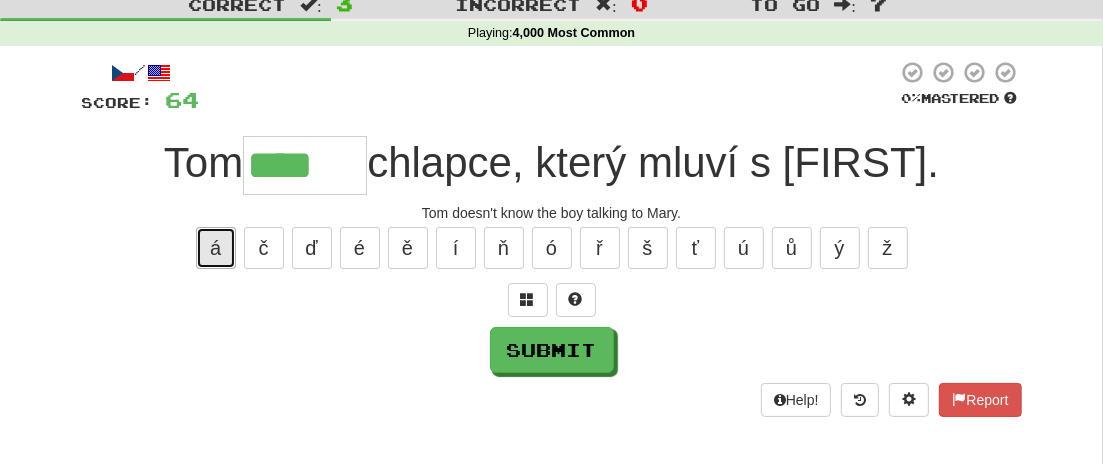 click on "á" at bounding box center [216, 248] 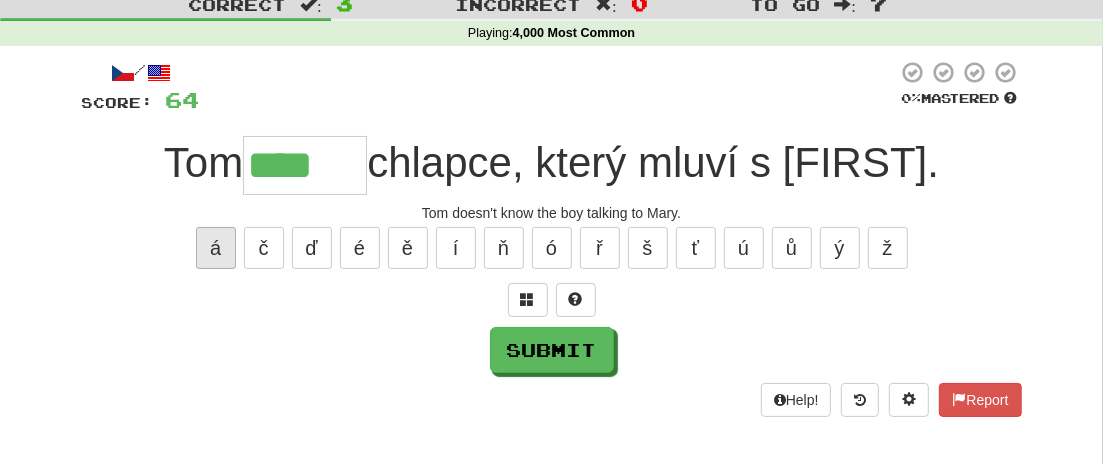 type on "*****" 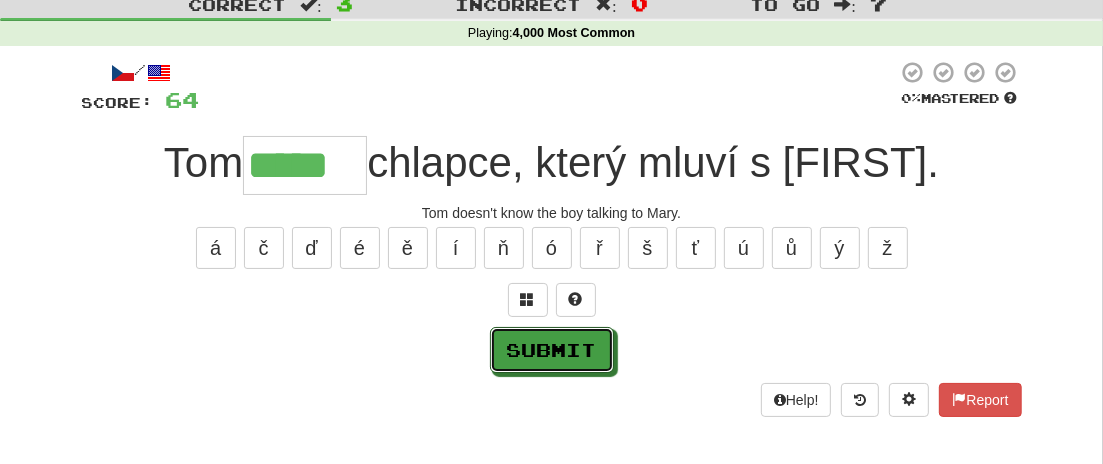 click on "Submit" at bounding box center [552, 350] 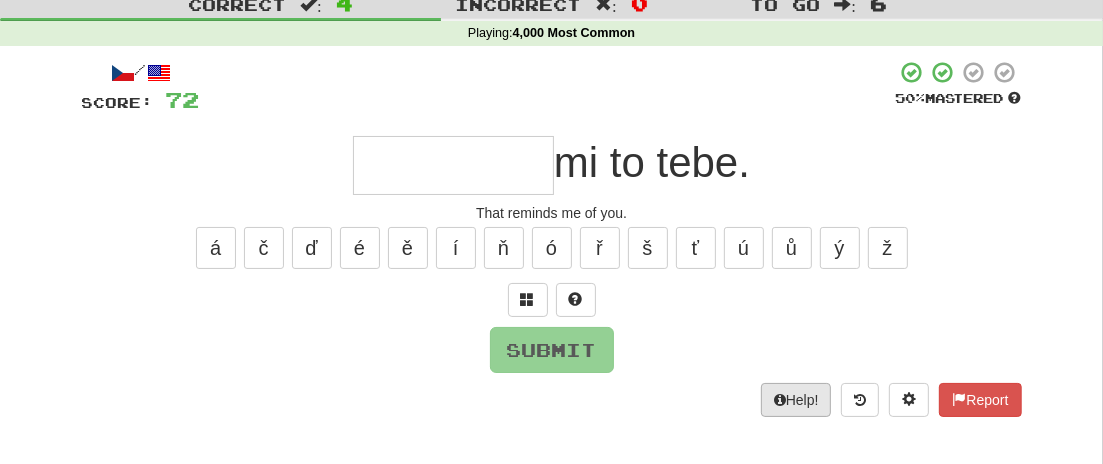 type on "*" 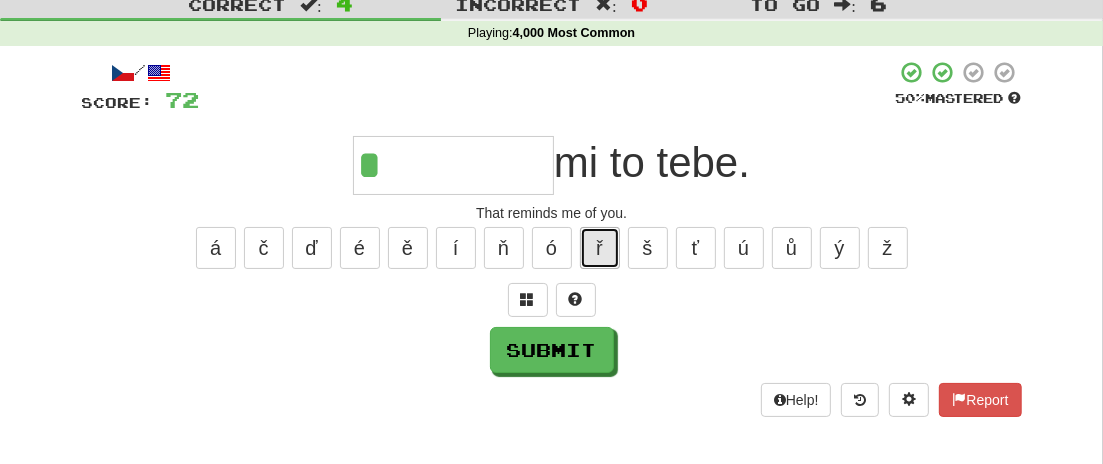 click on "ř" at bounding box center [600, 248] 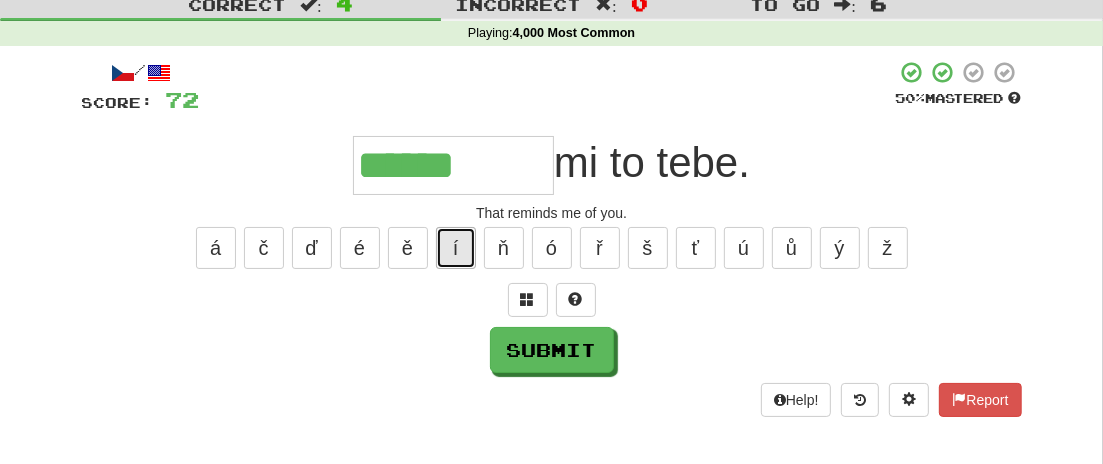 click on "í" at bounding box center (456, 248) 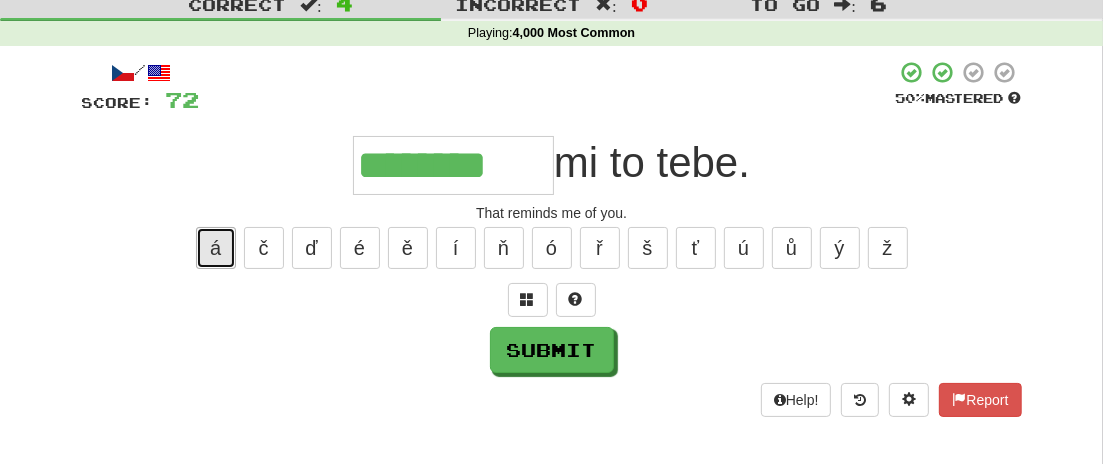 click on "á" at bounding box center (216, 248) 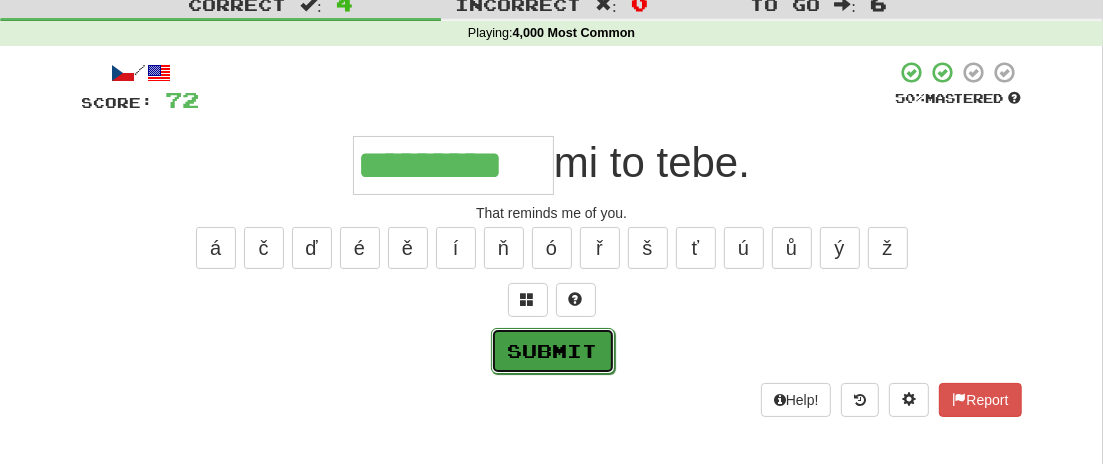 click on "Submit" at bounding box center (553, 351) 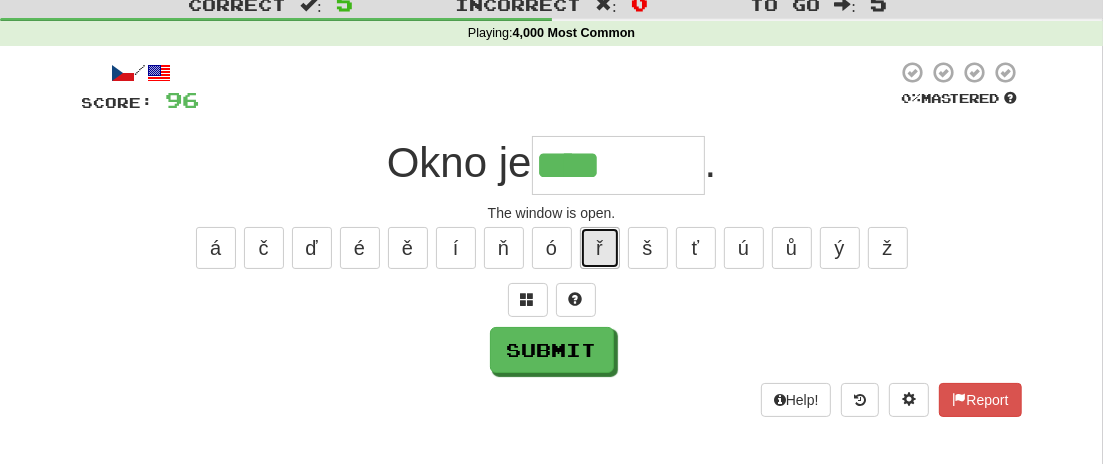 click on "ř" at bounding box center (600, 248) 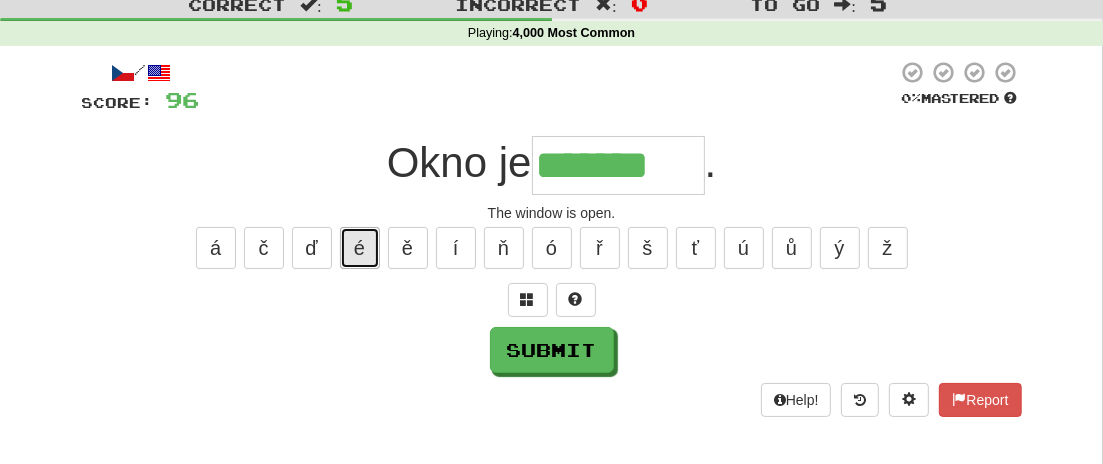 click on "é" at bounding box center [360, 248] 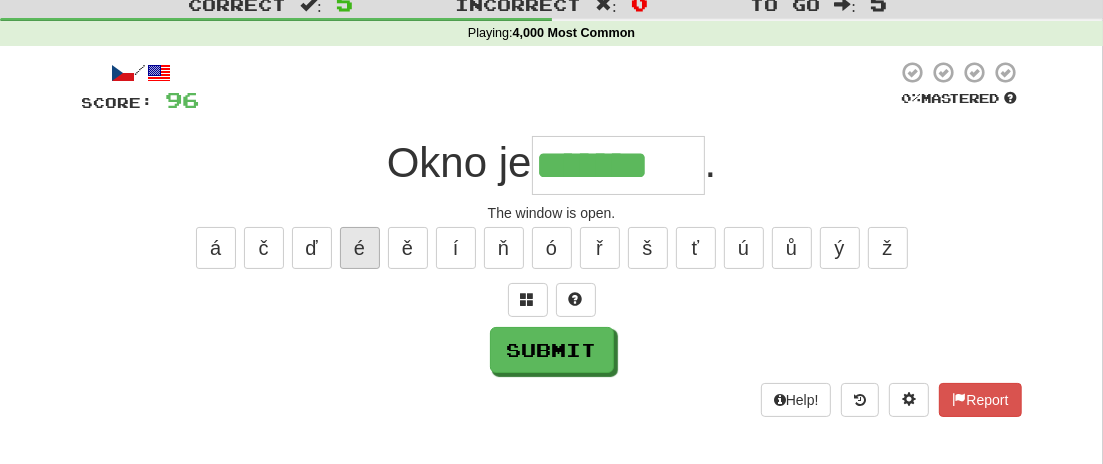 type on "********" 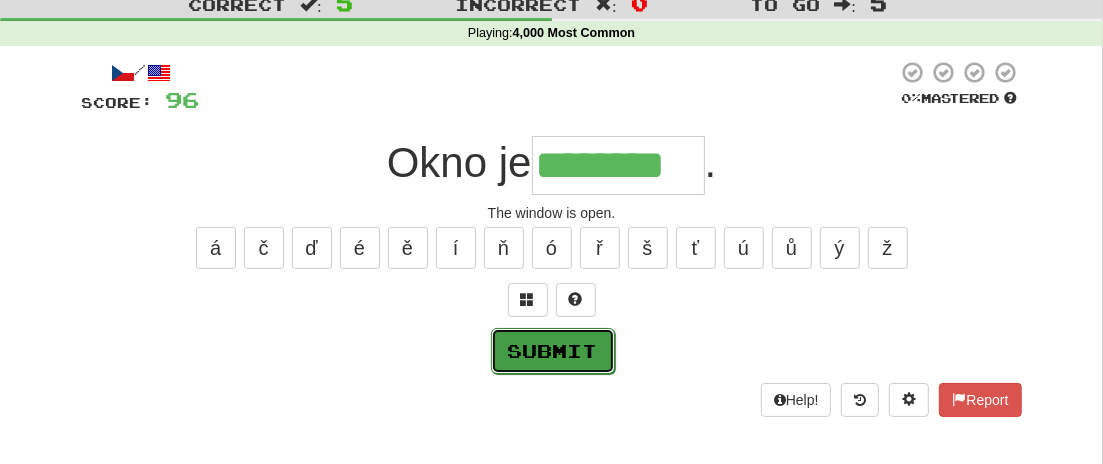 click on "Submit" at bounding box center (553, 351) 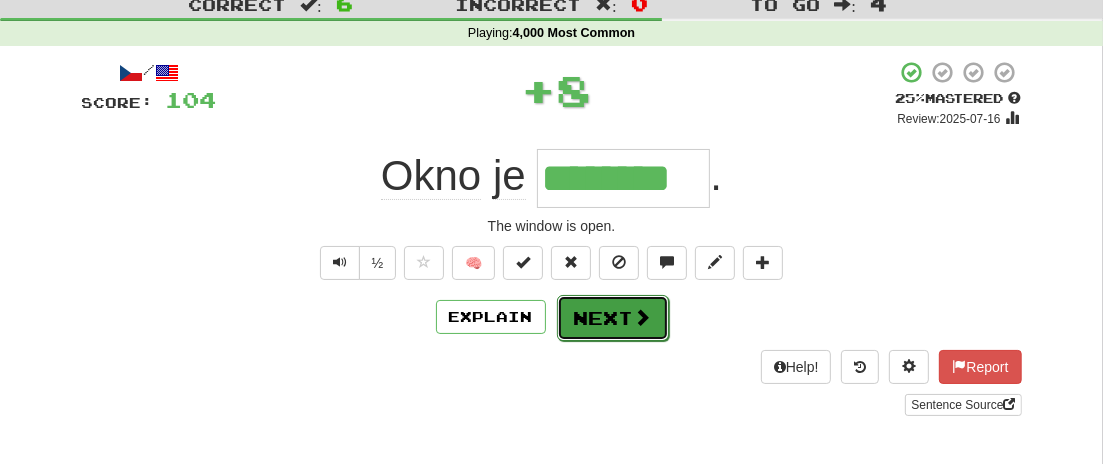 click on "Next" at bounding box center (613, 318) 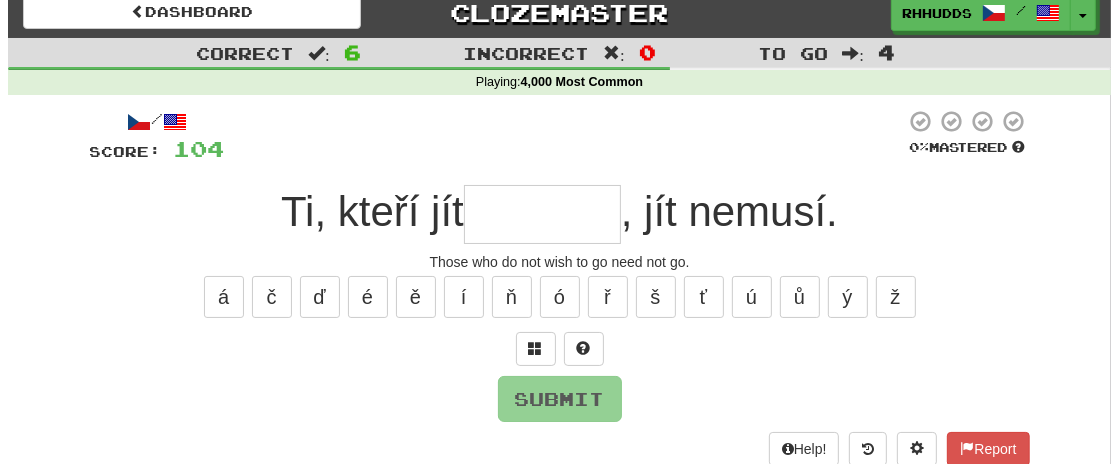 scroll, scrollTop: 11, scrollLeft: 0, axis: vertical 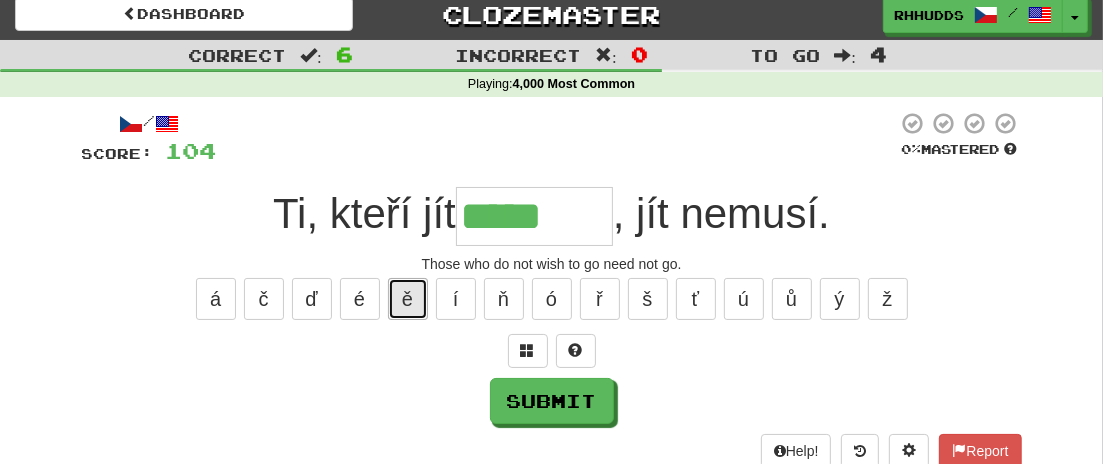 click on "ě" at bounding box center (408, 299) 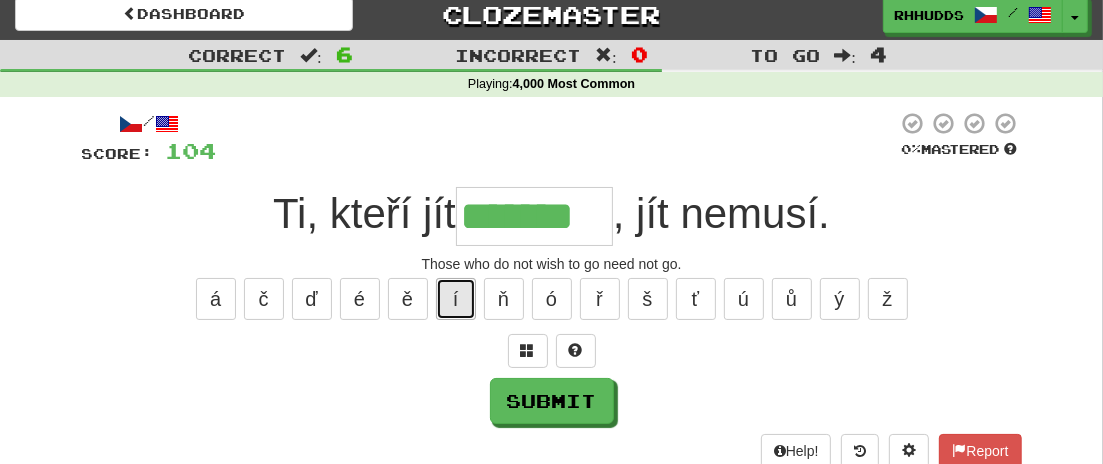 click on "í" at bounding box center (456, 299) 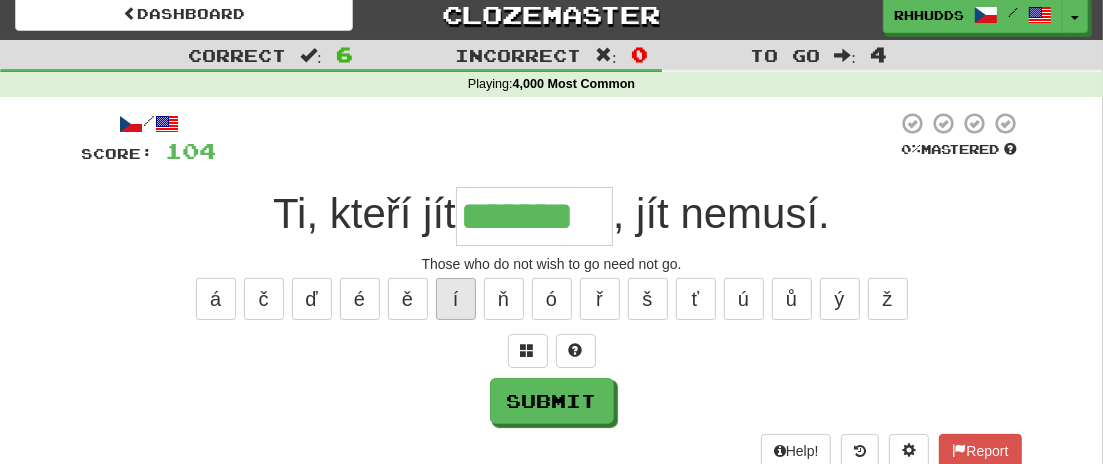 type on "********" 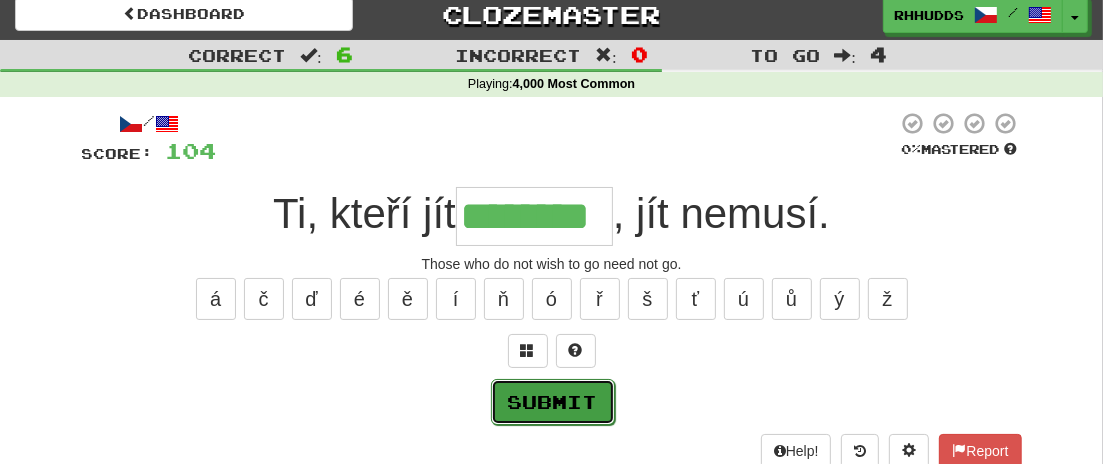 click on "Submit" at bounding box center [553, 402] 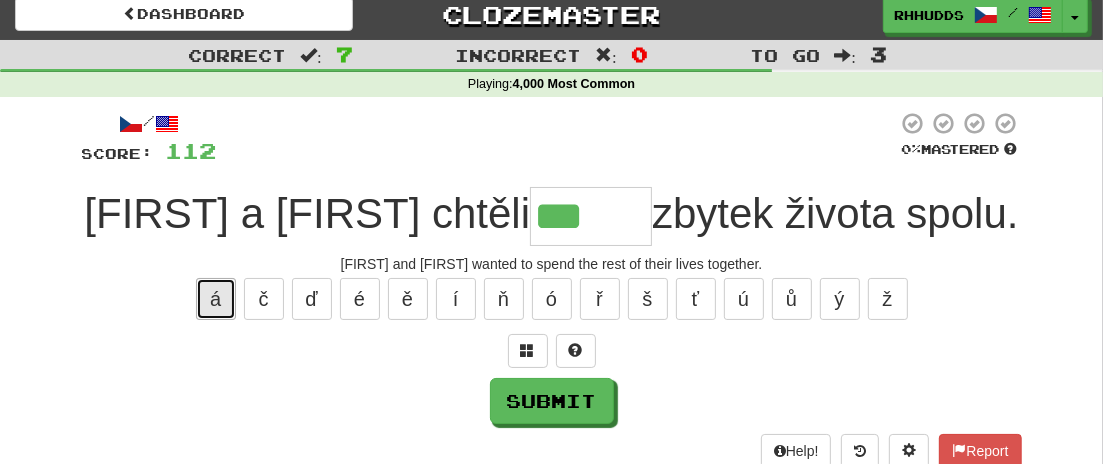 click on "á" at bounding box center [216, 299] 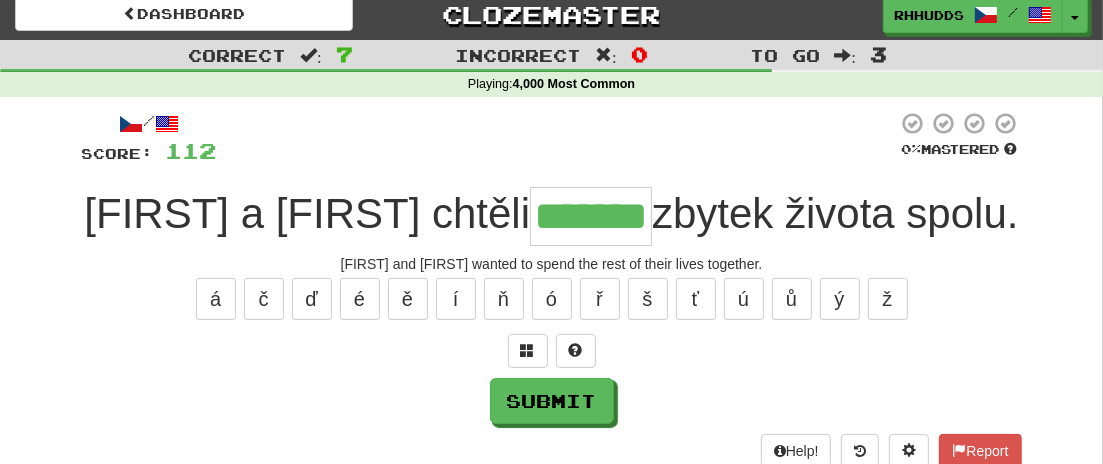 type on "*******" 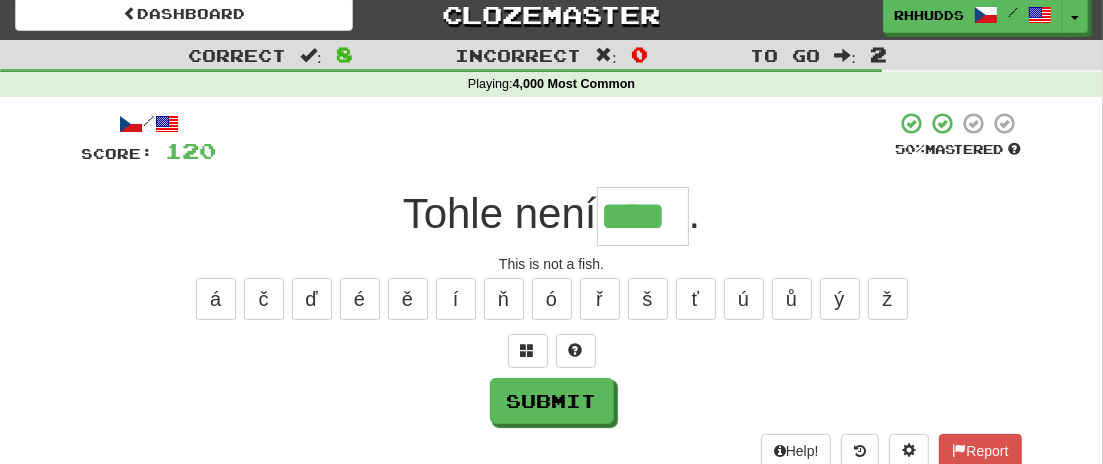 type on "****" 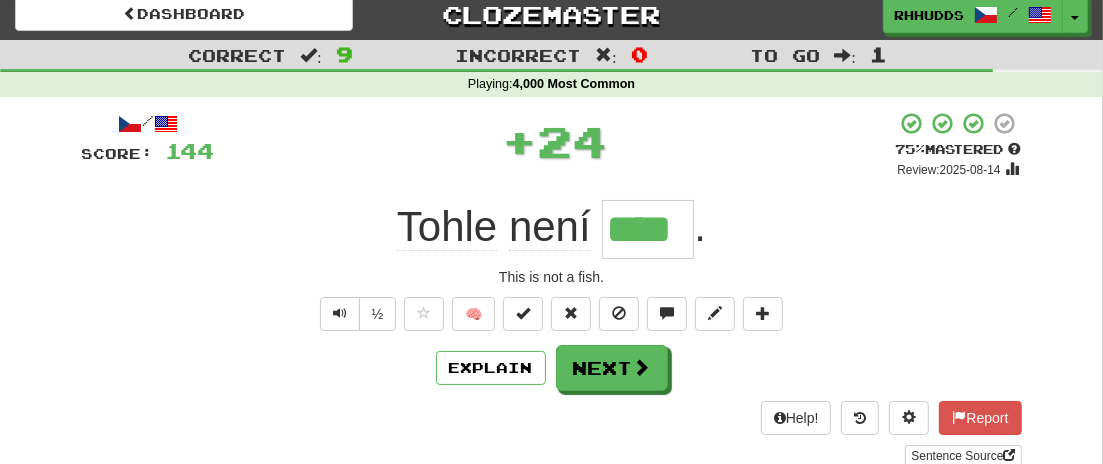 type 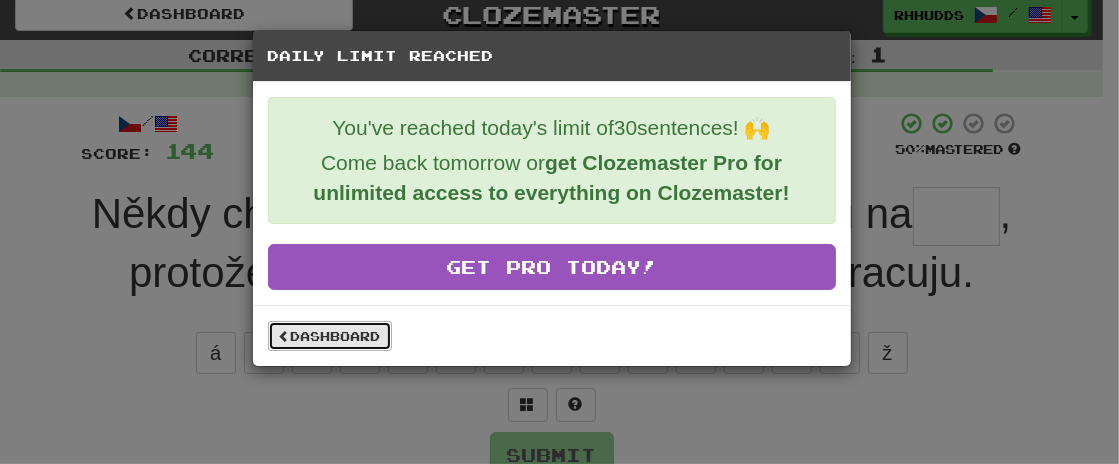 click on "Dashboard" at bounding box center [330, 336] 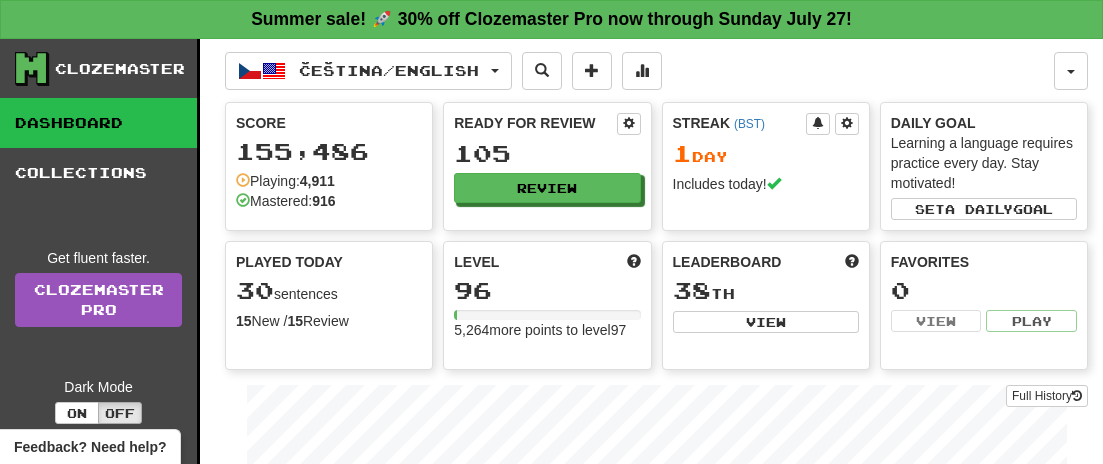 scroll, scrollTop: 0, scrollLeft: 0, axis: both 